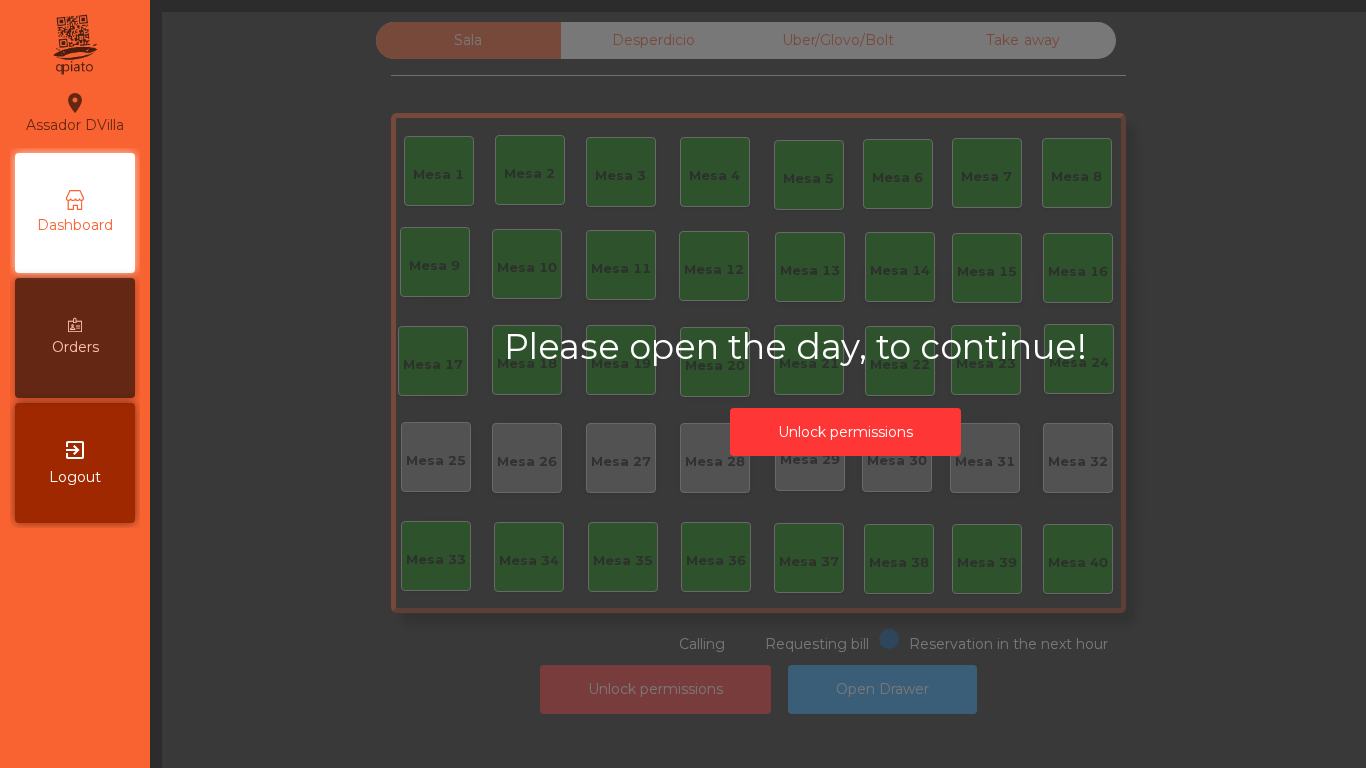 scroll, scrollTop: 0, scrollLeft: 0, axis: both 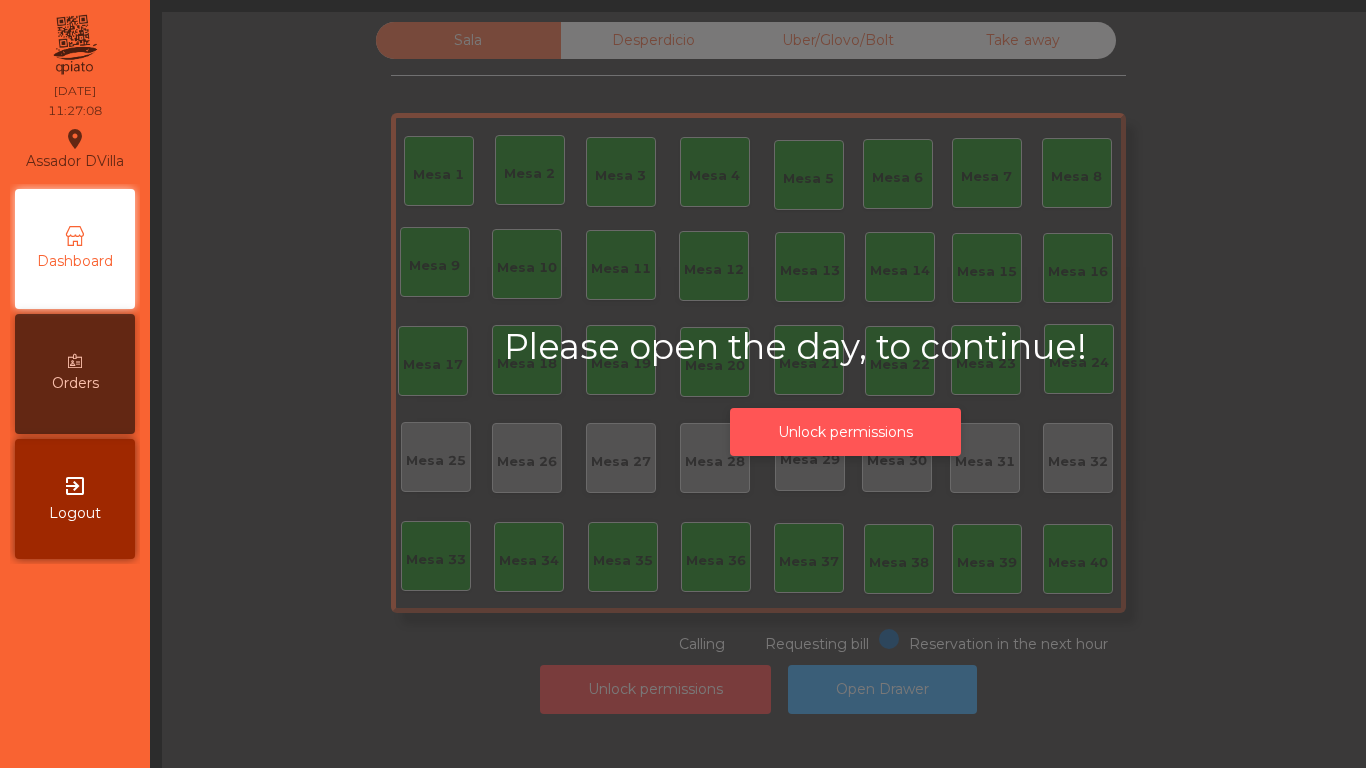 click on "Unlock permissions" 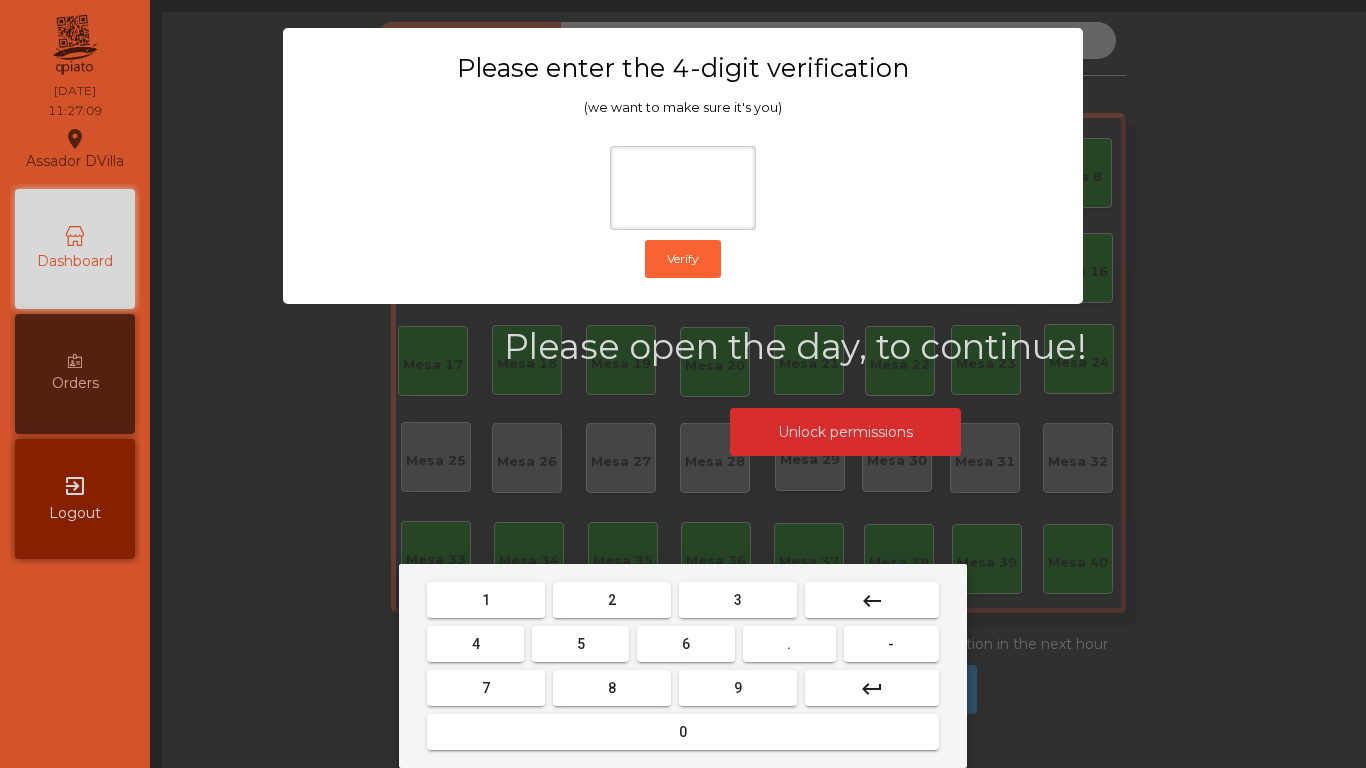 click on "2" at bounding box center [612, 600] 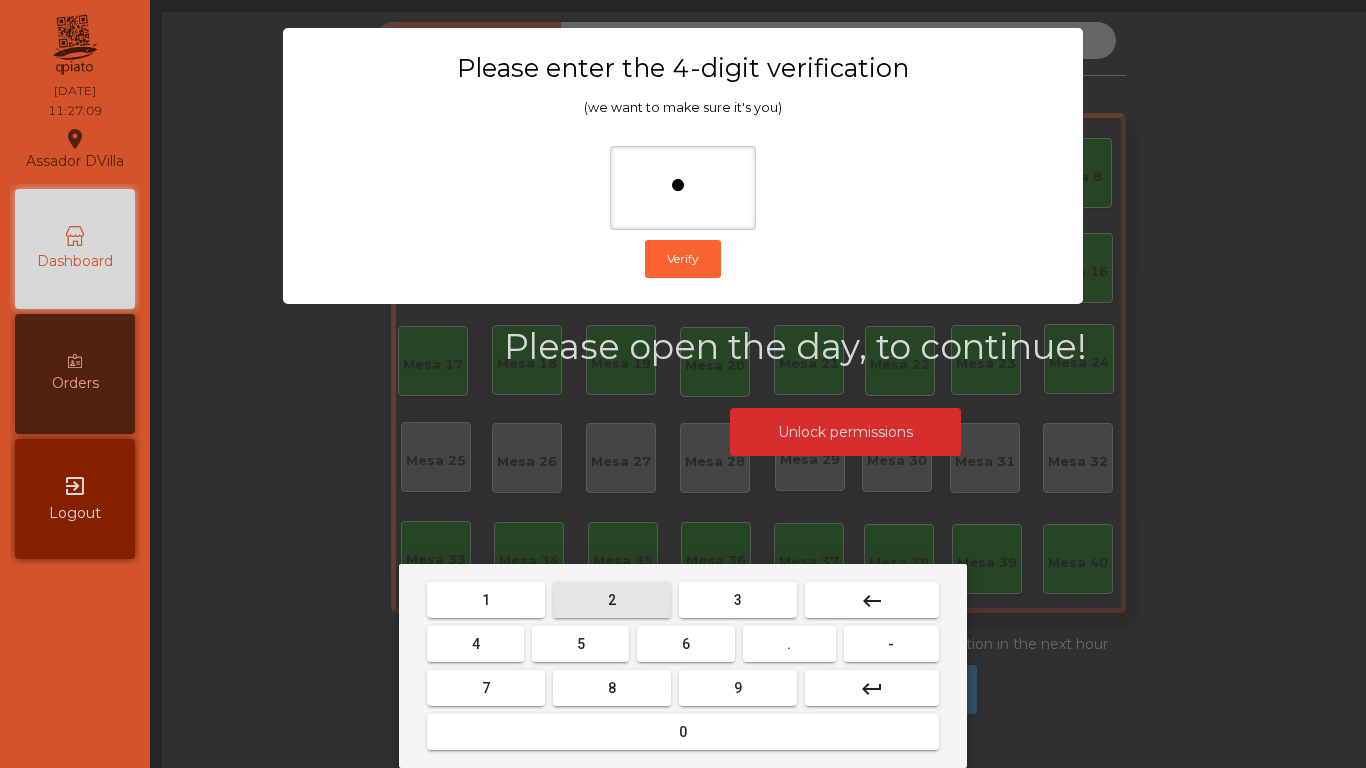 click on "4" at bounding box center (475, 644) 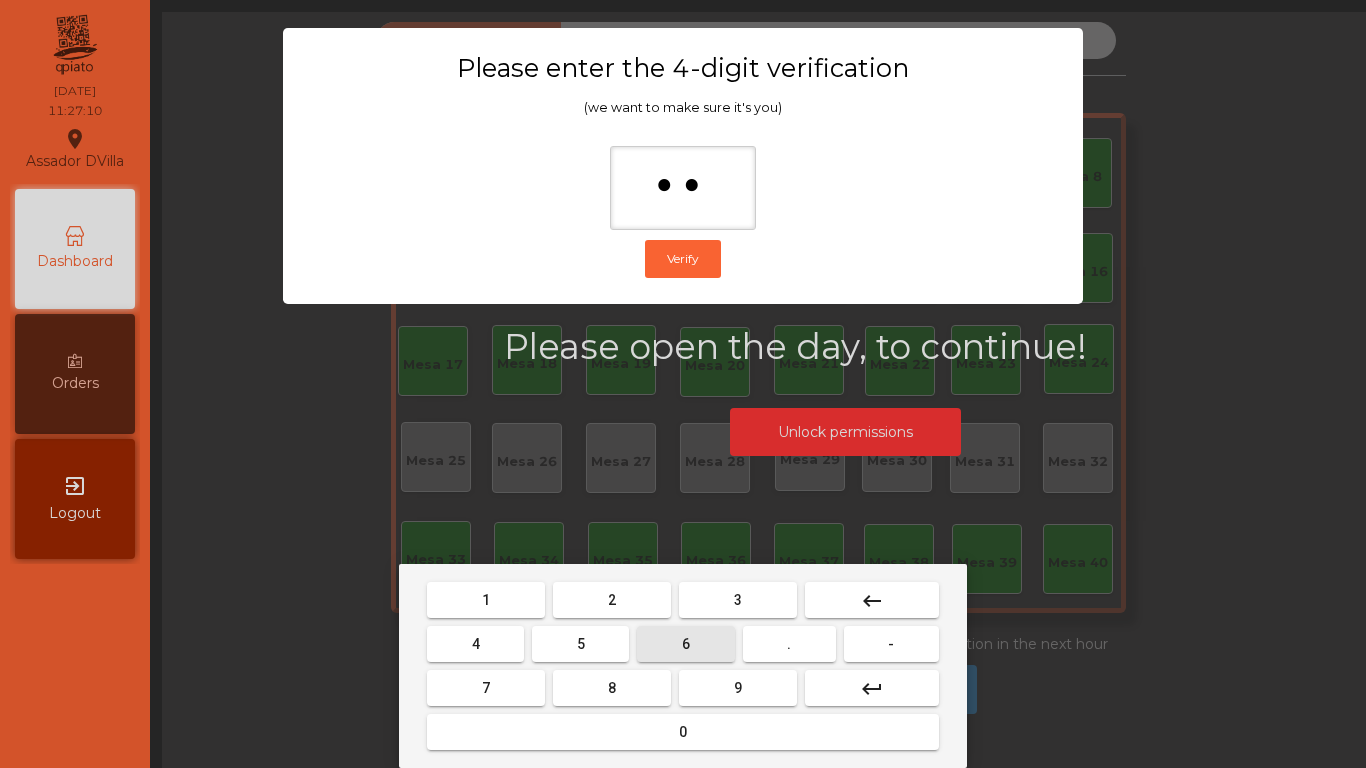 click on "6" at bounding box center (686, 644) 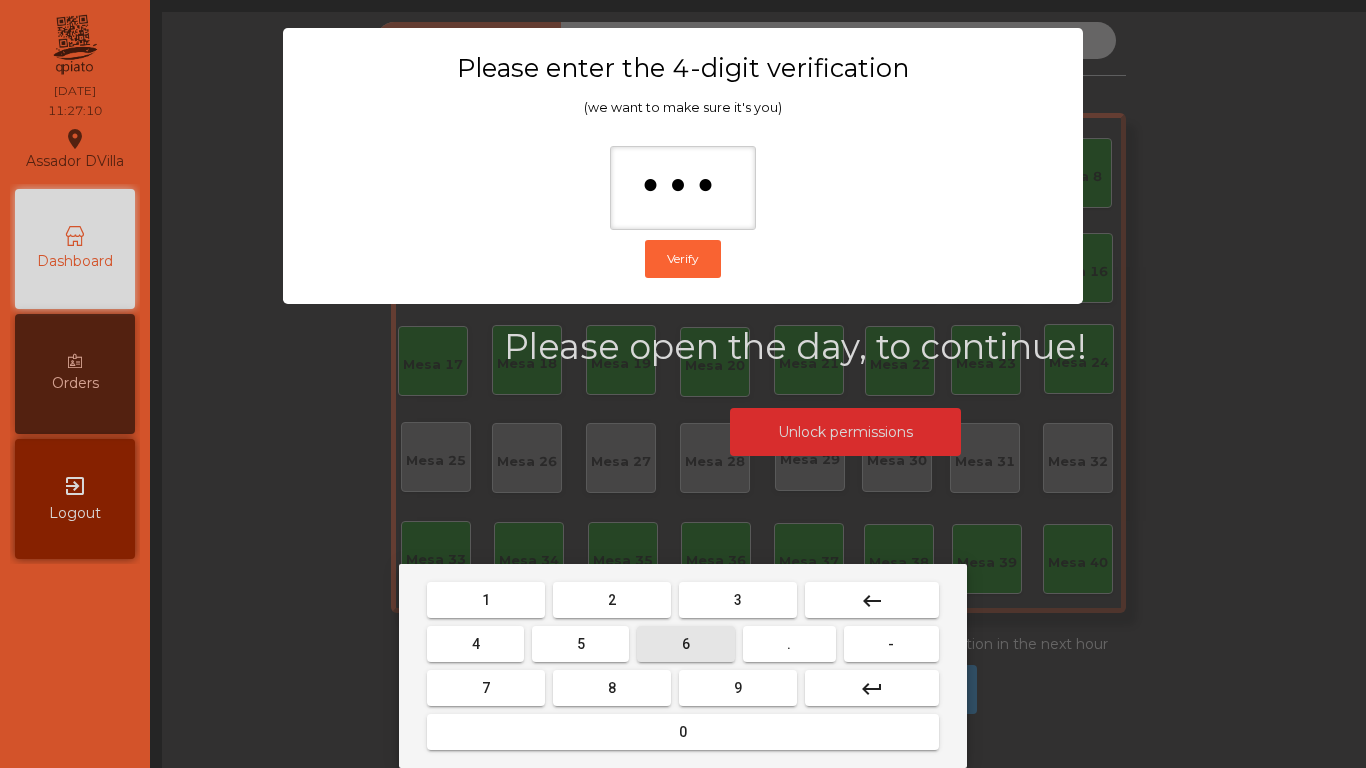 click on "9" at bounding box center [738, 688] 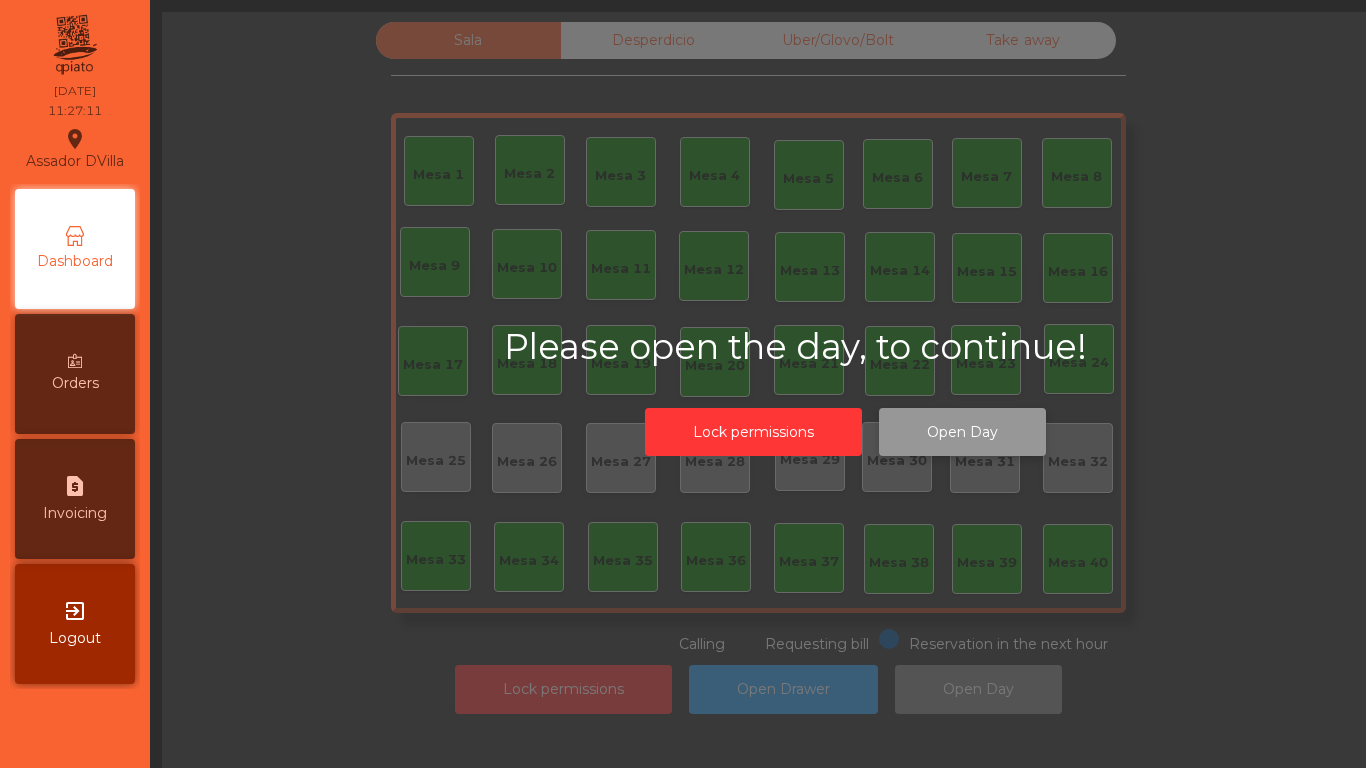 click on "Open Day" 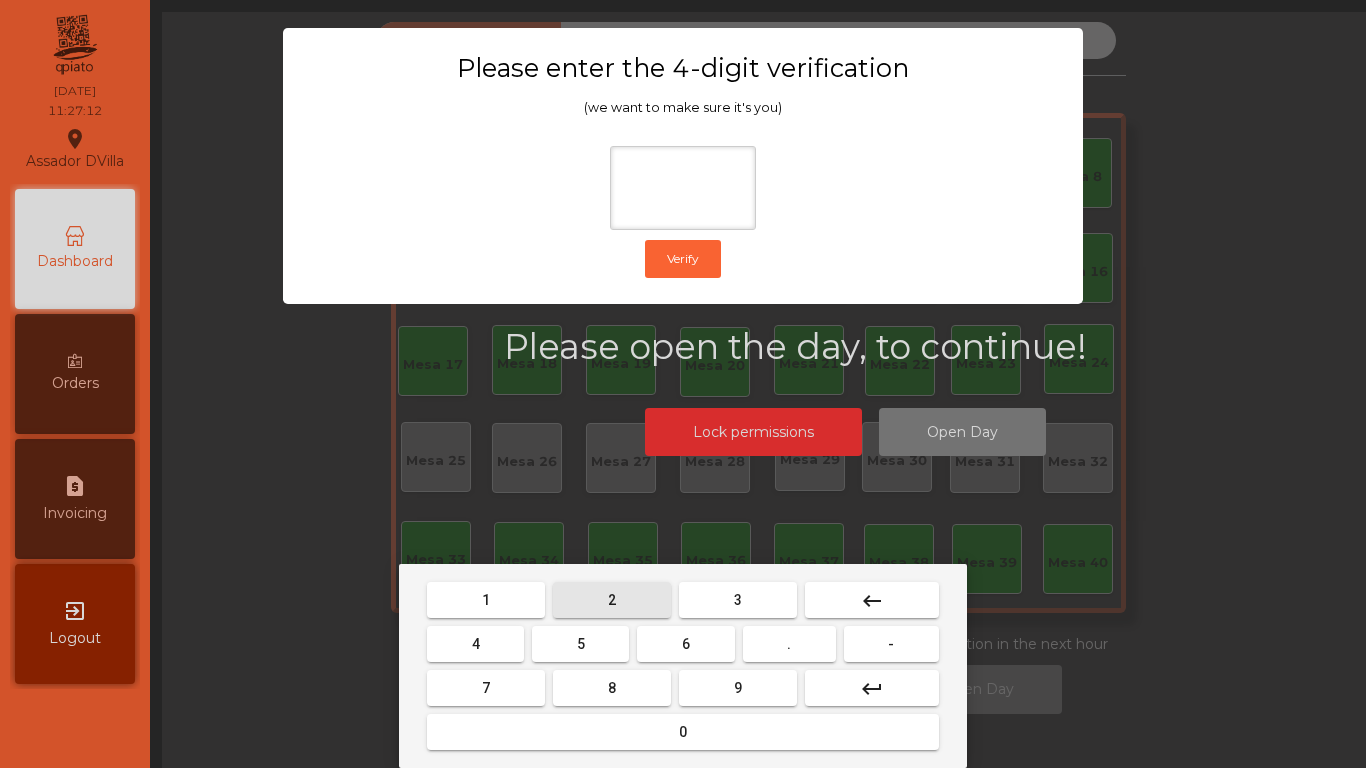 click on "2" at bounding box center [612, 600] 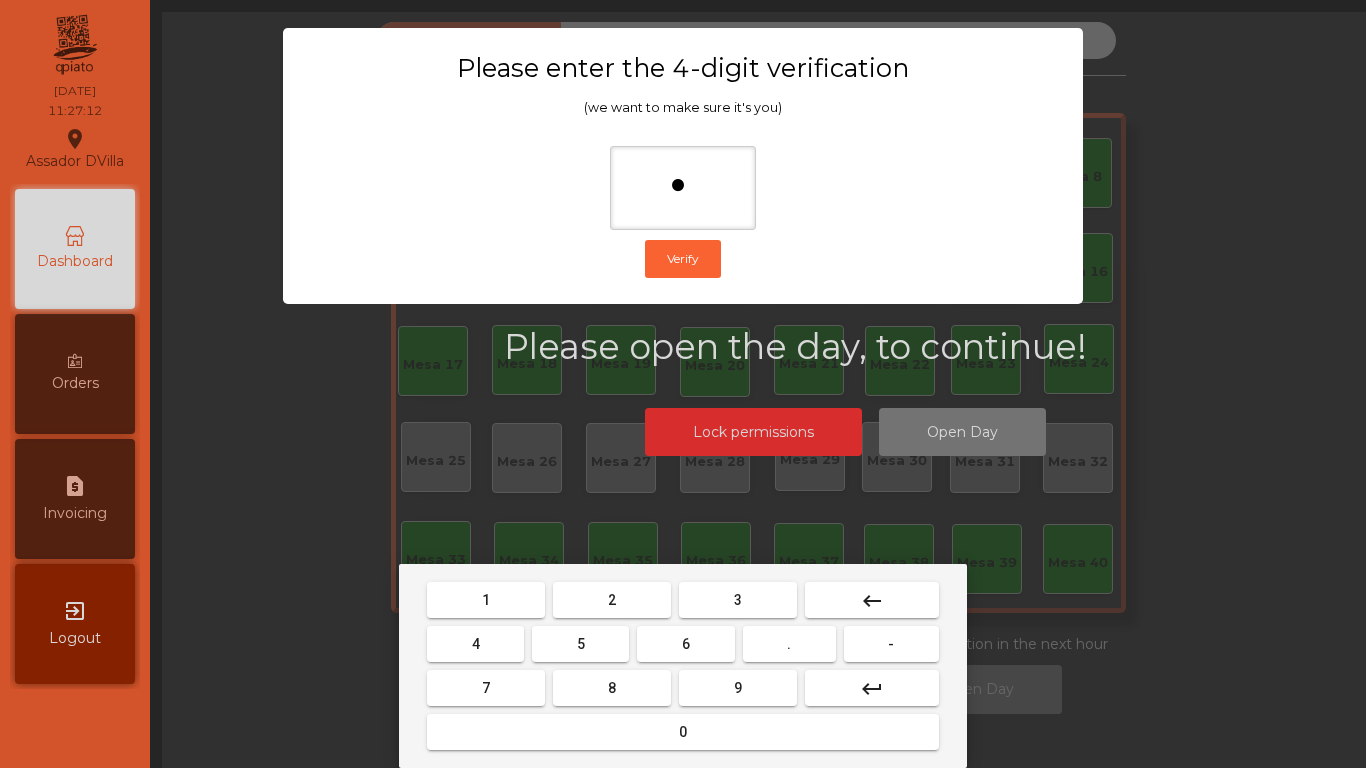 click on "4" at bounding box center (475, 644) 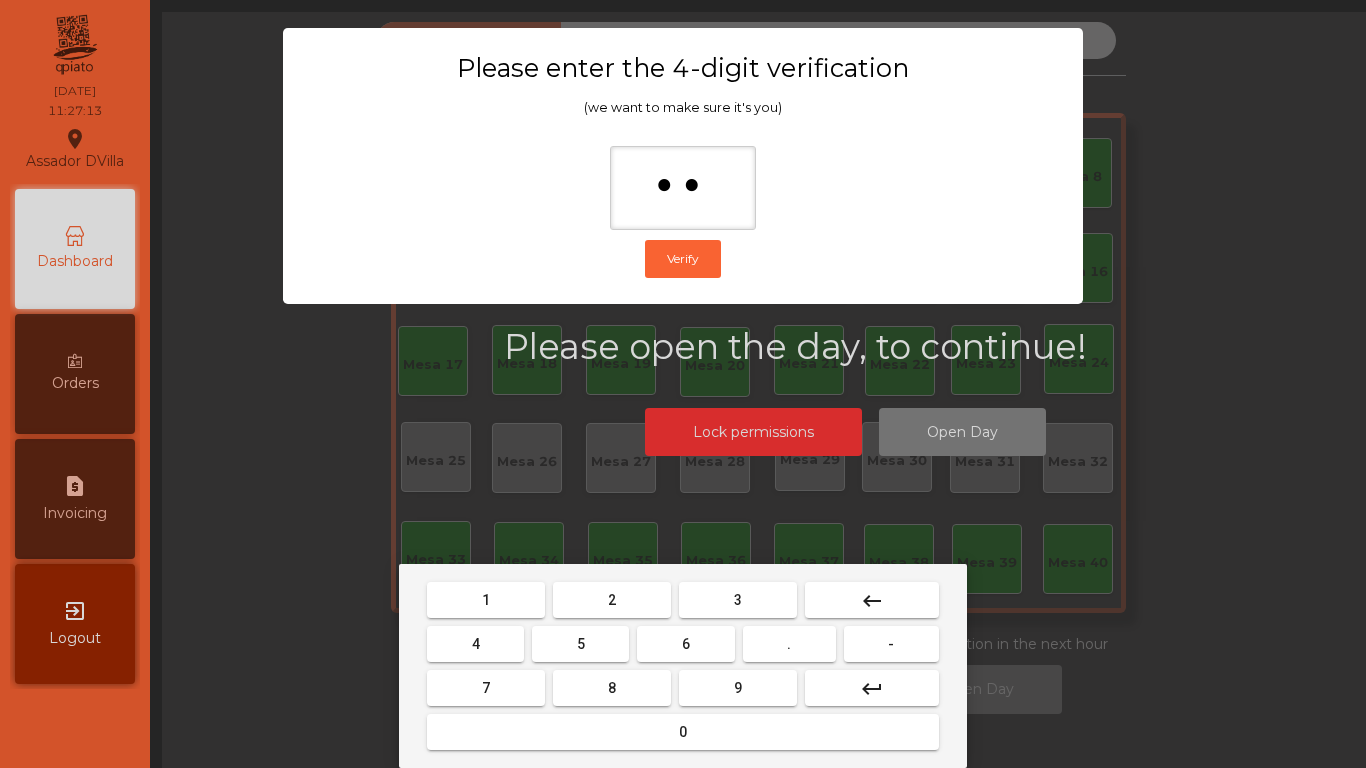 click on "6" at bounding box center [685, 644] 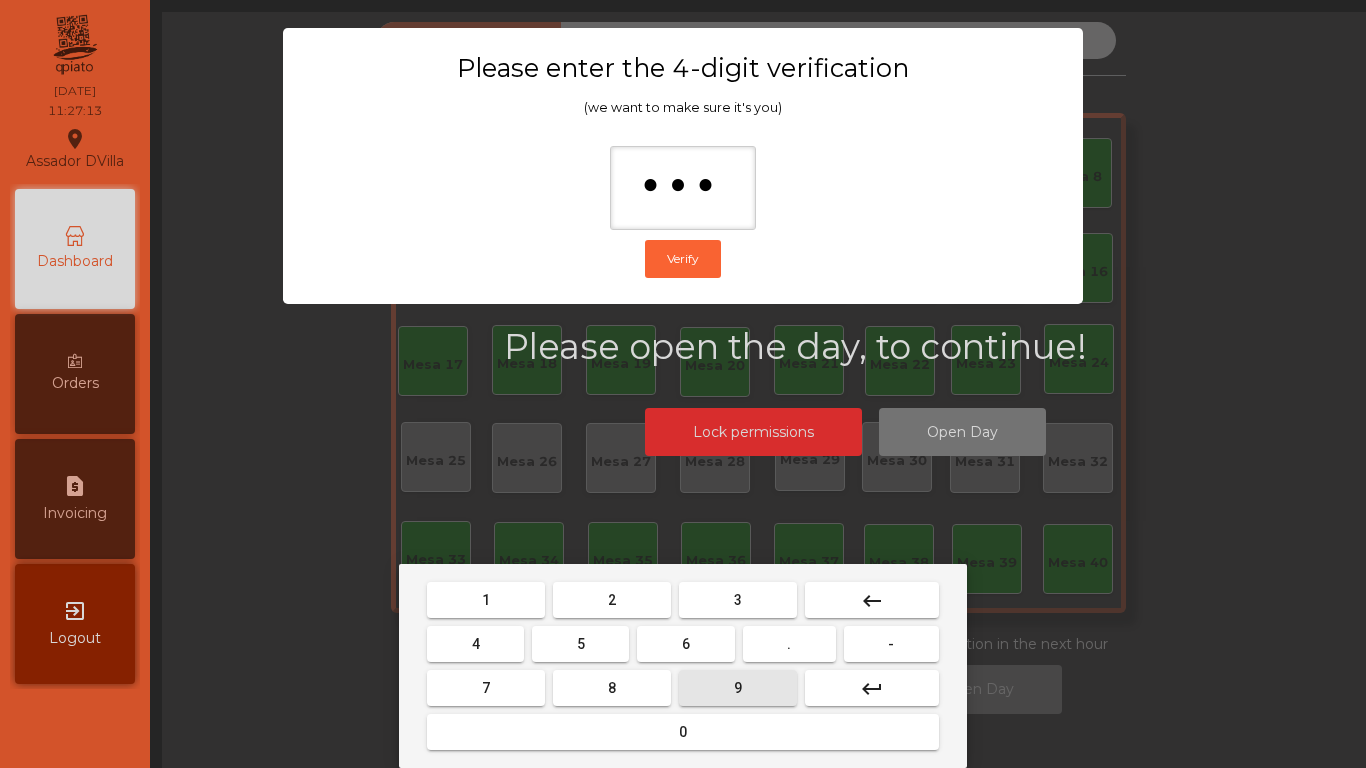 click on "9" at bounding box center (738, 688) 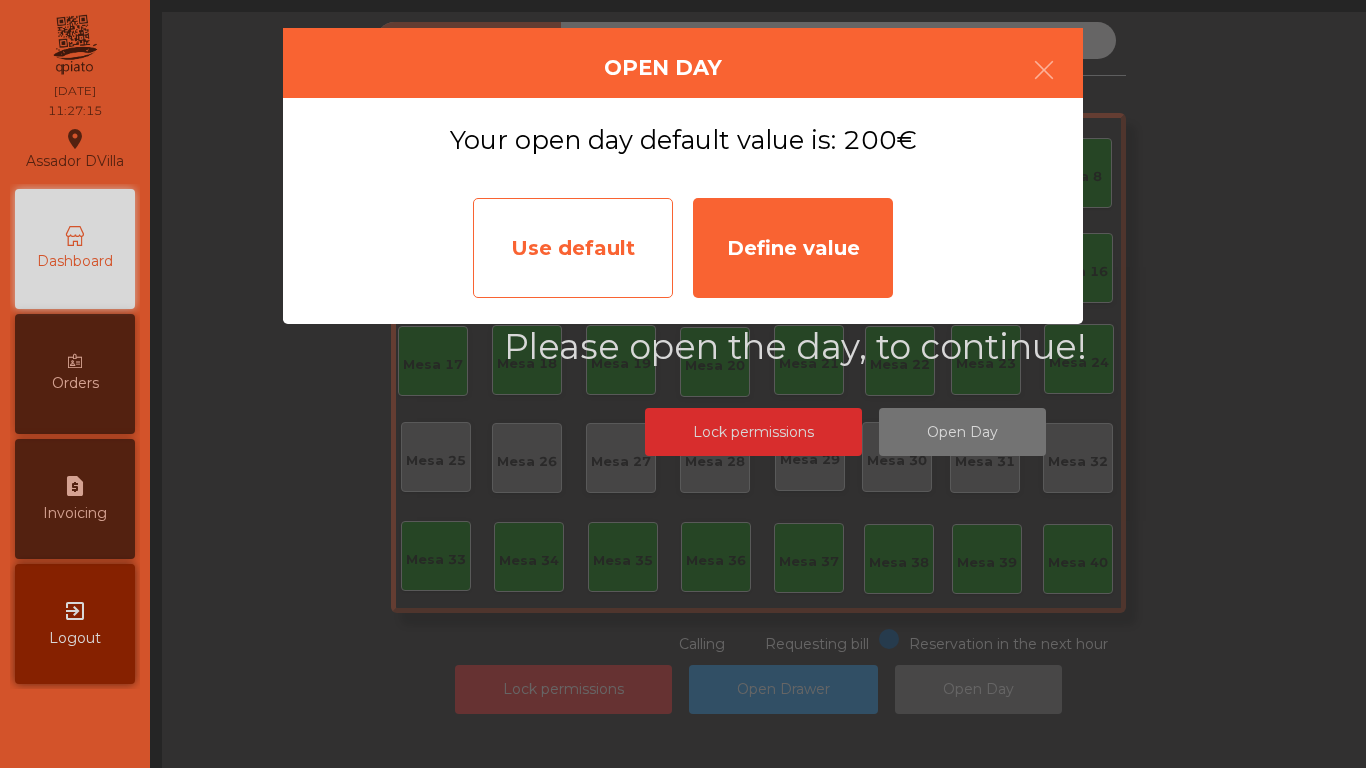 click on "Use default" 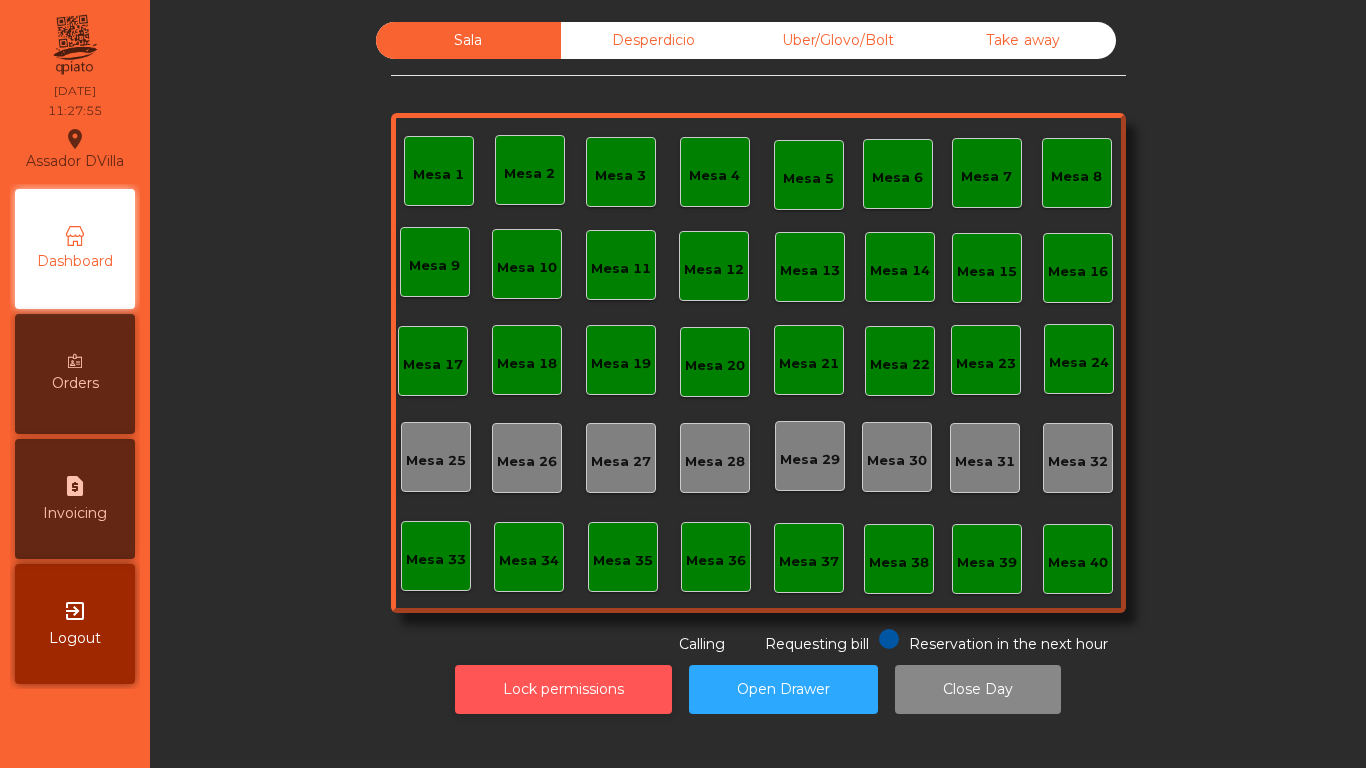 click on "Lock permissions" 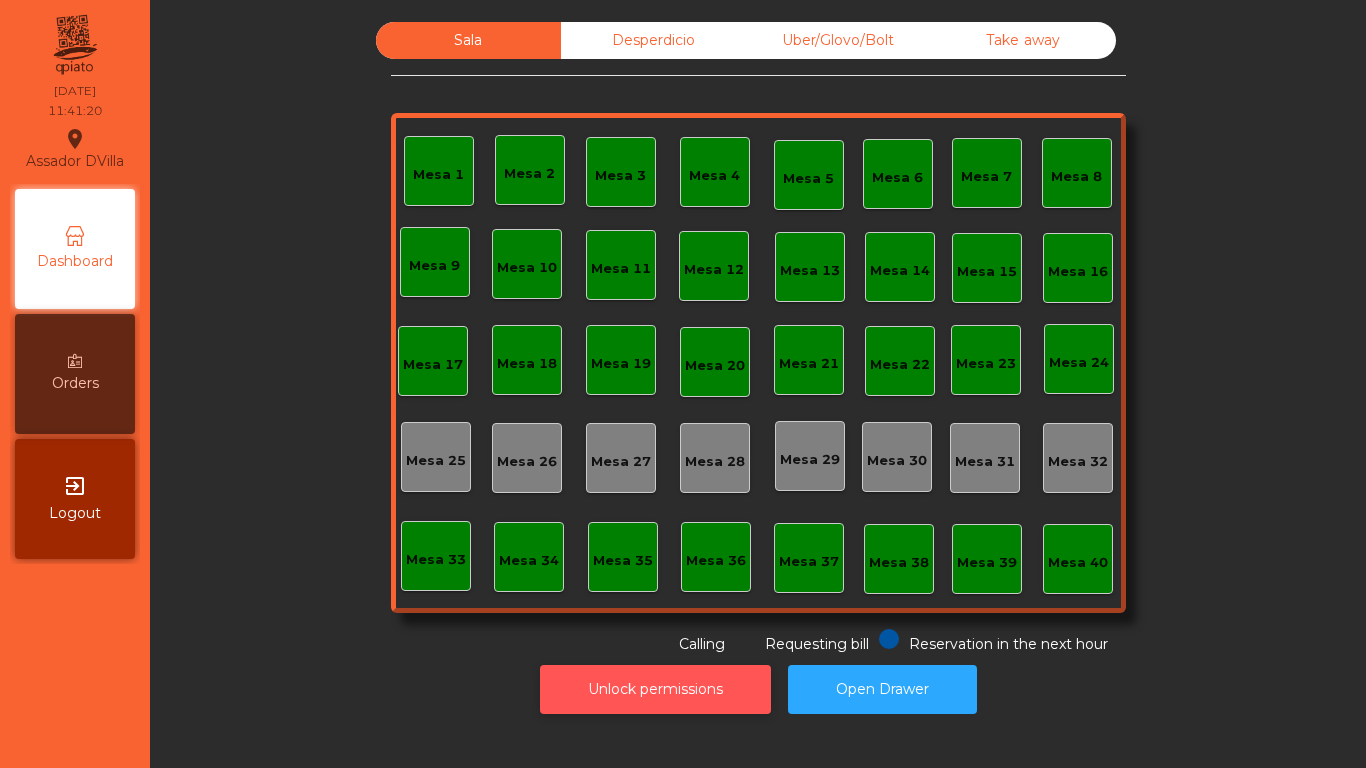 click on "Unlock permissions" 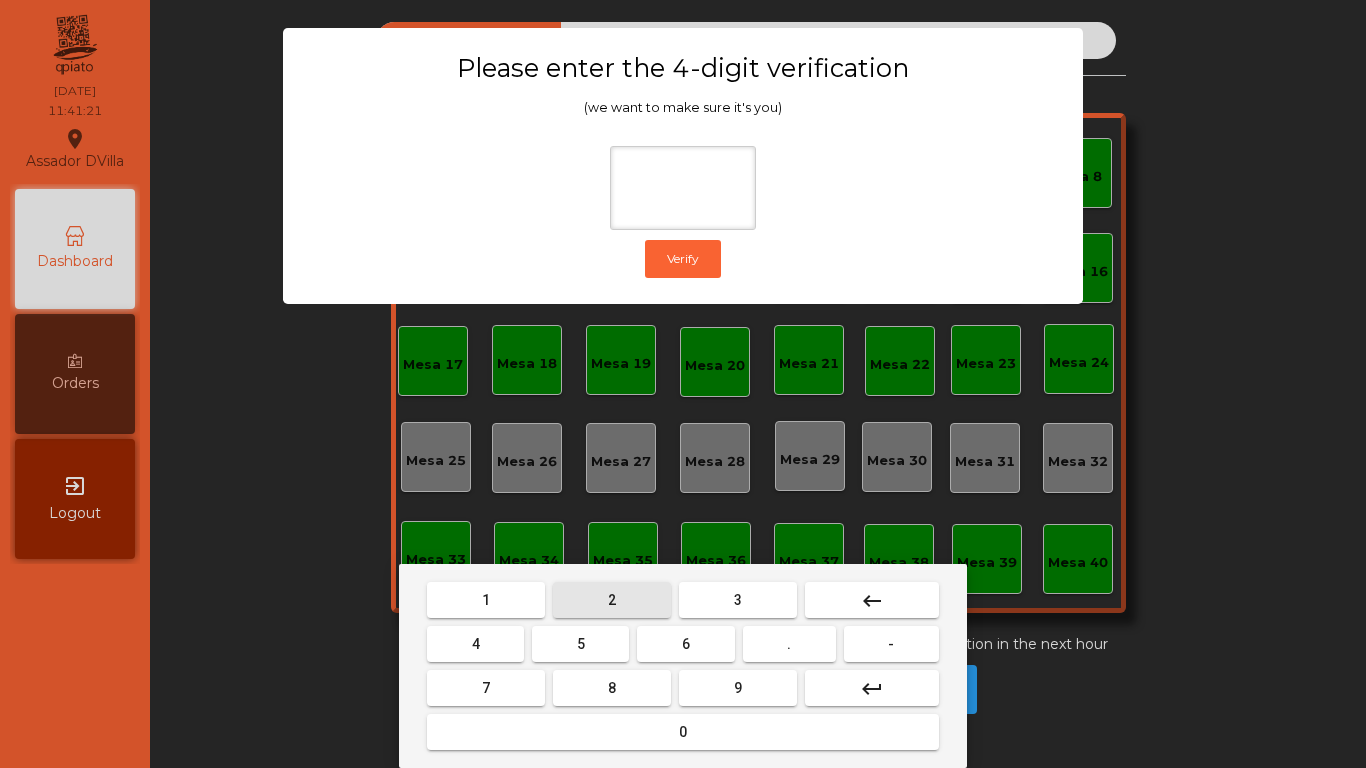 click on "2" at bounding box center (612, 600) 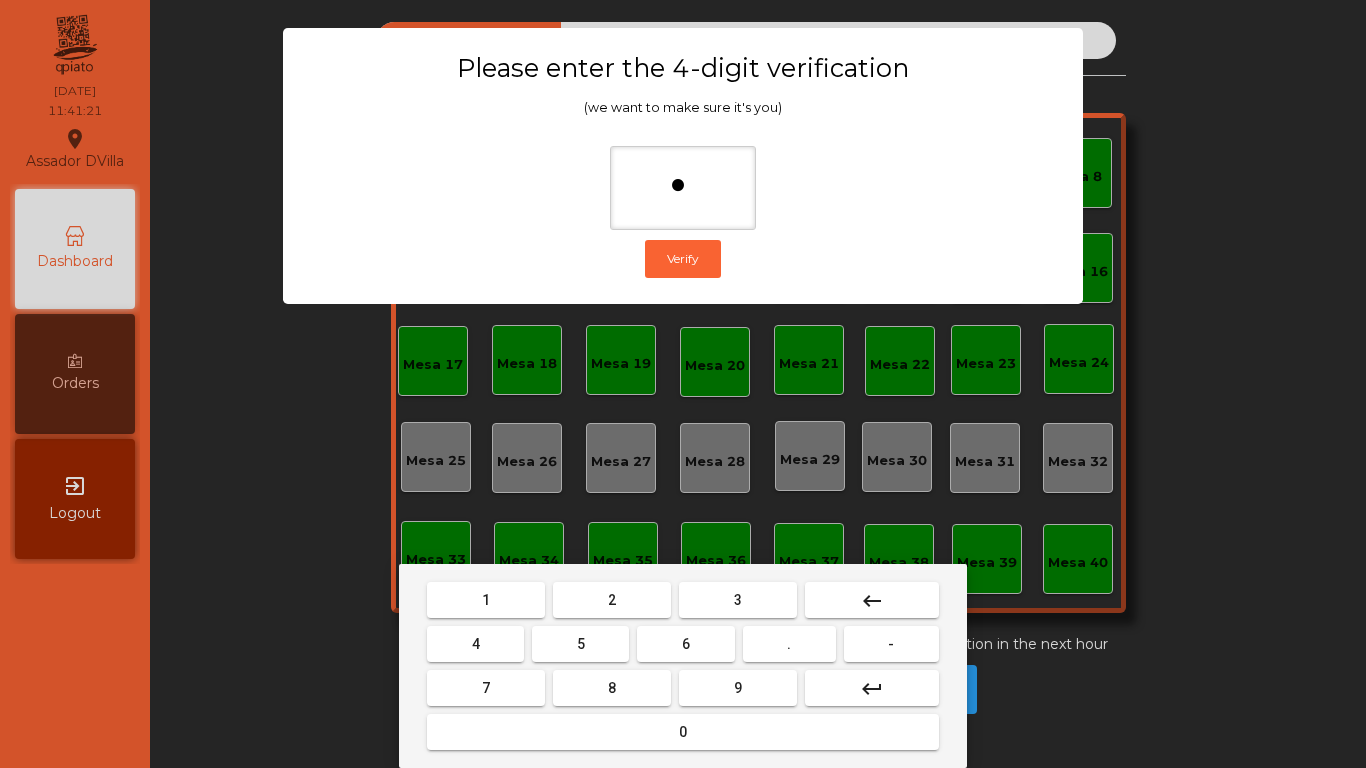 click on "4" at bounding box center (475, 644) 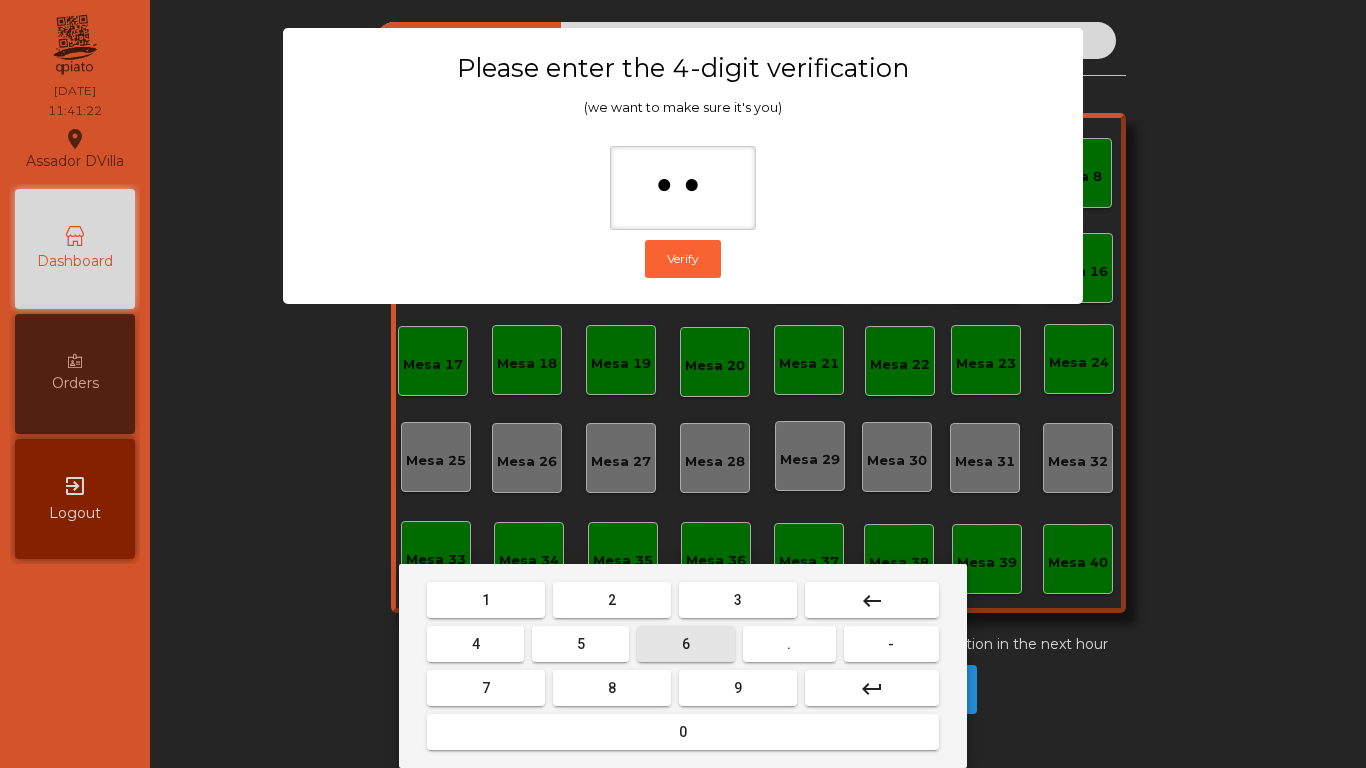 click on "6" at bounding box center (685, 644) 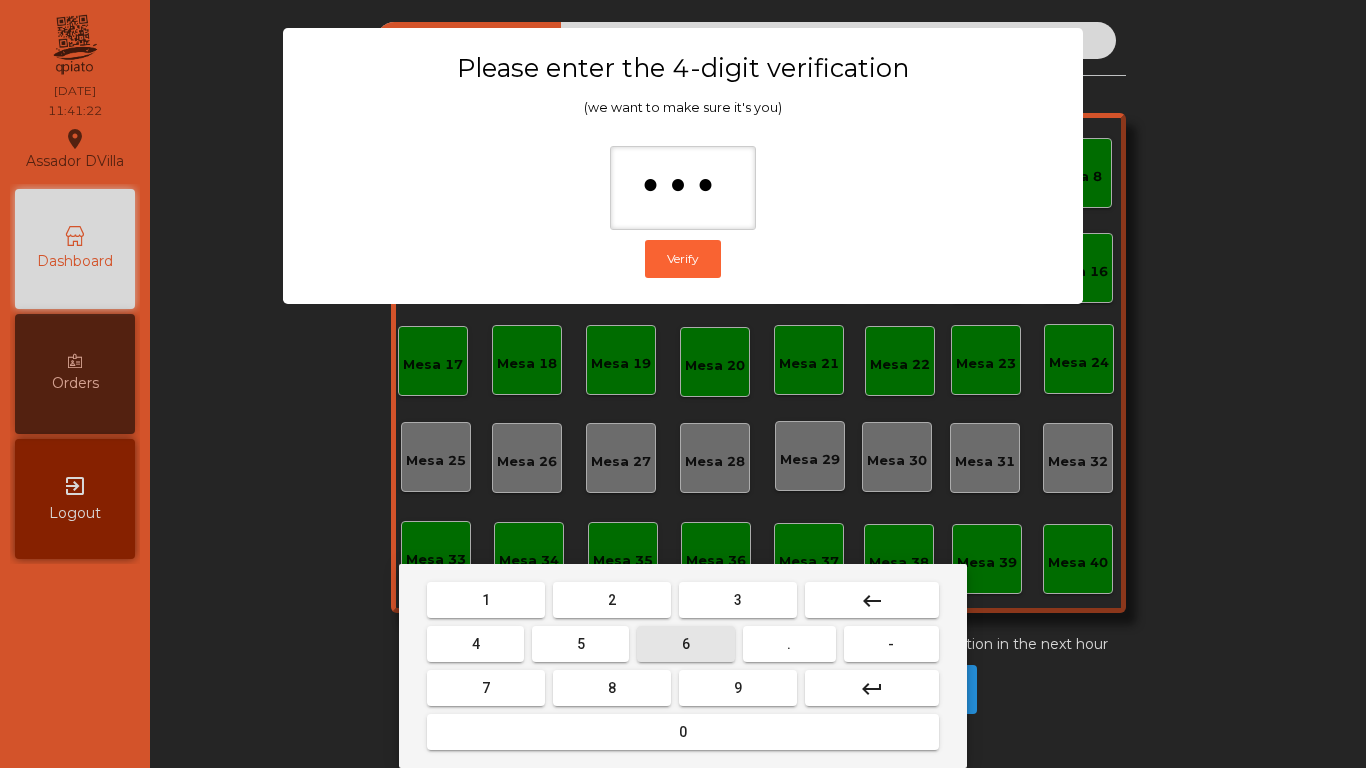 click on "9" at bounding box center [738, 688] 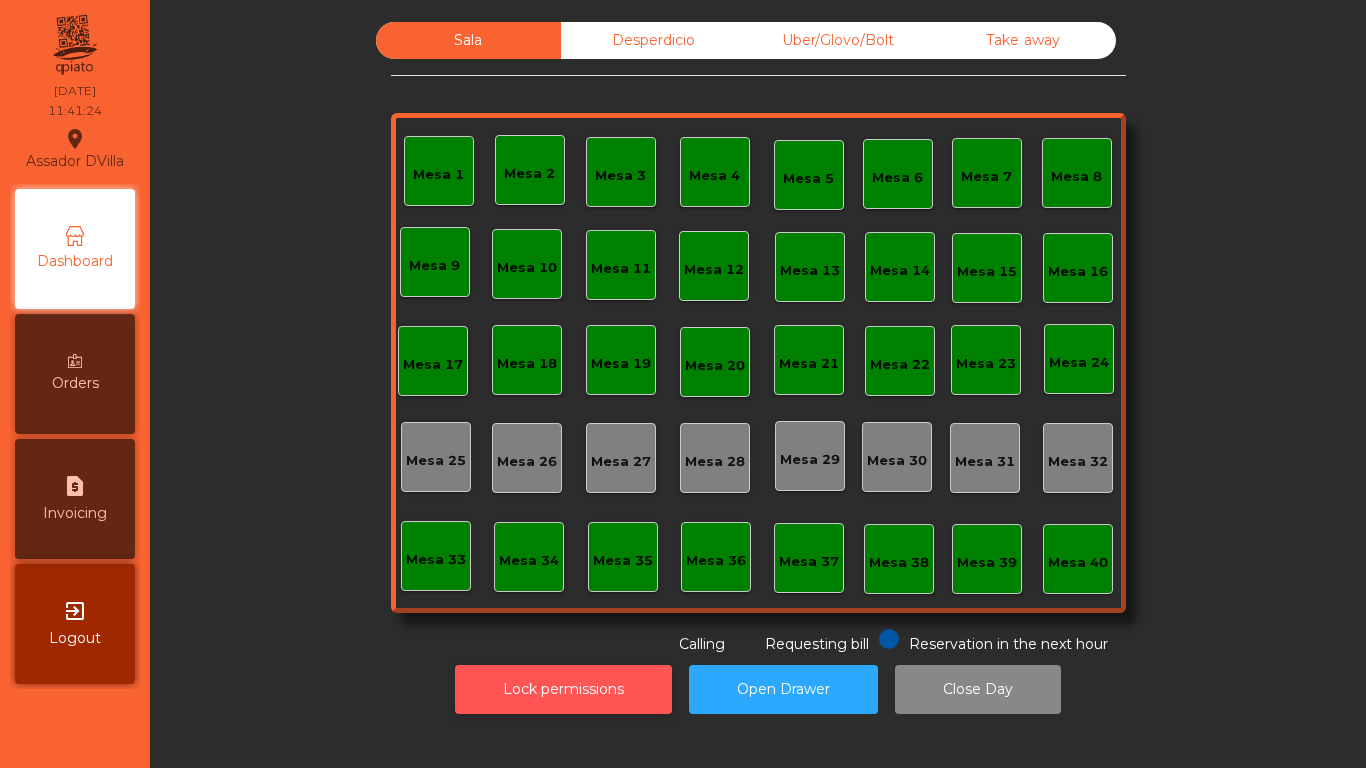 click on "Lock permissions" 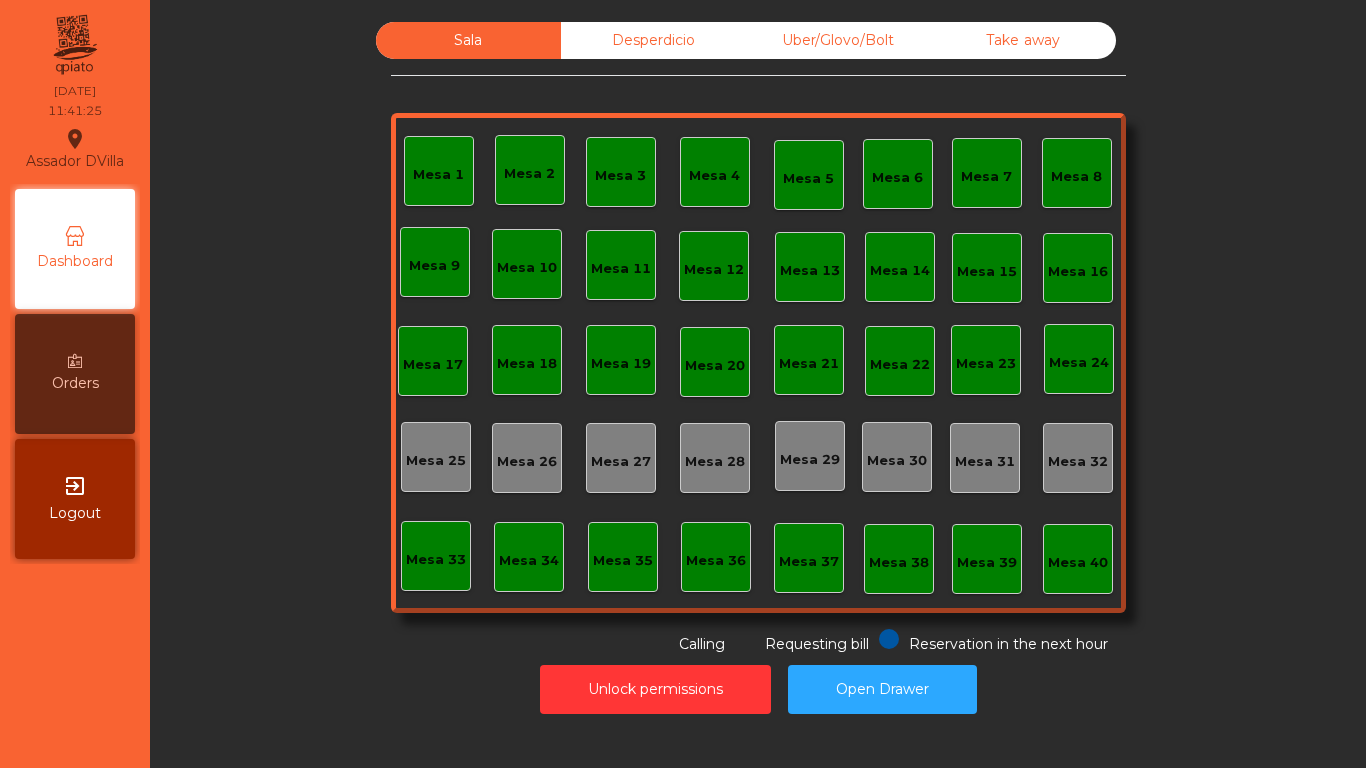 click on "Desperdicio" 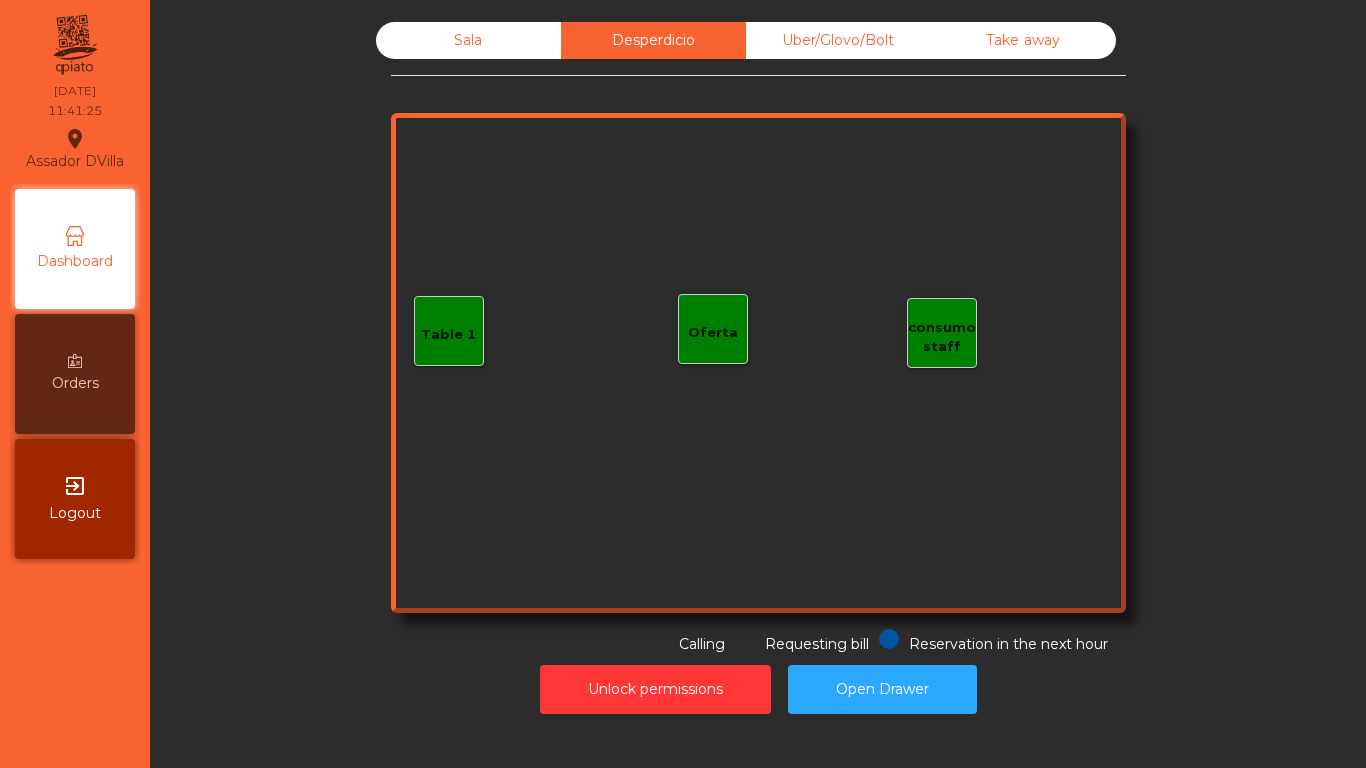 click on "Uber/Glovo/Bolt" 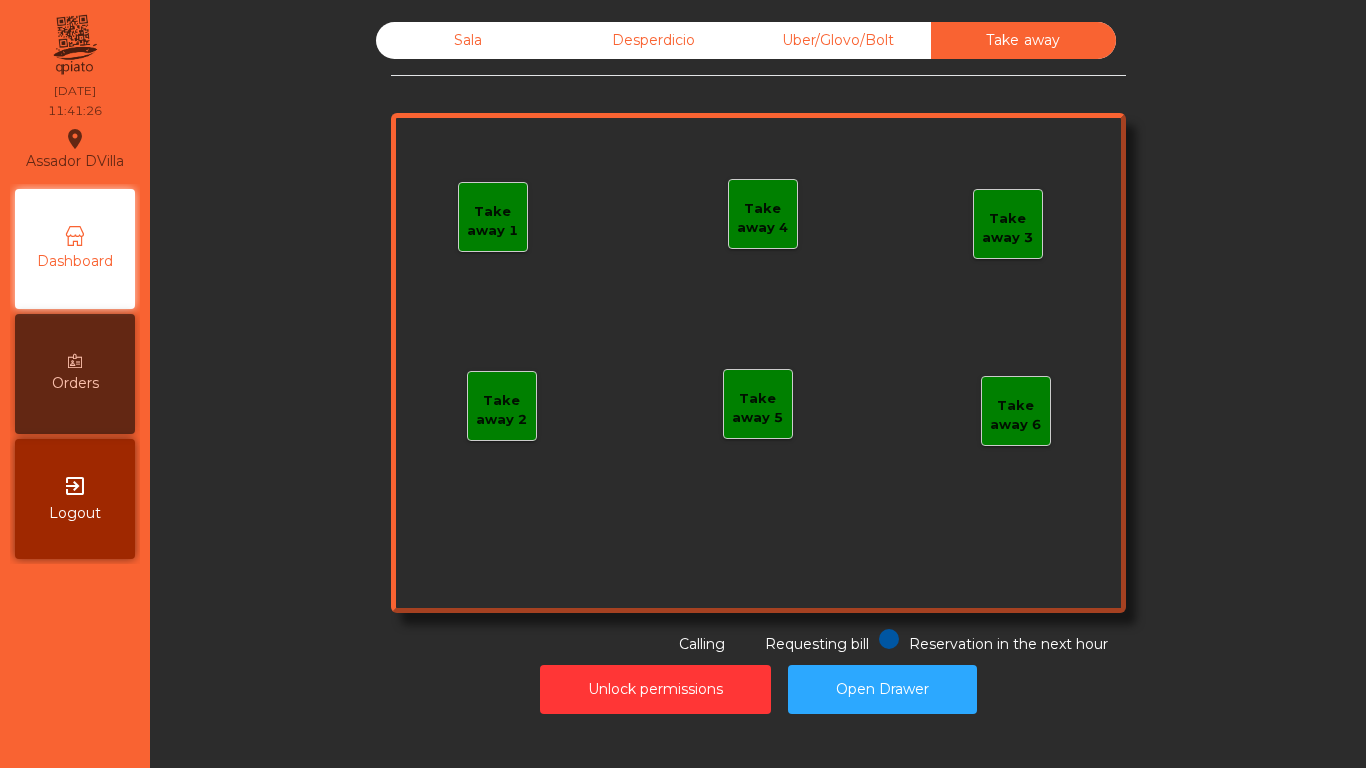 click on "Sala" 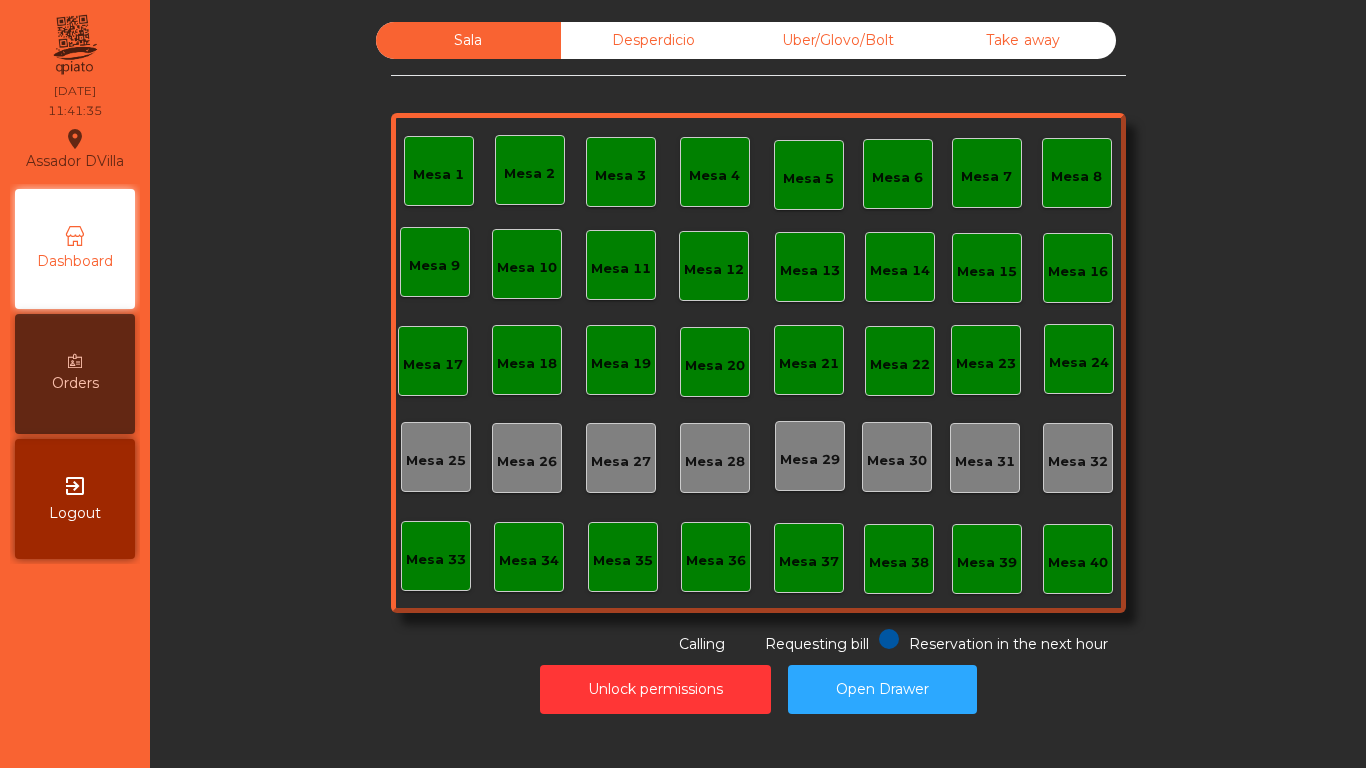 click on "Mesa 24" 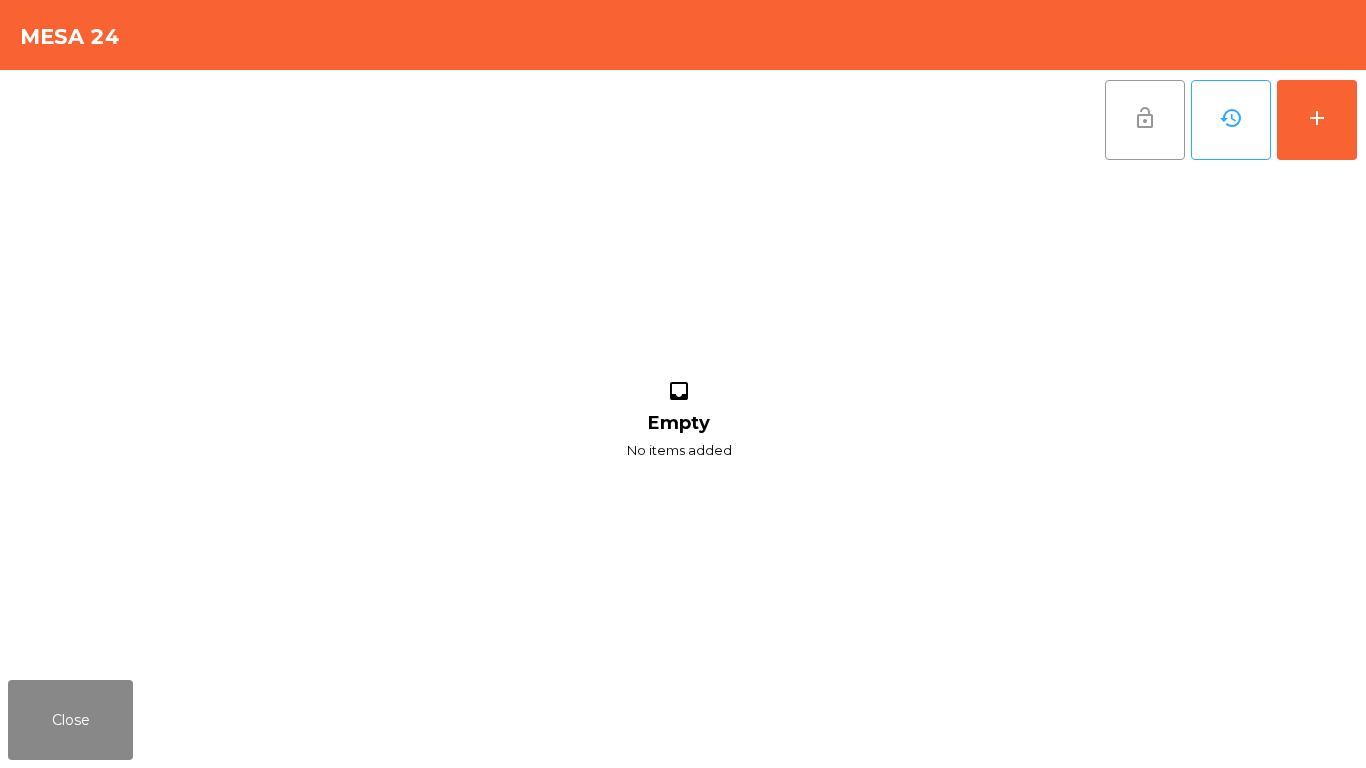 click on "lock_open" 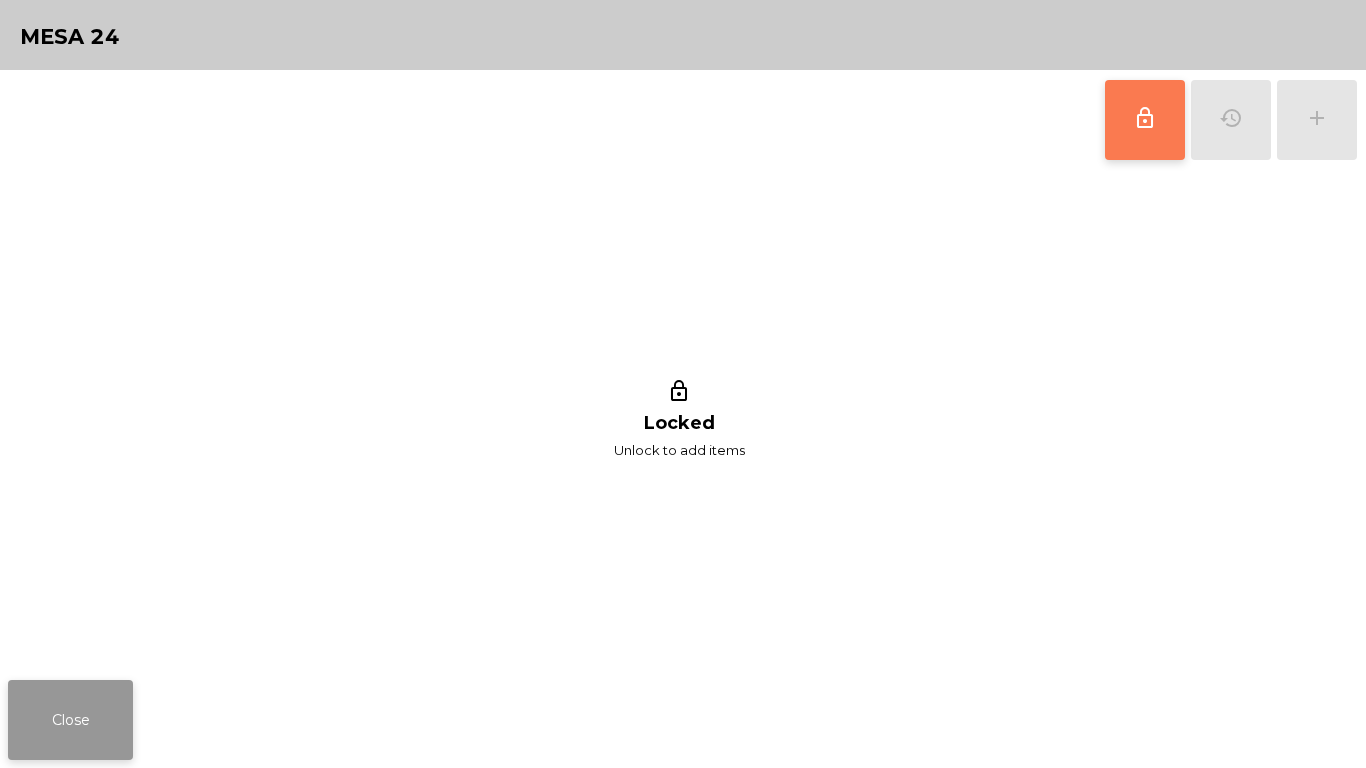 click on "Close" 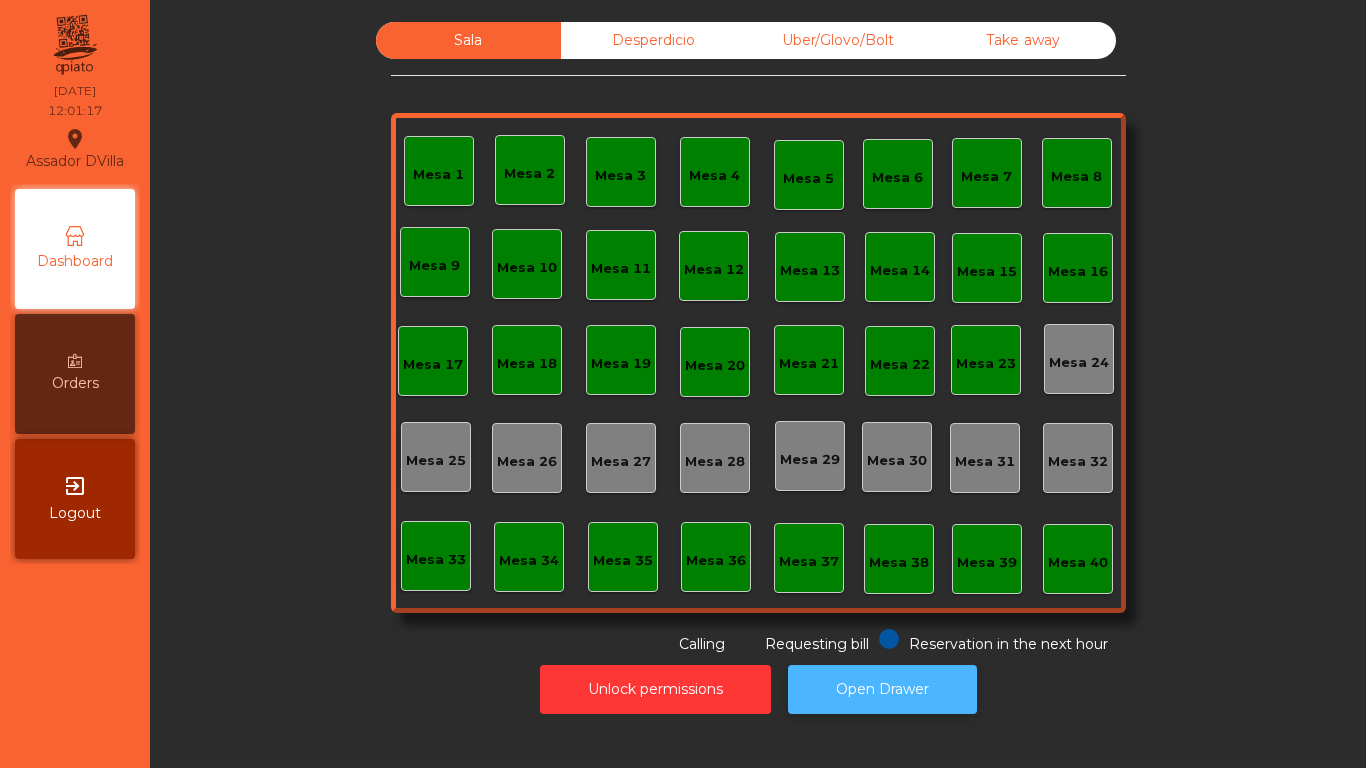 click on "Open Drawer" 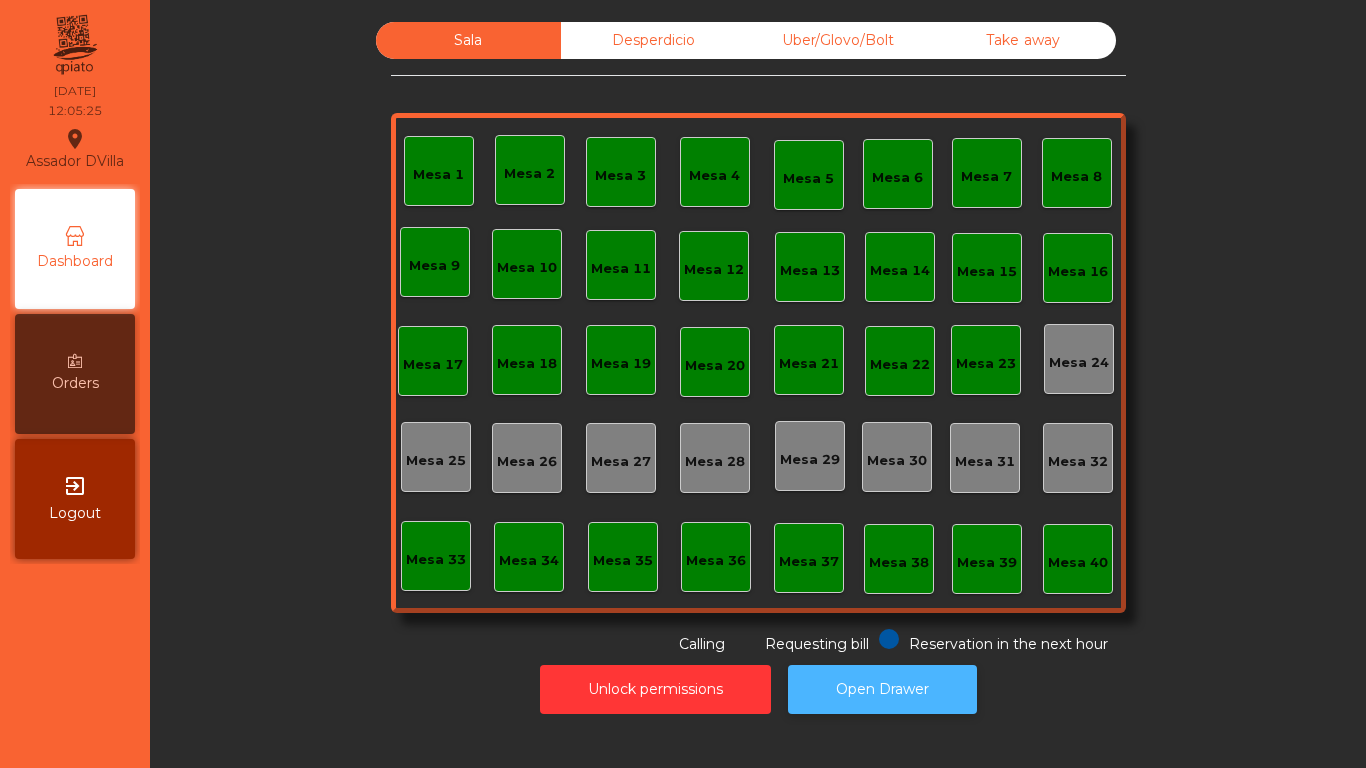click on "Open Drawer" 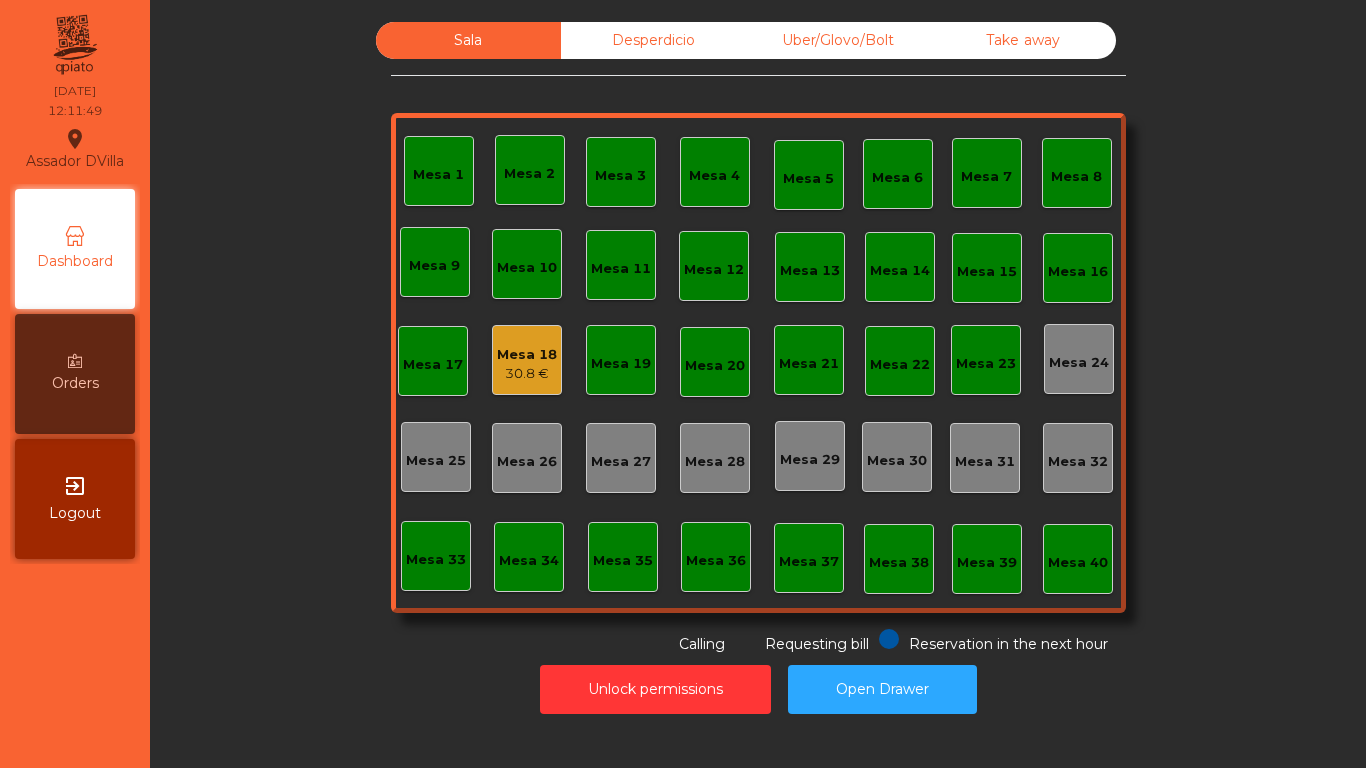 click on "30.8 €" 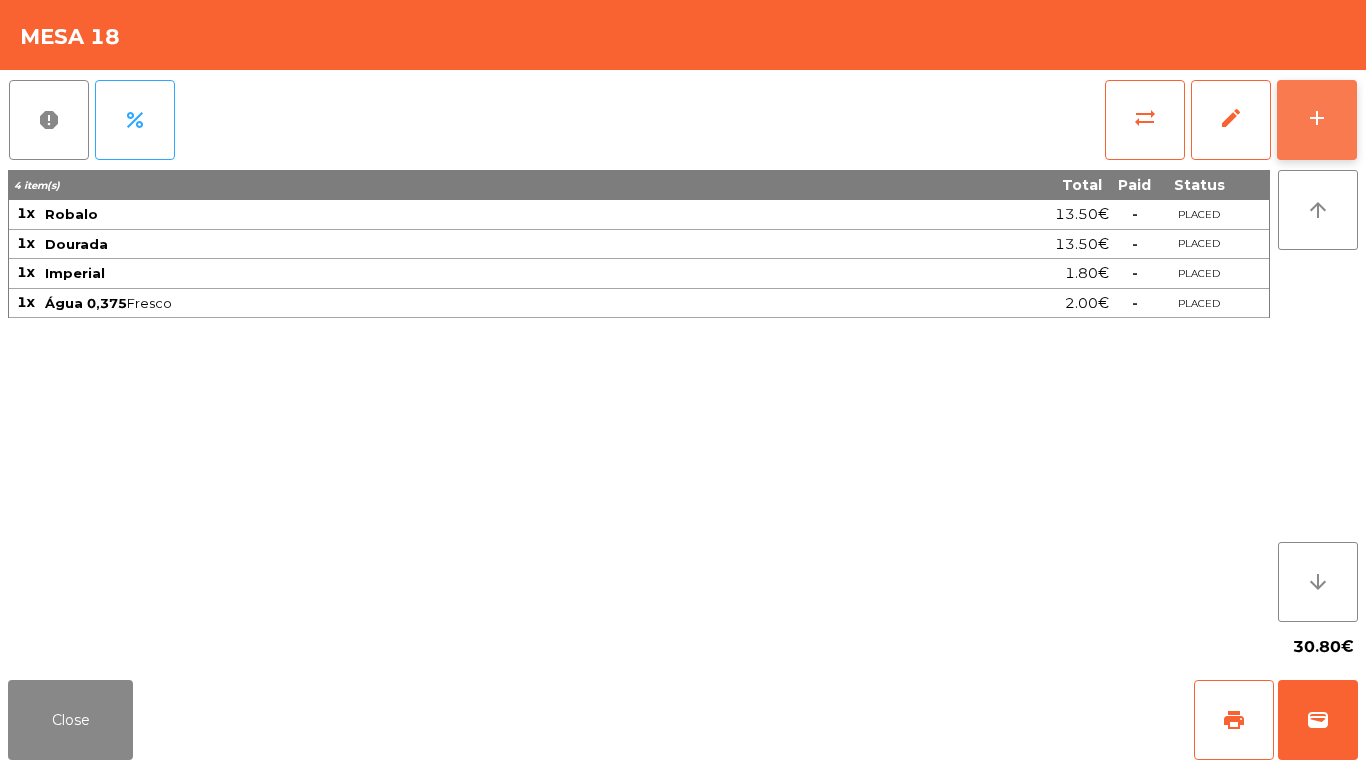 click on "add" 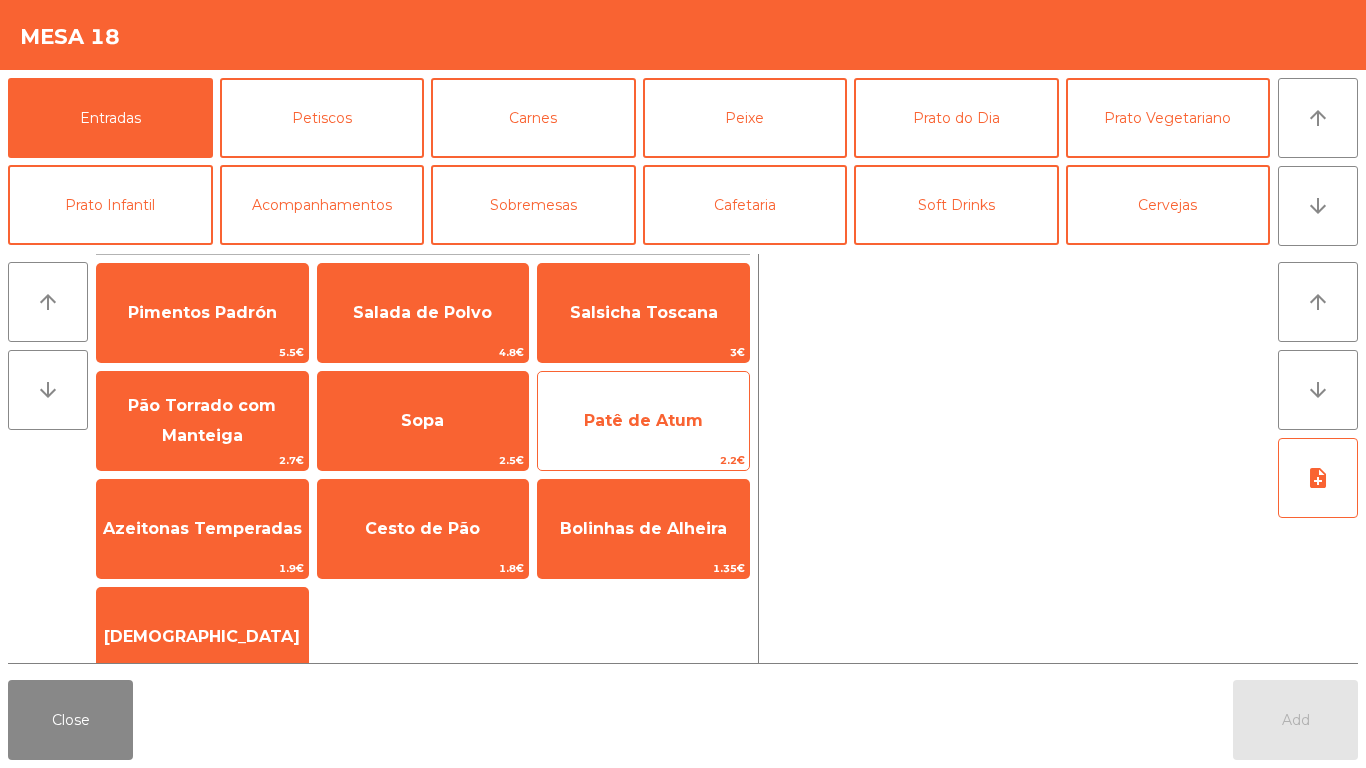 click on "Patê de Atum" 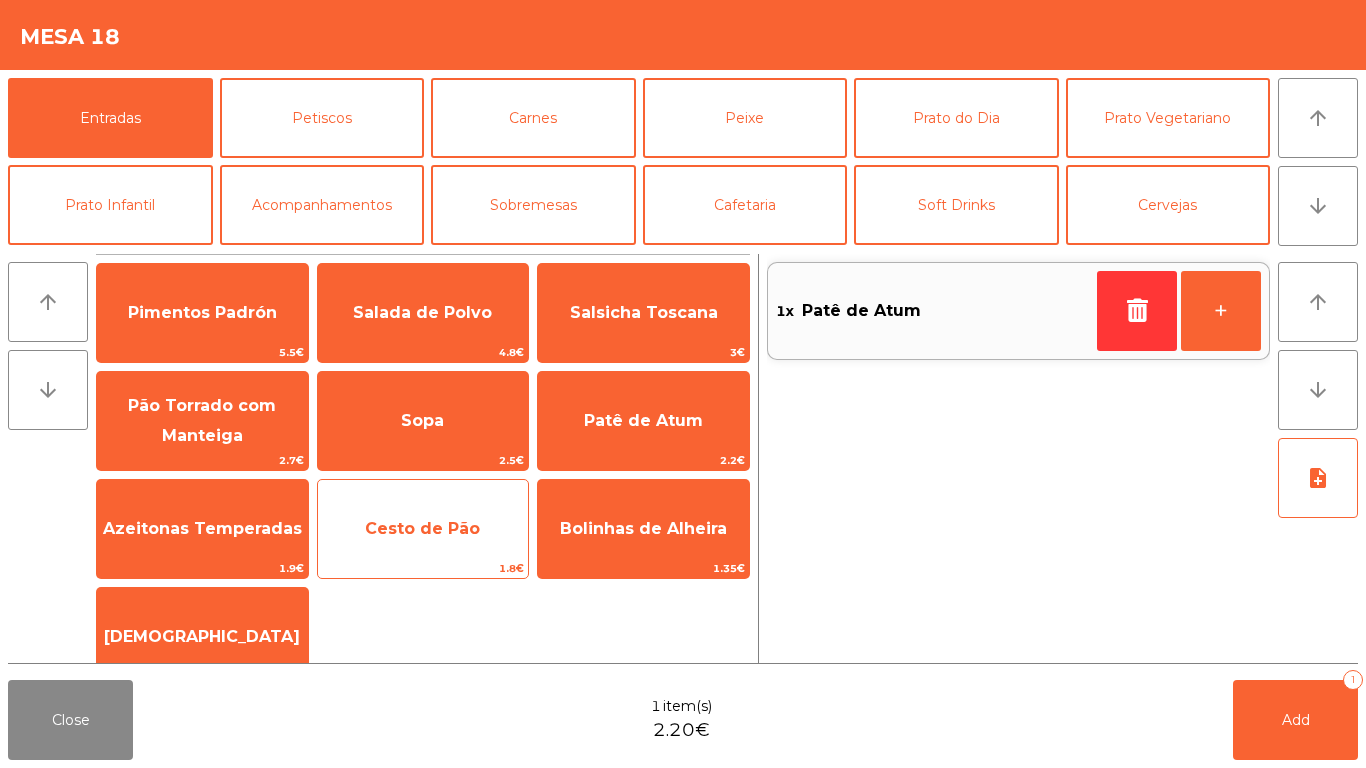 click on "Cesto de Pão" 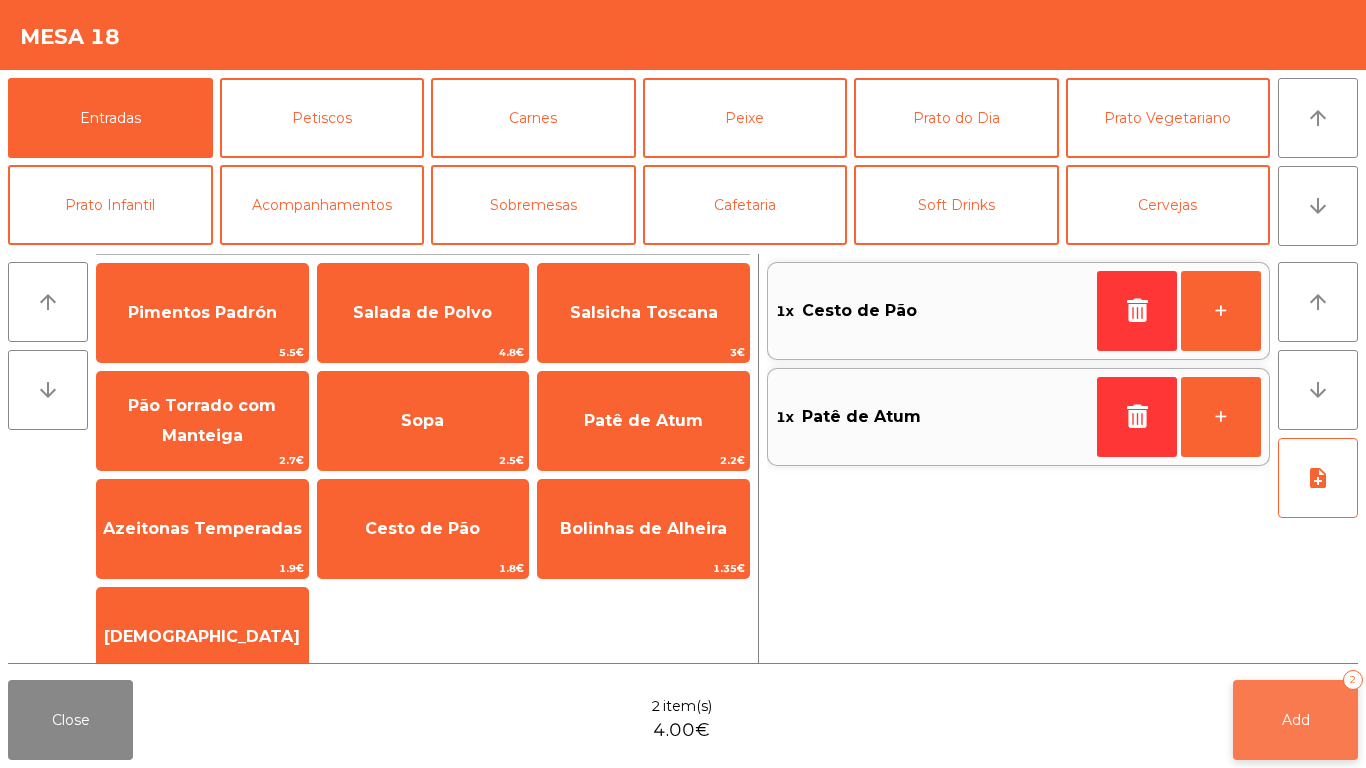 click on "Add   2" 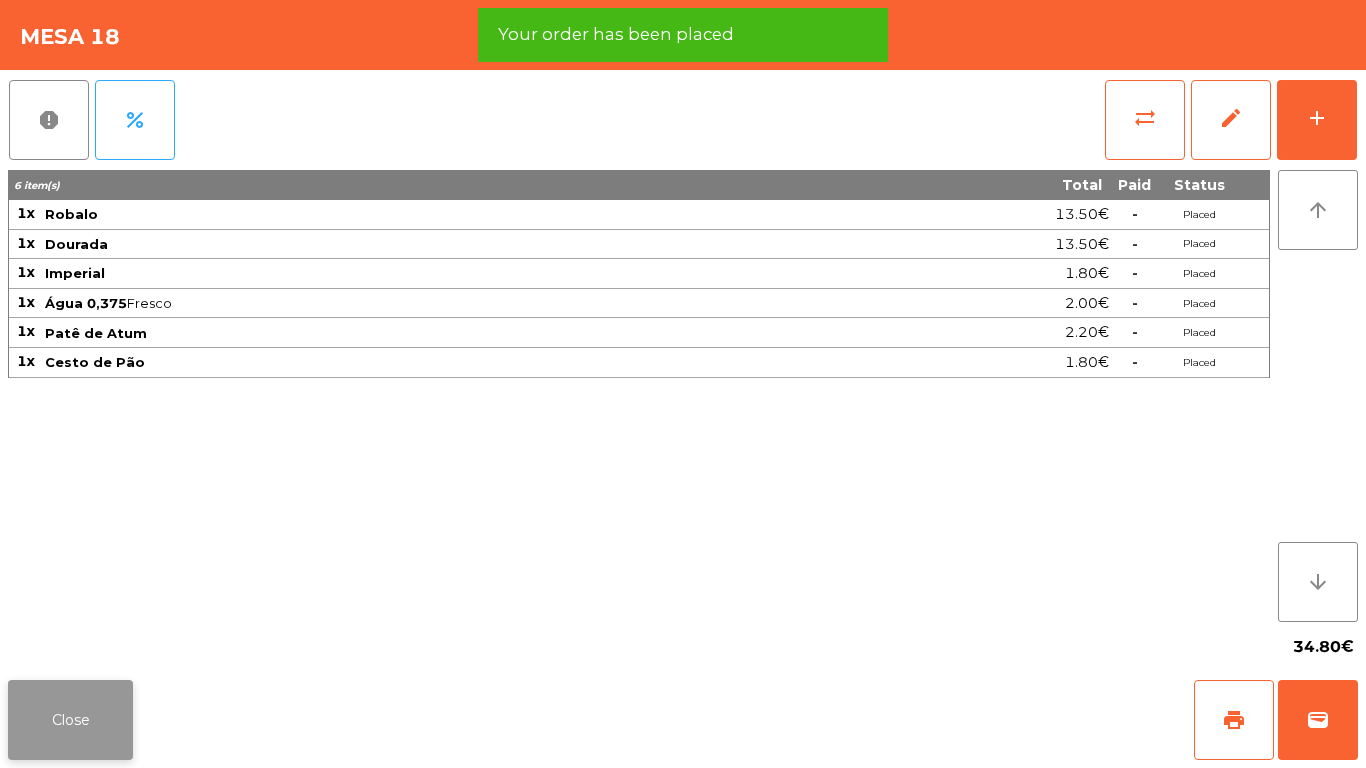 click on "Close" 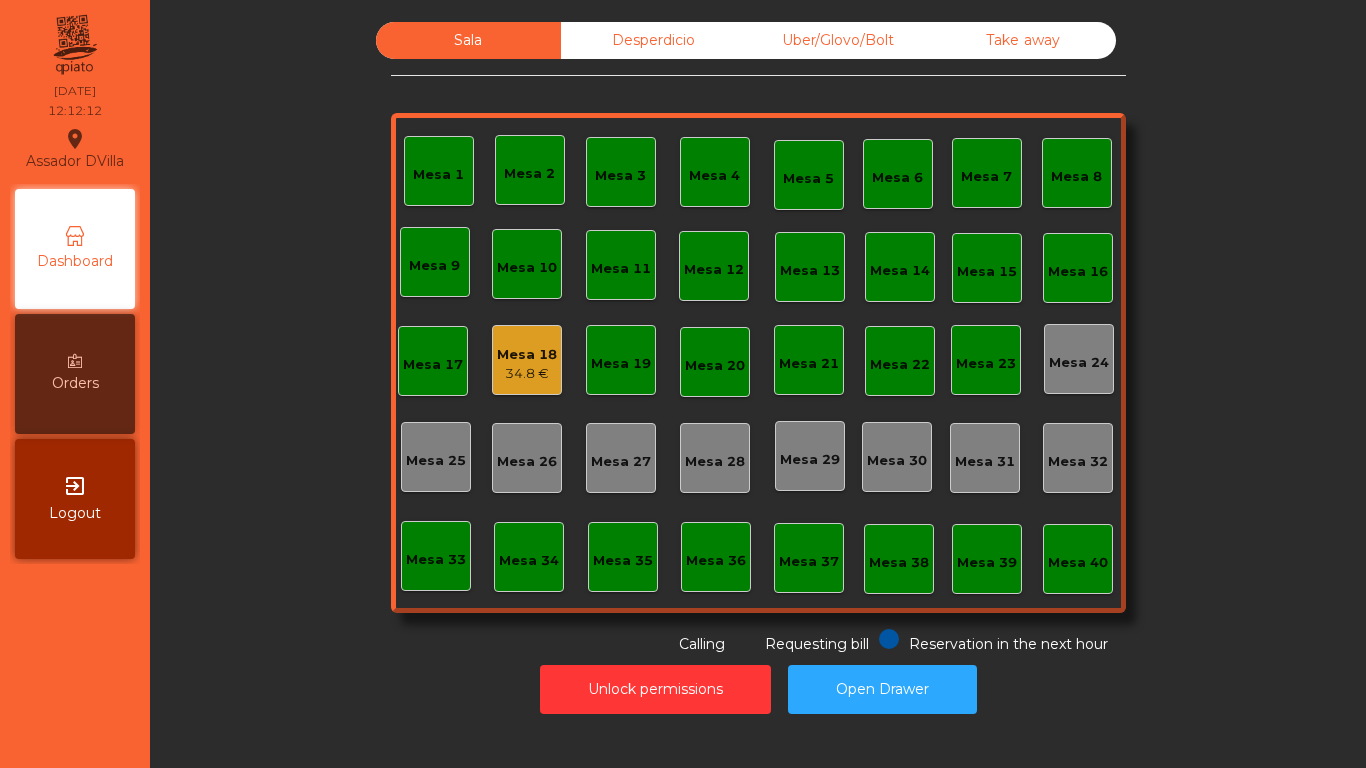 click on "Mesa 2" 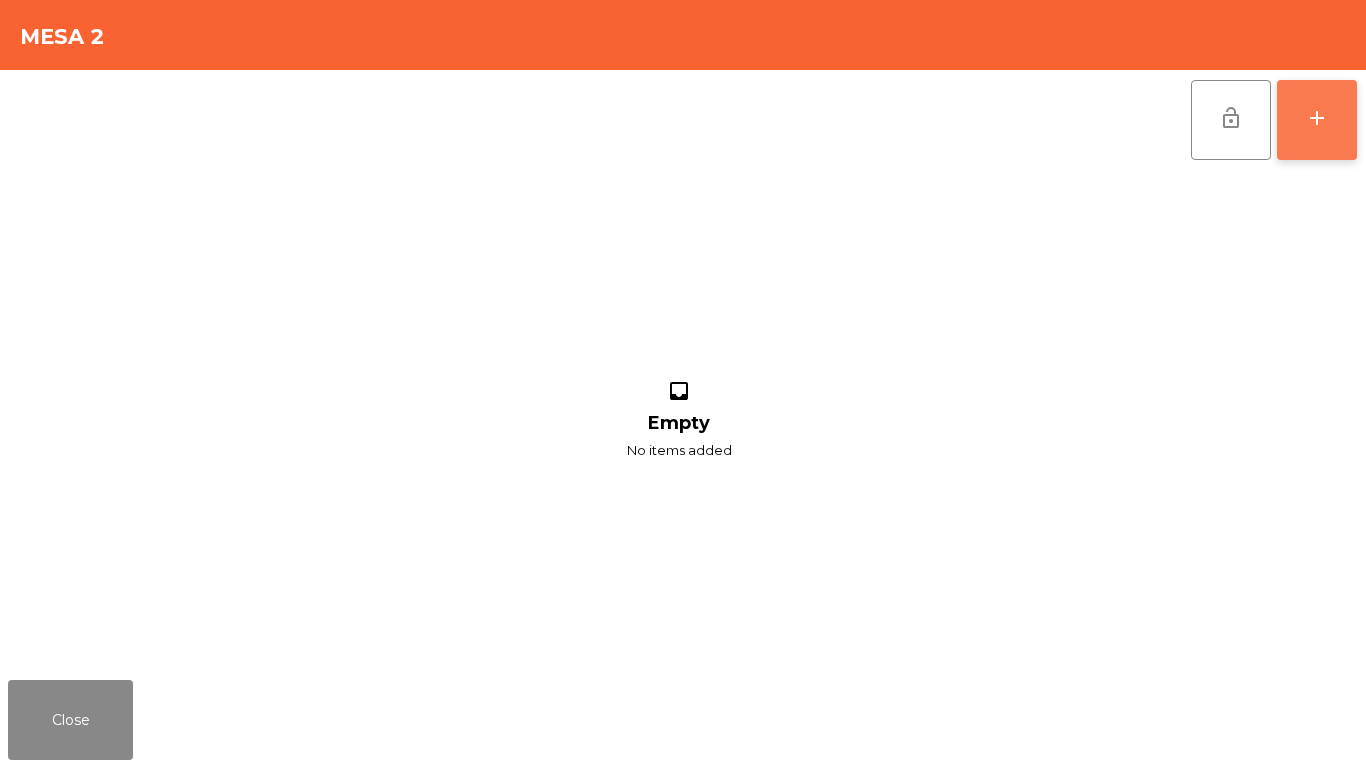 click on "add" 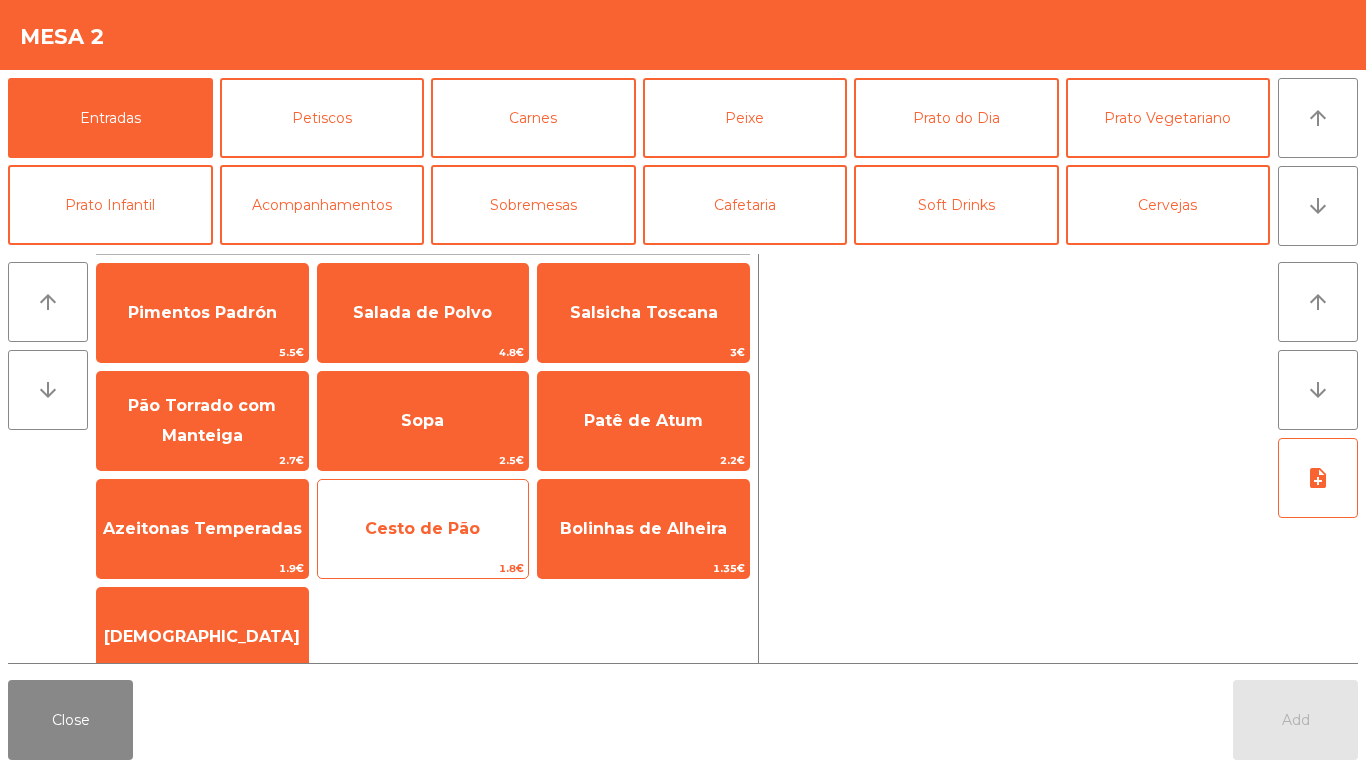 click on "Cesto de Pão" 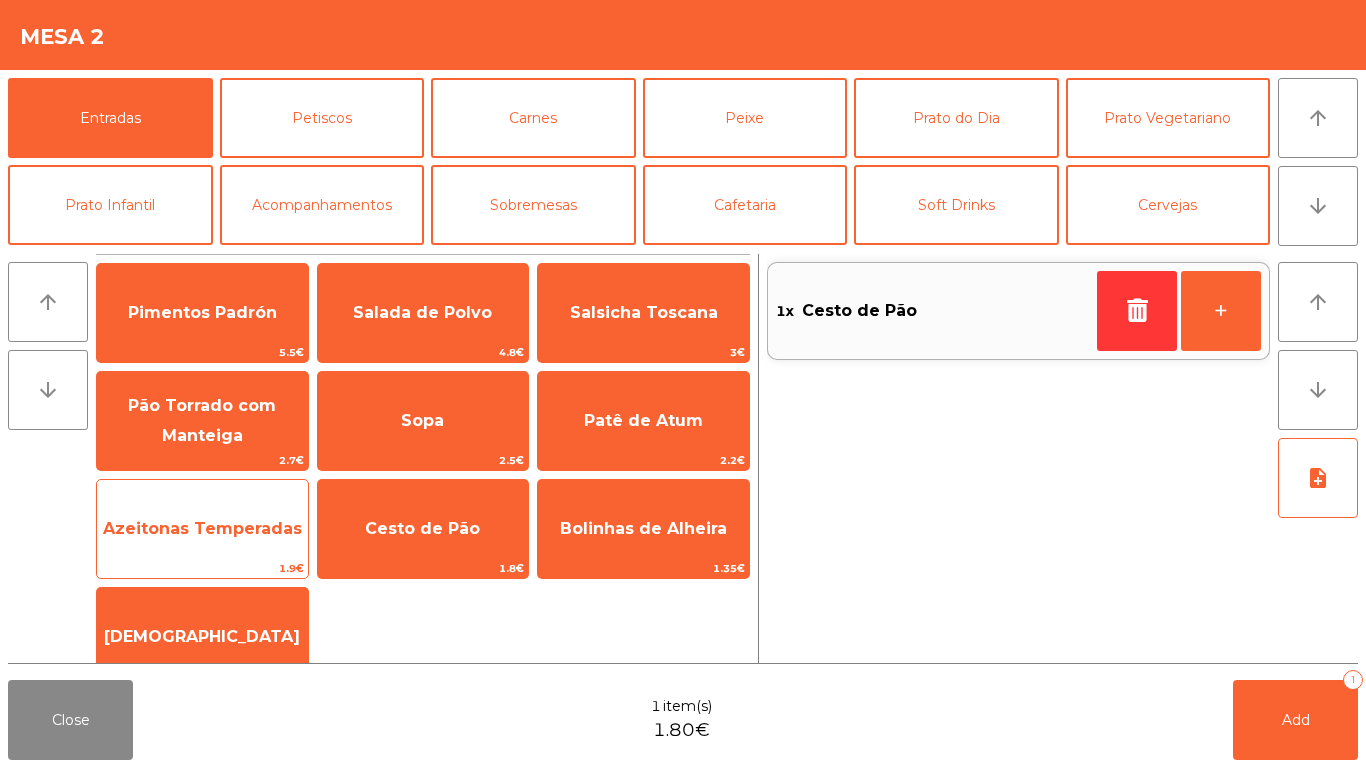 click on "Azeitonas Temperadas" 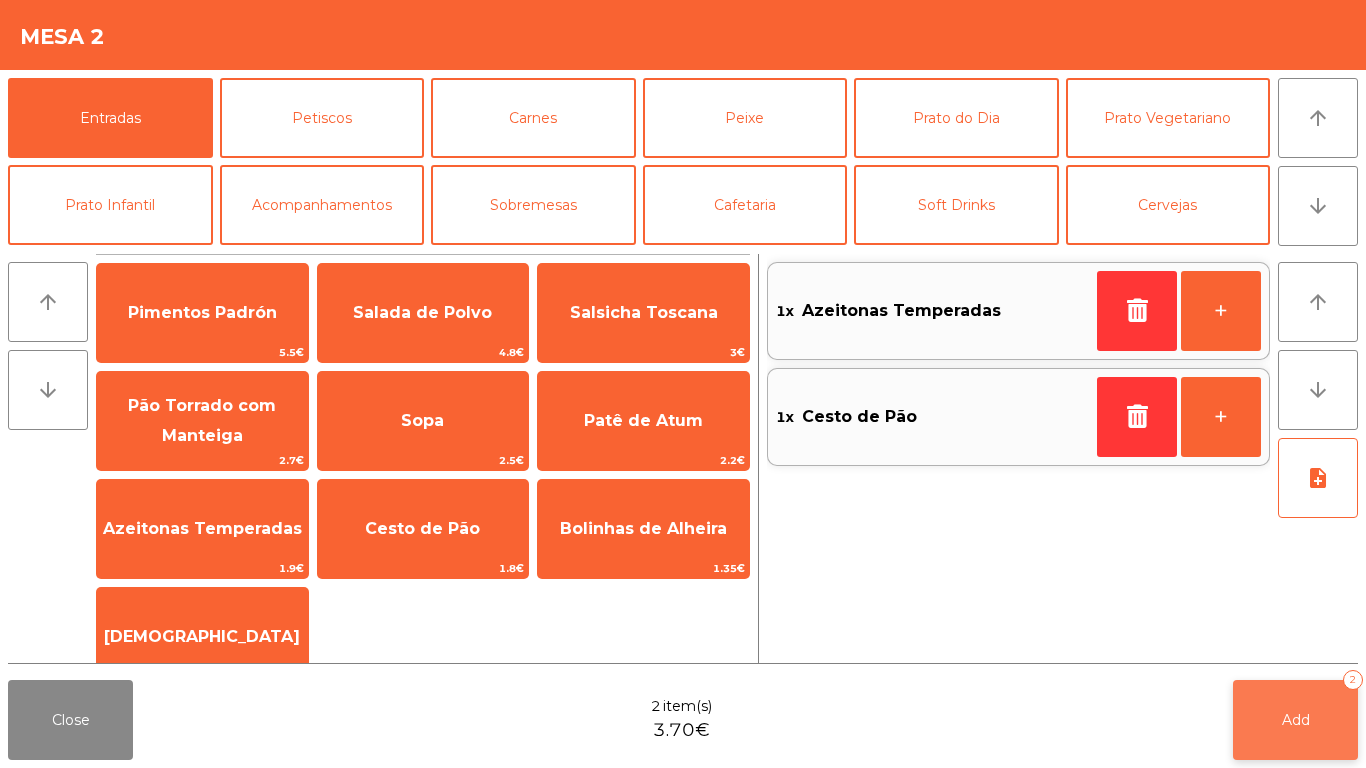 click on "Add   2" 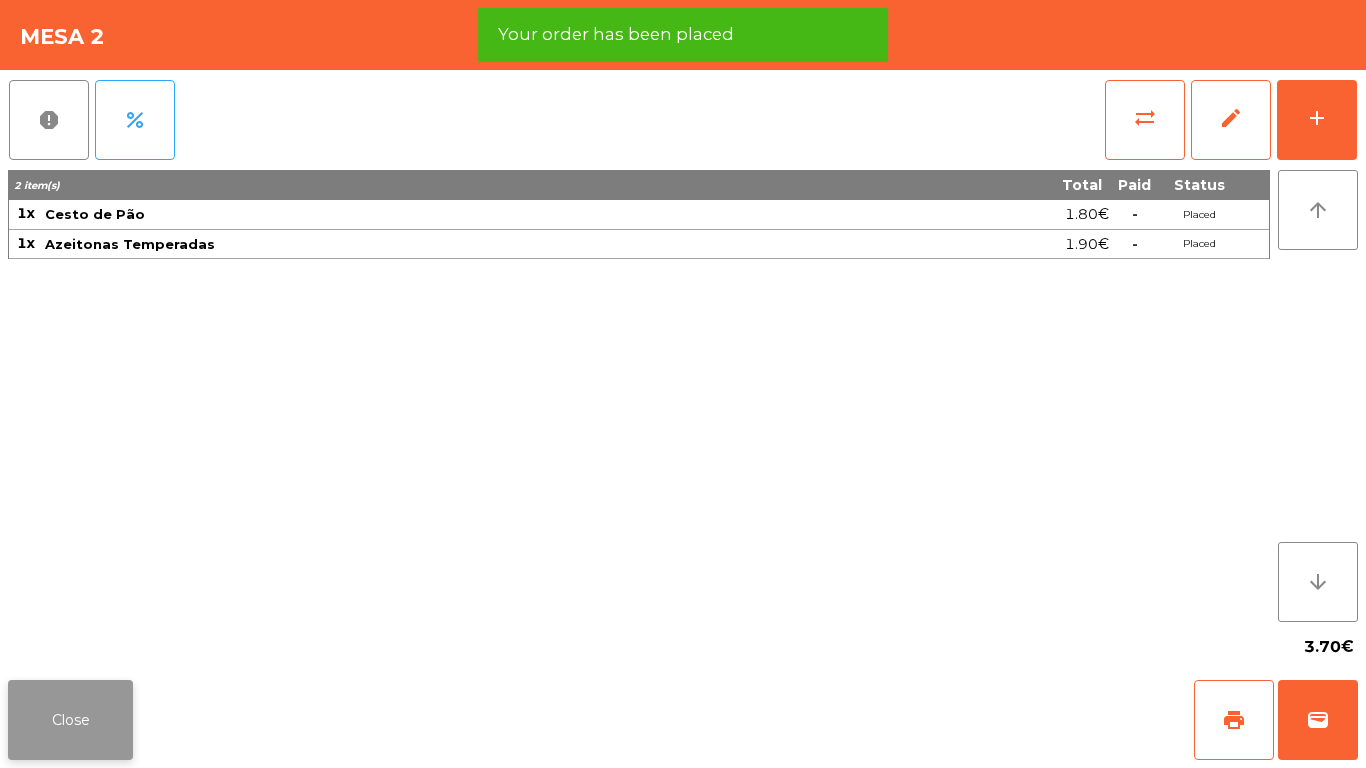 click on "Close" 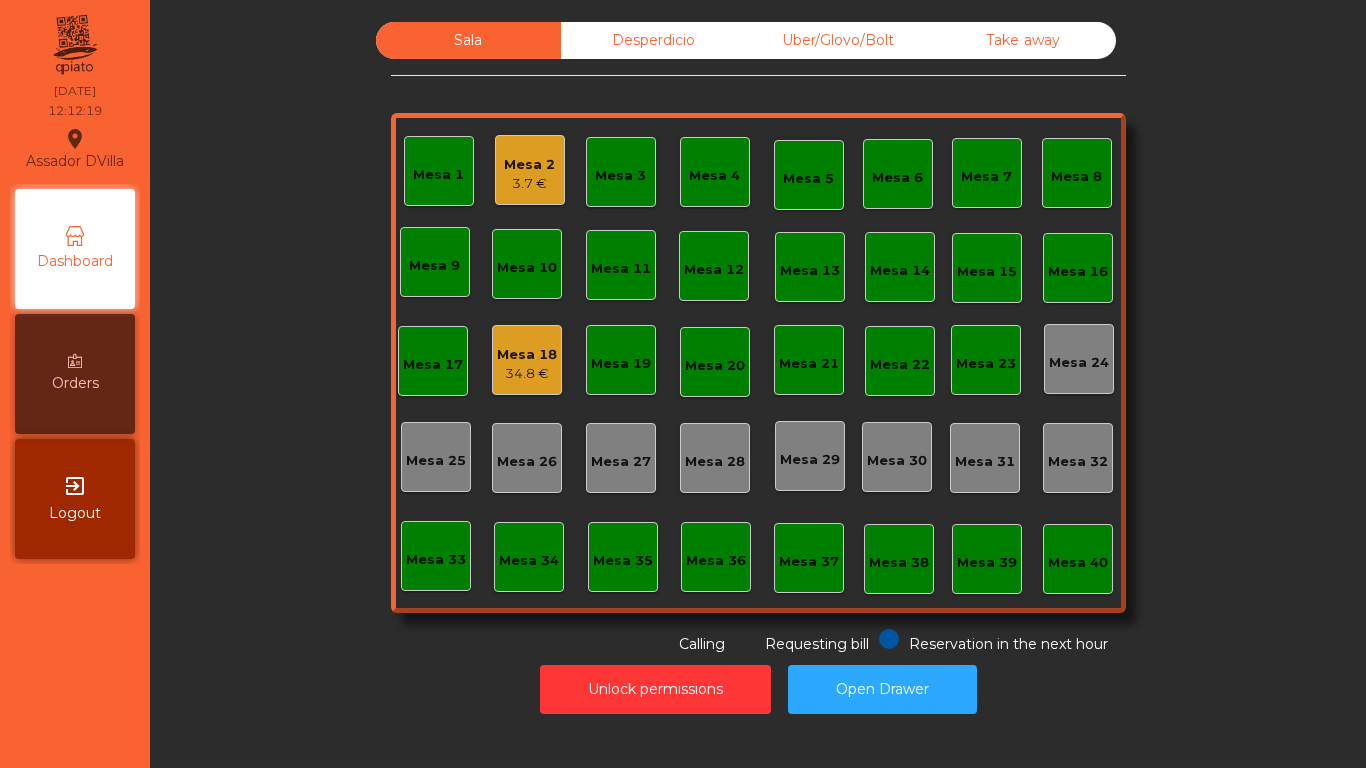 click on "Mesa 18" 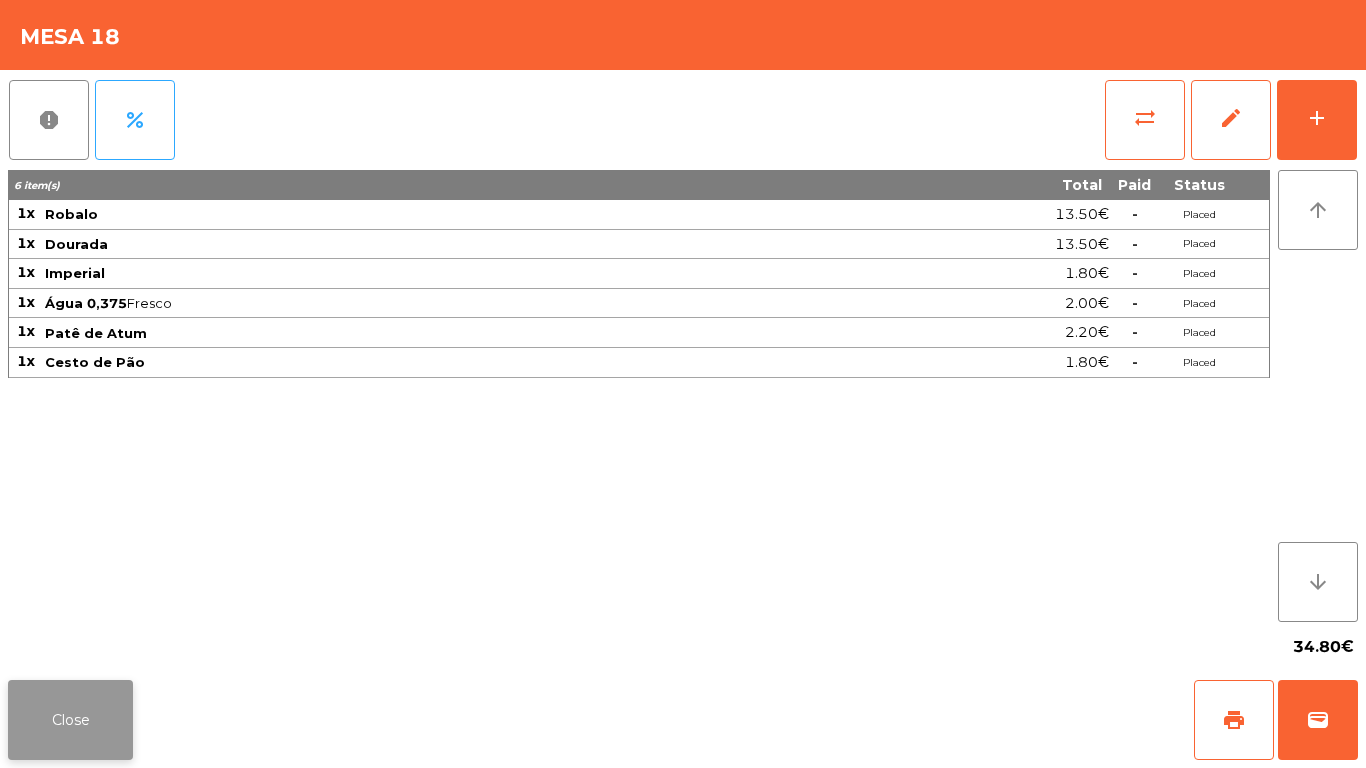 click on "Close" 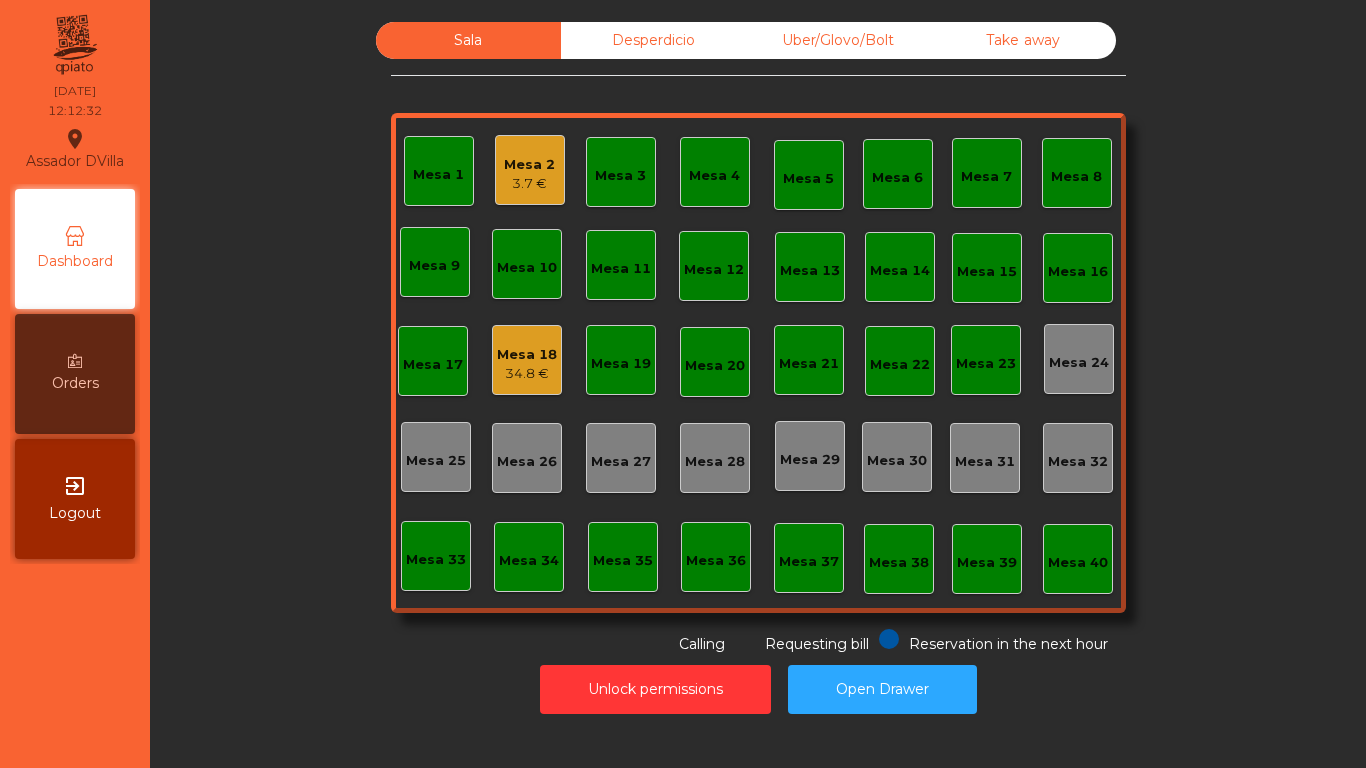click on "34.8 €" 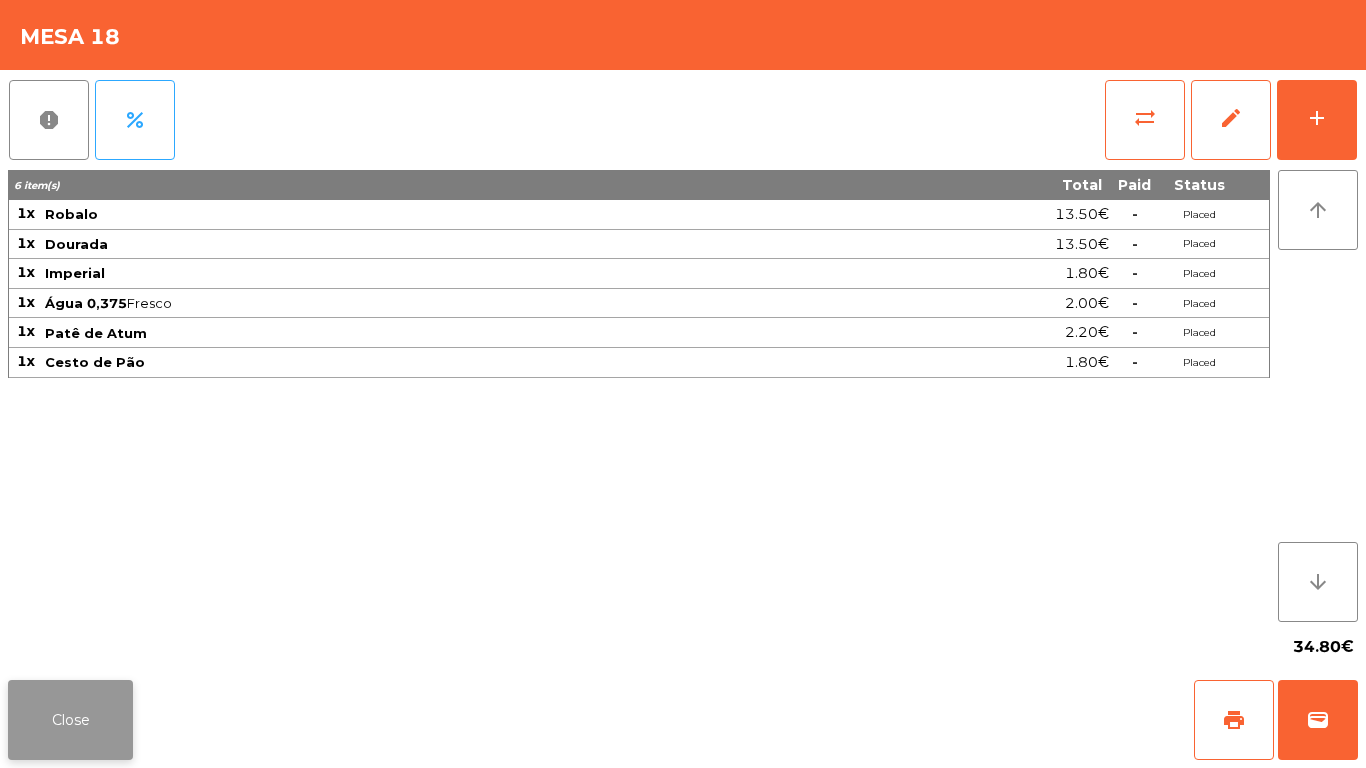 click on "Close" 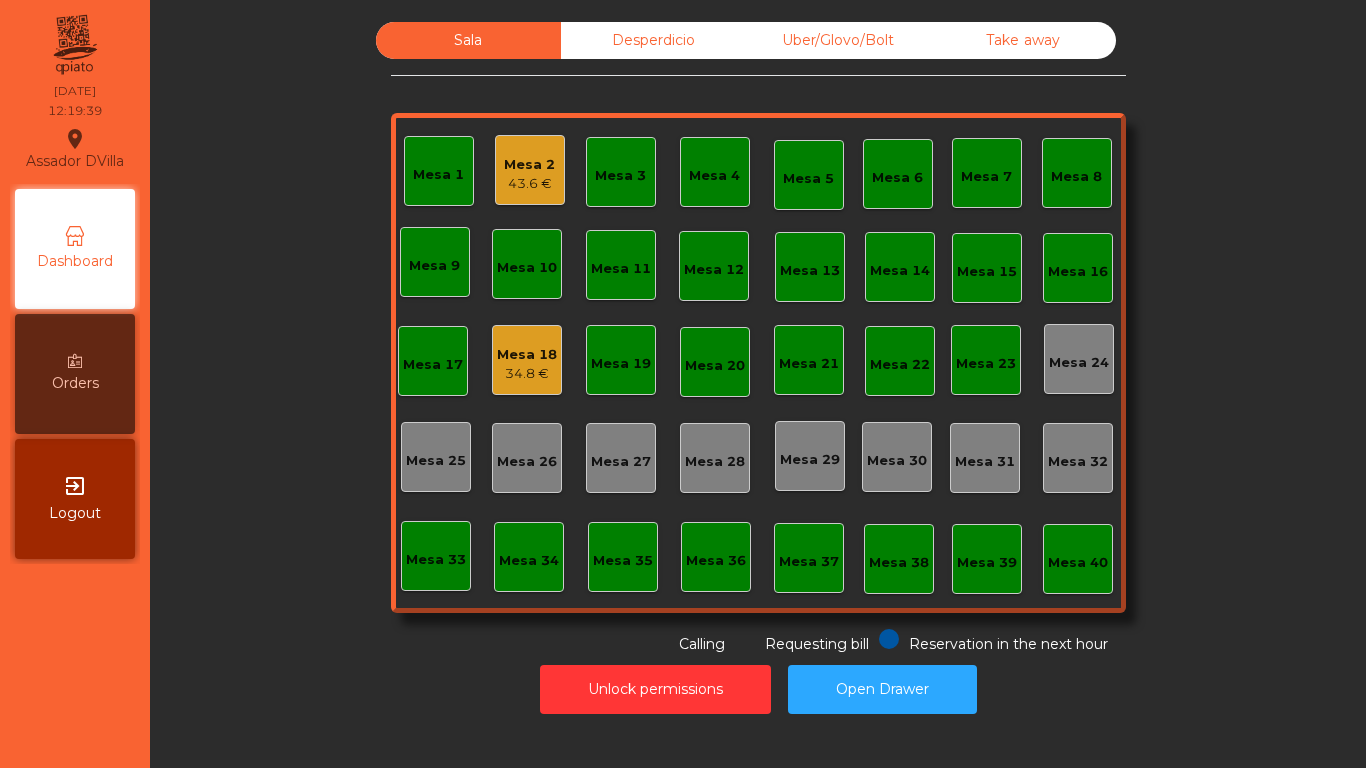 click on "Mesa 18" 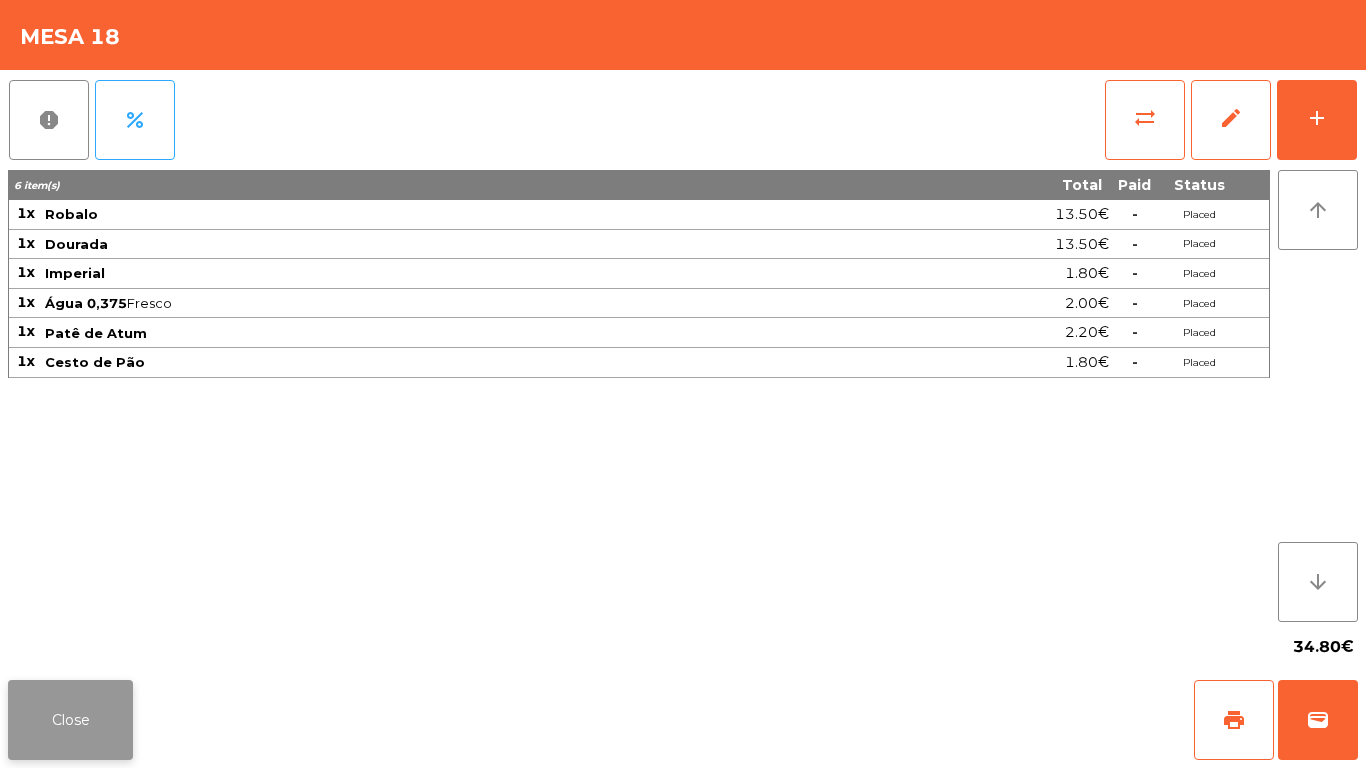 click on "Close" 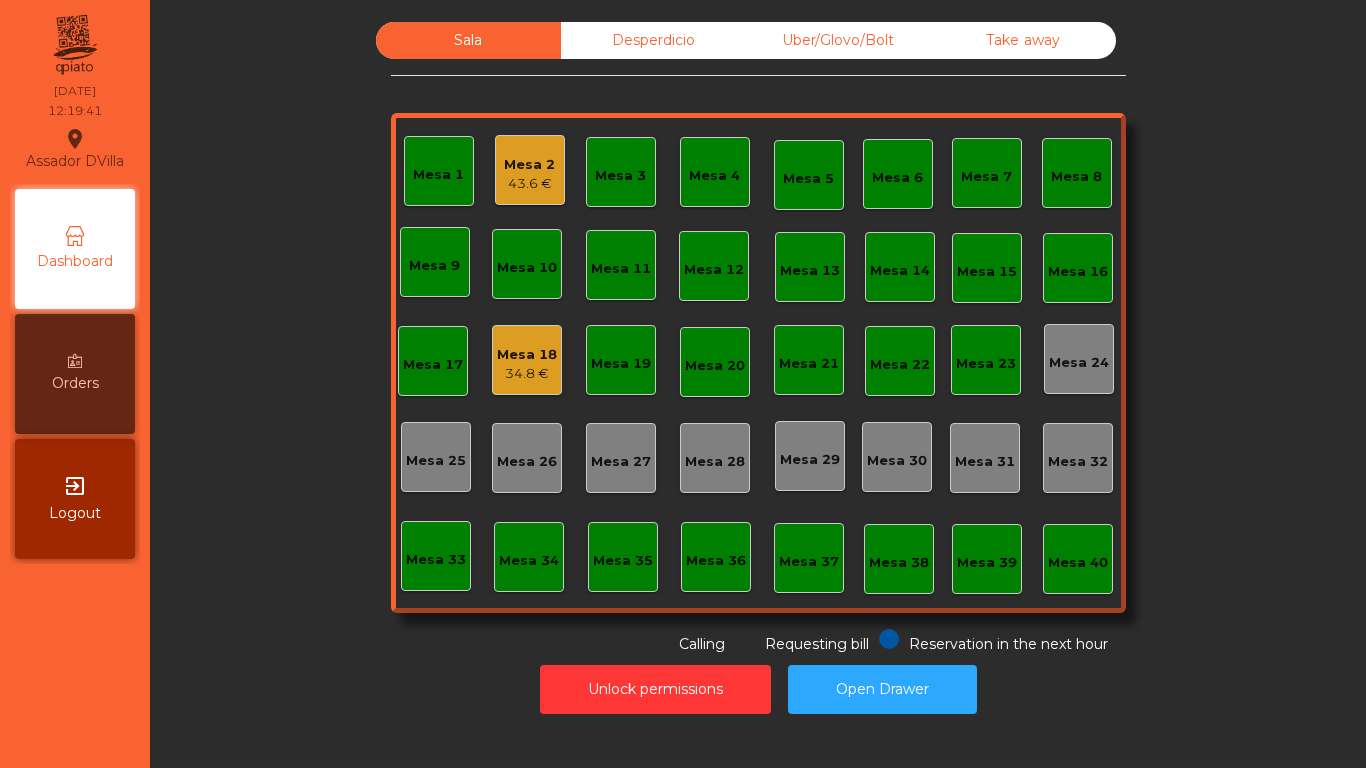 click on "Mesa 2" 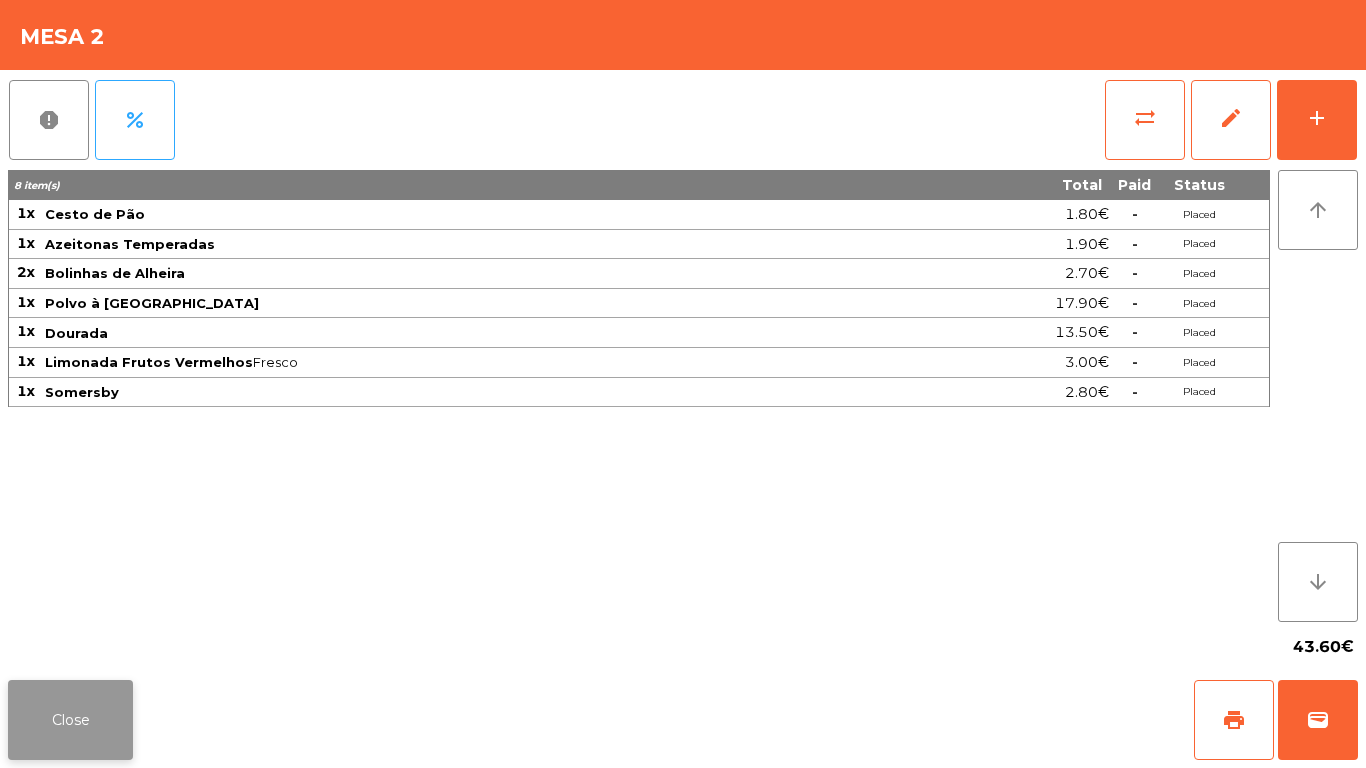 click on "Close" 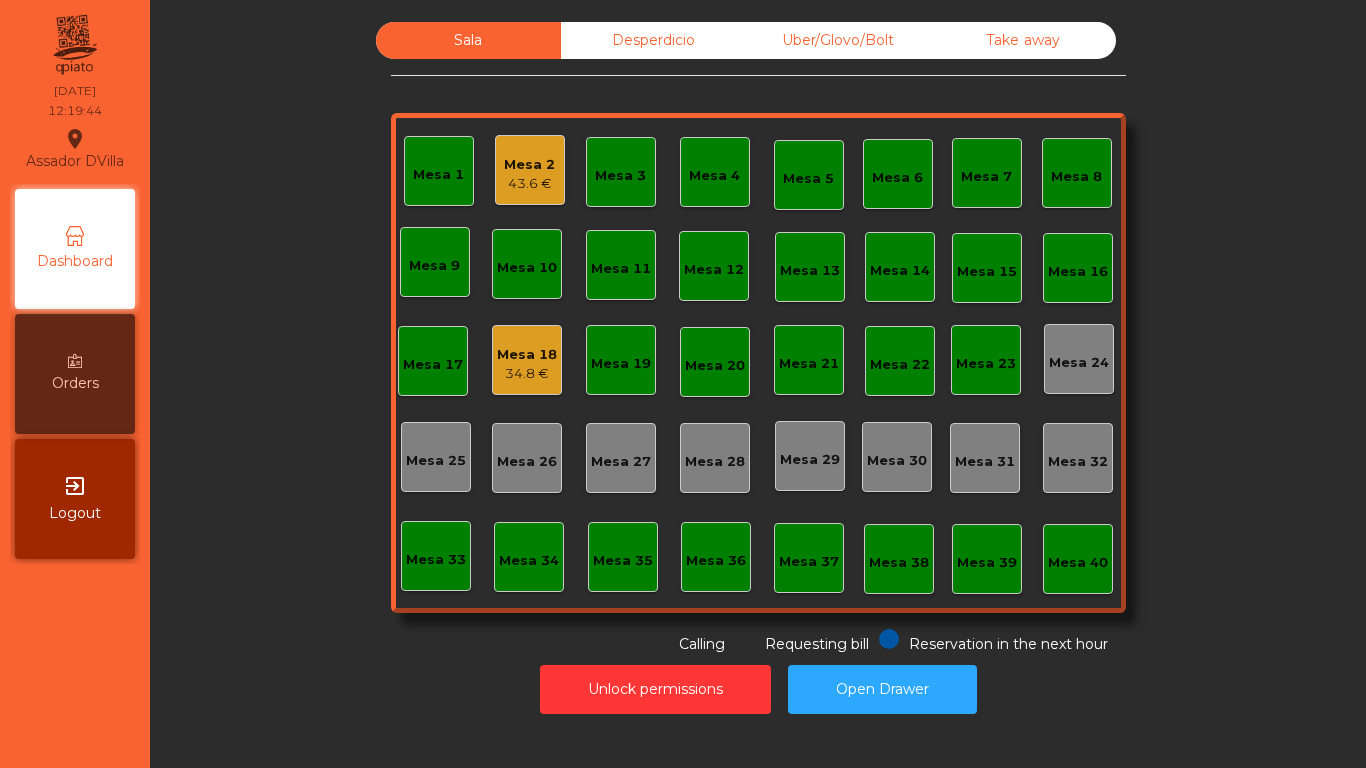 click on "Unlock permissions   Open Drawer" 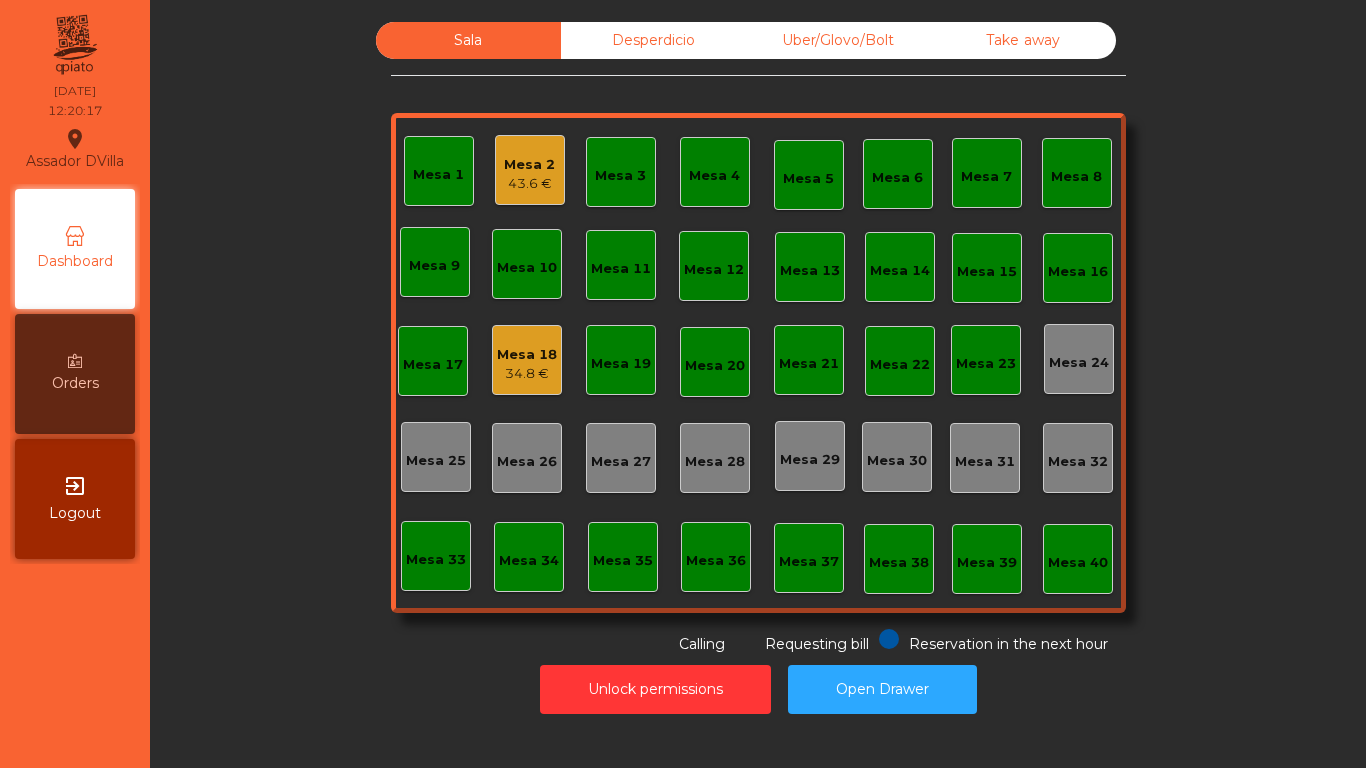 click on "43.6 €" 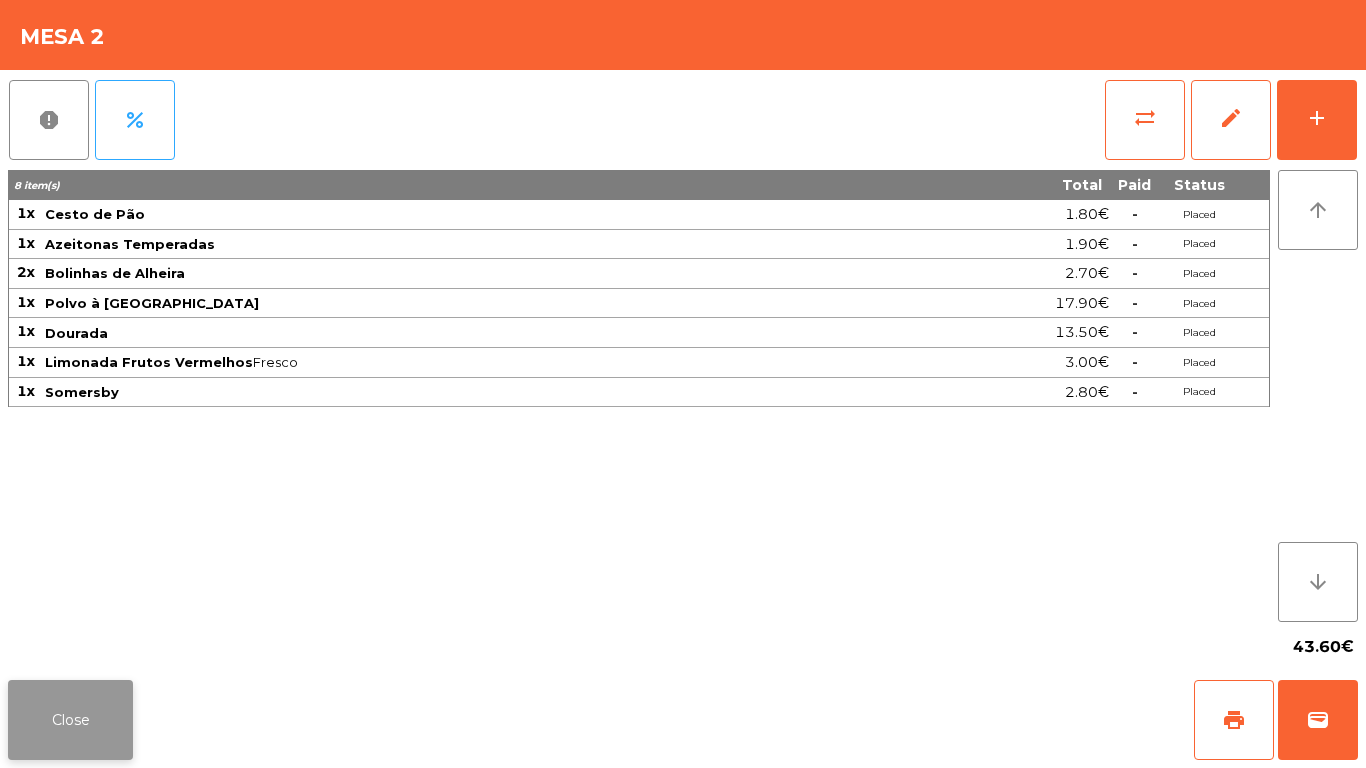 click on "Close" 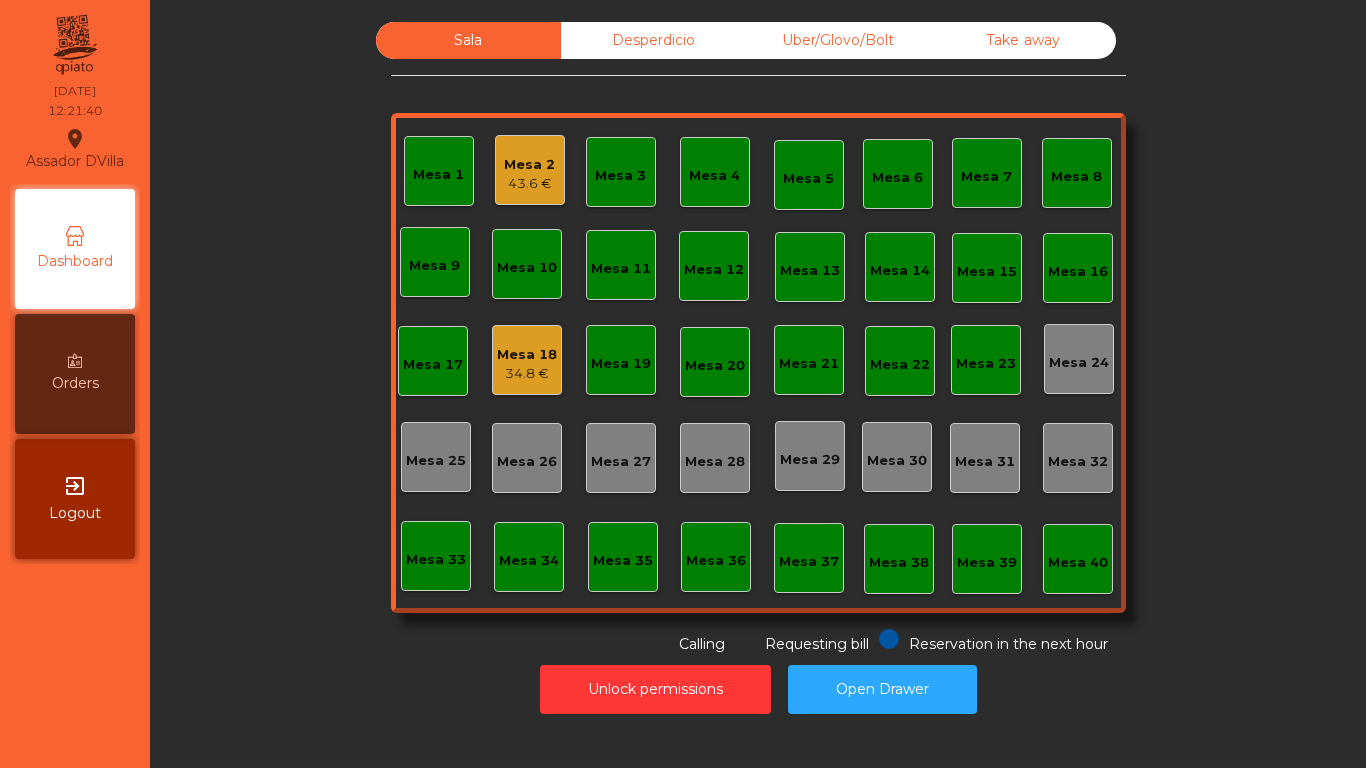 click on "Mesa 2" 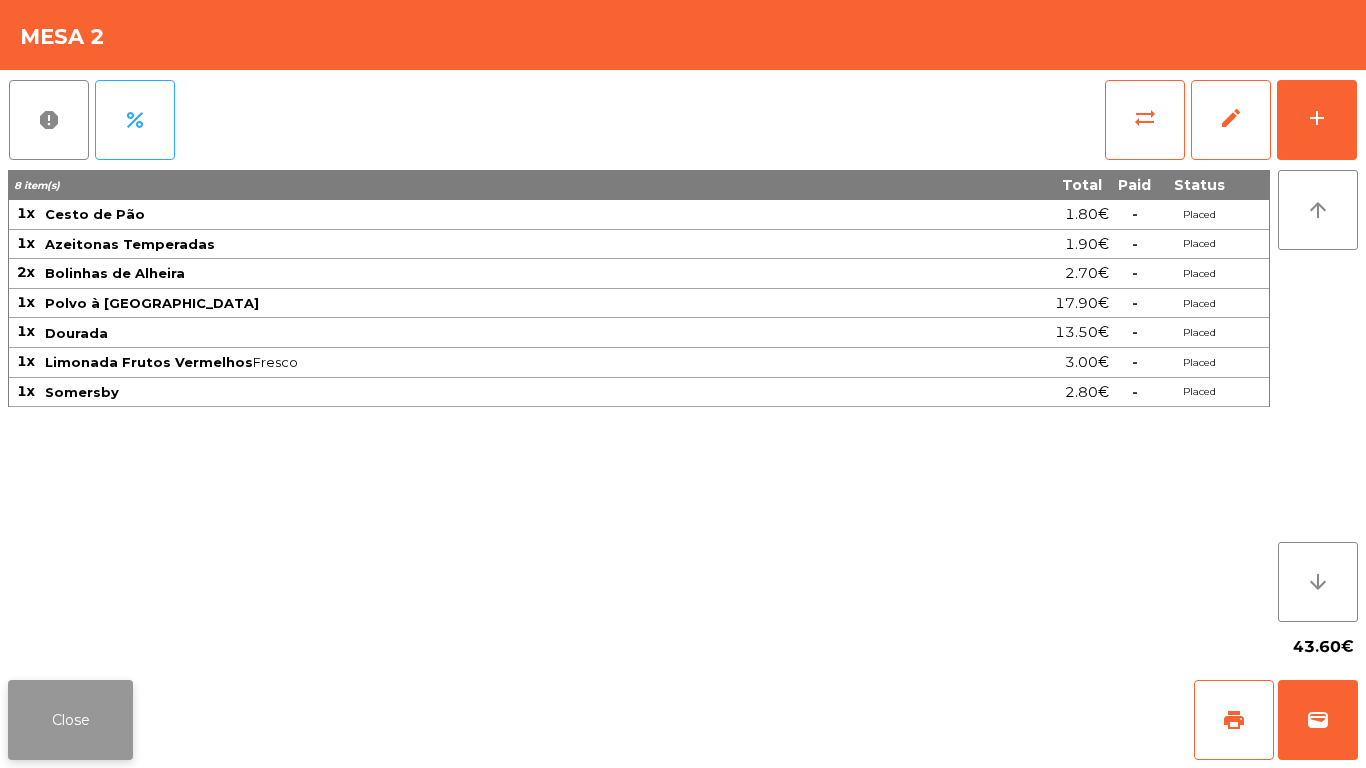 click on "Close" 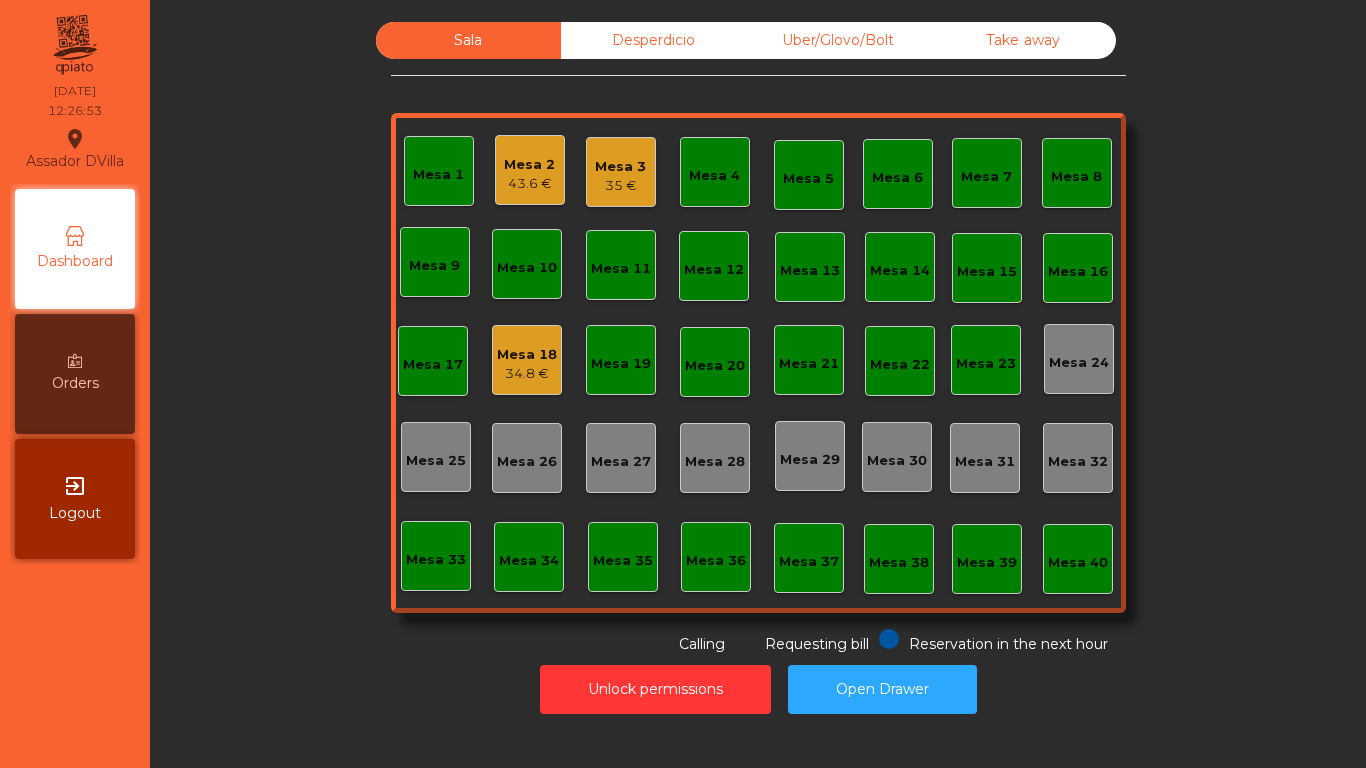click on "35 €" 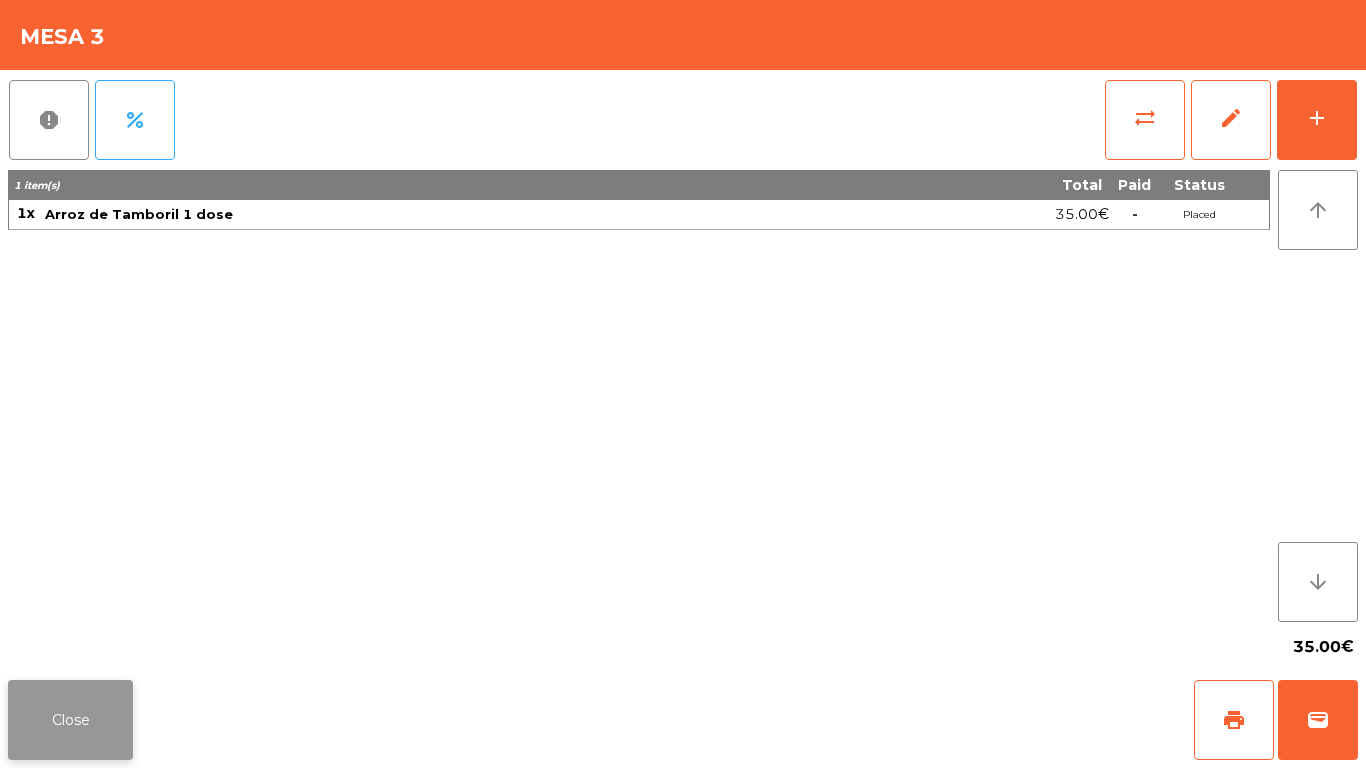 click on "Close" 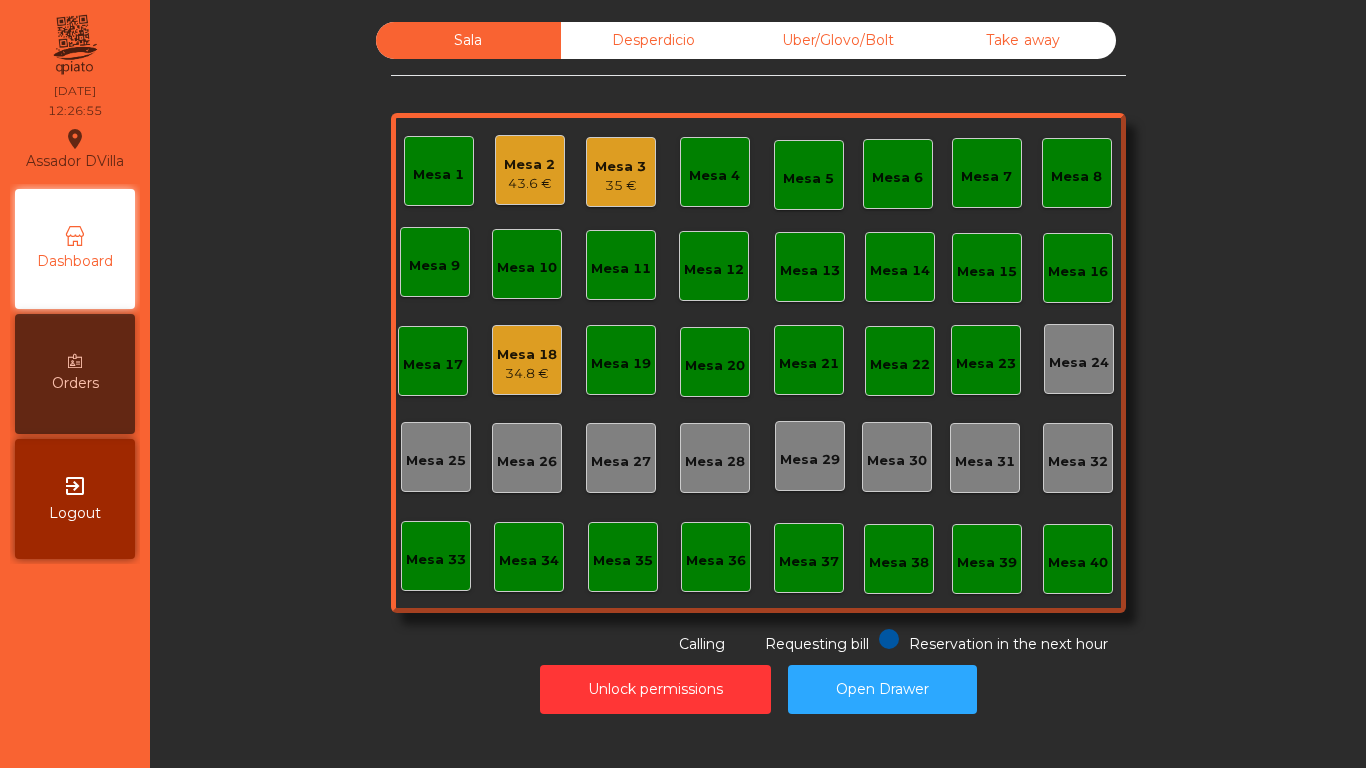 click on "Unlock permissions   Open Drawer" 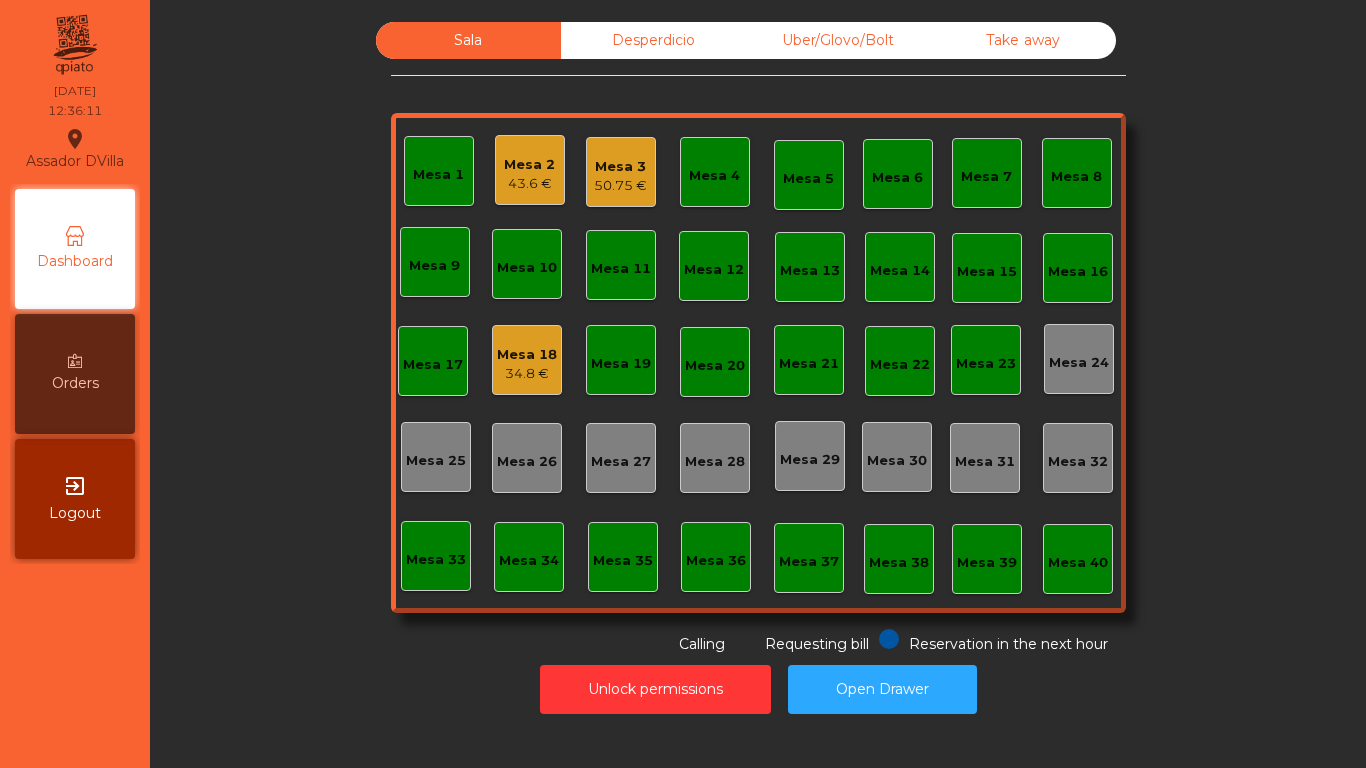 click on "34.8 €" 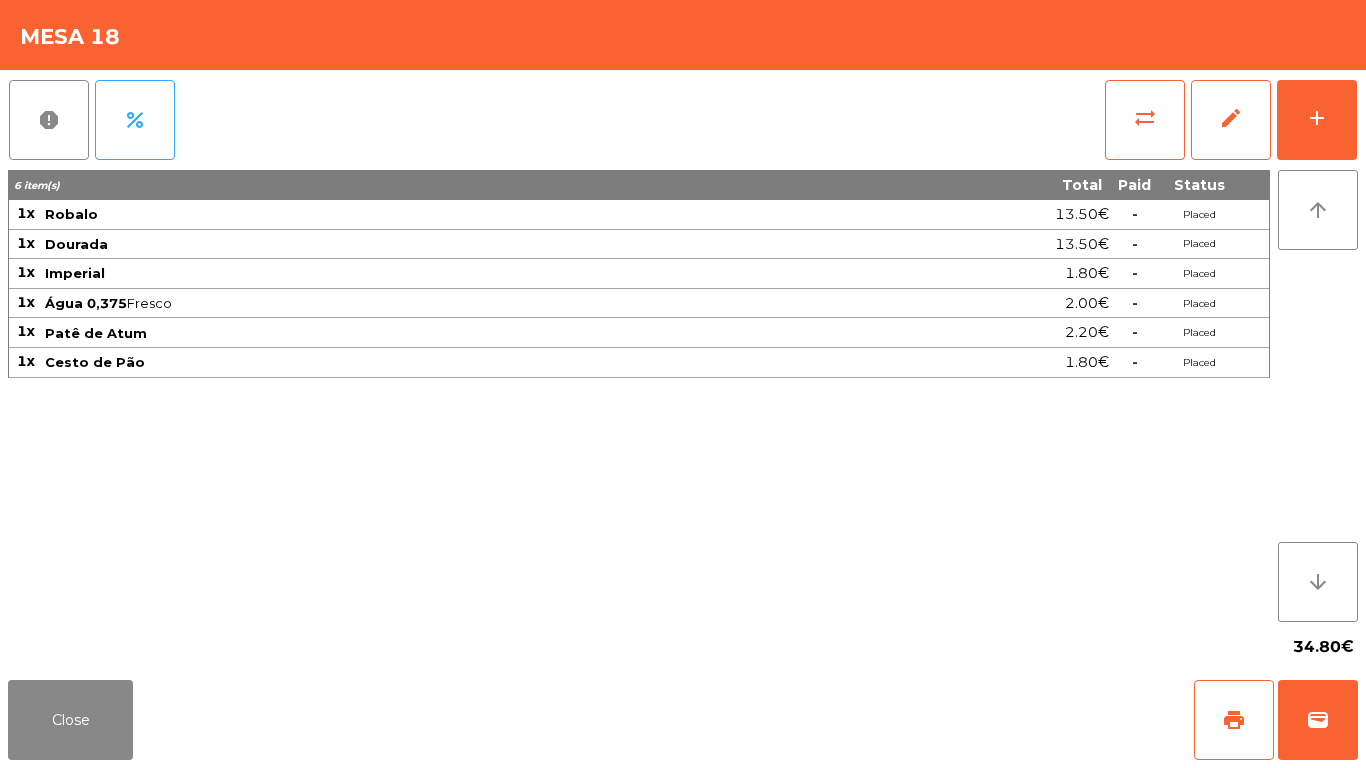 click on "report   percent   sync_alt   edit   add  6 item(s) Total Paid Status 1x Robalo 13.50€  -  Placed 1x Dourada 13.50€  -  Placed 1x Imperial 1.80€  -  Placed 1x Água 0,375  Fresco  2.00€  -  Placed 1x Patê de Atum 2.20€  -  Placed 1x Cesto de Pão 1.80€  -  Placed arrow_upward arrow_downward  34.80€" 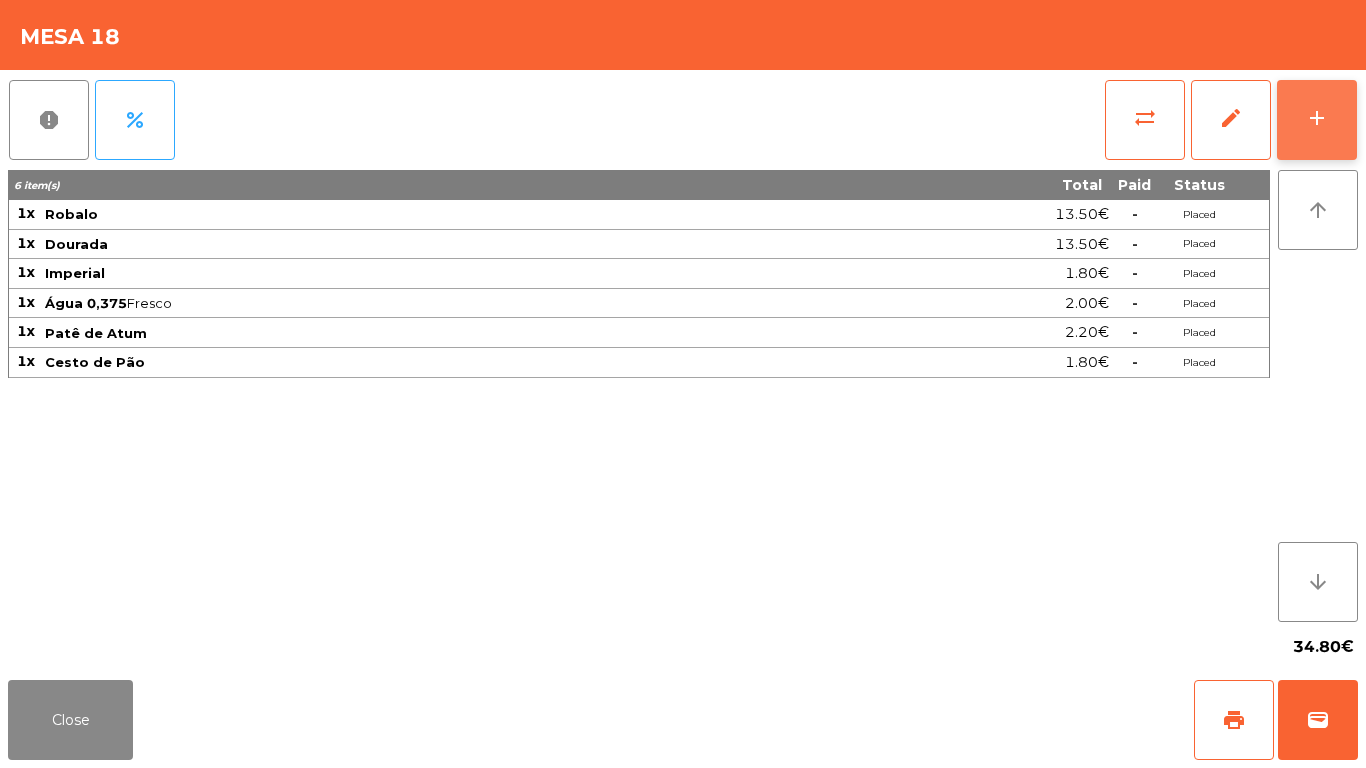 click on "add" 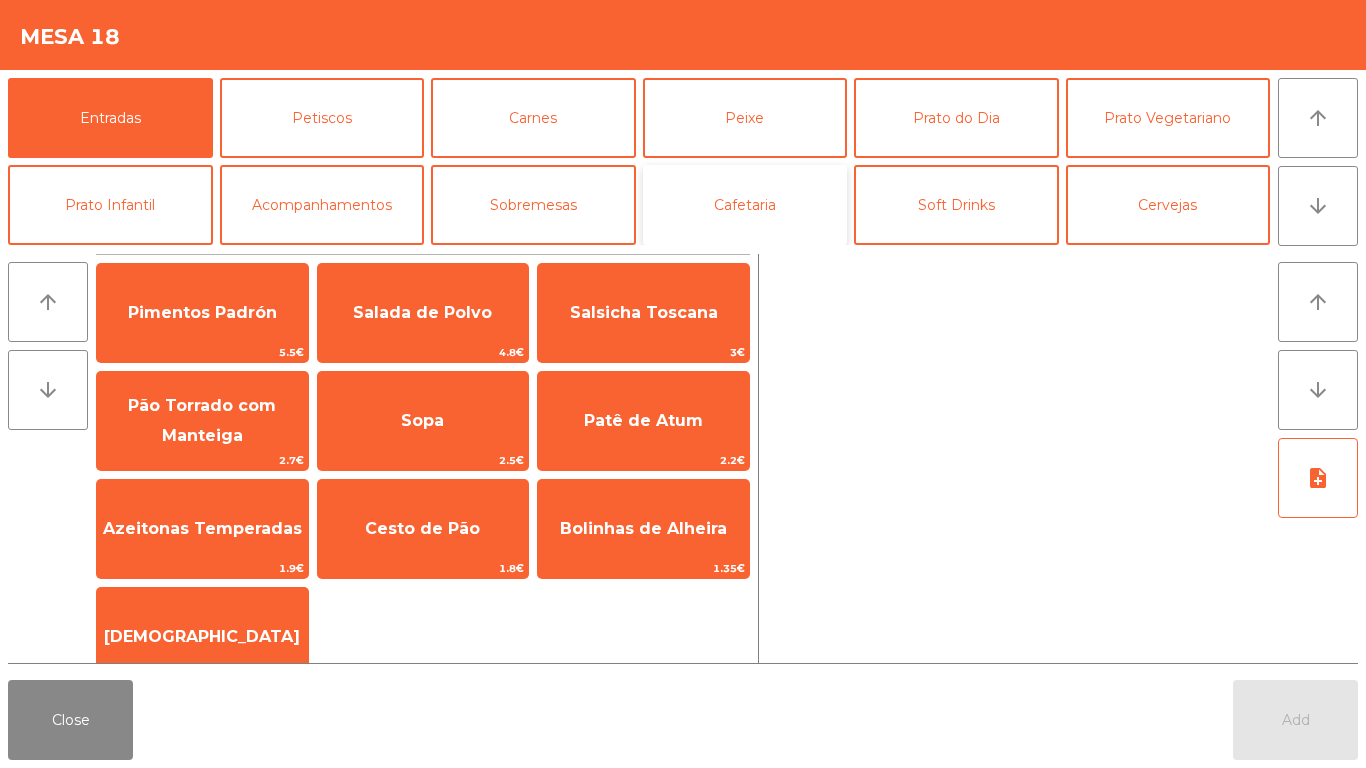 click on "Cafetaria" 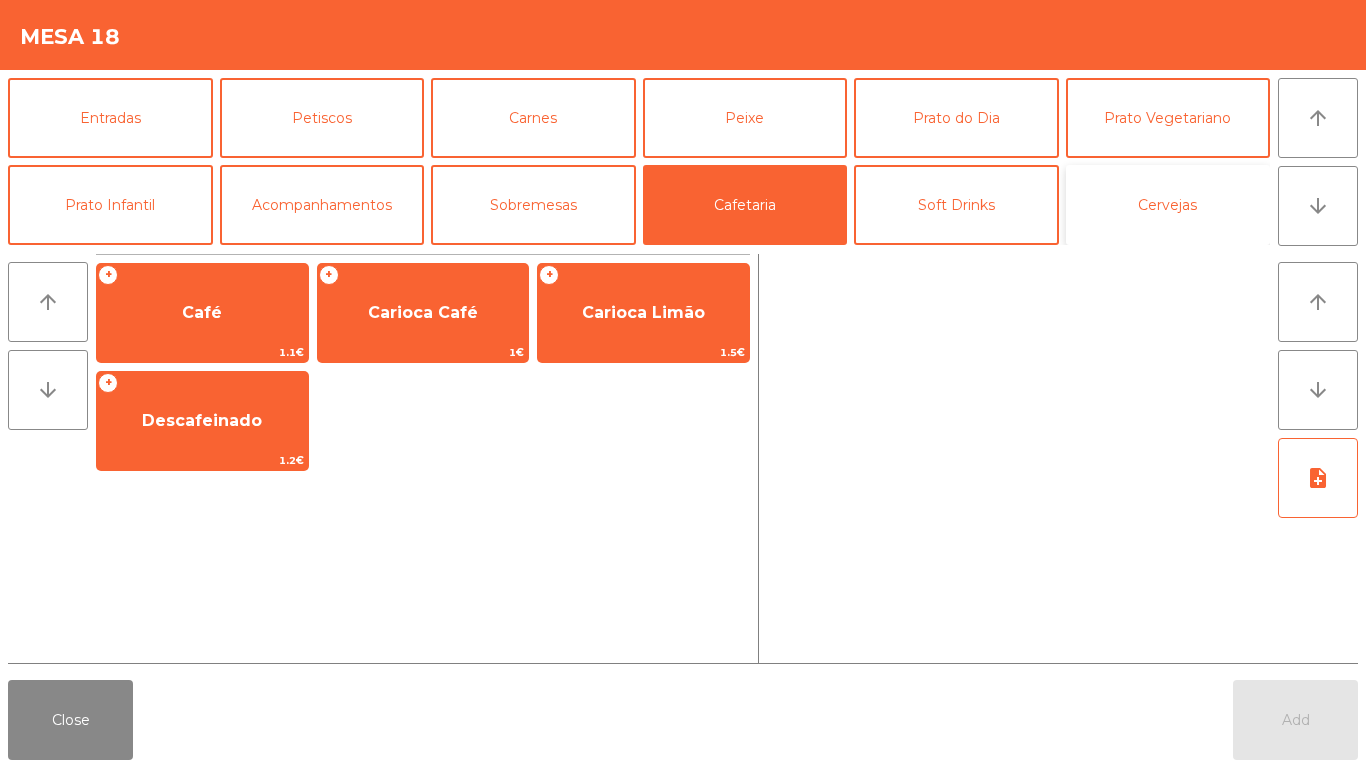 click on "Cervejas" 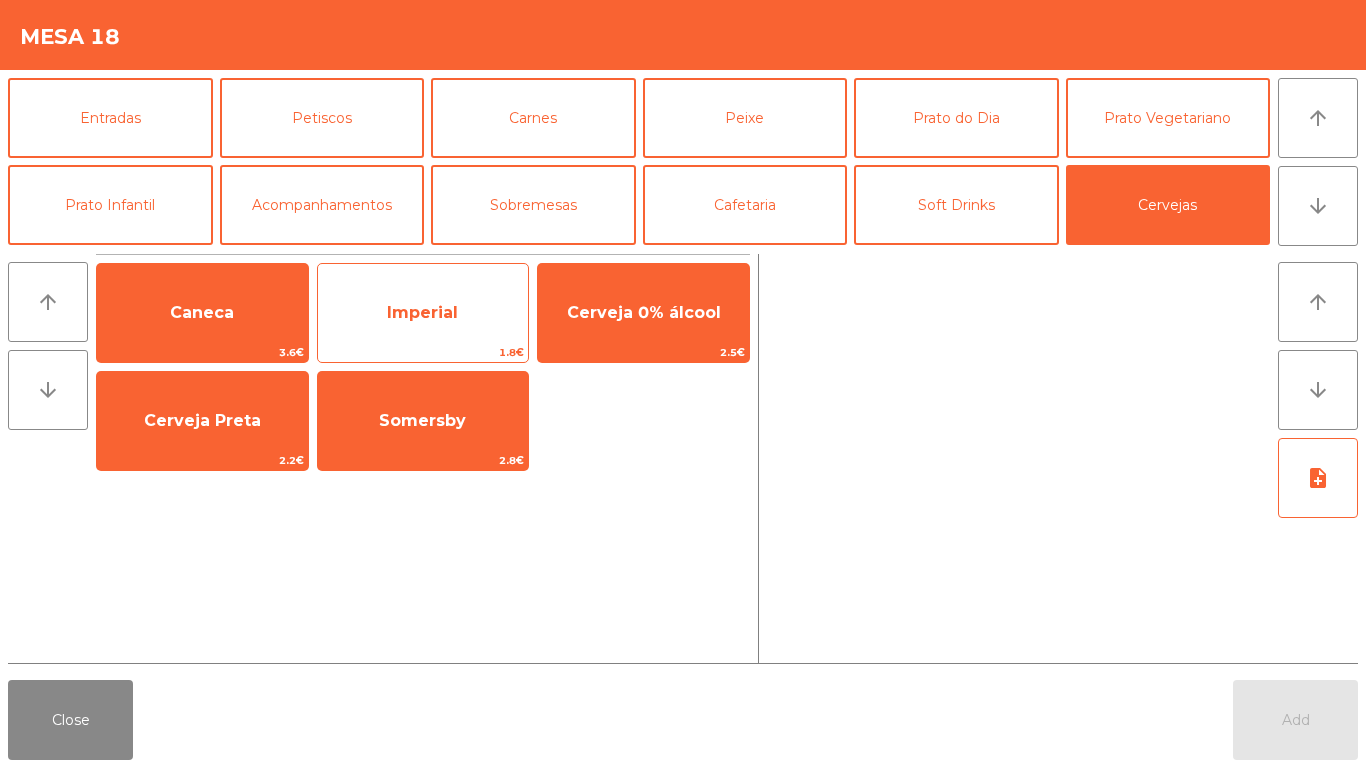 click on "Imperial" 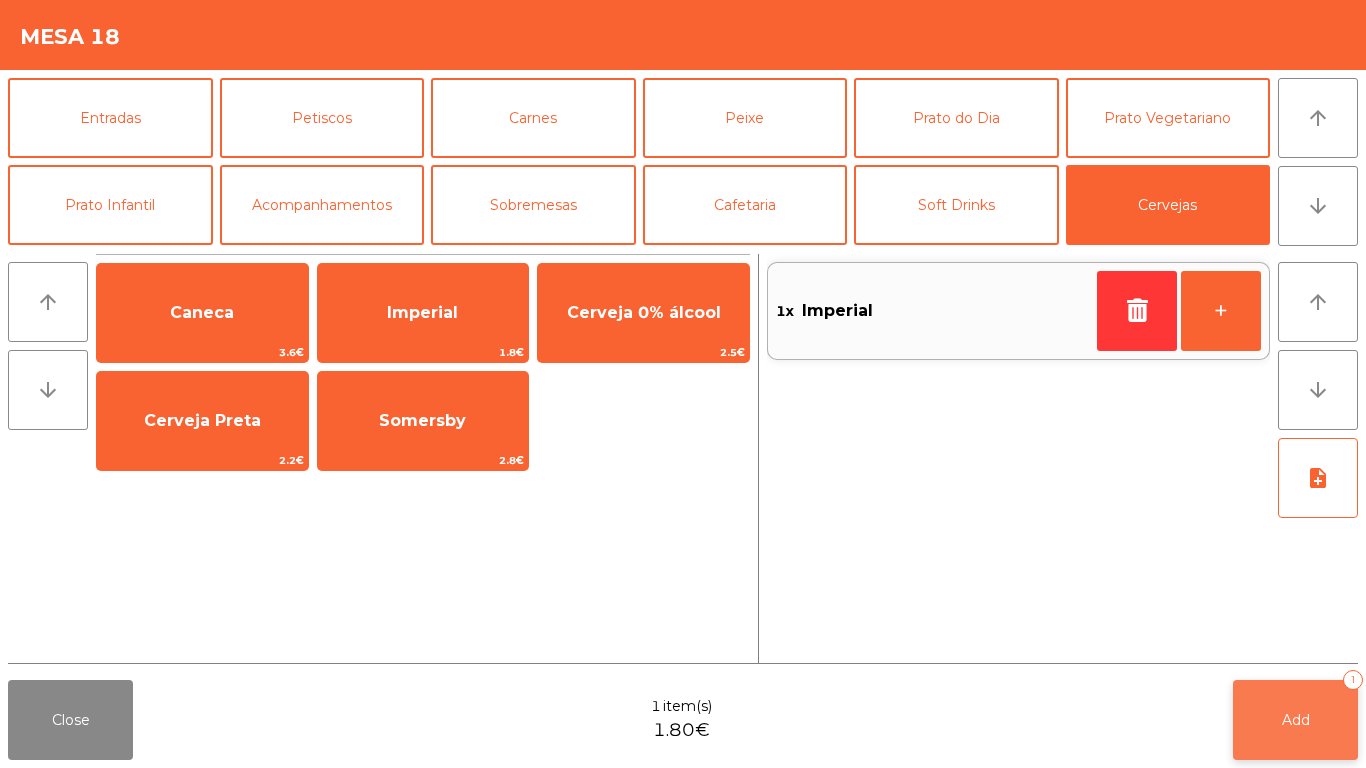 click on "Add   1" 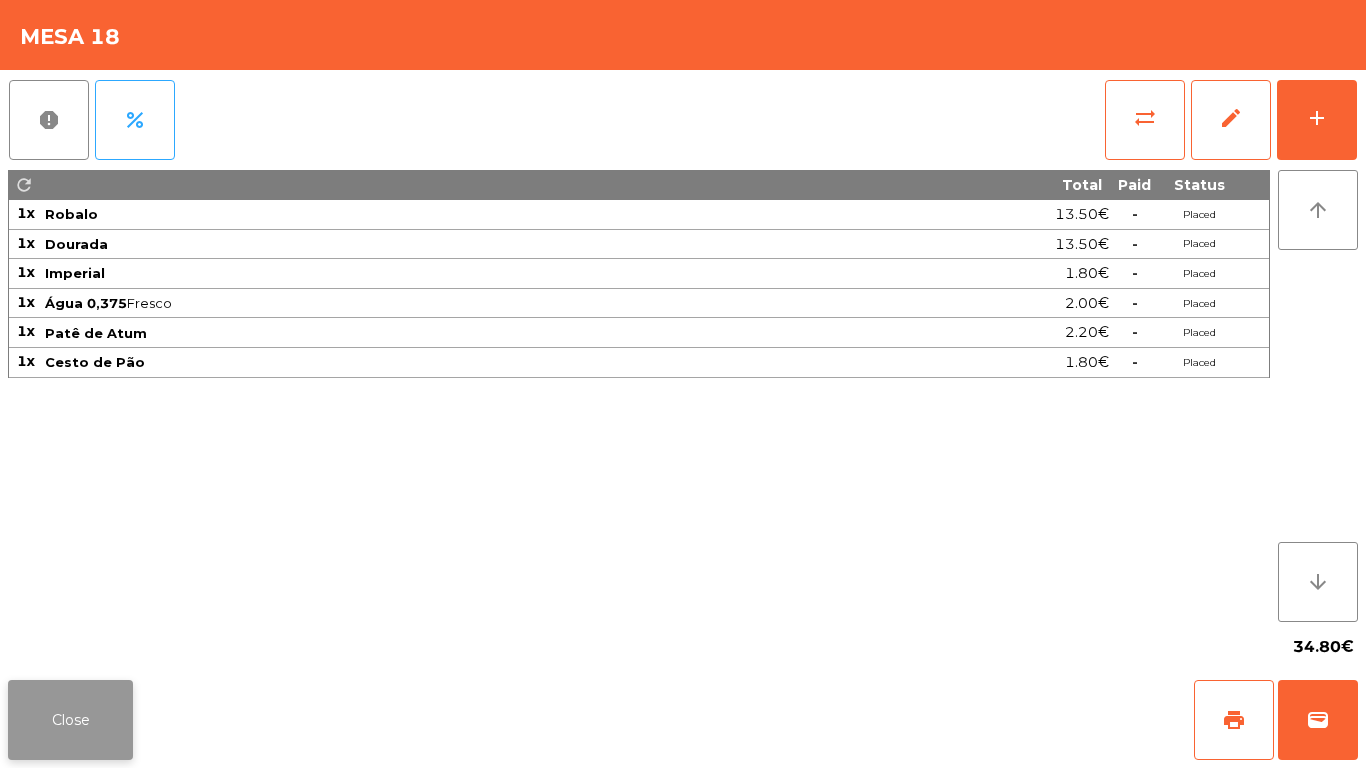 click on "Close" 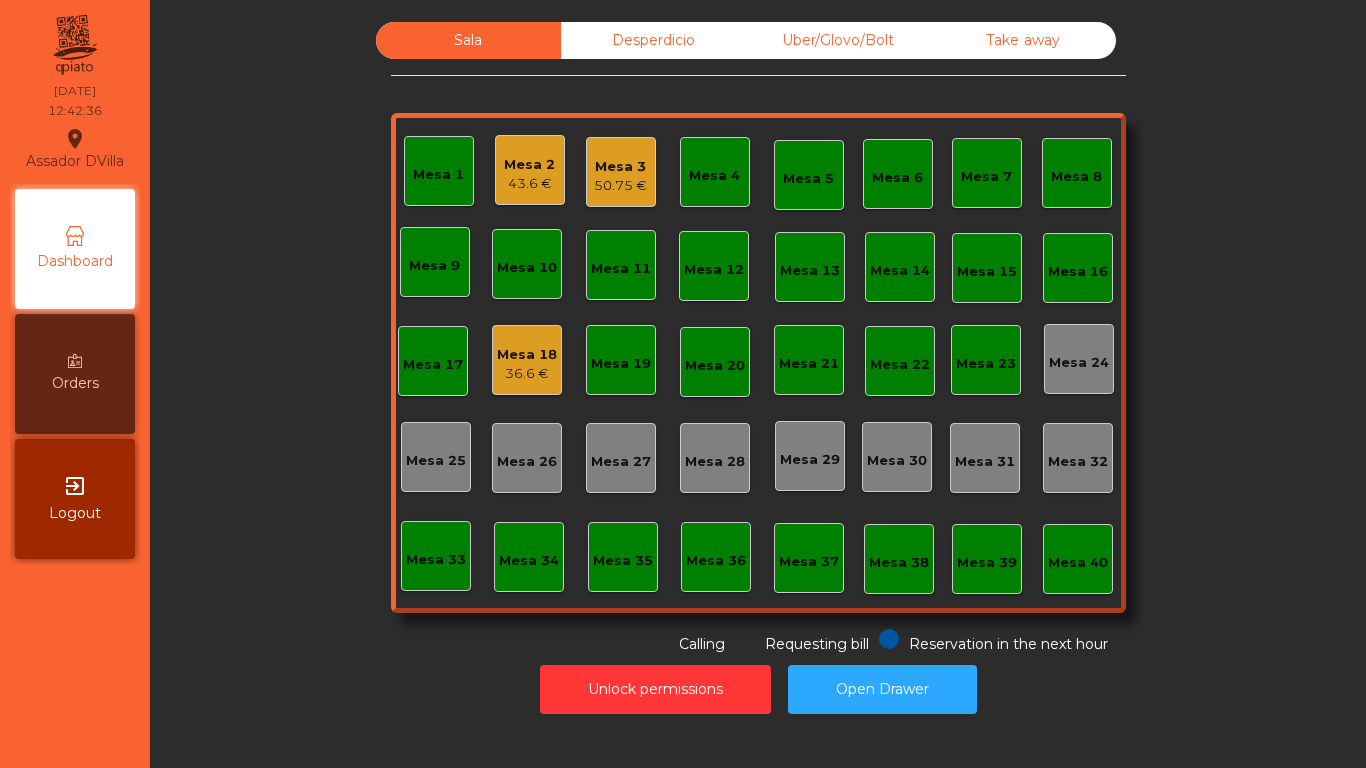 click at bounding box center (75, 361) 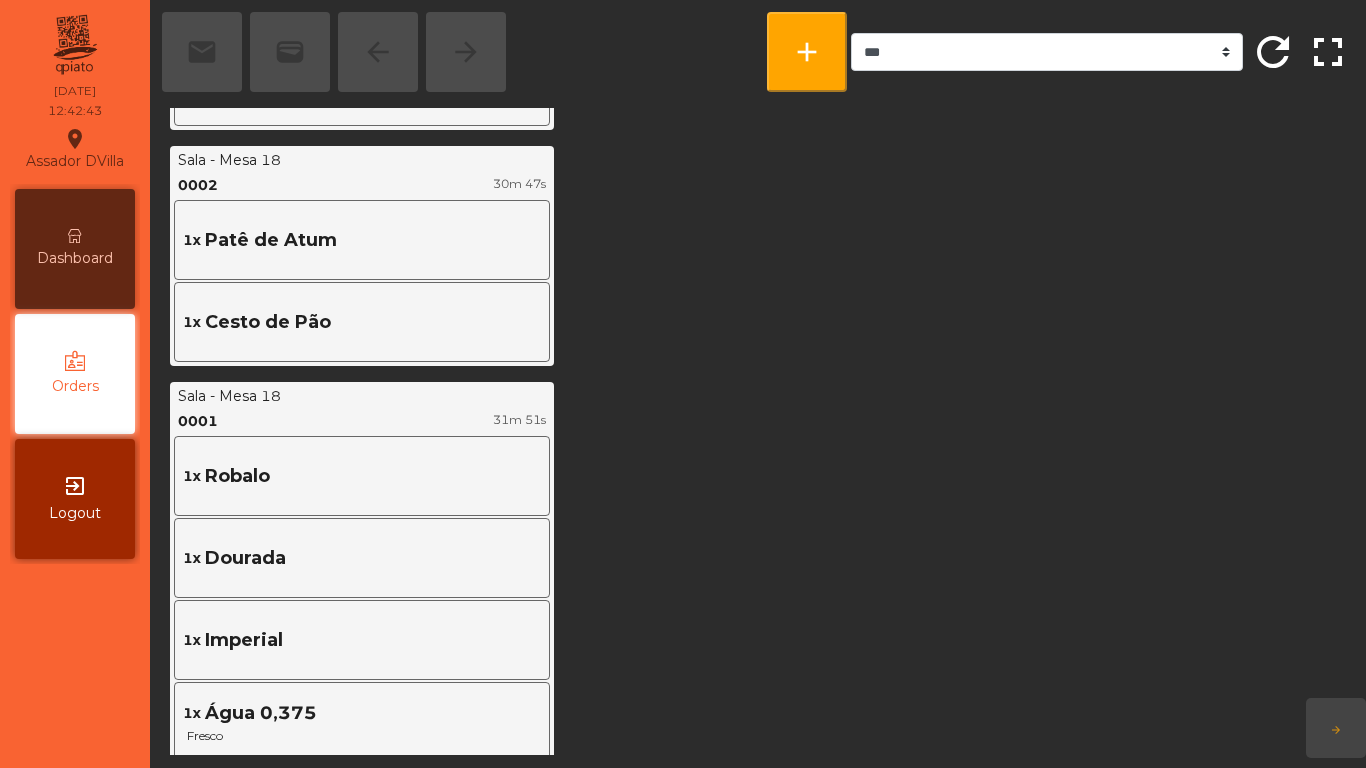 scroll, scrollTop: 1592, scrollLeft: 0, axis: vertical 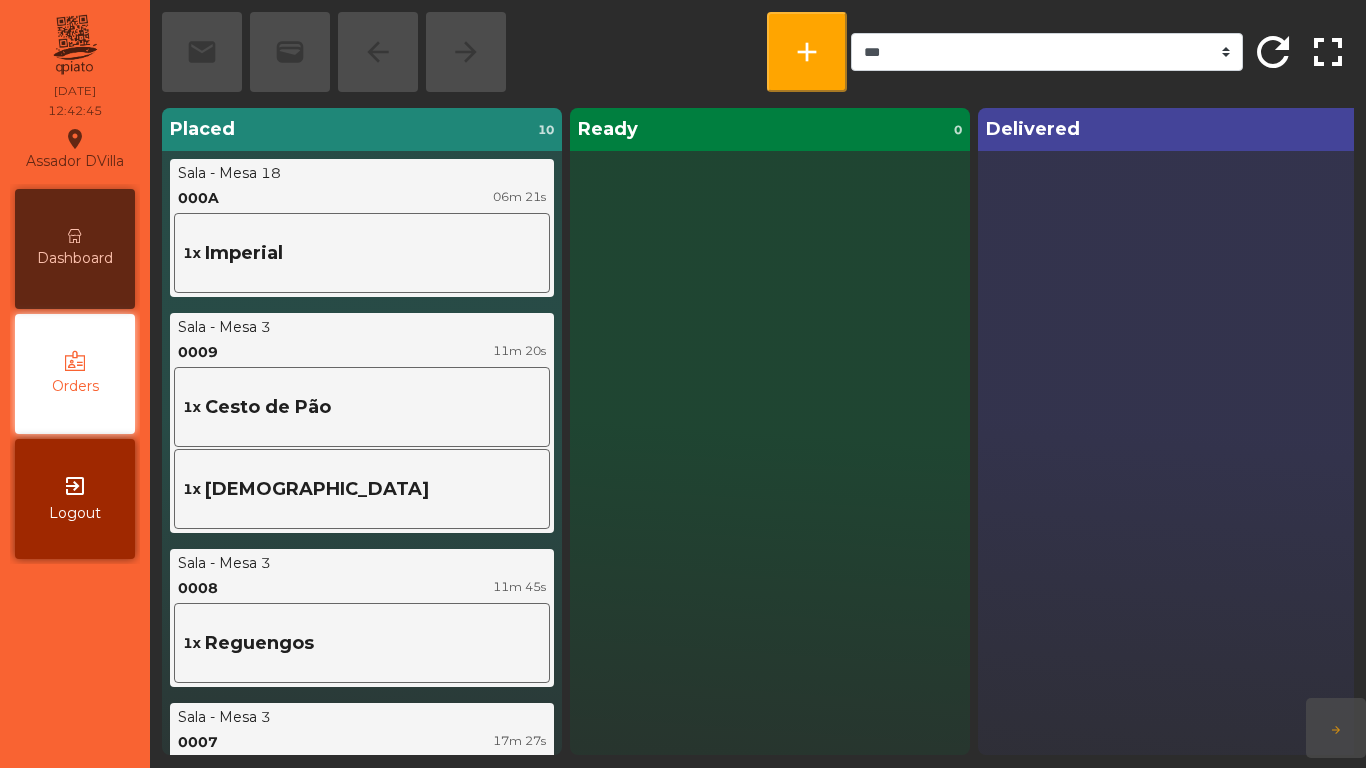 click on "Dashboard" at bounding box center (75, 258) 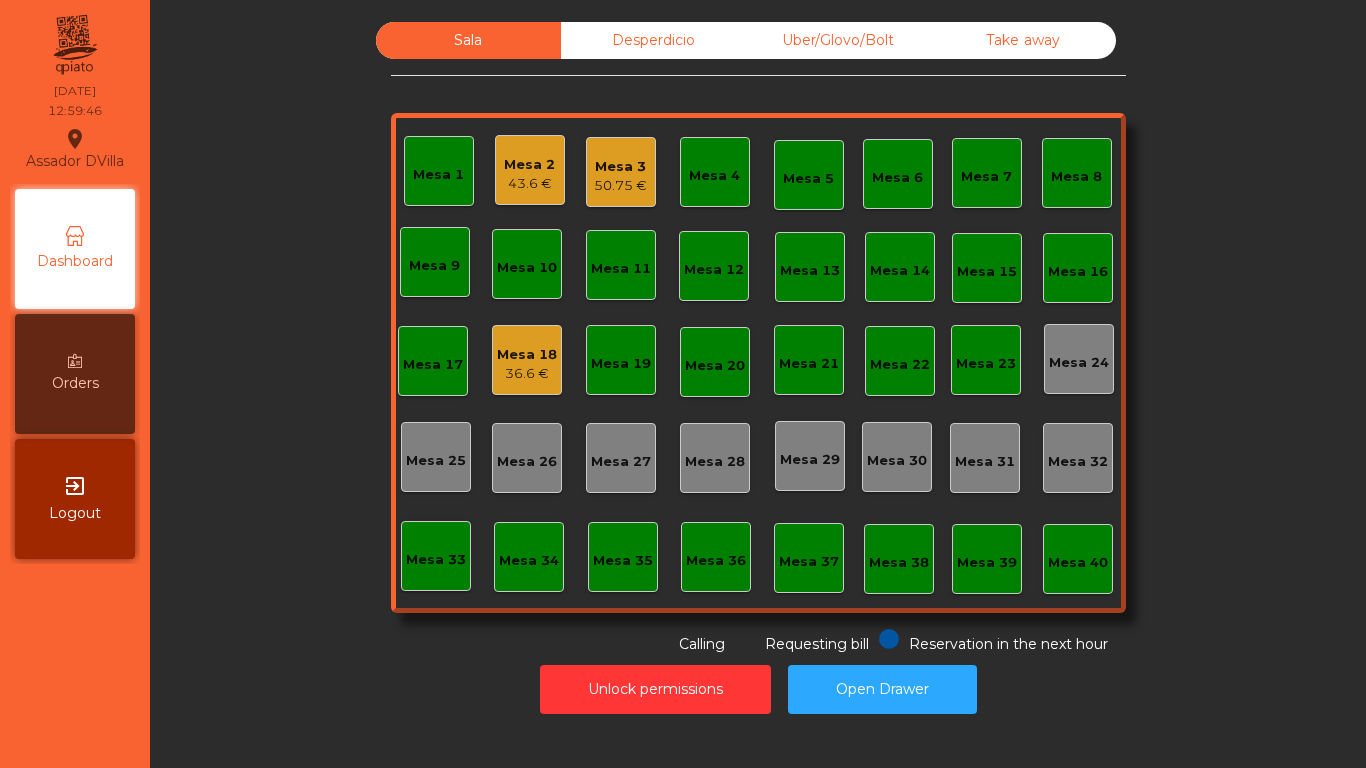 click on "Mesa 18   36.6 €" 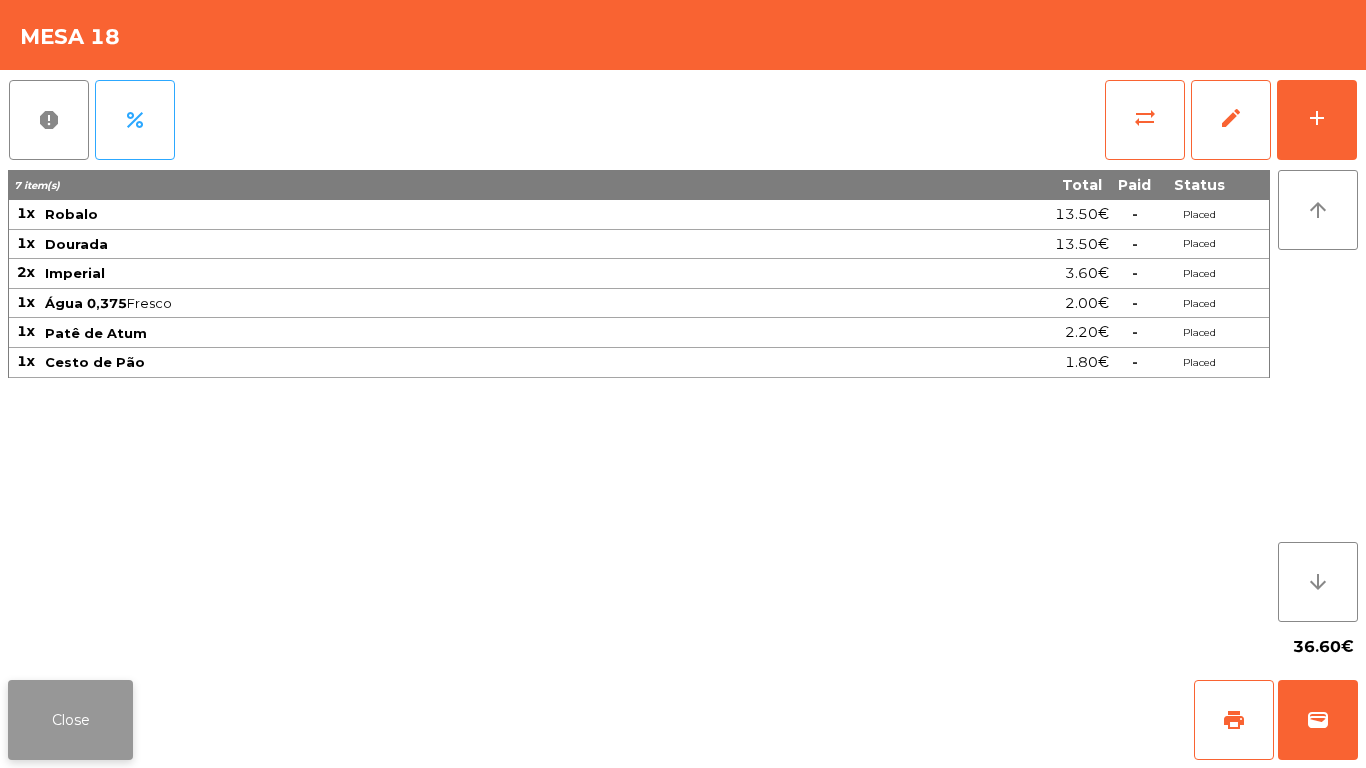 click on "Close" 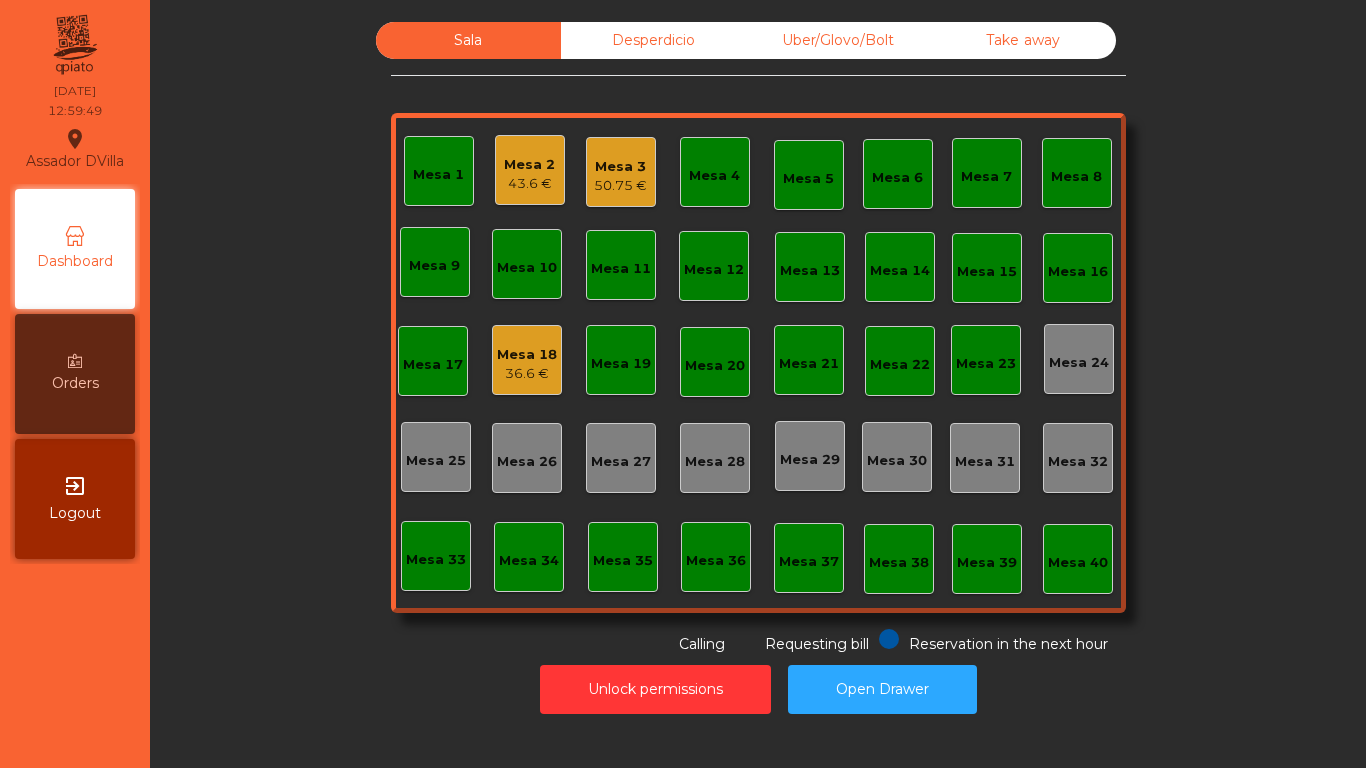 click on "Mesa 3" 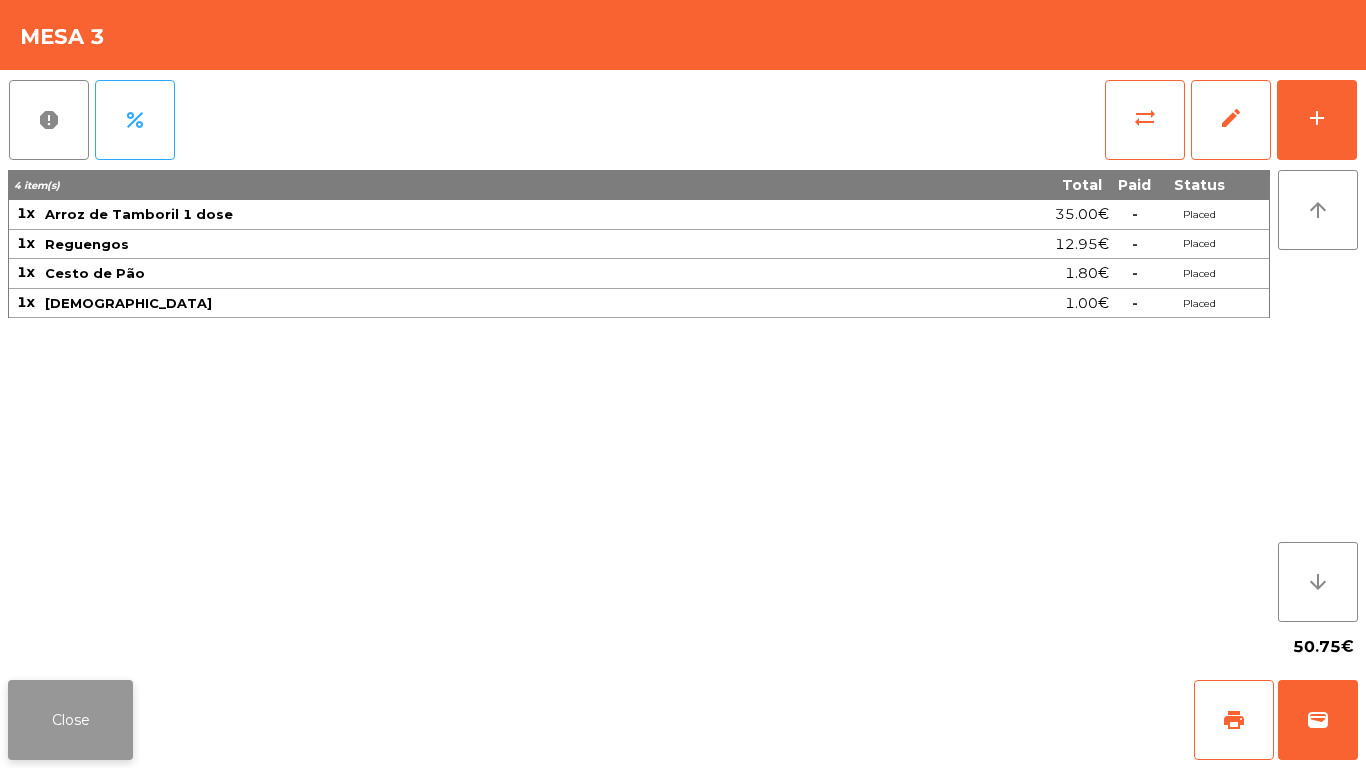 click on "Close" 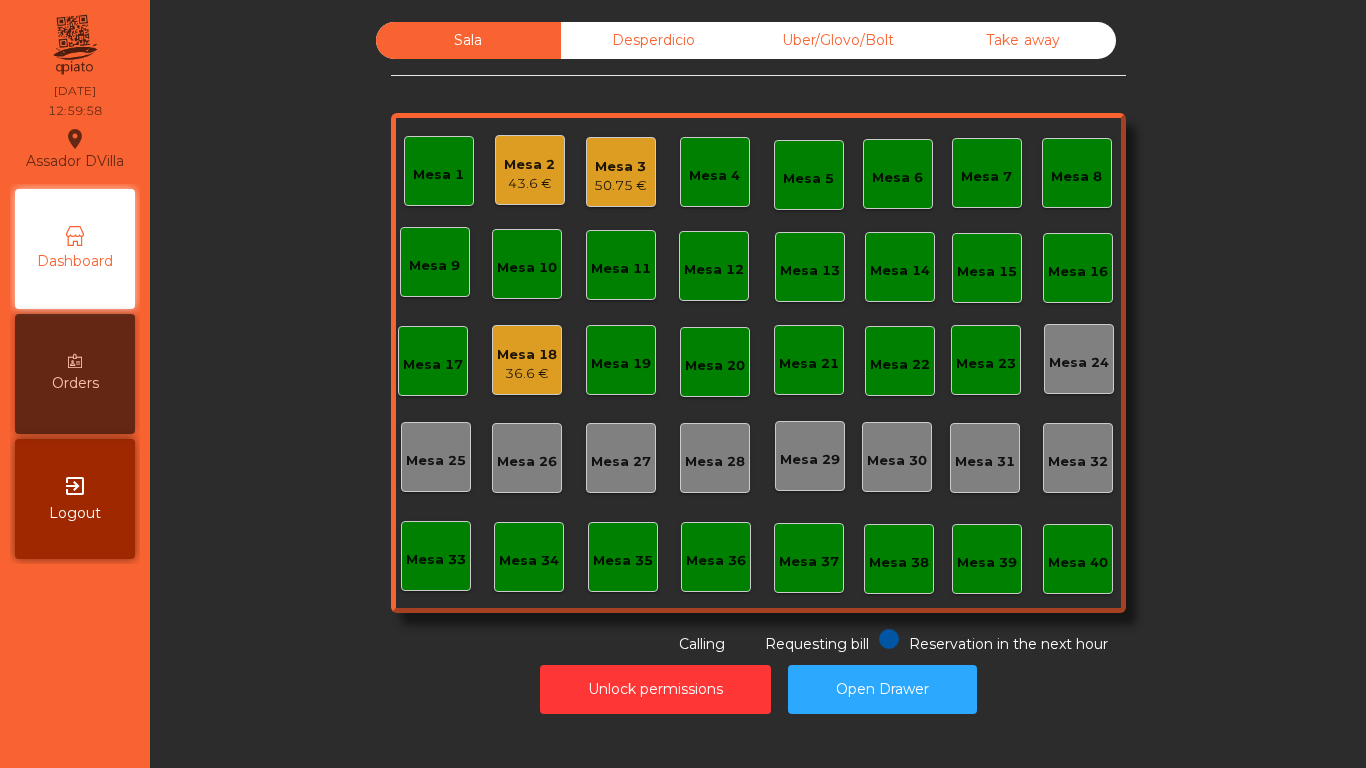 click on "Mesa 3" 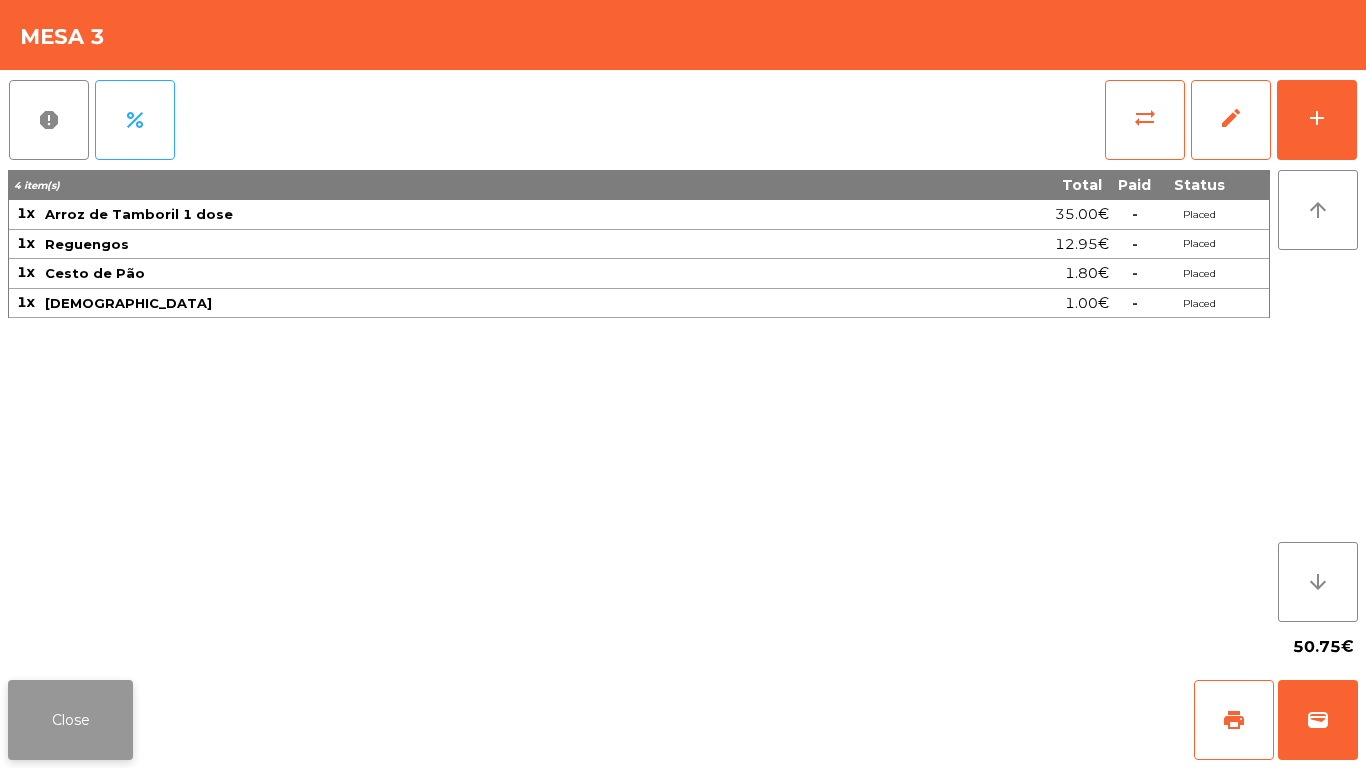 click on "Close" 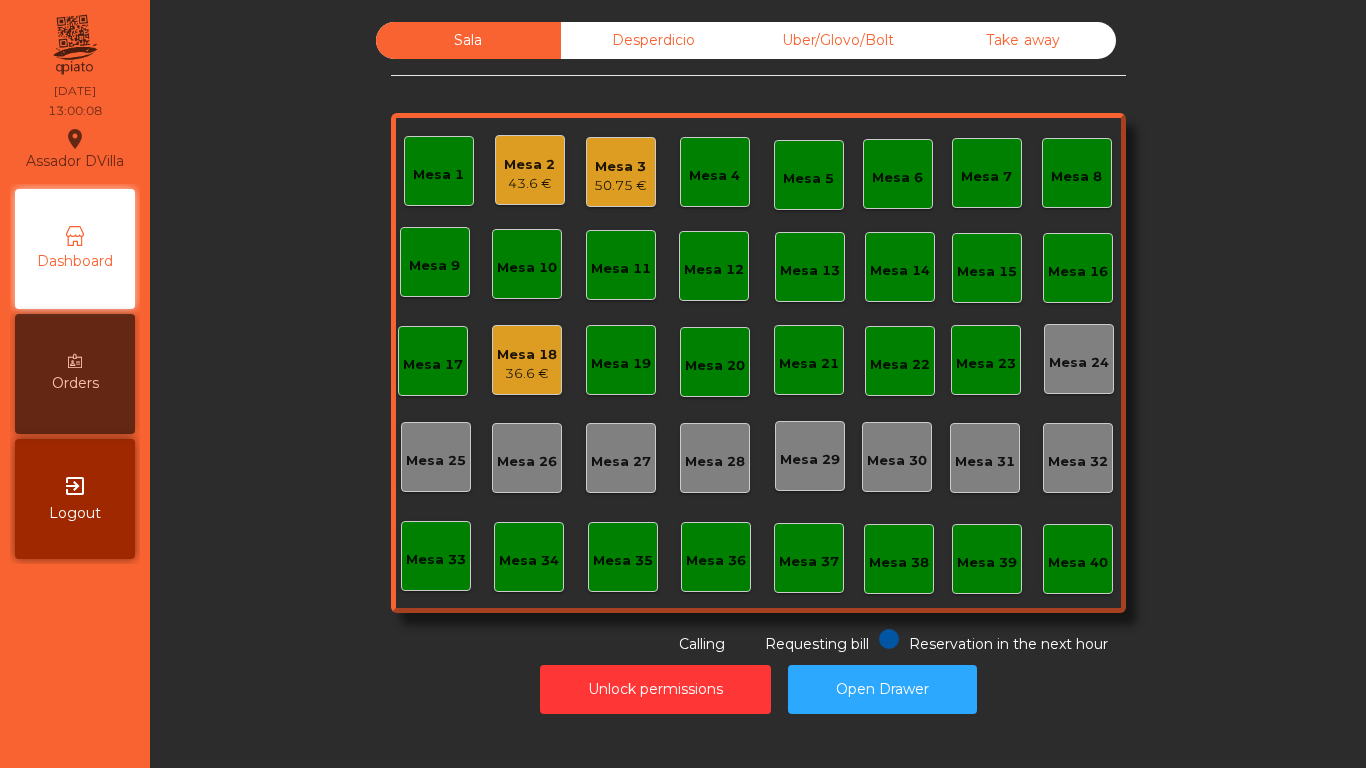 click on "Mesa 2   43.6 €" 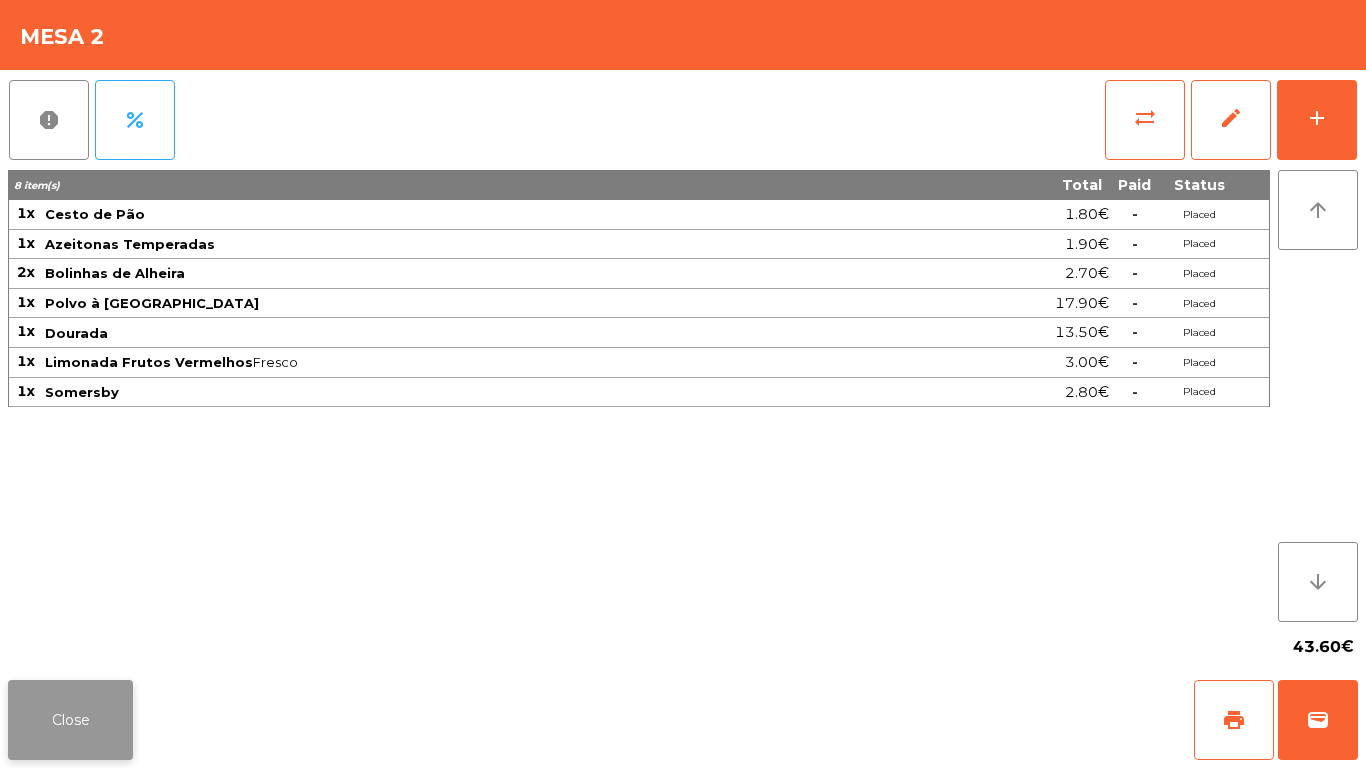 click on "Close" 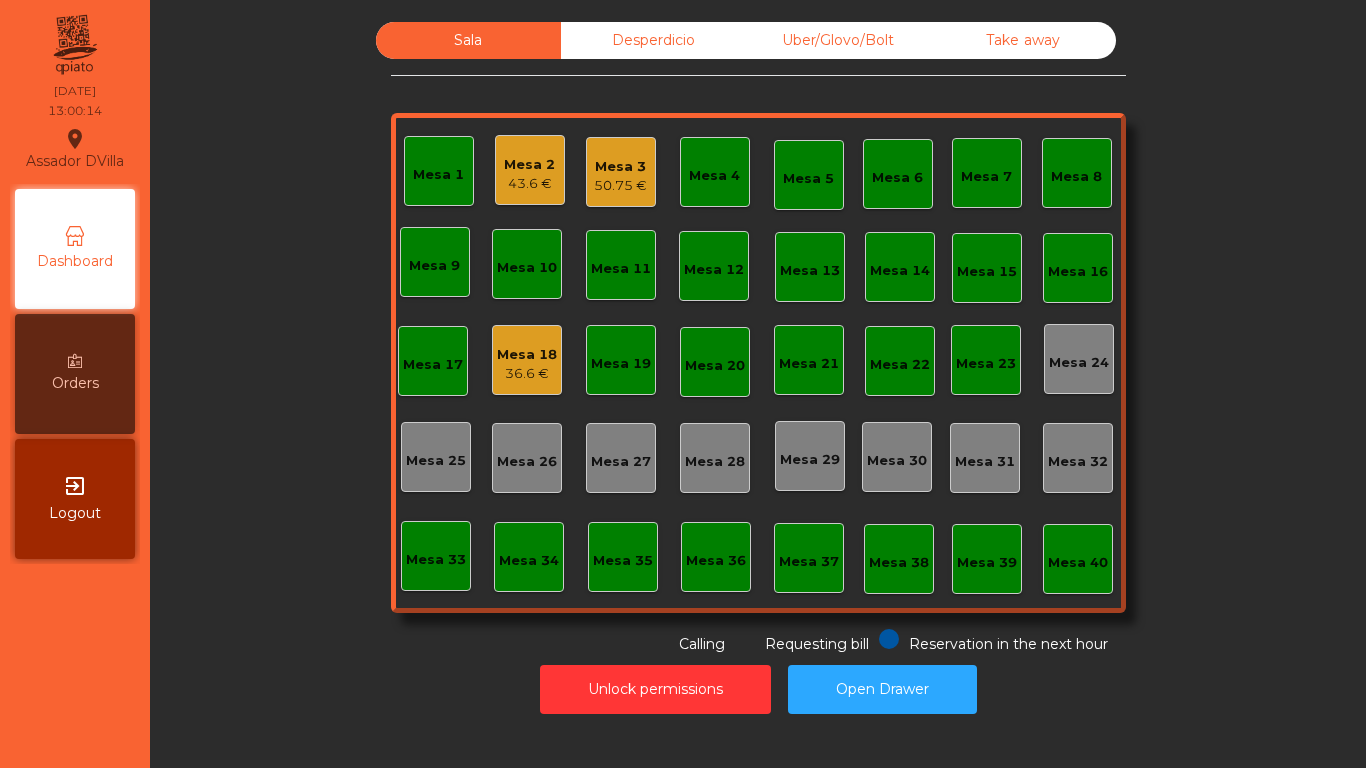 click on "Mesa 3   50.75 €" 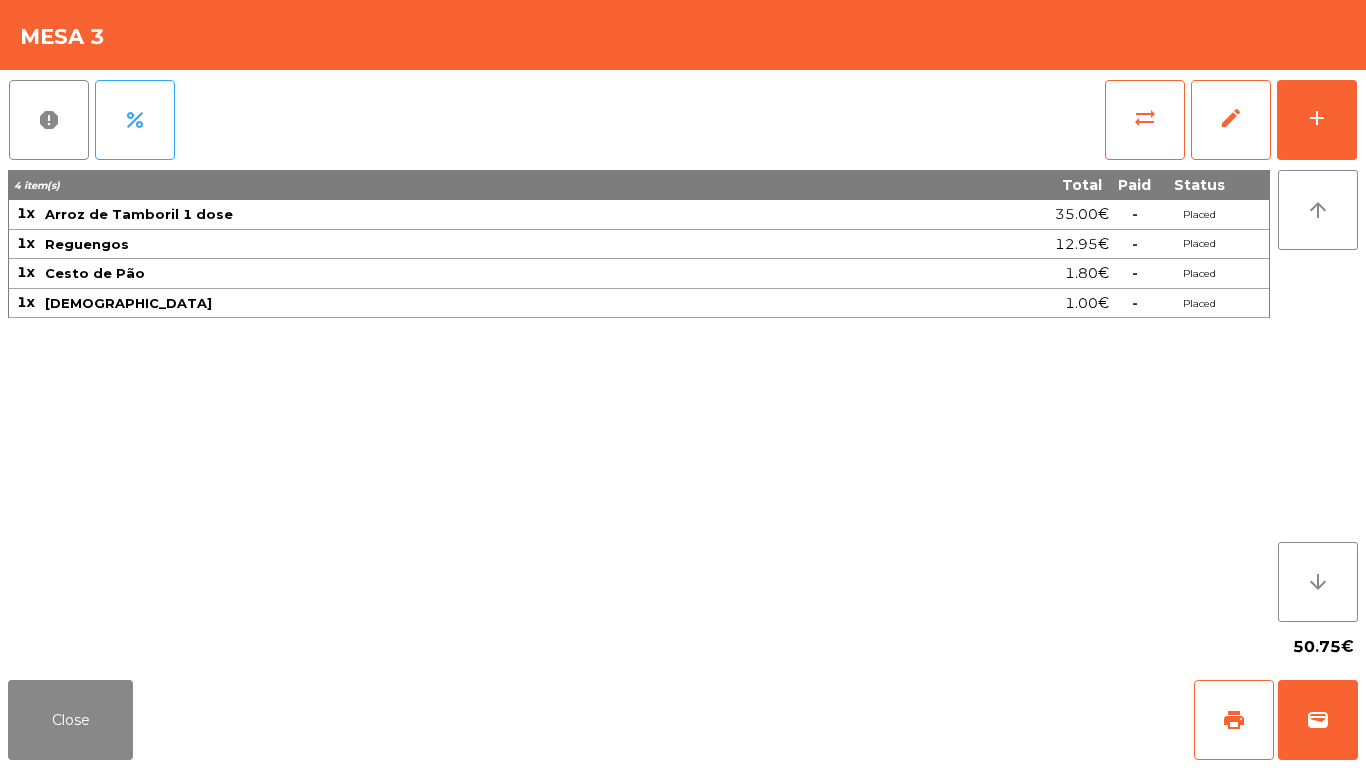click on "report   percent   sync_alt   edit   add  4 item(s) Total Paid Status 1x Arroz de Tamboril 1 dose 35.00€  -  Placed 1x Reguengos 12.95€  -  Placed 1x Cesto de Pão 1.80€  -  Placed 1x Manteiga 1.00€  -  Placed arrow_upward arrow_downward  50.75€" 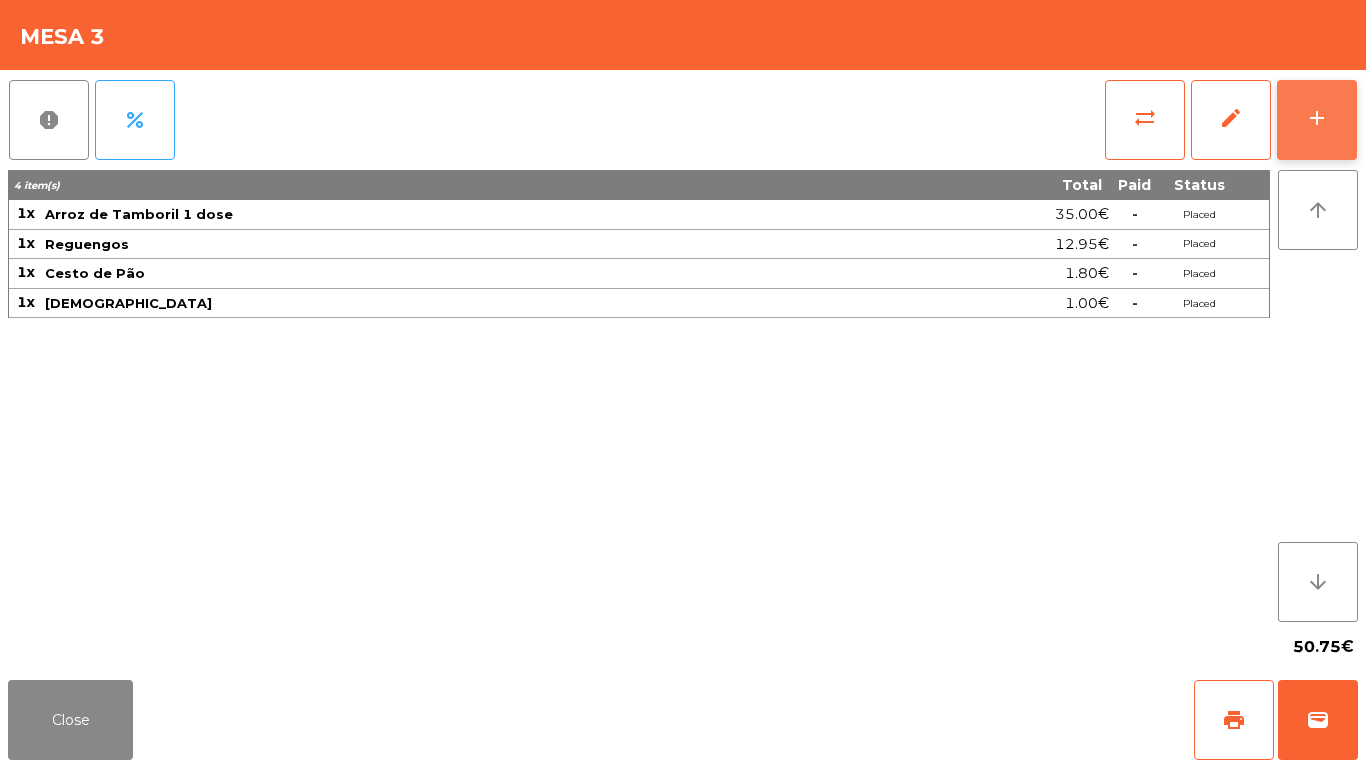 click on "add" 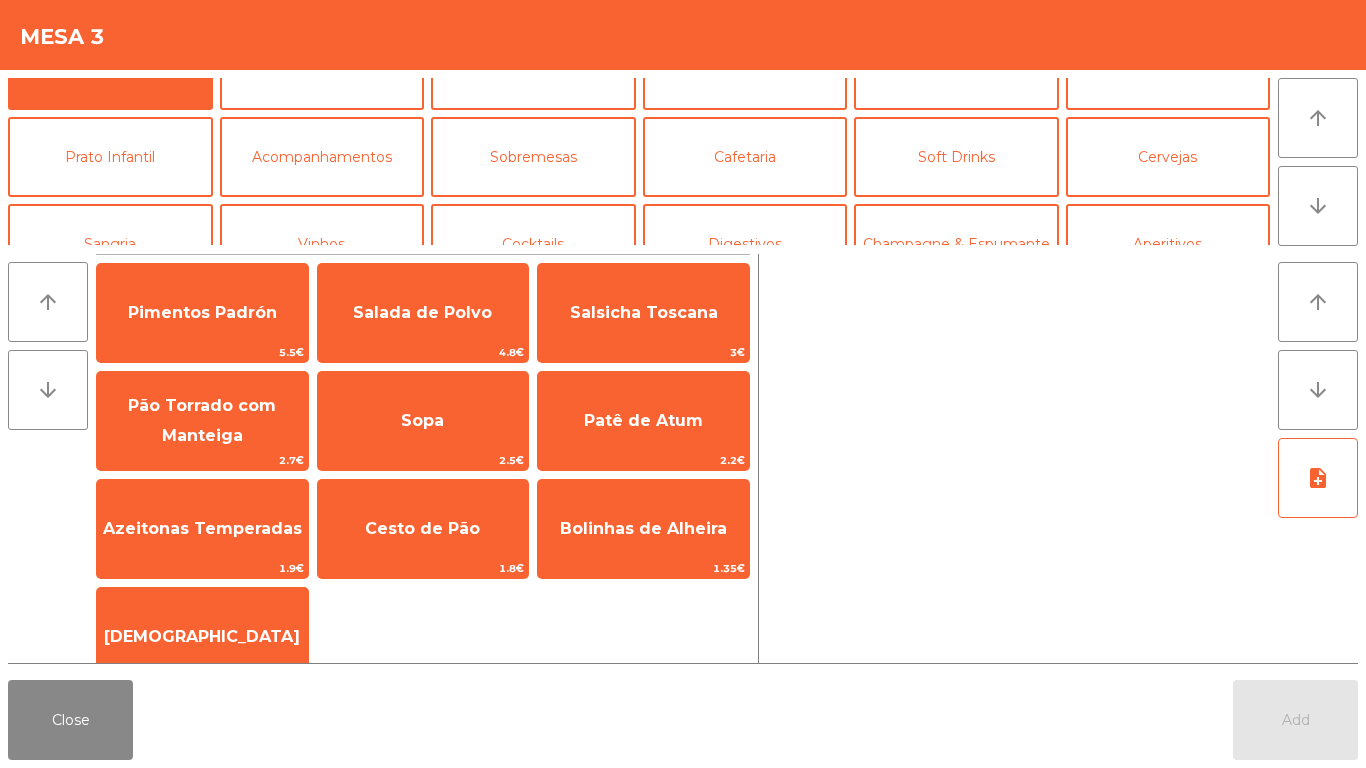 scroll, scrollTop: 99, scrollLeft: 0, axis: vertical 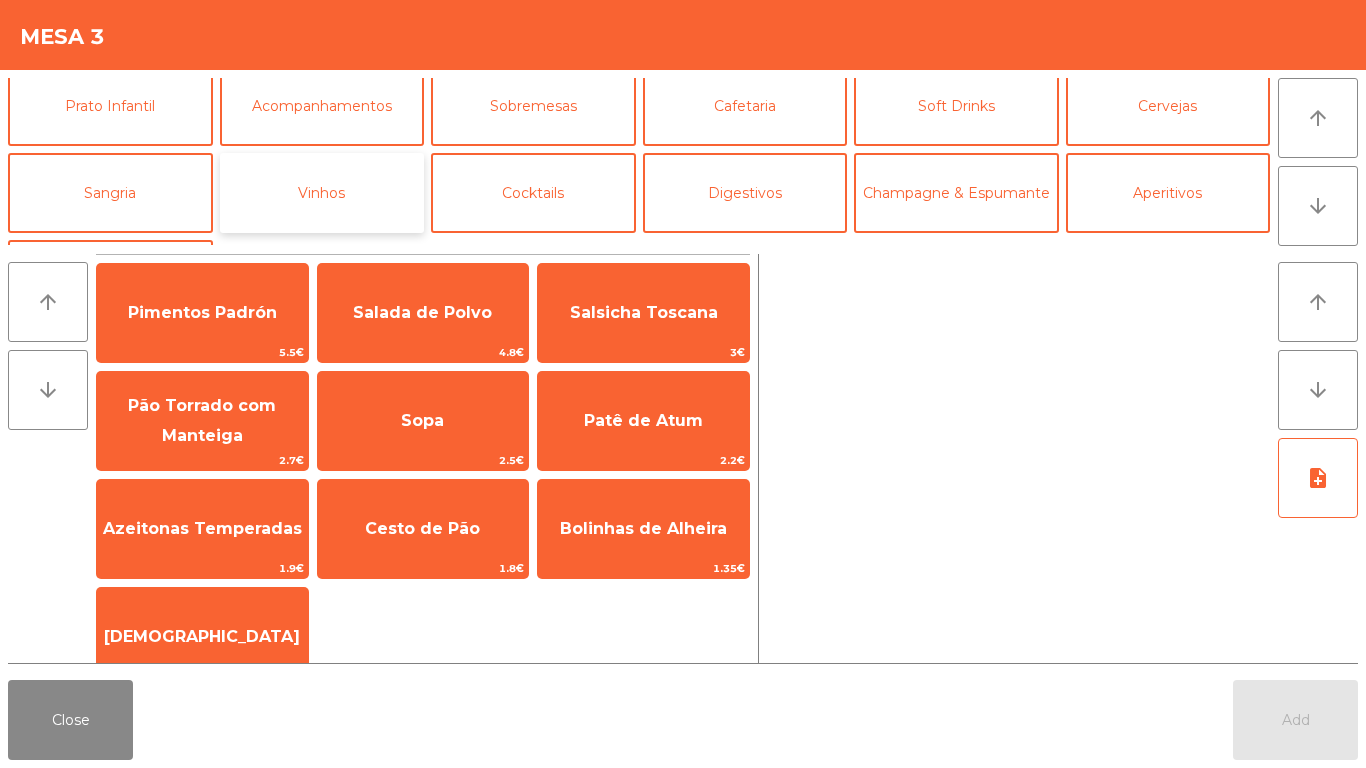 click on "Vinhos" 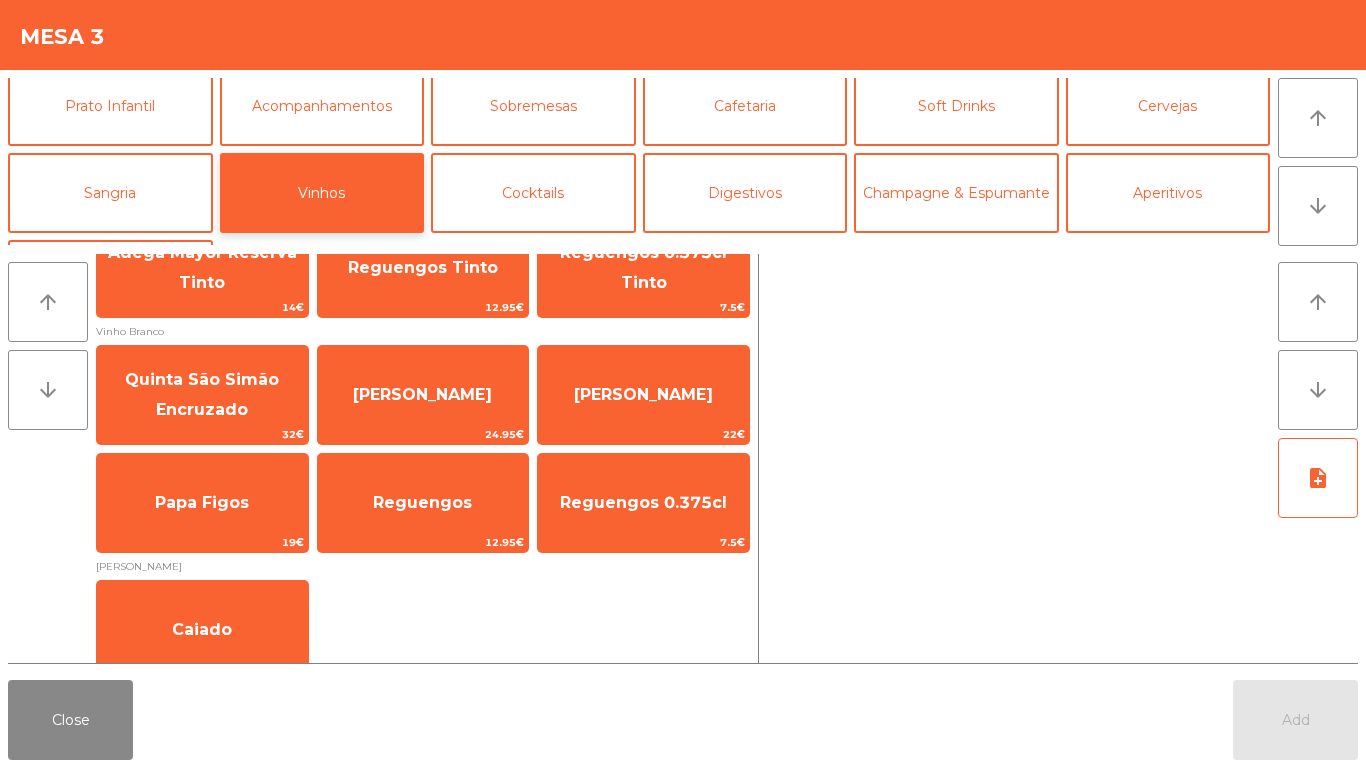 scroll, scrollTop: 503, scrollLeft: 0, axis: vertical 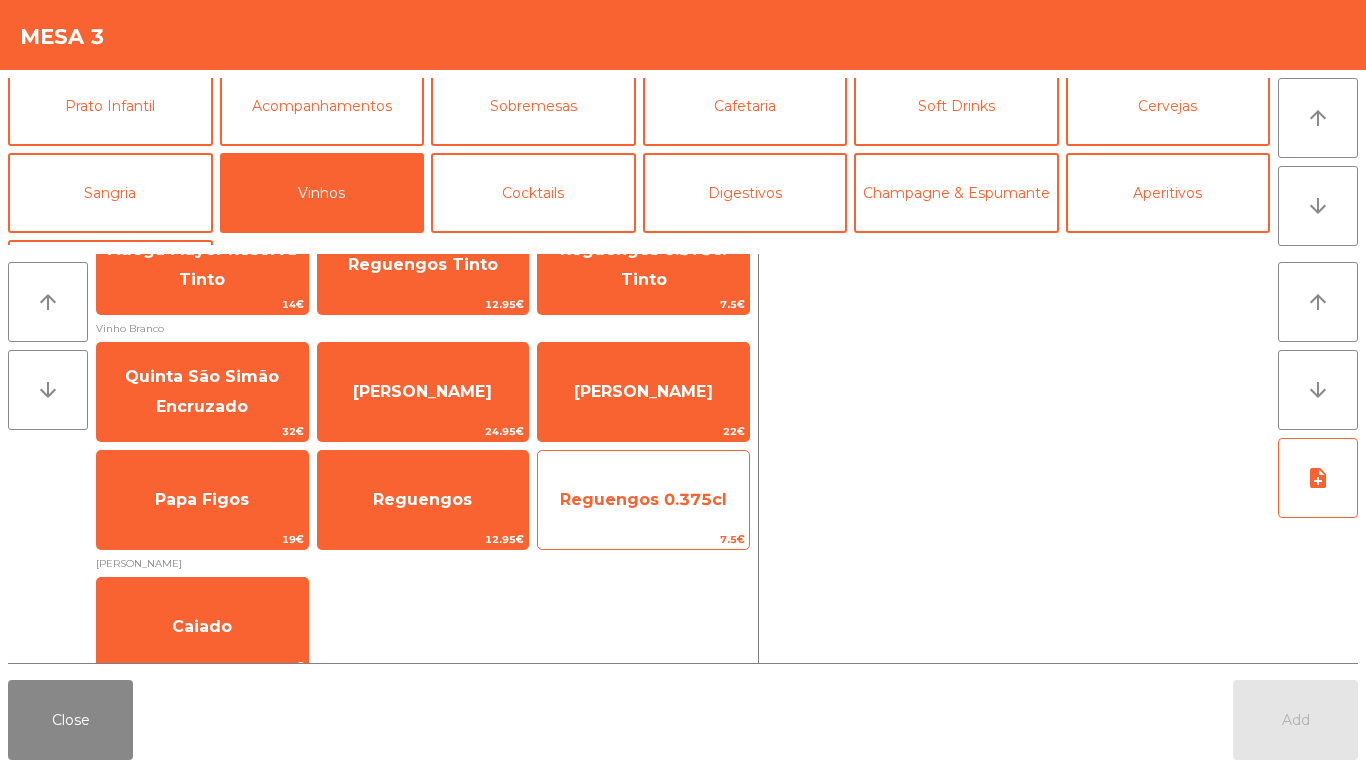click on "Reguengos 0.375cl" 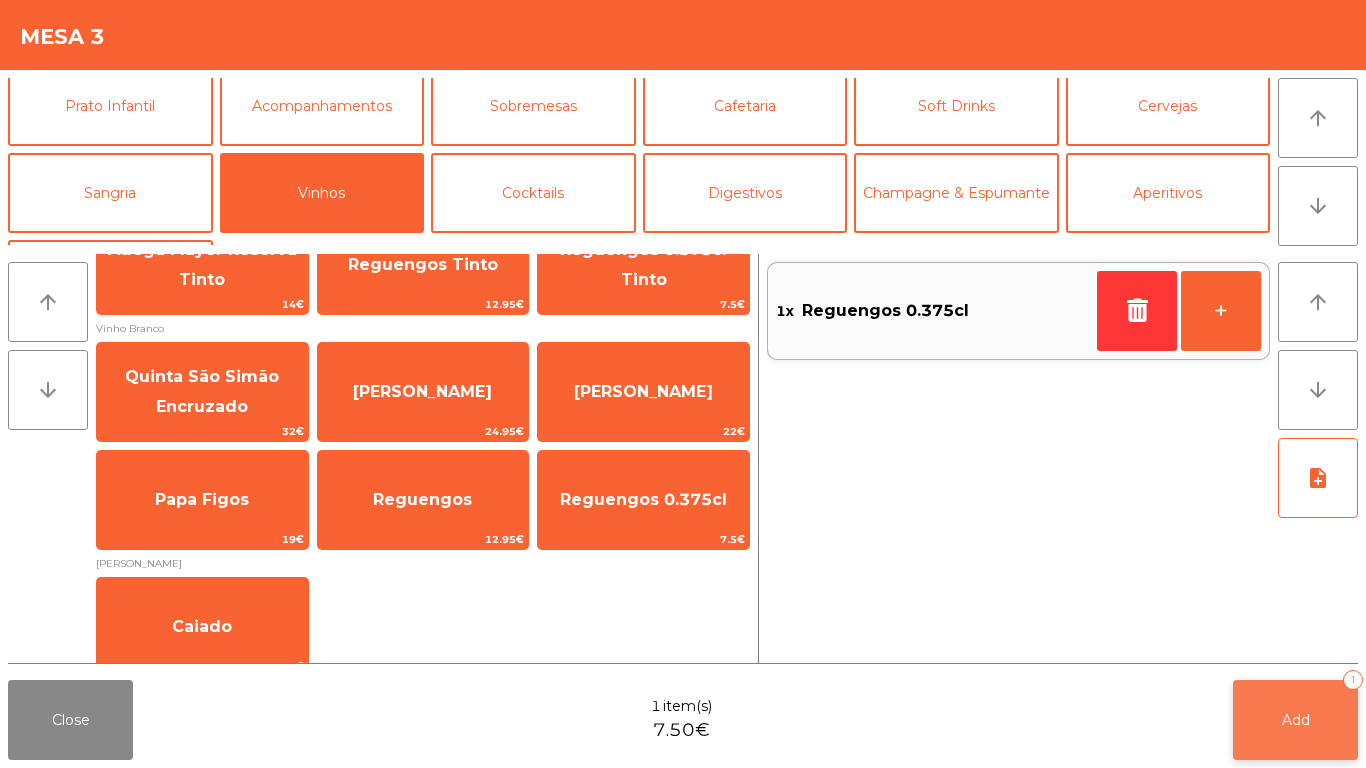 click on "Add   1" 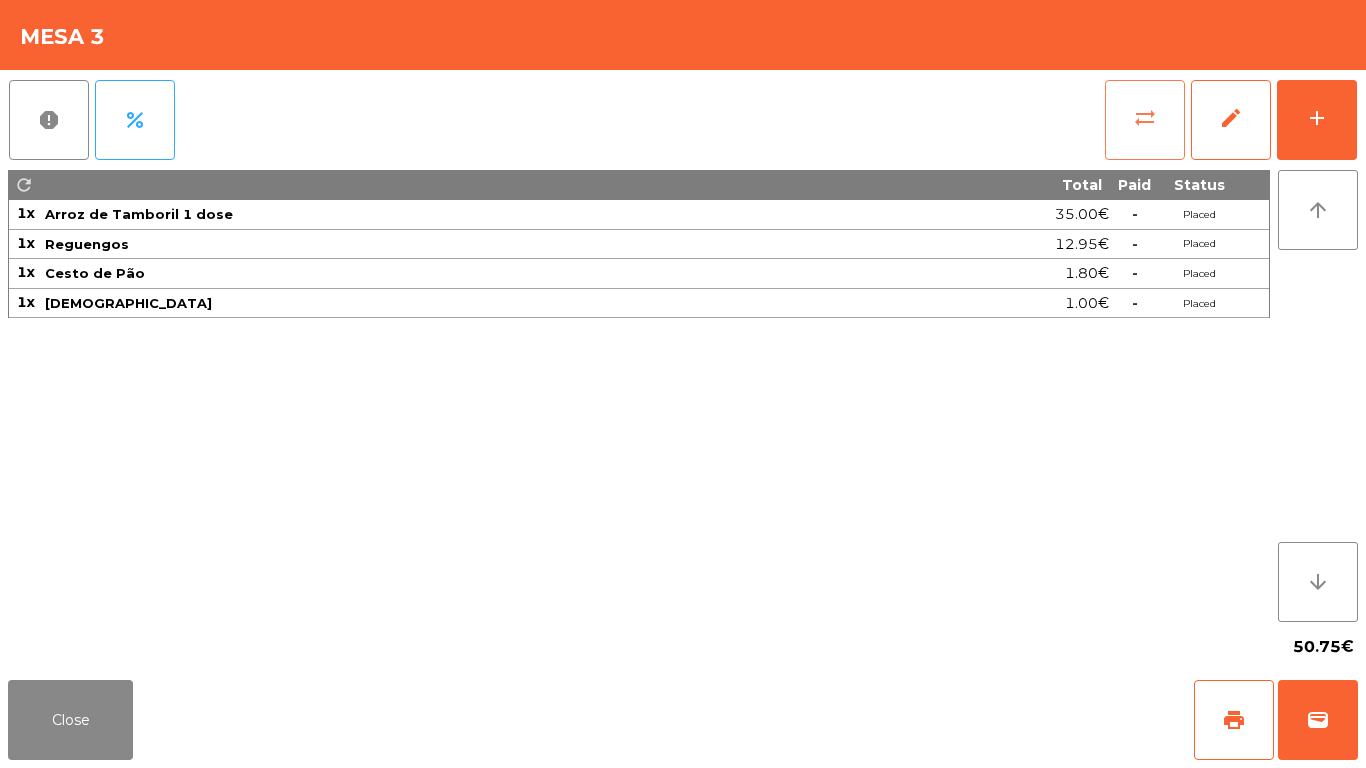 click on "sync_alt" 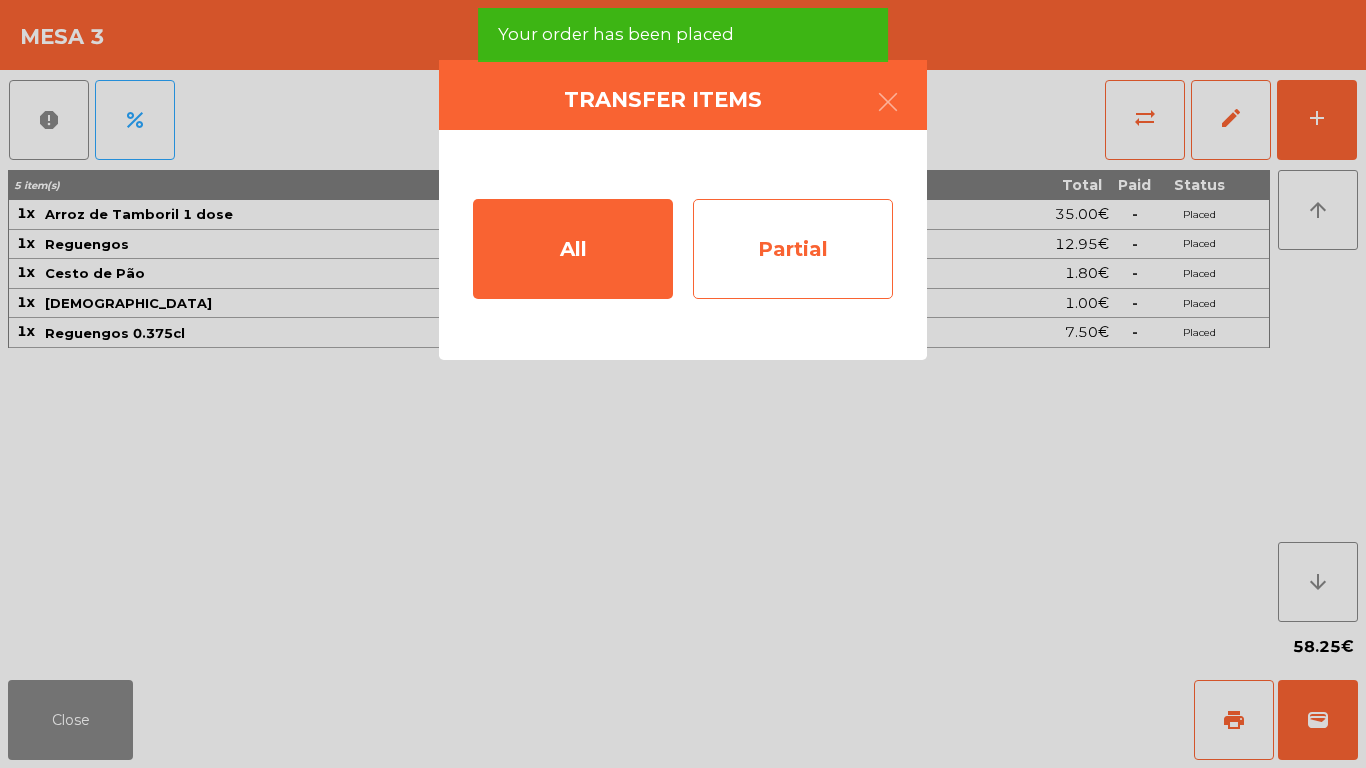 click on "Partial" 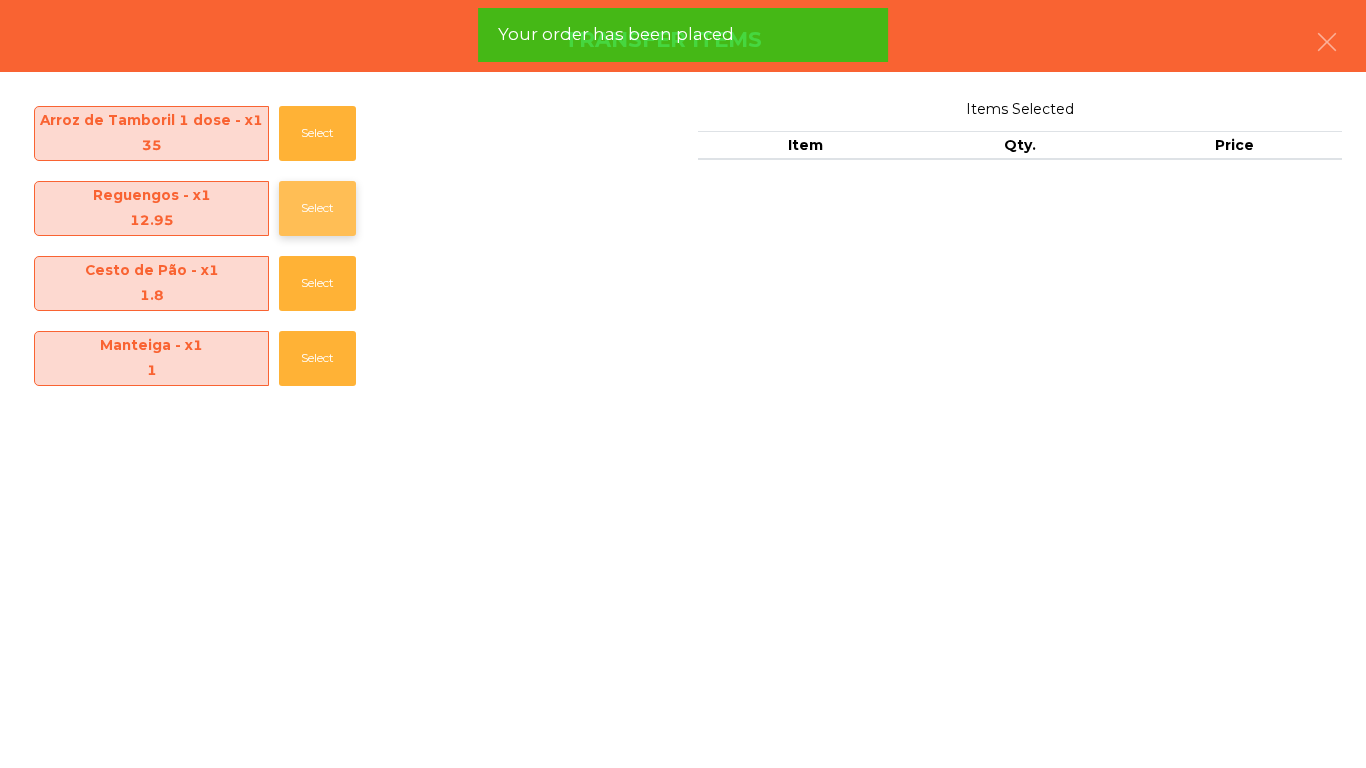 click on "Select" 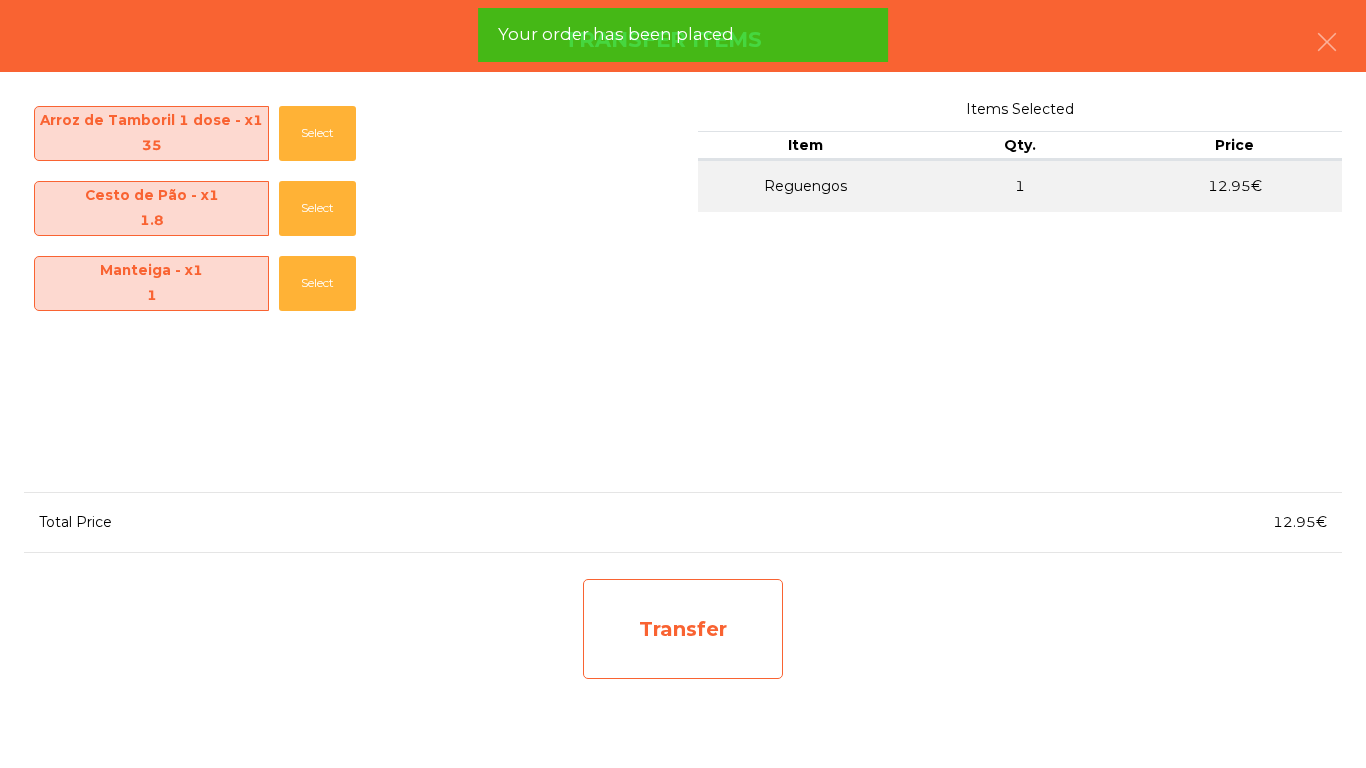 click on "Transfer" 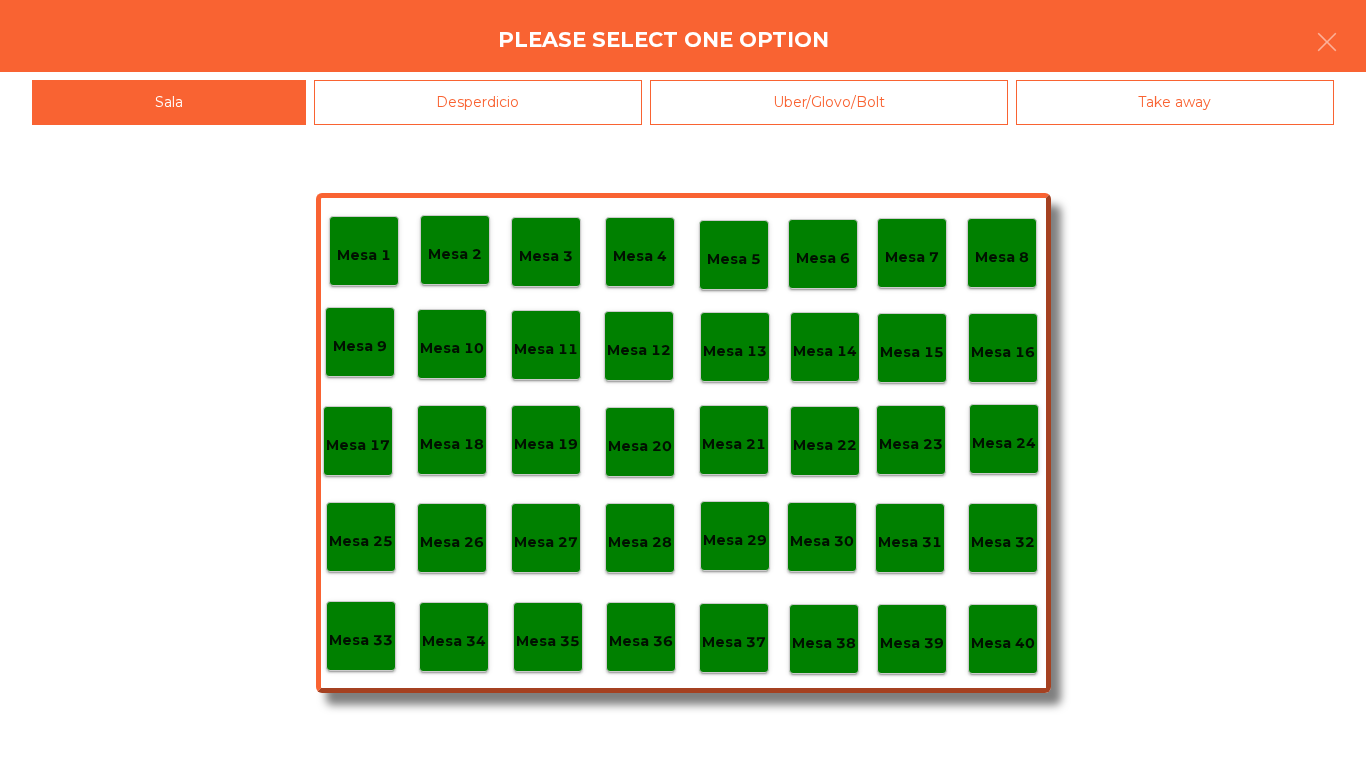 click on "Mesa 1   Mesa 2   Mesa 3   Mesa 4   Mesa 5   Mesa 6   Mesa 7   Mesa 8   Mesa 9   Mesa 10   Mesa 11   Mesa 12   Mesa 13   Mesa 14   Mesa 15   Mesa 16   Mesa 17   Mesa 18   Mesa 19   Mesa 20   Mesa 21   Mesa 22   Mesa 23   Mesa 24   Mesa 25   Mesa 26   Mesa 27   Mesa 28   Mesa 29   Mesa 30   Mesa 31   Mesa 32   Mesa 33   Mesa 34   Mesa 35   Mesa 36   Mesa 37   Mesa 38   Mesa 39   Mesa 40" 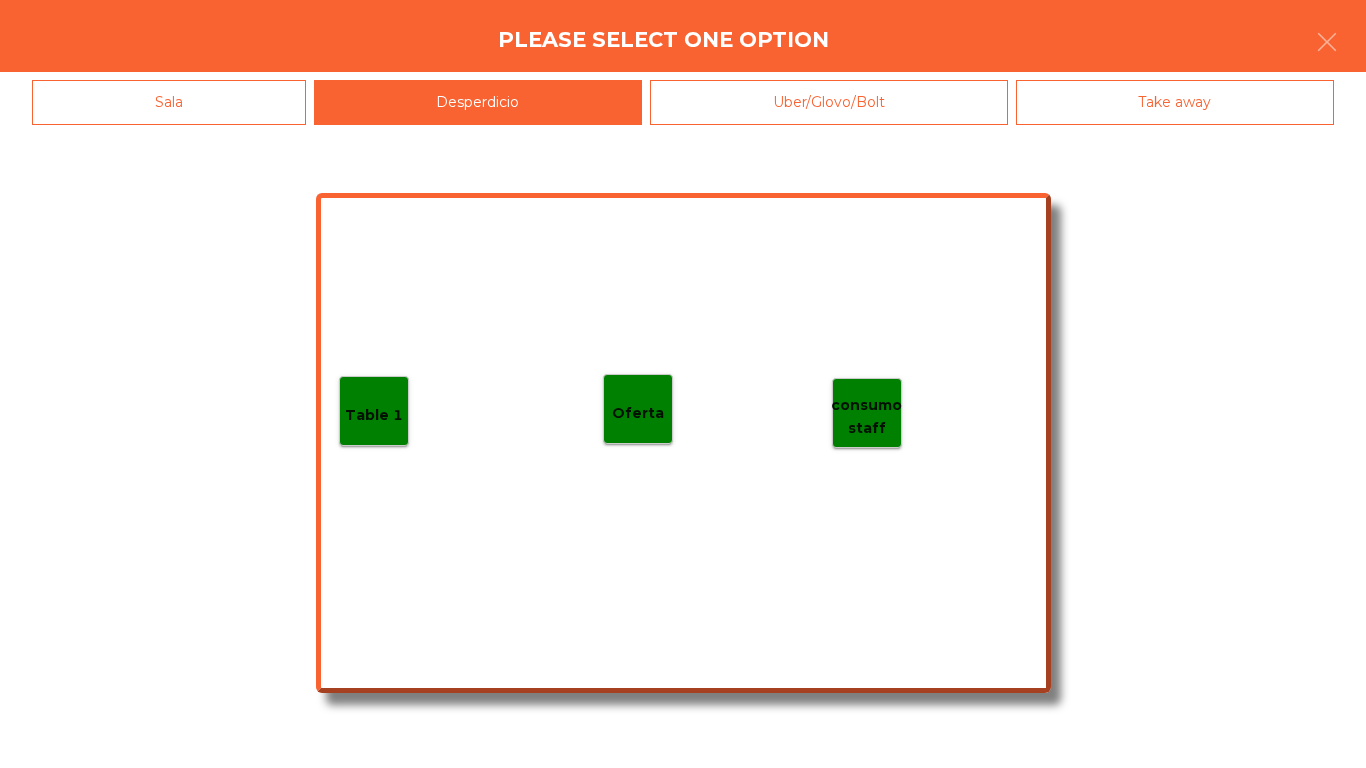 click on "Table 1" 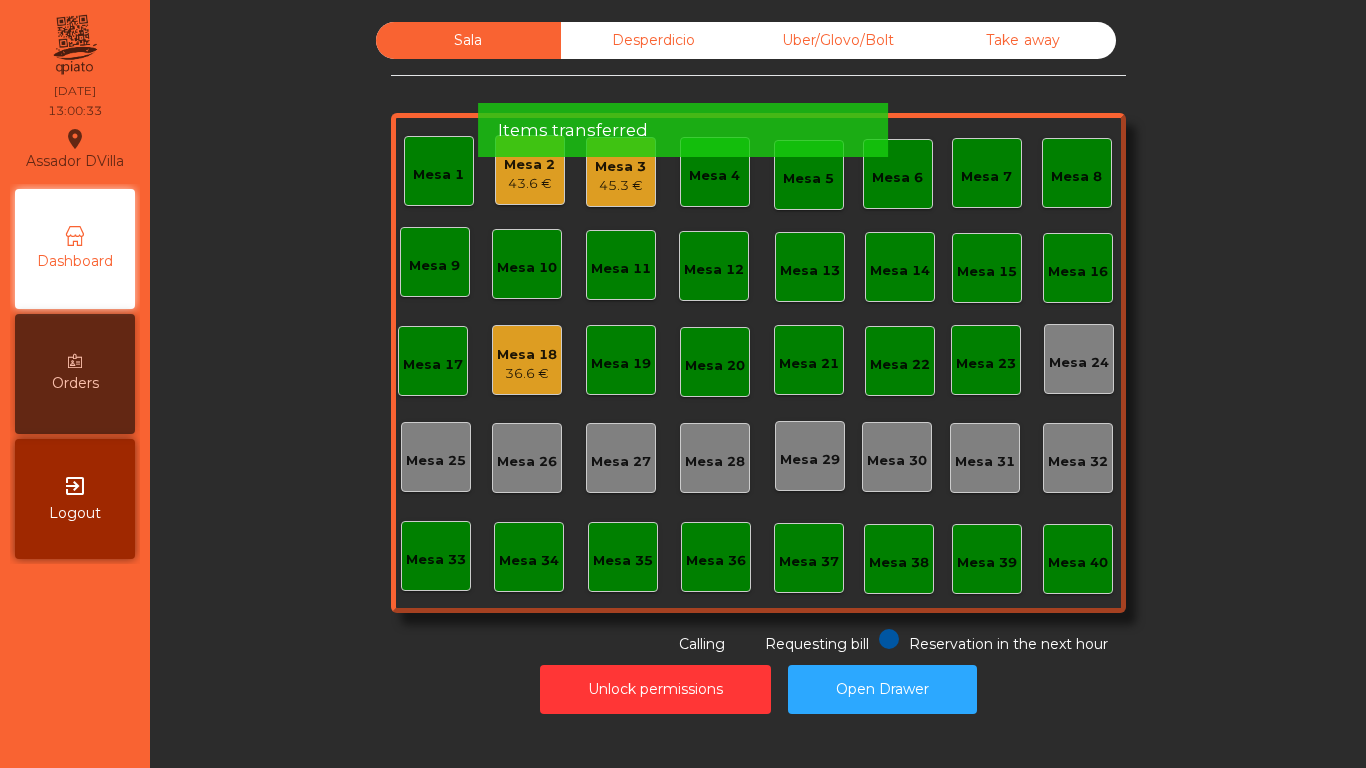 click on "Mesa 3   45.3 €" 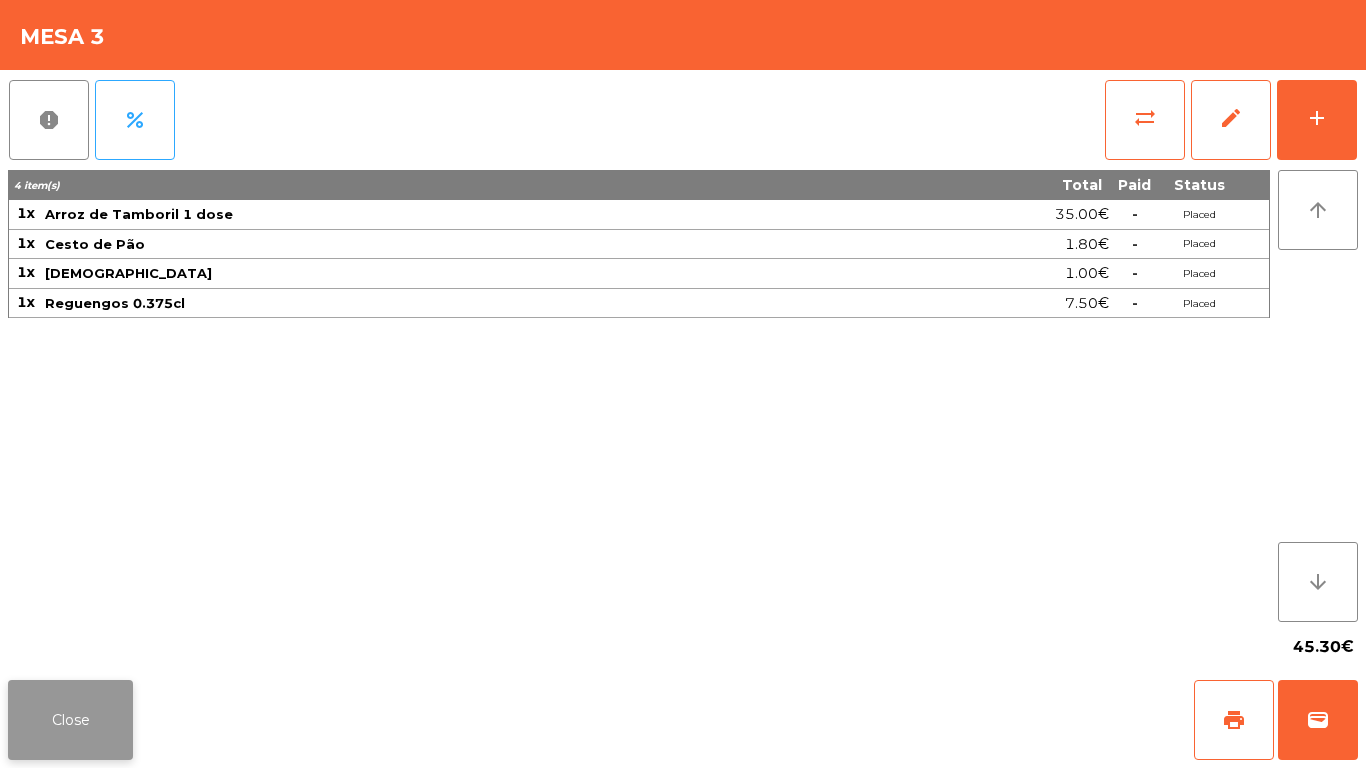 click on "Close" 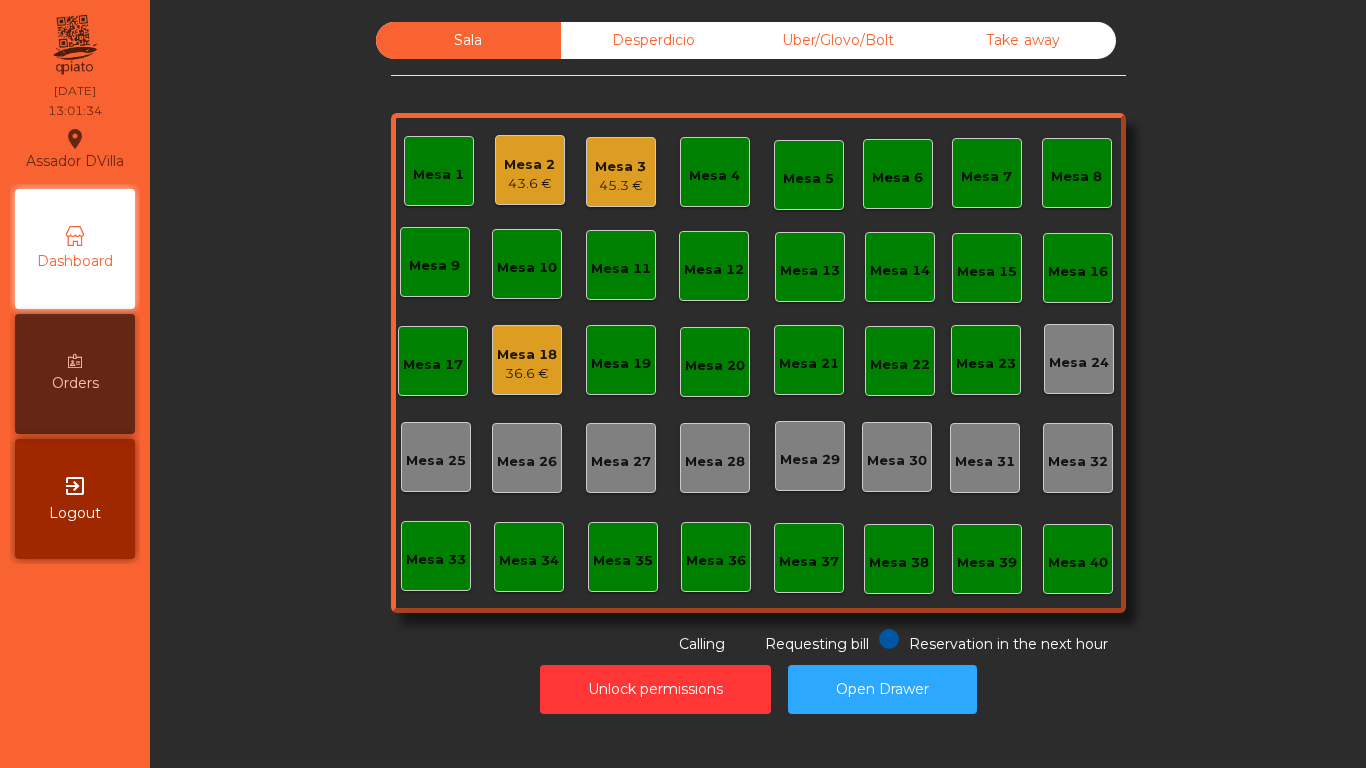 click on "Mesa 1" 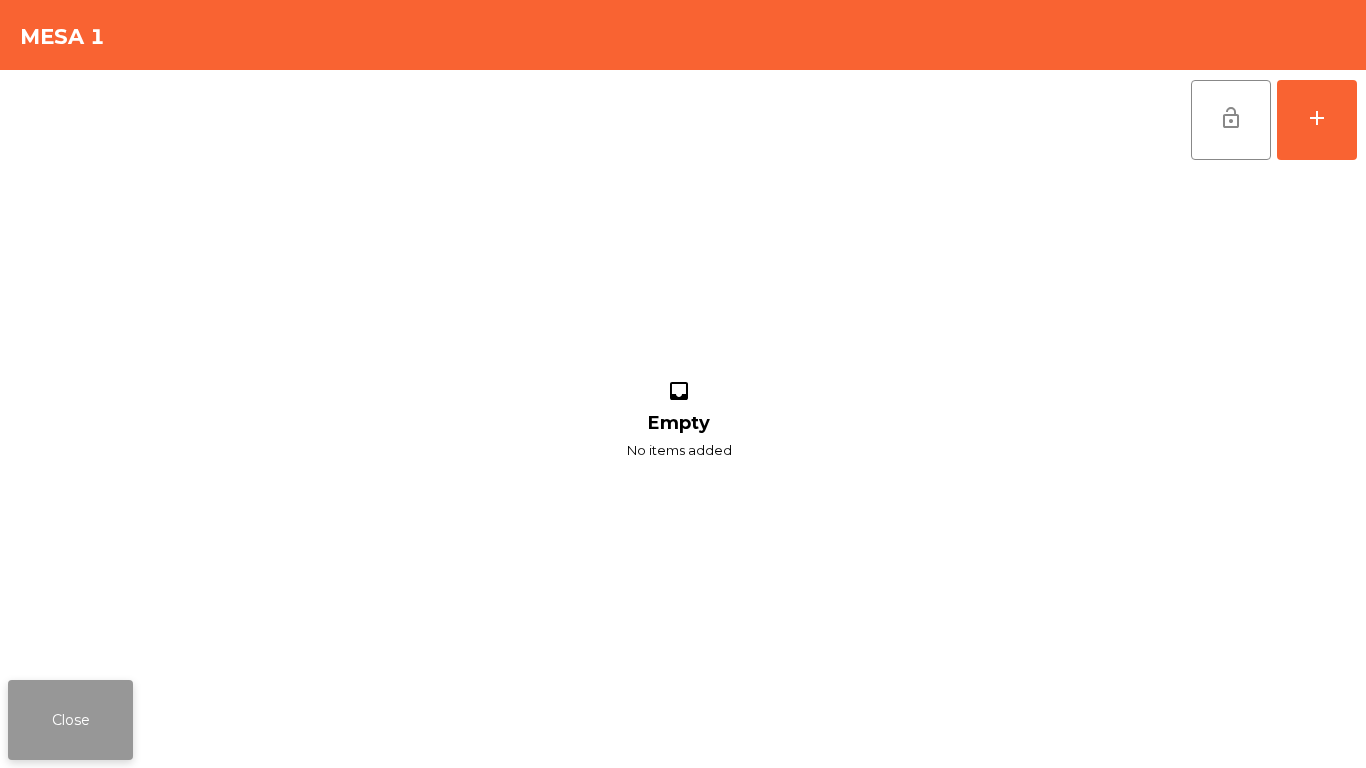 click on "Close" 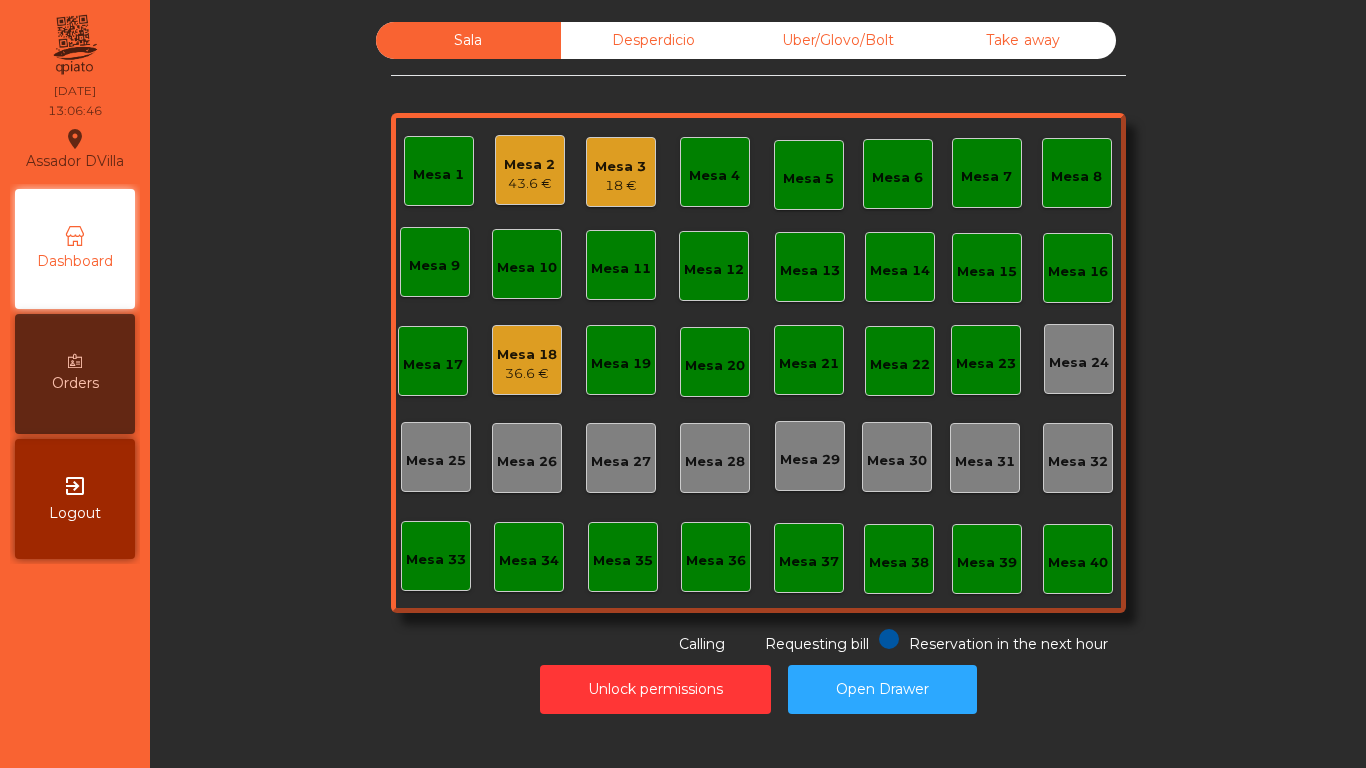click on "Uber/Glovo/Bolt" 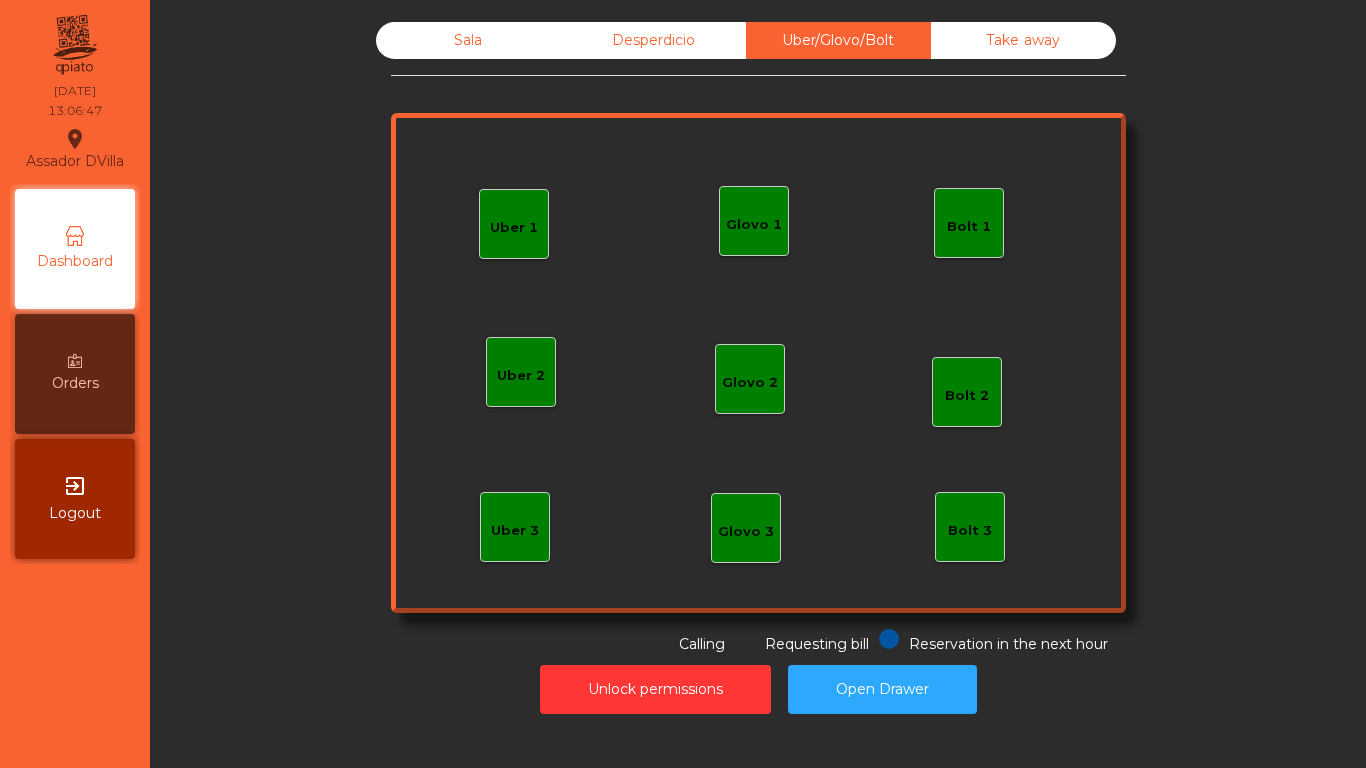 click on "Sala" 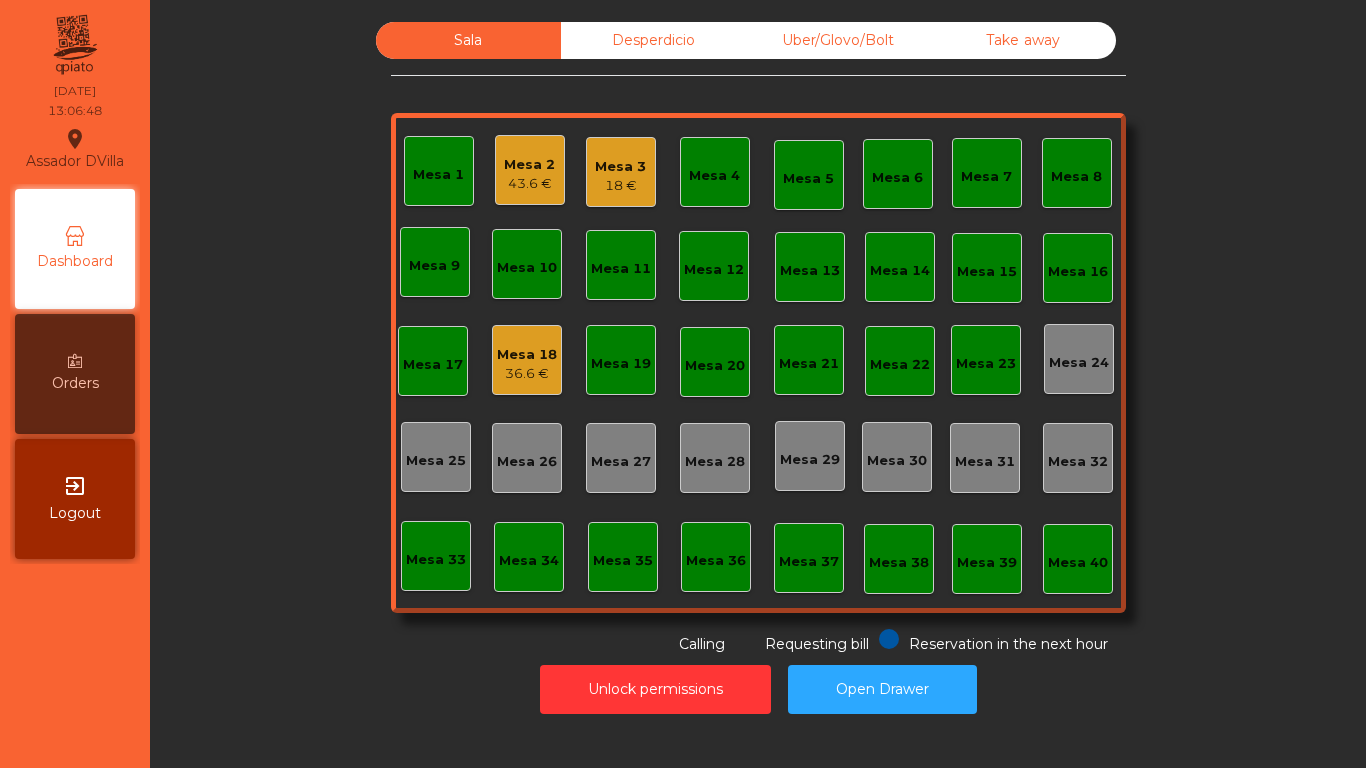 click on "Sala   Desperdicio   Uber/Glovo/Bolt   Take away   Mesa 1   Mesa 2   43.6 €   Mesa 3   18 €   Mesa 4   Mesa 5   Mesa 6   Mesa 7   Mesa 8   Mesa 9   Mesa 10   Mesa 11   Mesa 12   Mesa 13   Mesa 14   Mesa 15   Mesa 16   Mesa 17   Mesa 18   36.6 €   Mesa 19   Mesa 20   Mesa 21   Mesa 22   Mesa 23   Mesa 24   Mesa 25   Mesa 26   Mesa 27   Mesa 28   Mesa 29   Mesa 30   Mesa 31   Mesa 32   Mesa 33   Mesa 34   Mesa 35   Mesa 36   Mesa 37   Mesa 38   Mesa 39   Mesa 40  Reservation in the next hour Requesting bill Calling" 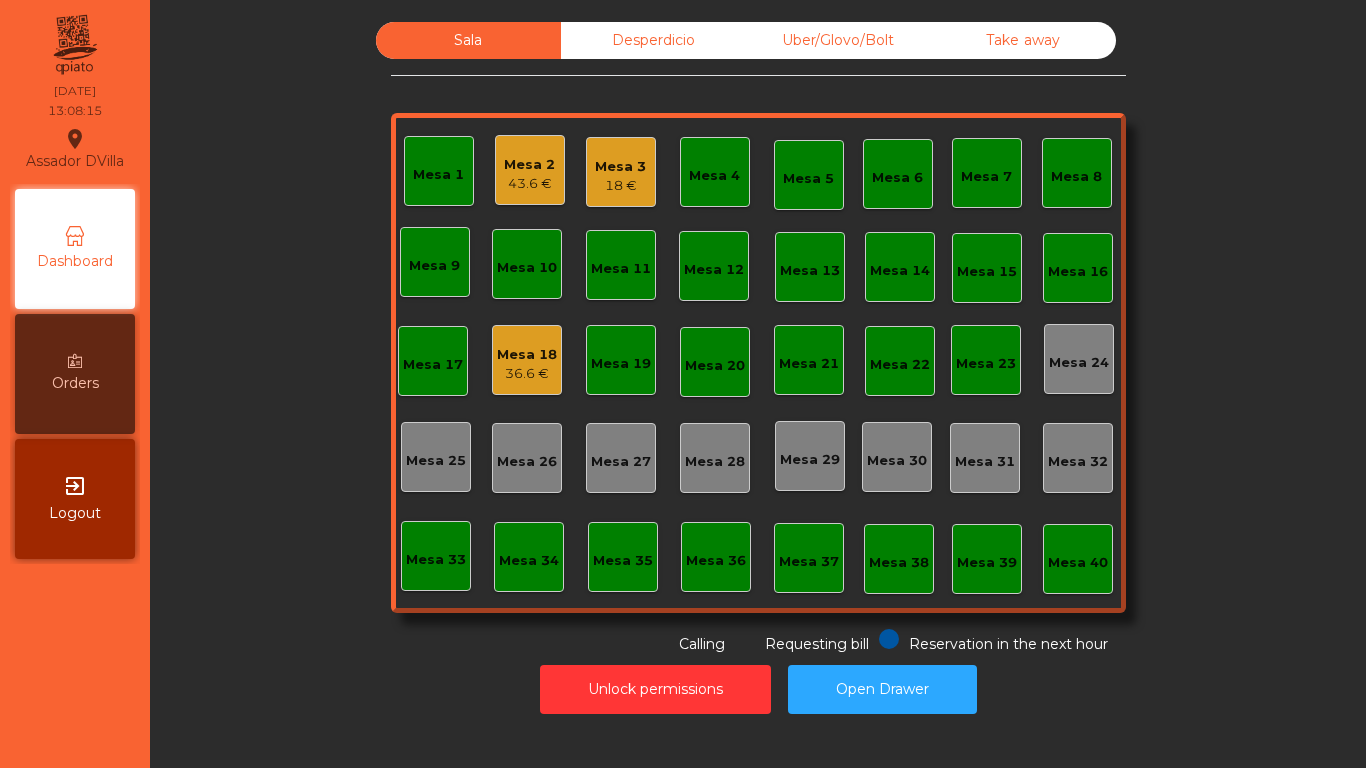 click on "36.6 €" 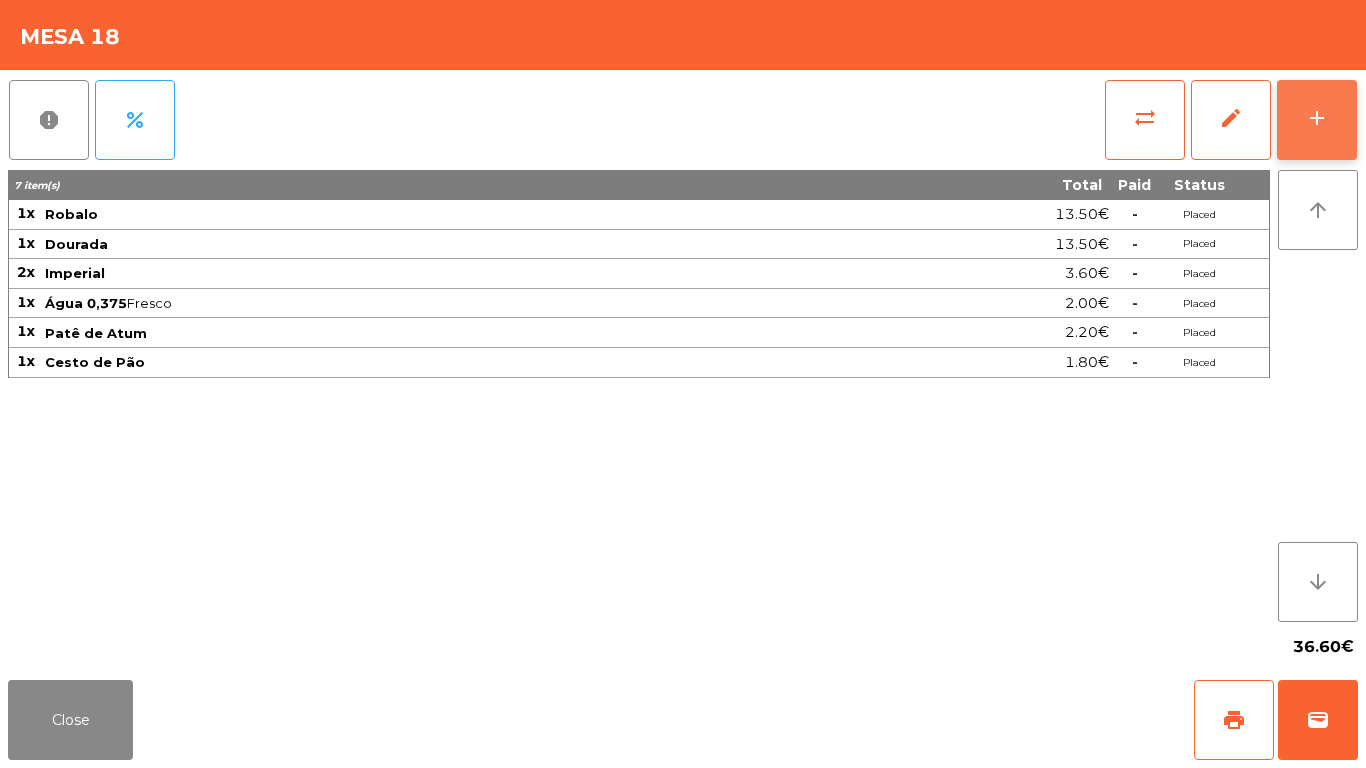 click on "add" 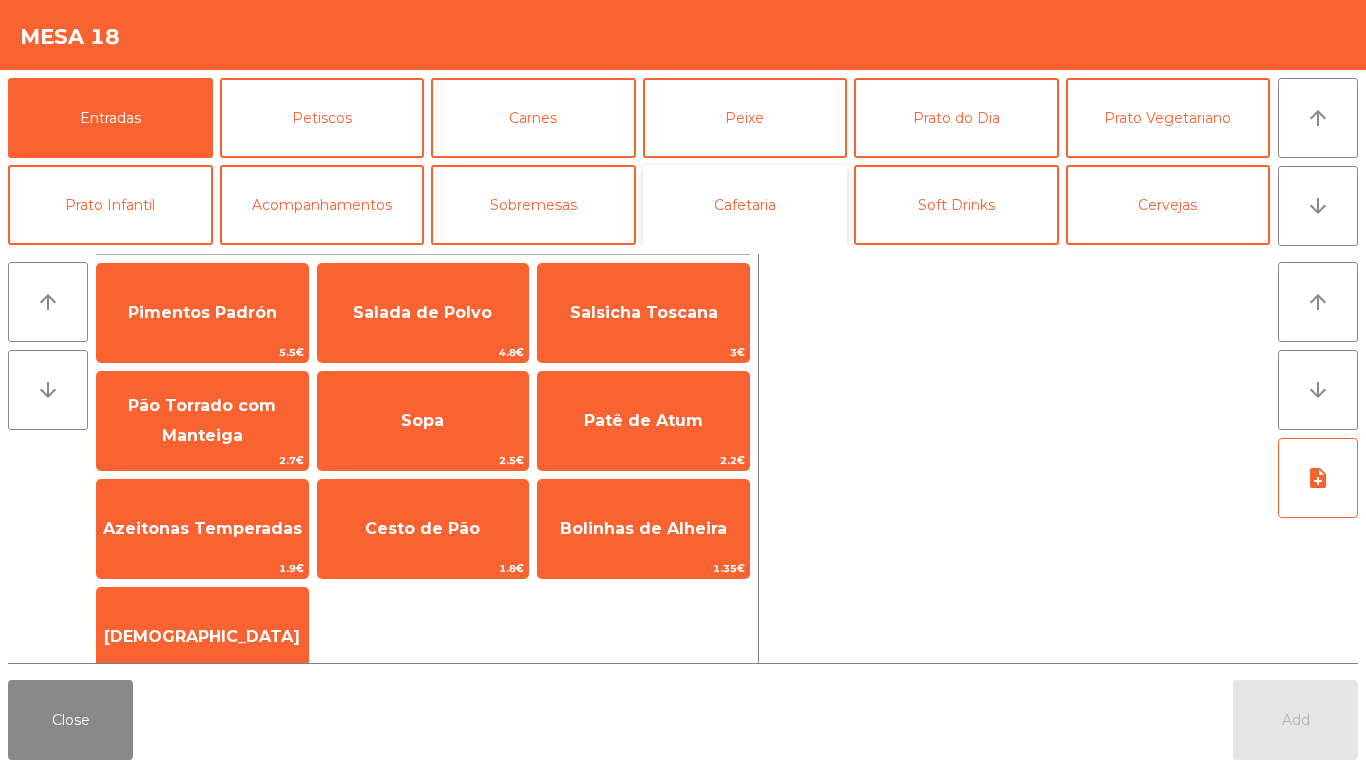 click on "Cafetaria" 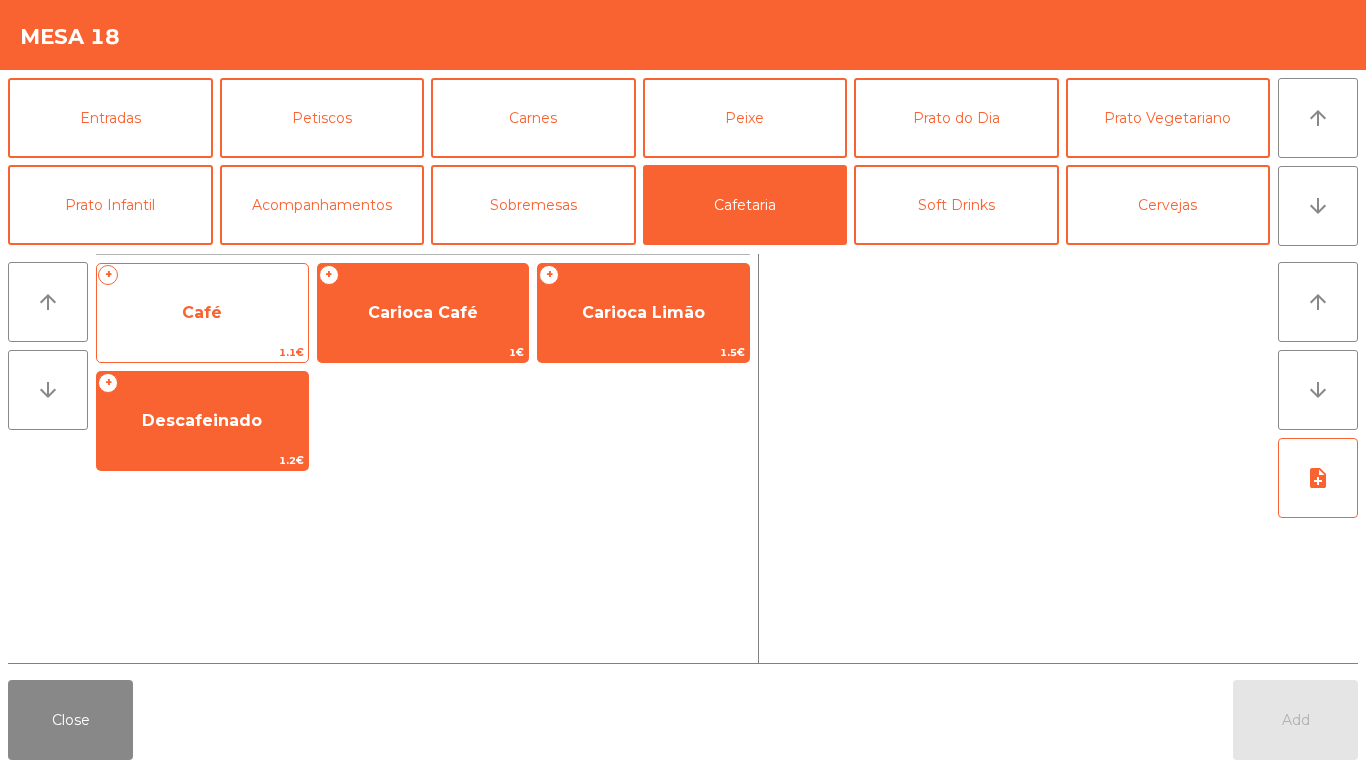 click on "Café" 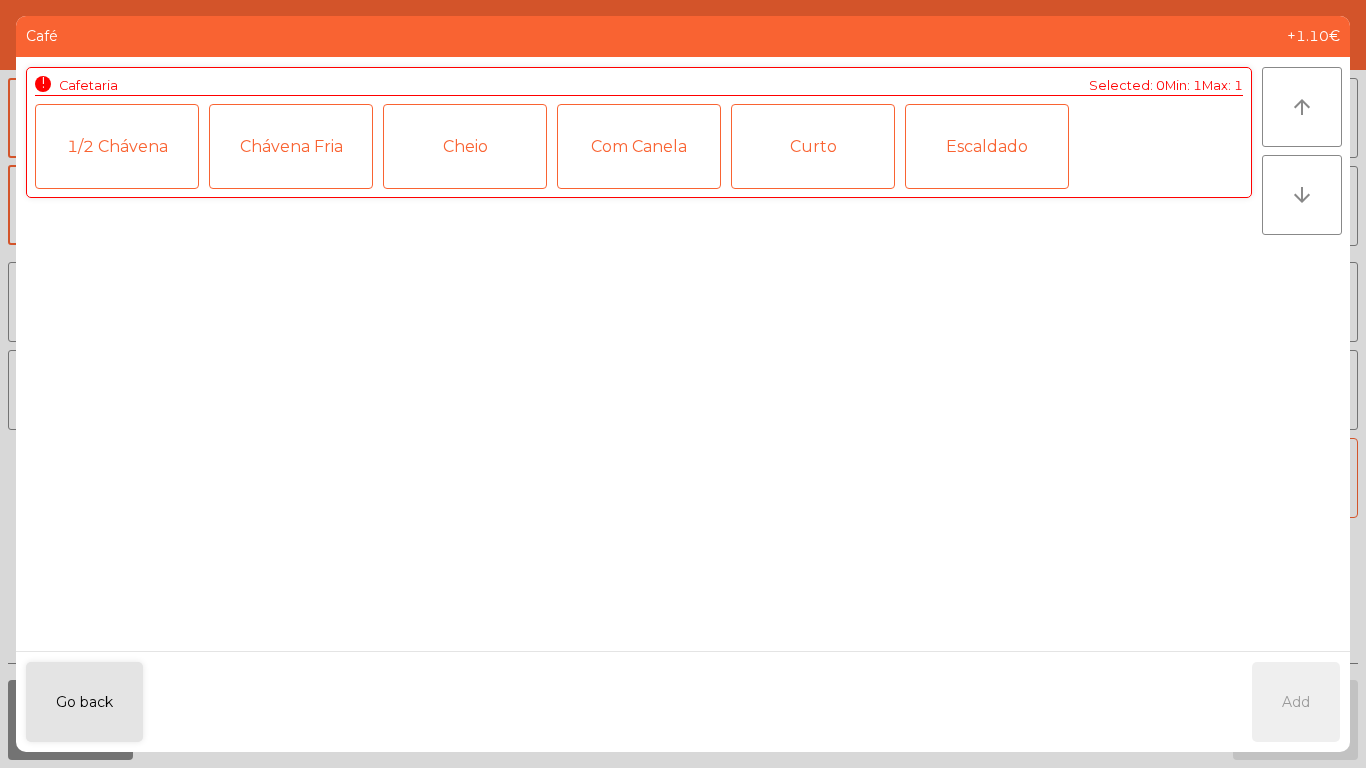 click on "!   Cafetaria  Selected: 0  Min: 1   Max: 1   1/2 Chávena   Chávena Fria   Cheio   Com Canela   Curto   Escaldado" 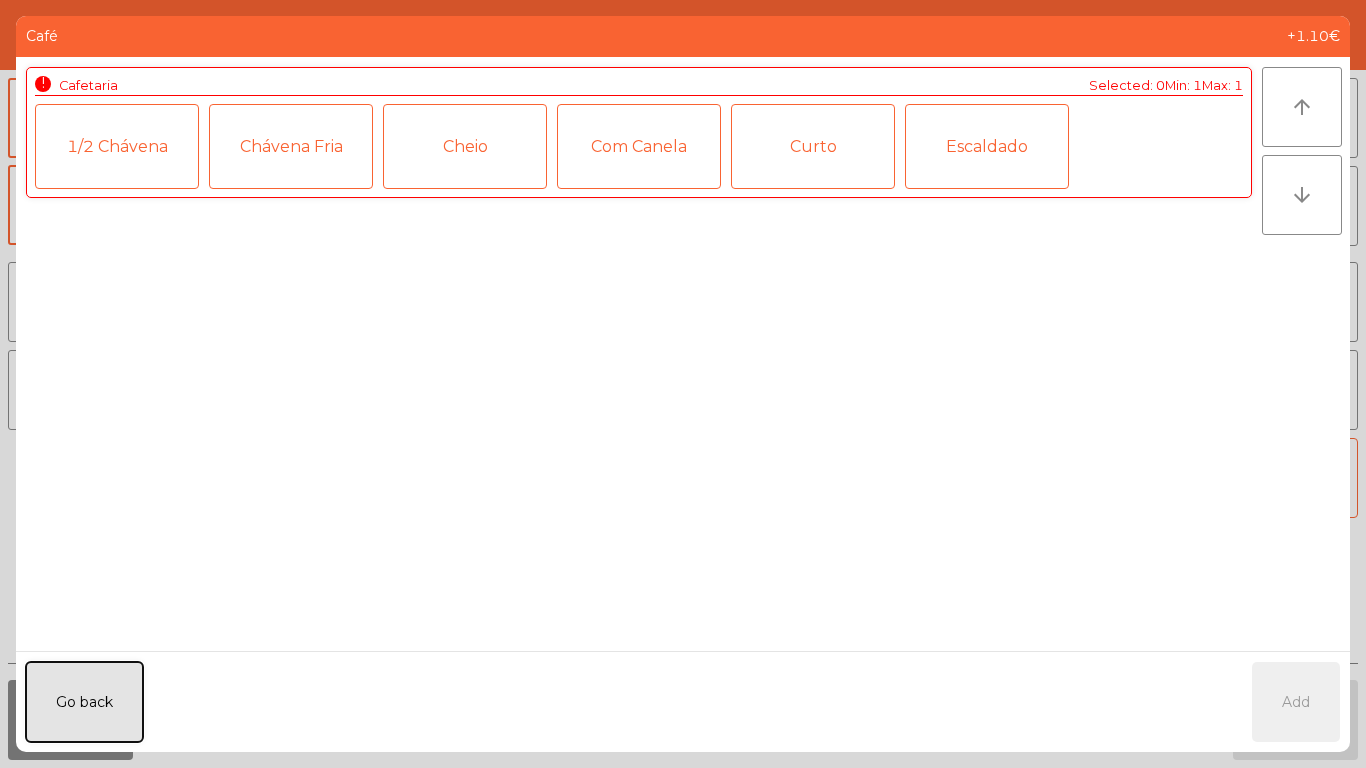 click on "Go back" 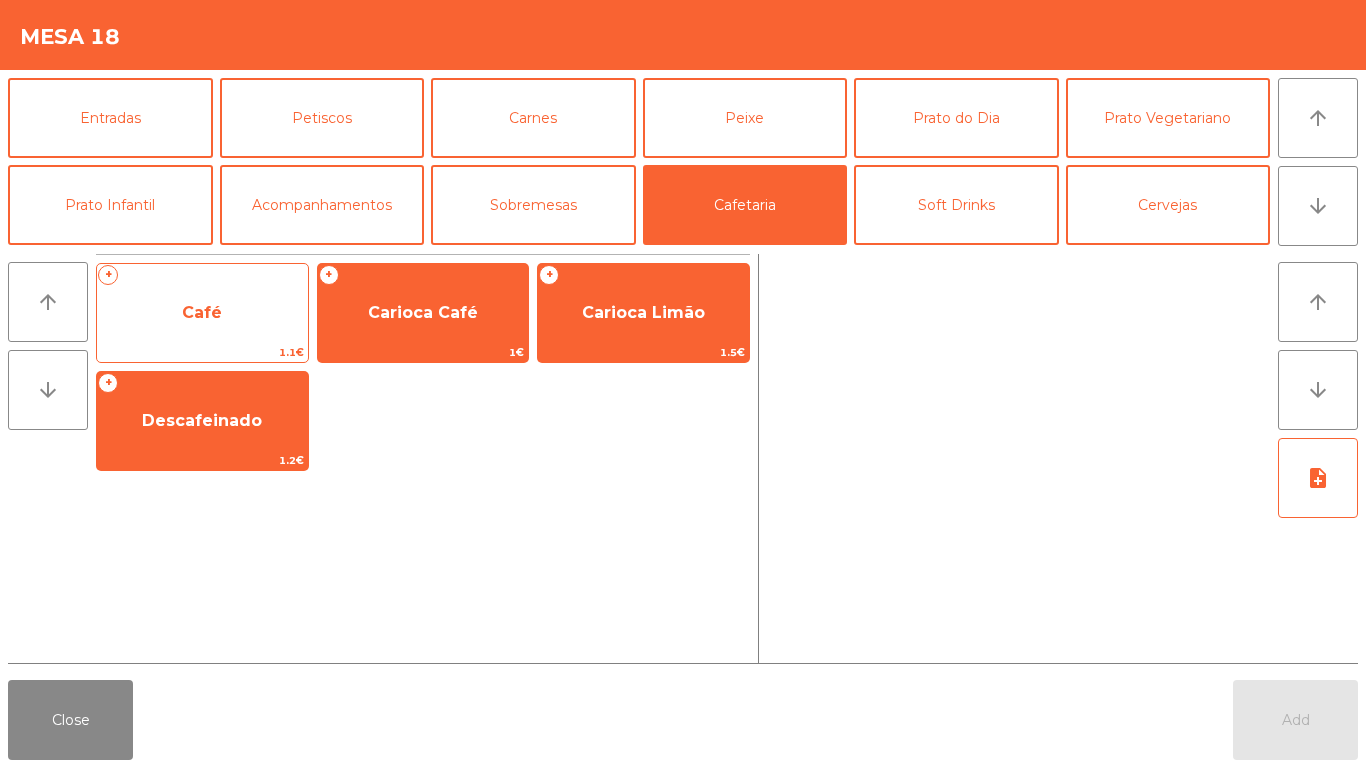 click on "Café" 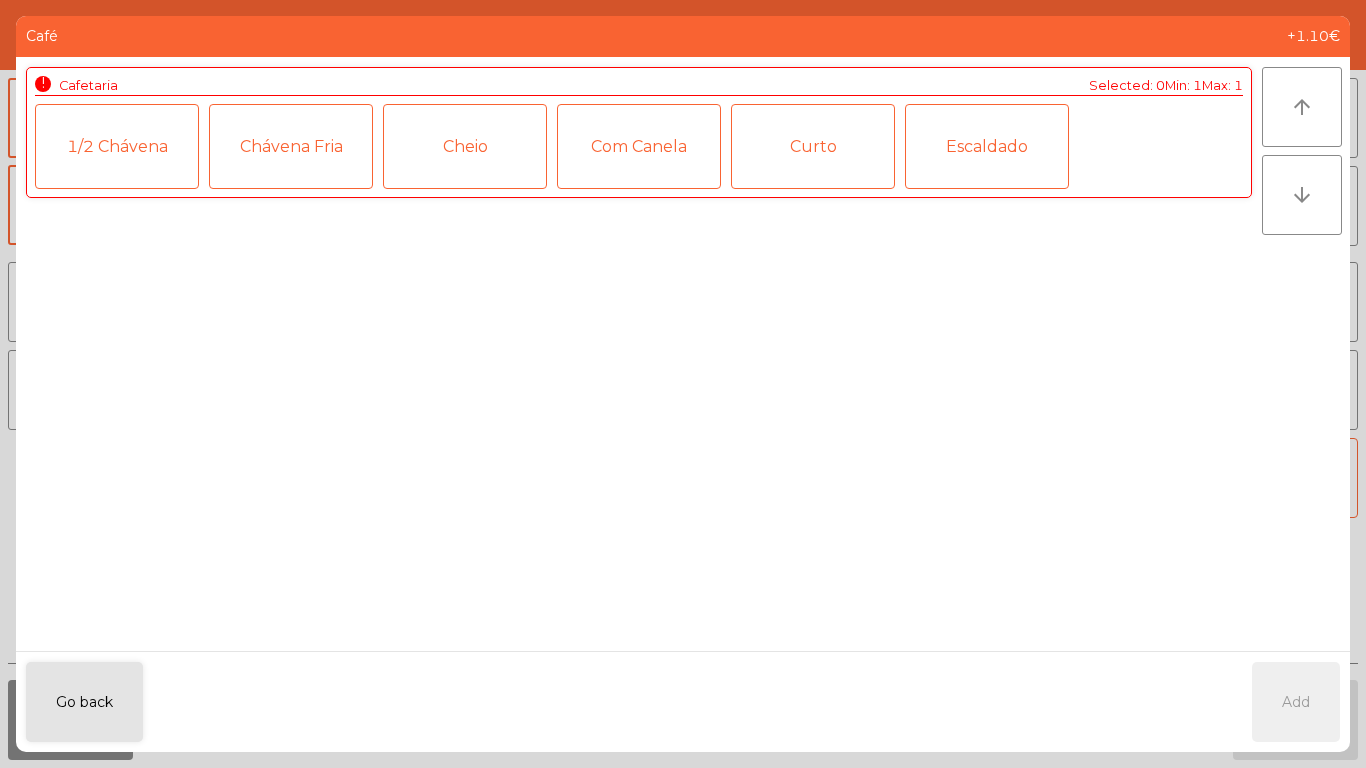 click on "1/2 Chávena" 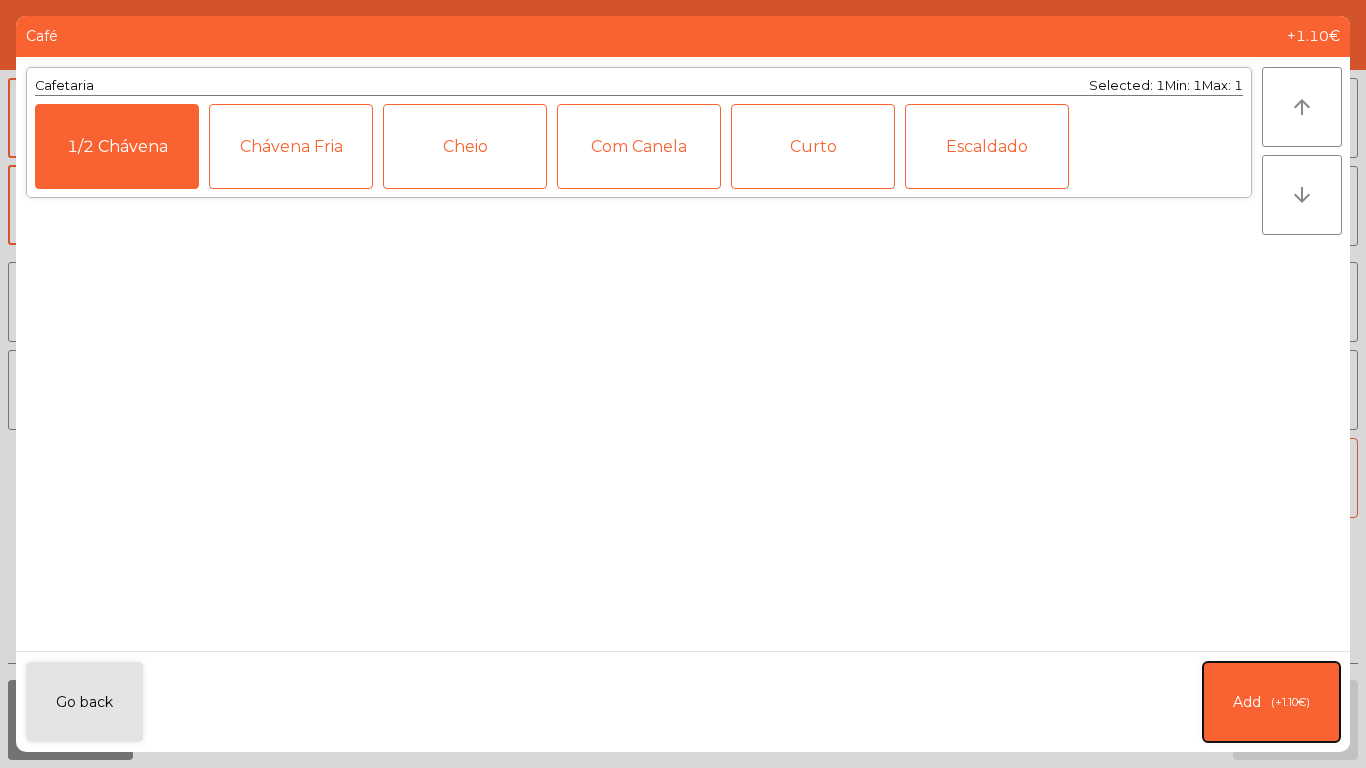 click on "Add   (+1.10€)" 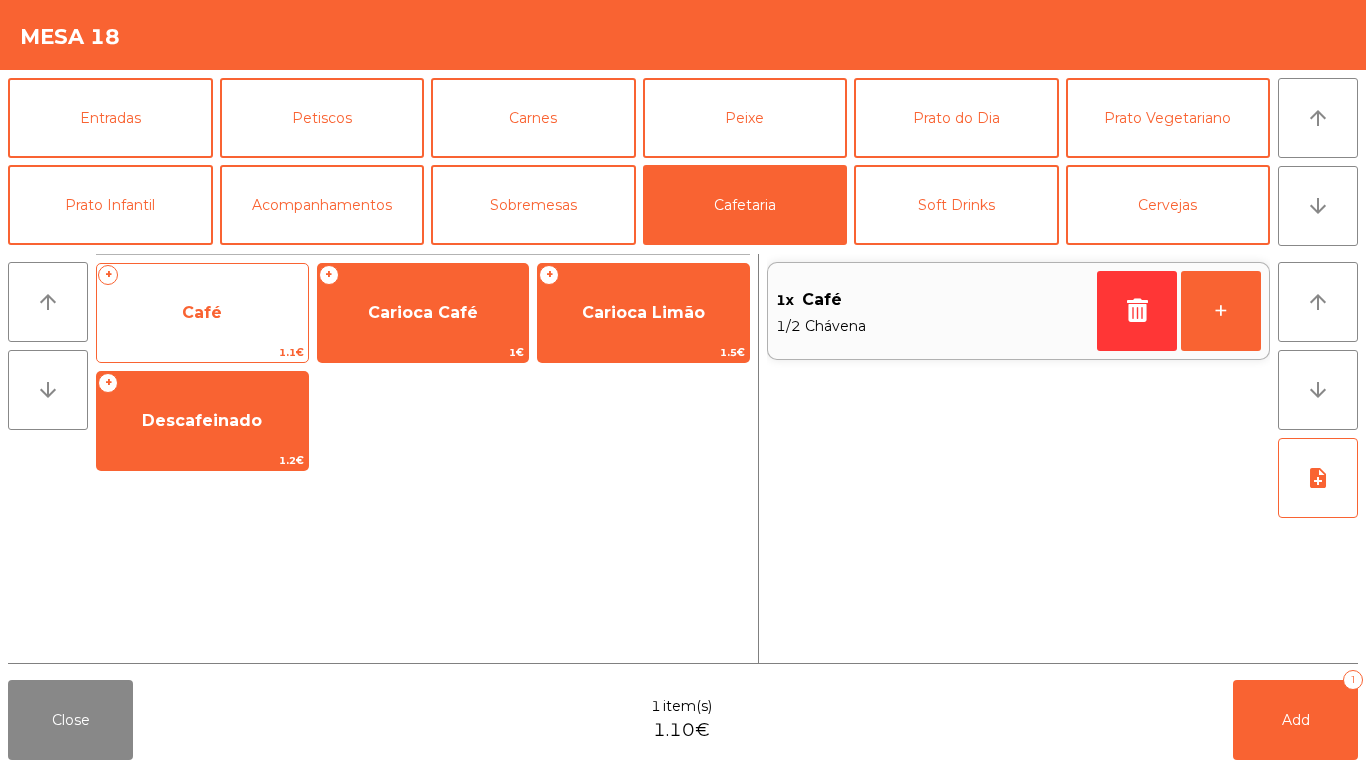 click on "Café" 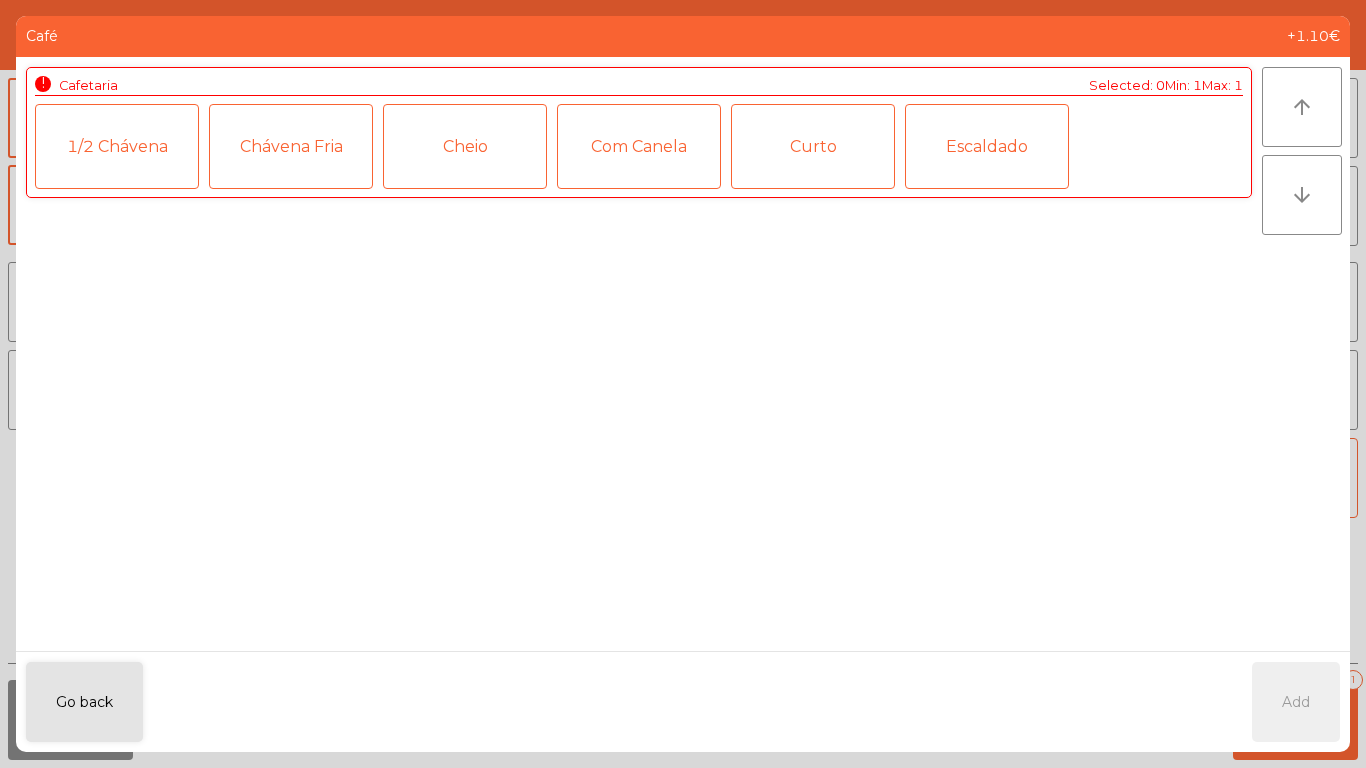 click on "1/2 Chávena" 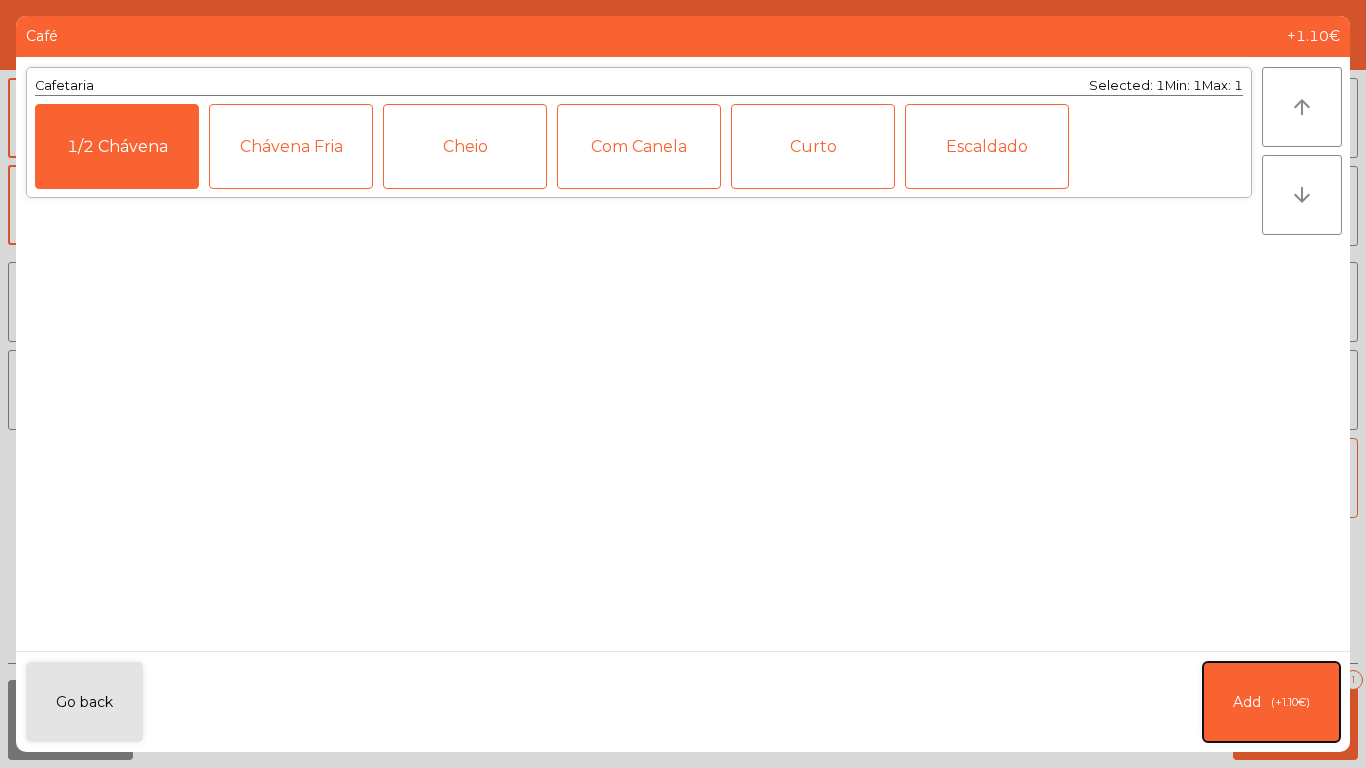 click on "Add   (+1.10€)" 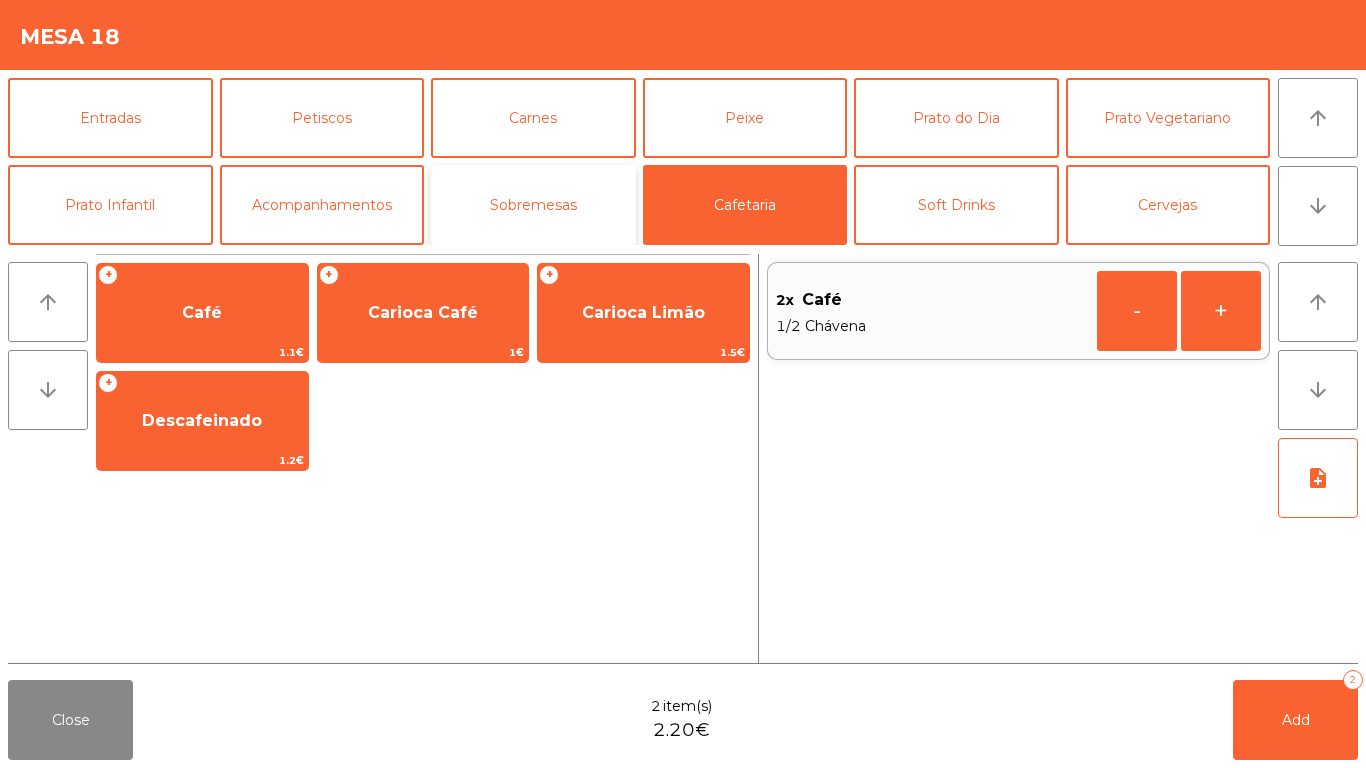 click on "Sobremesas" 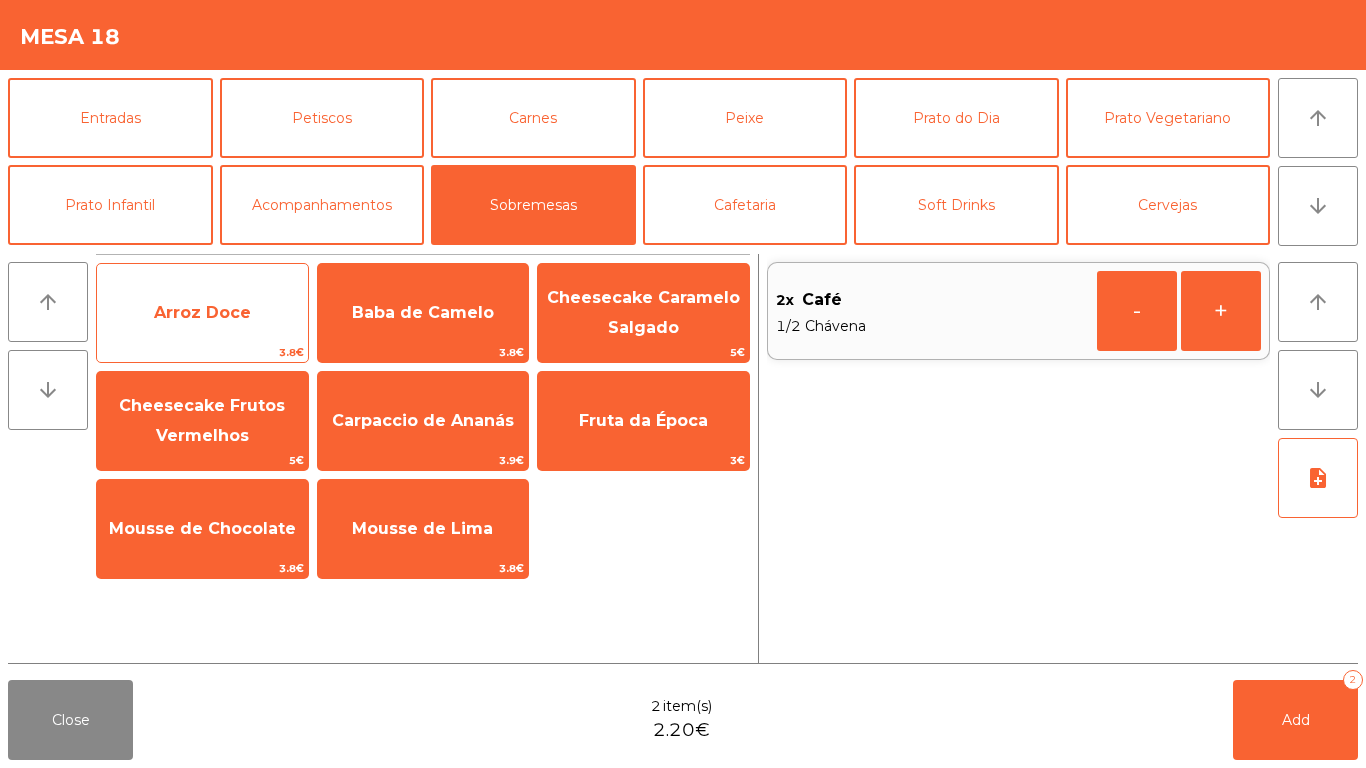 click on "Arroz Doce" 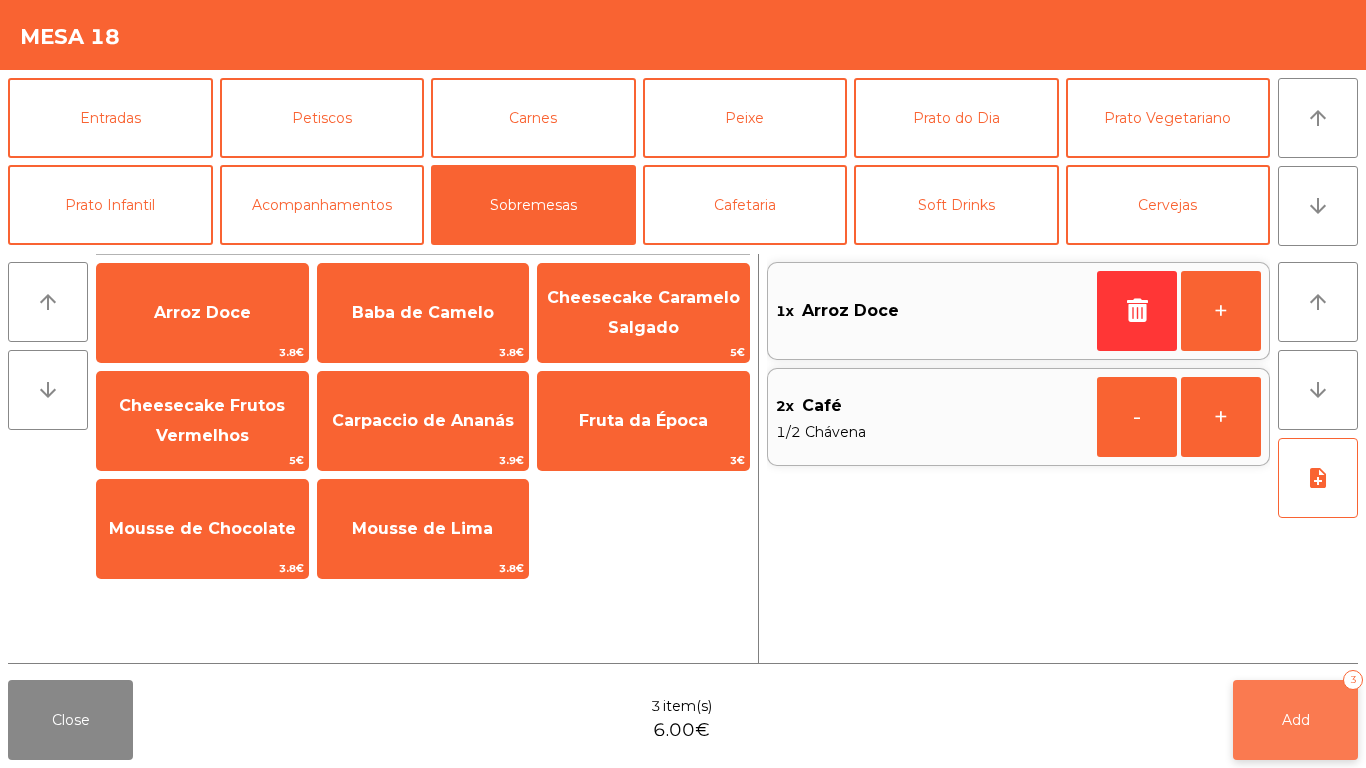 click on "Add   3" 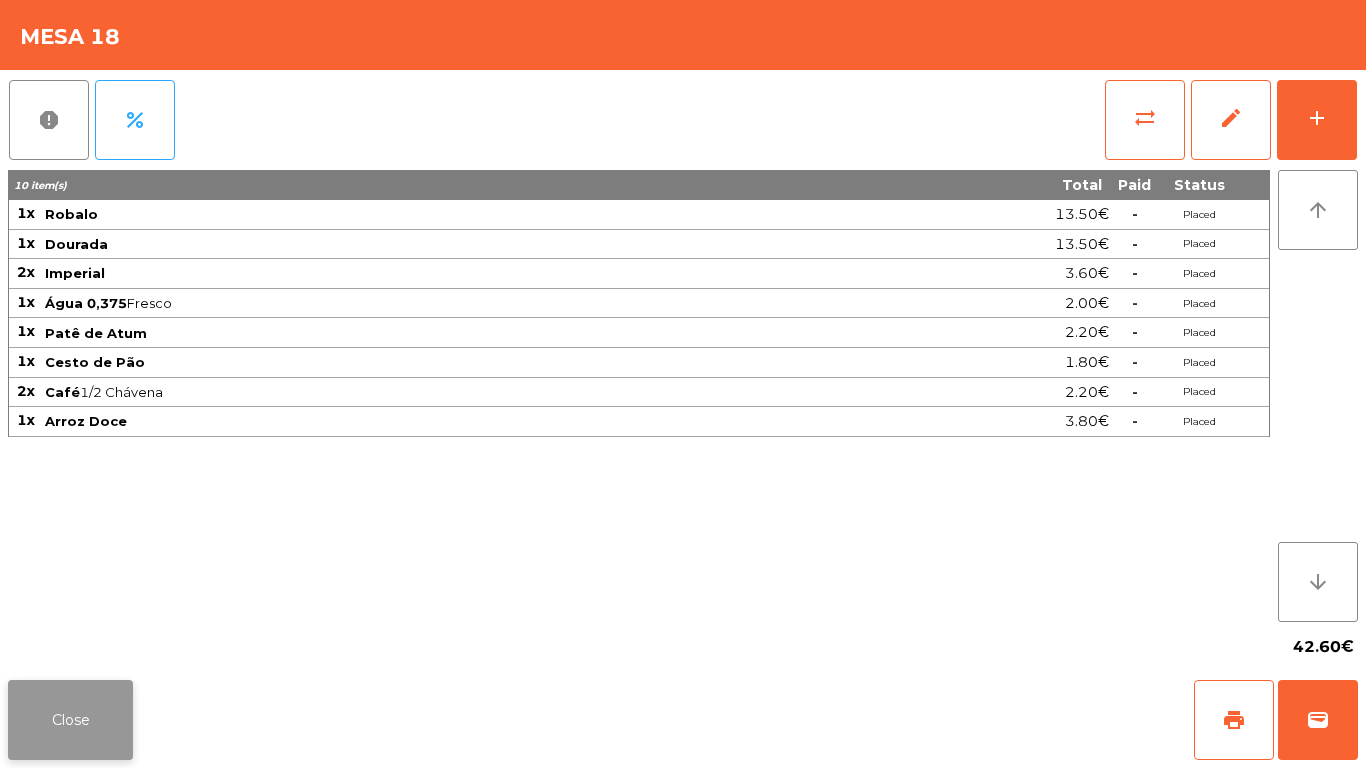 click on "Close" 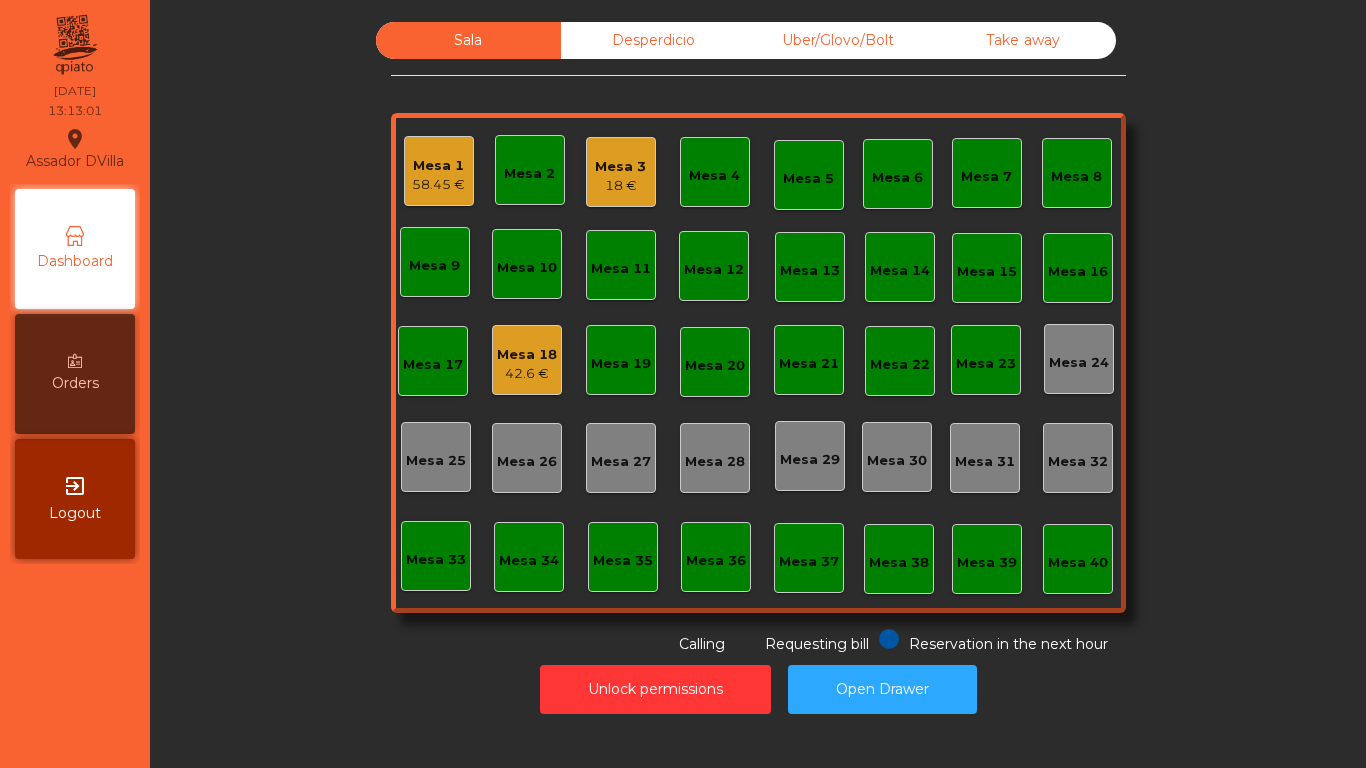 click on "18 €" 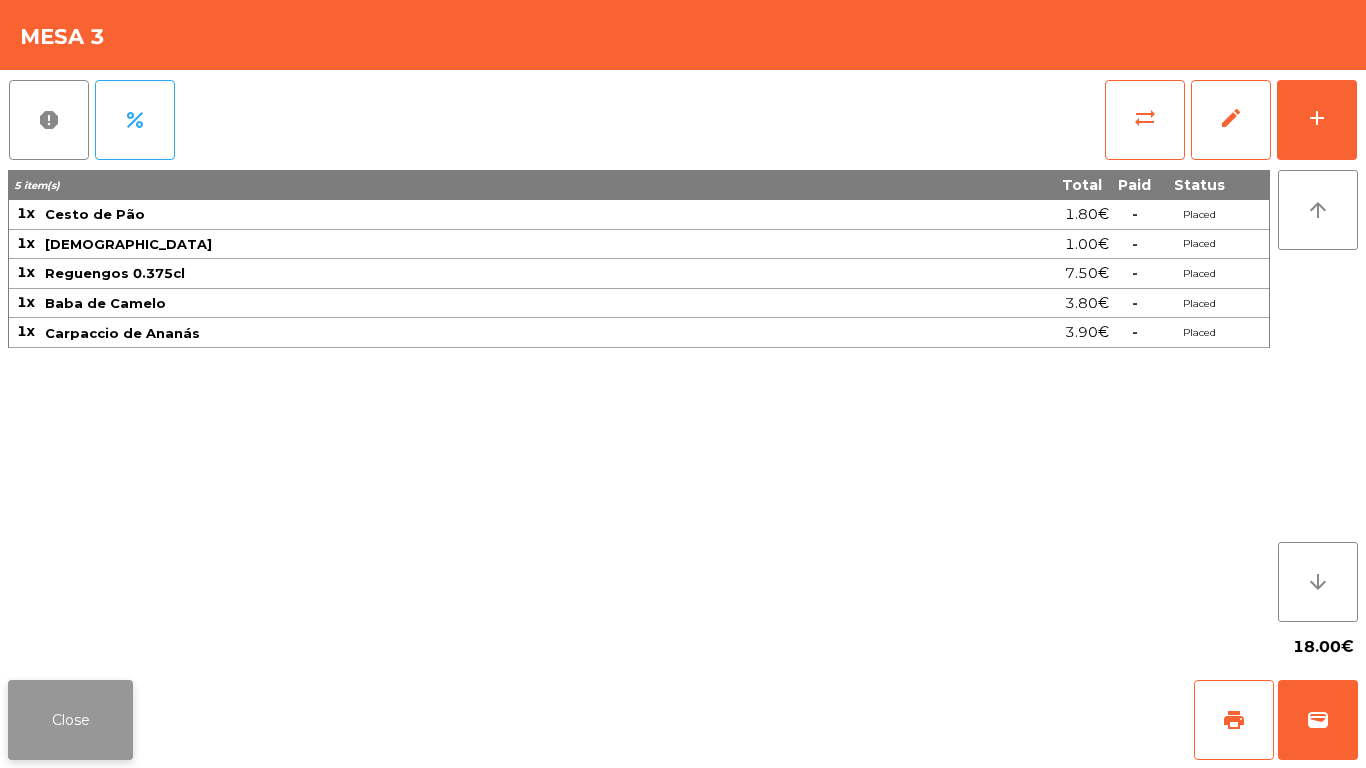 click on "Close" 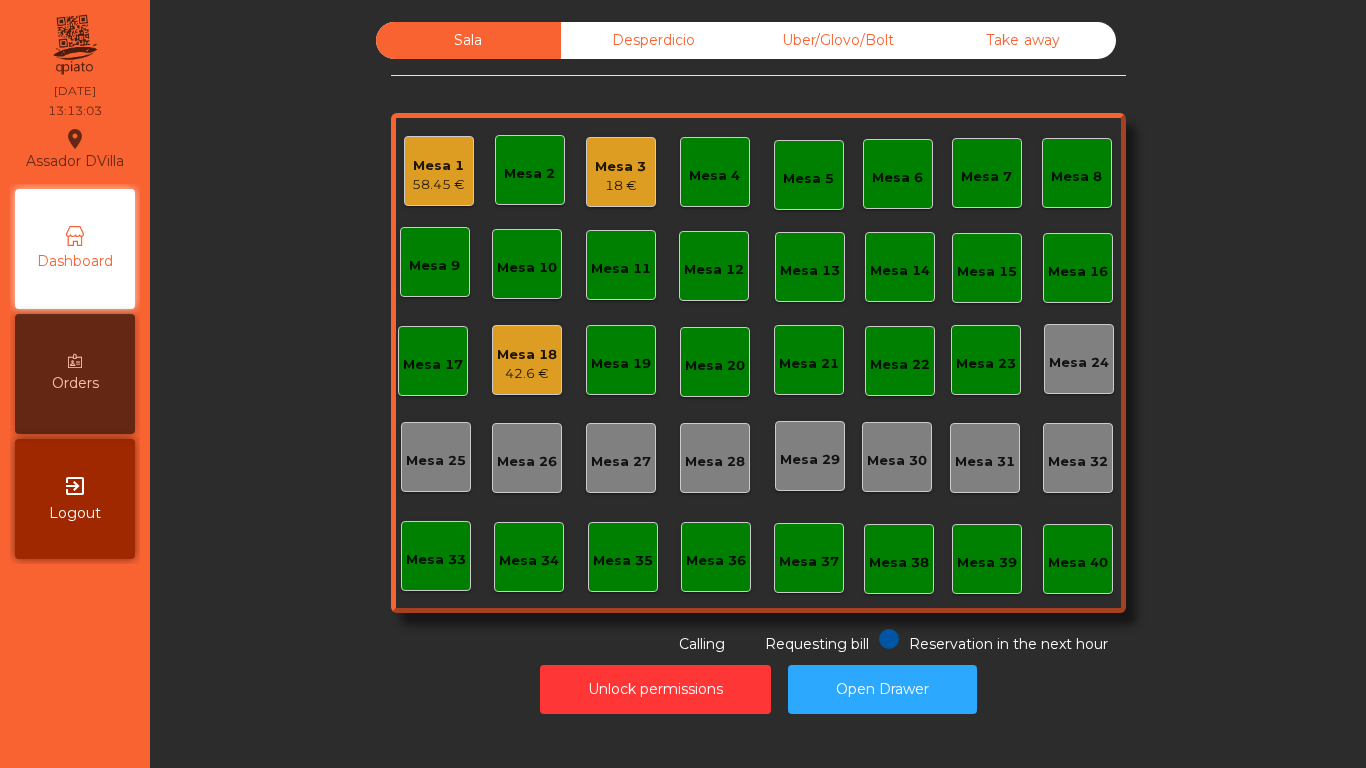 click on "Sala   Desperdicio   Uber/Glovo/Bolt   Take away   Mesa 1   58.45 €   Mesa 2   Mesa 3   18 €   Mesa 4   Mesa 5   Mesa 6   Mesa 7   Mesa 8   Mesa 9   Mesa 10   Mesa 11   Mesa 12   Mesa 13   Mesa 14   Mesa 15   Mesa 16   Mesa 17   Mesa 18   42.6 €   Mesa 19   Mesa 20   Mesa 21   Mesa 22   Mesa 23   Mesa 24   Mesa 25   Mesa 26   Mesa 27   Mesa 28   Mesa 29   Mesa 30   Mesa 31   Mesa 32   Mesa 33   Mesa 34   Mesa 35   Mesa 36   Mesa 37   Mesa 38   Mesa 39   Mesa 40  Reservation in the next hour Requesting bill Calling" 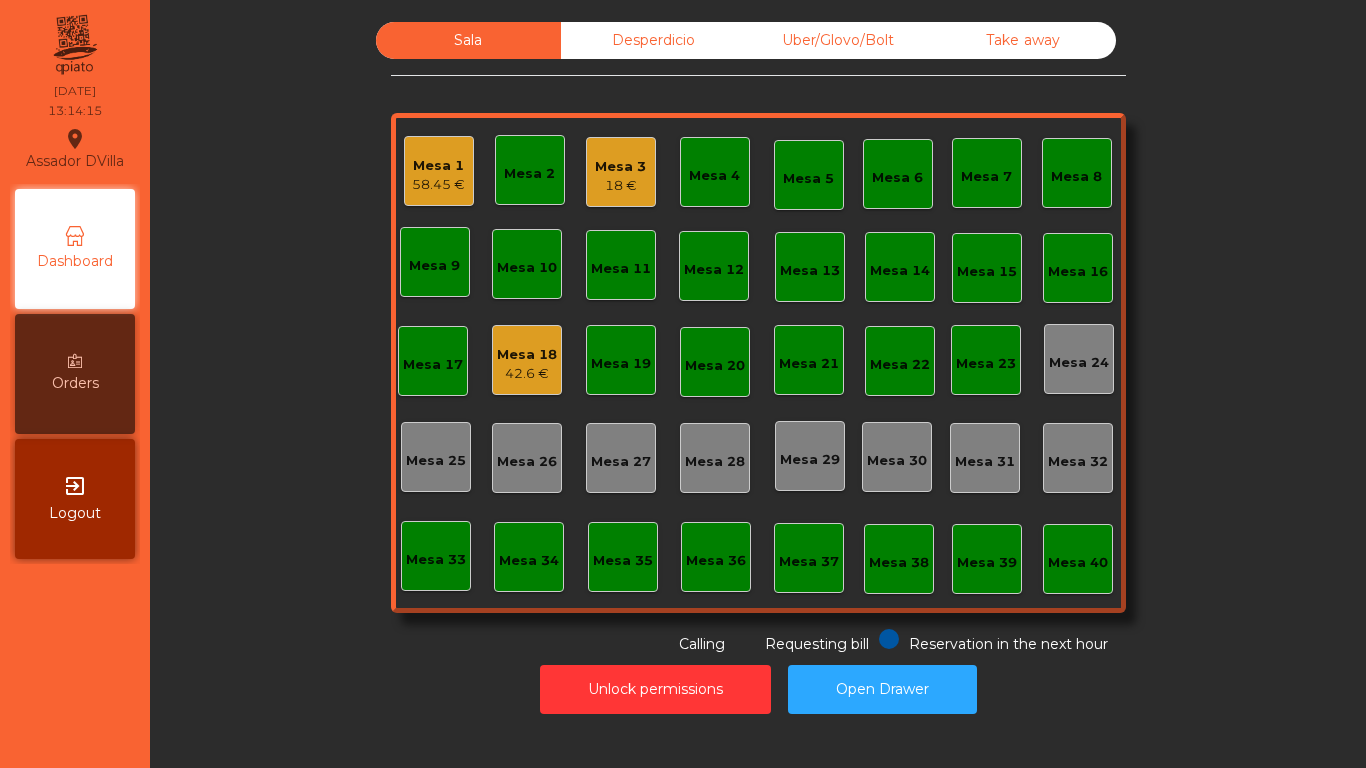 click on "18 €" 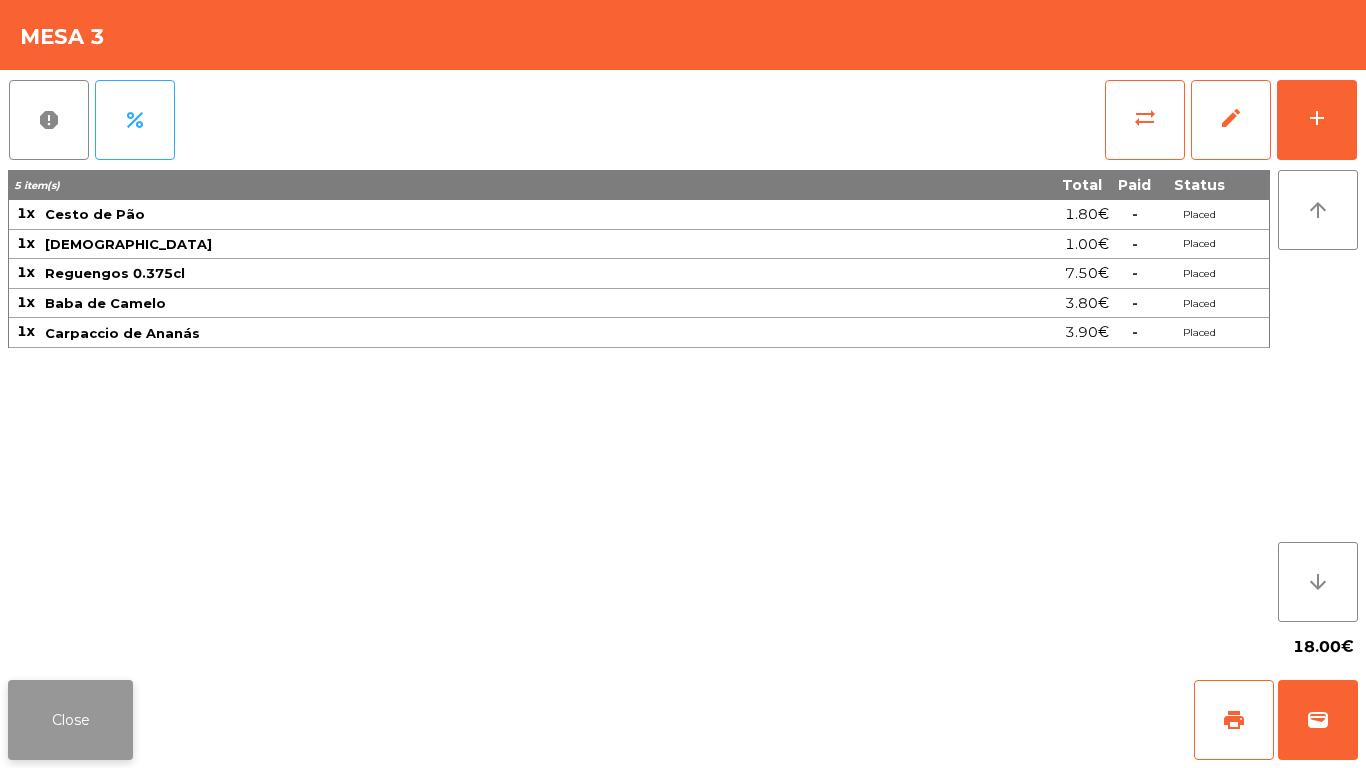click on "Close" 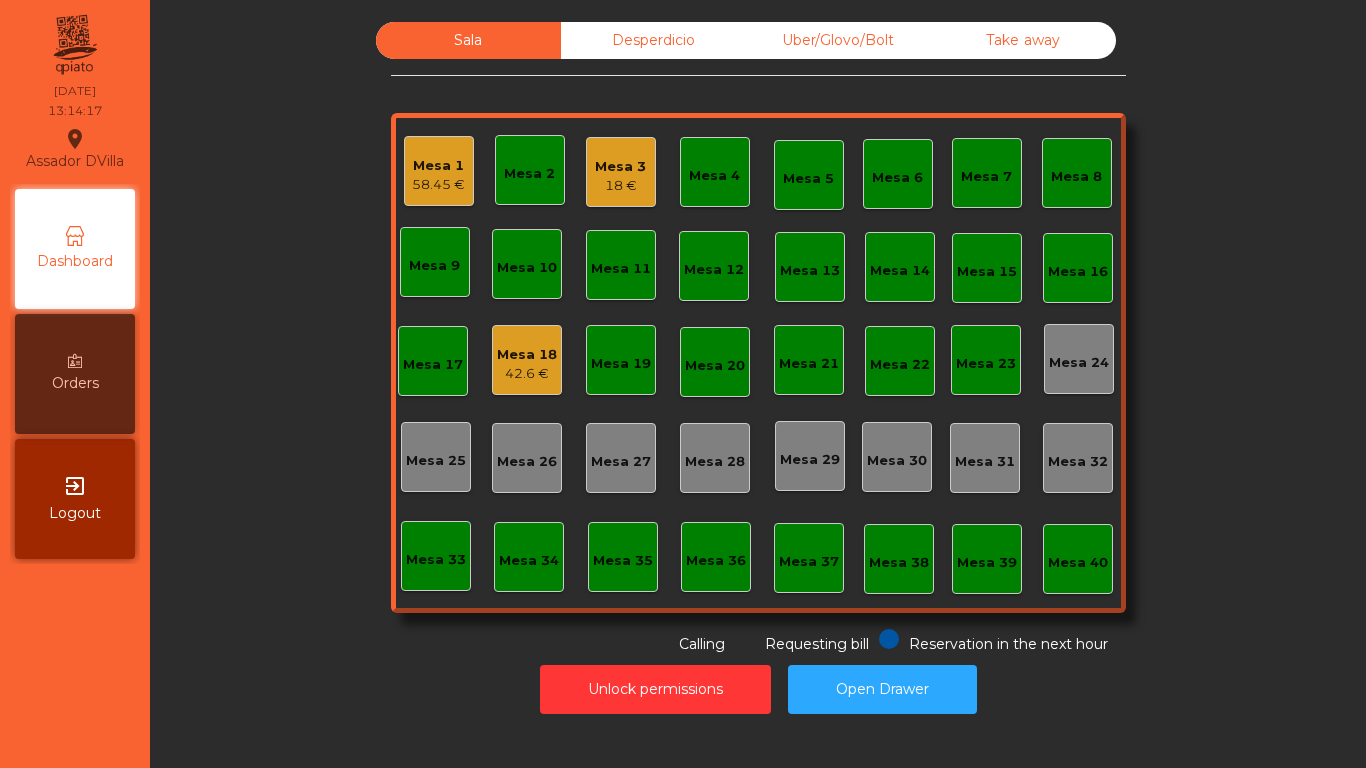 click on "Mesa 1" 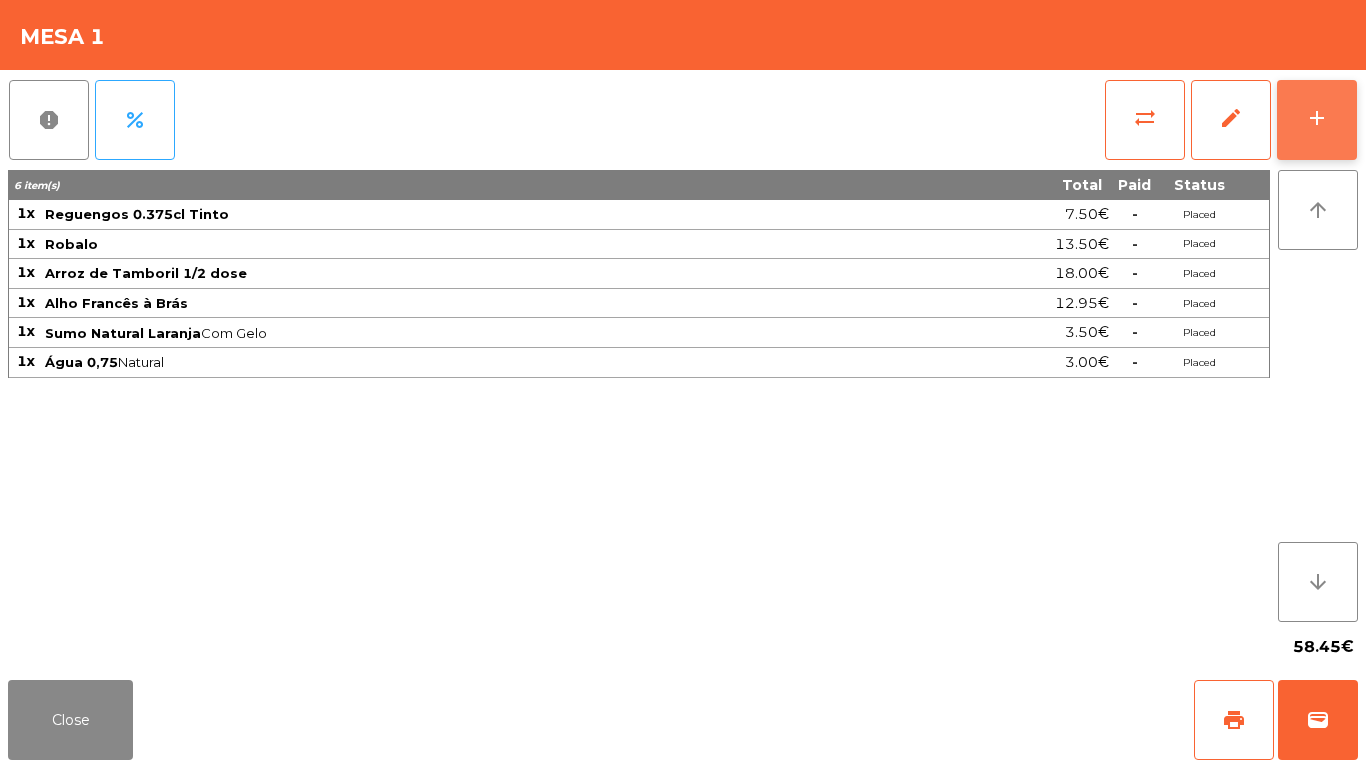 click on "add" 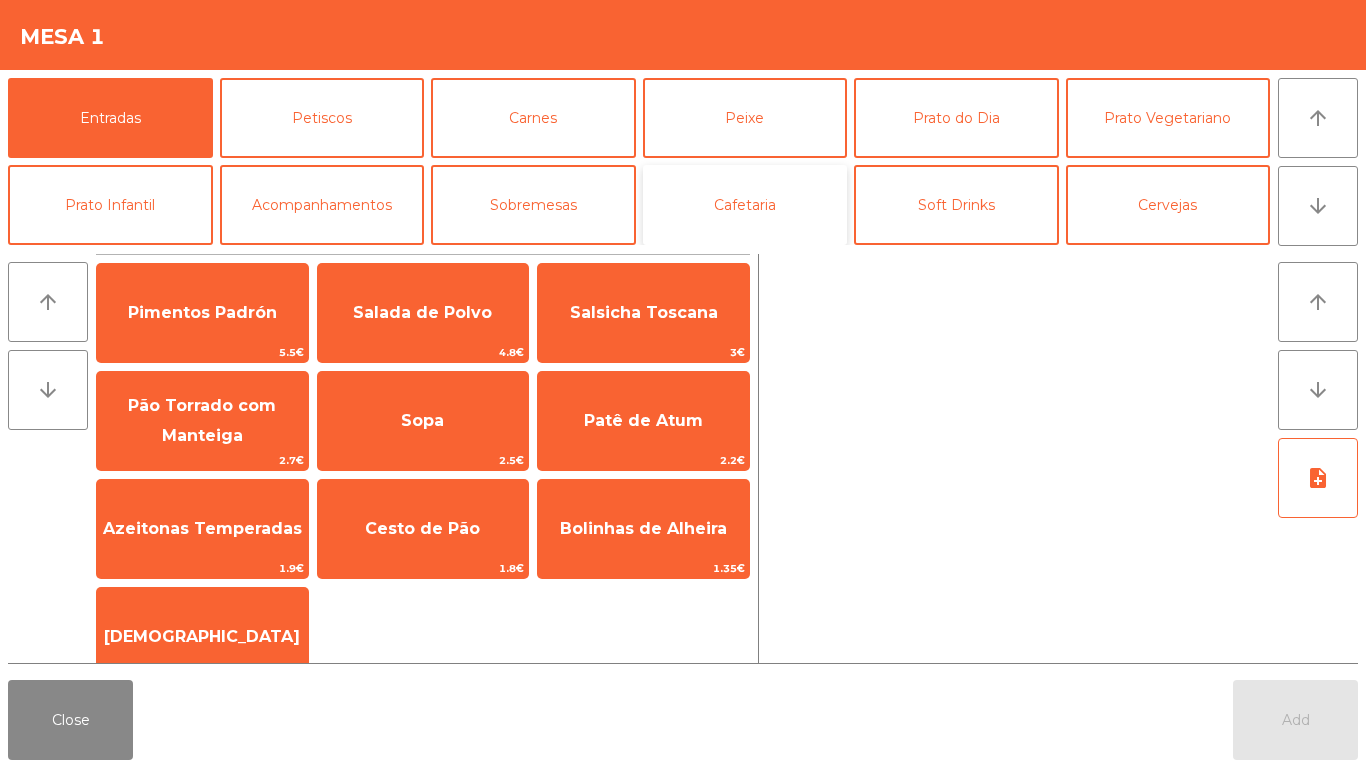 click on "Cafetaria" 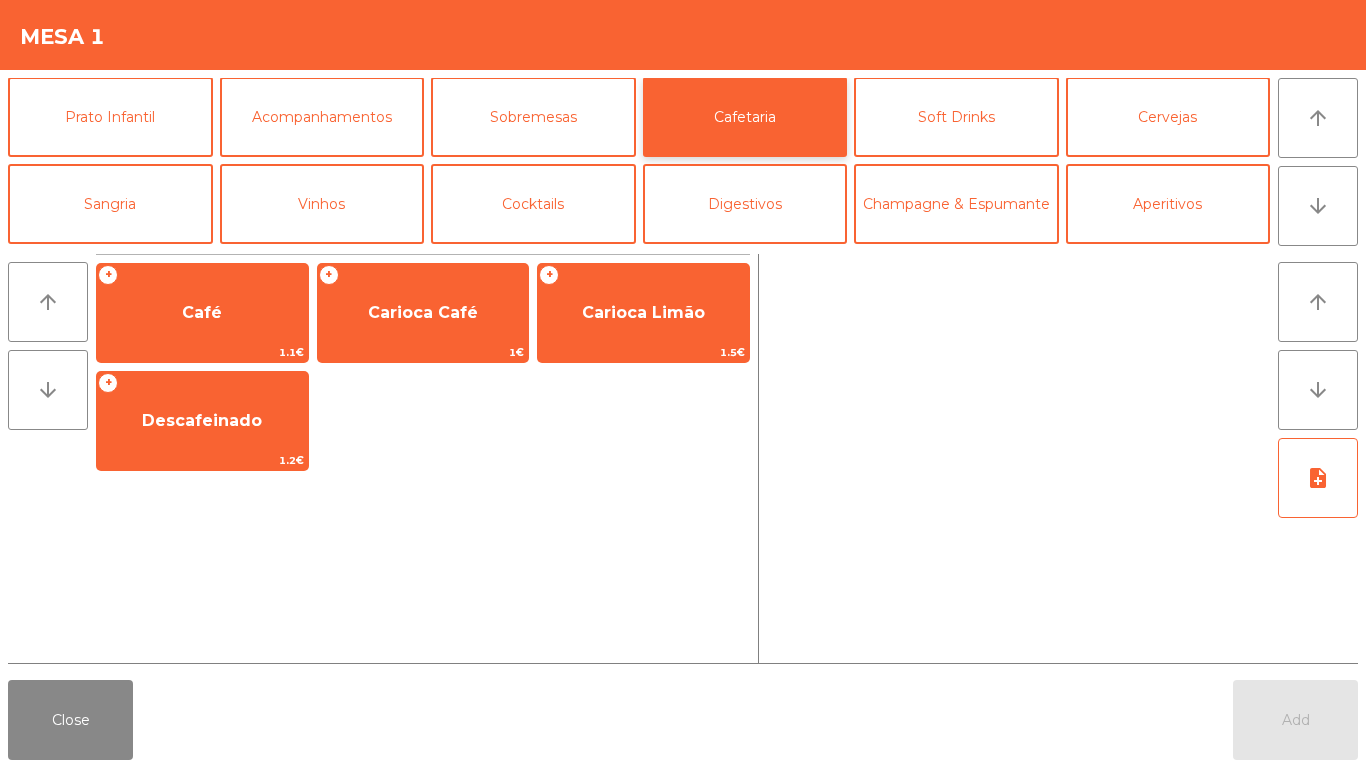 scroll, scrollTop: 85, scrollLeft: 0, axis: vertical 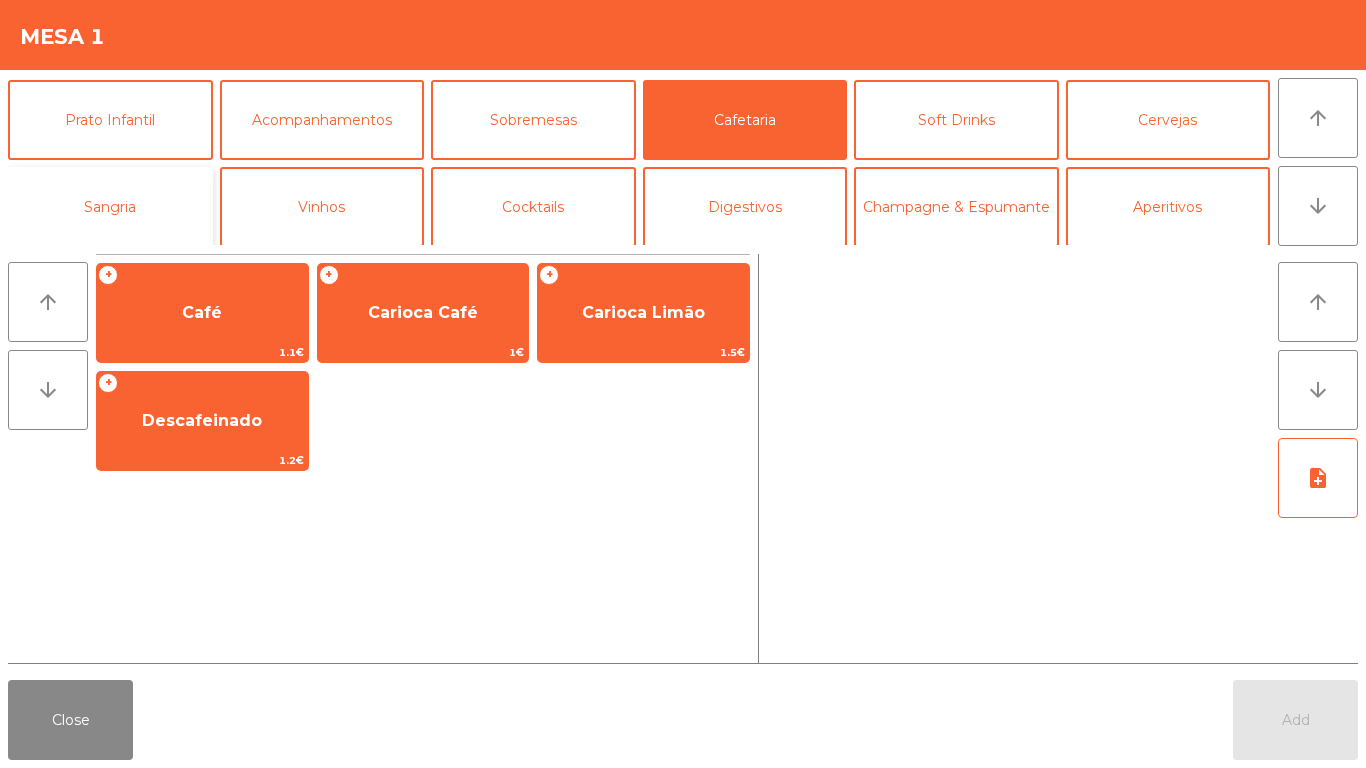 click on "Sangria" 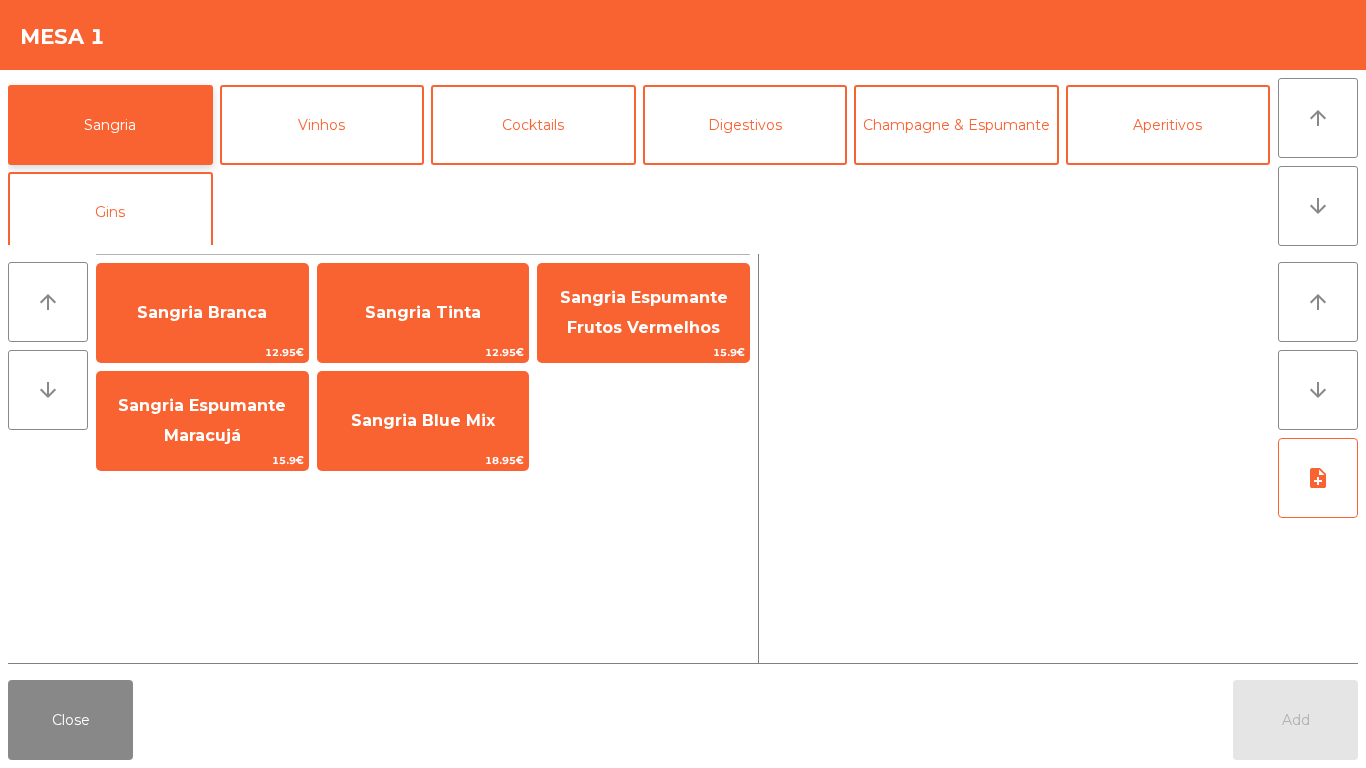 scroll, scrollTop: 173, scrollLeft: 0, axis: vertical 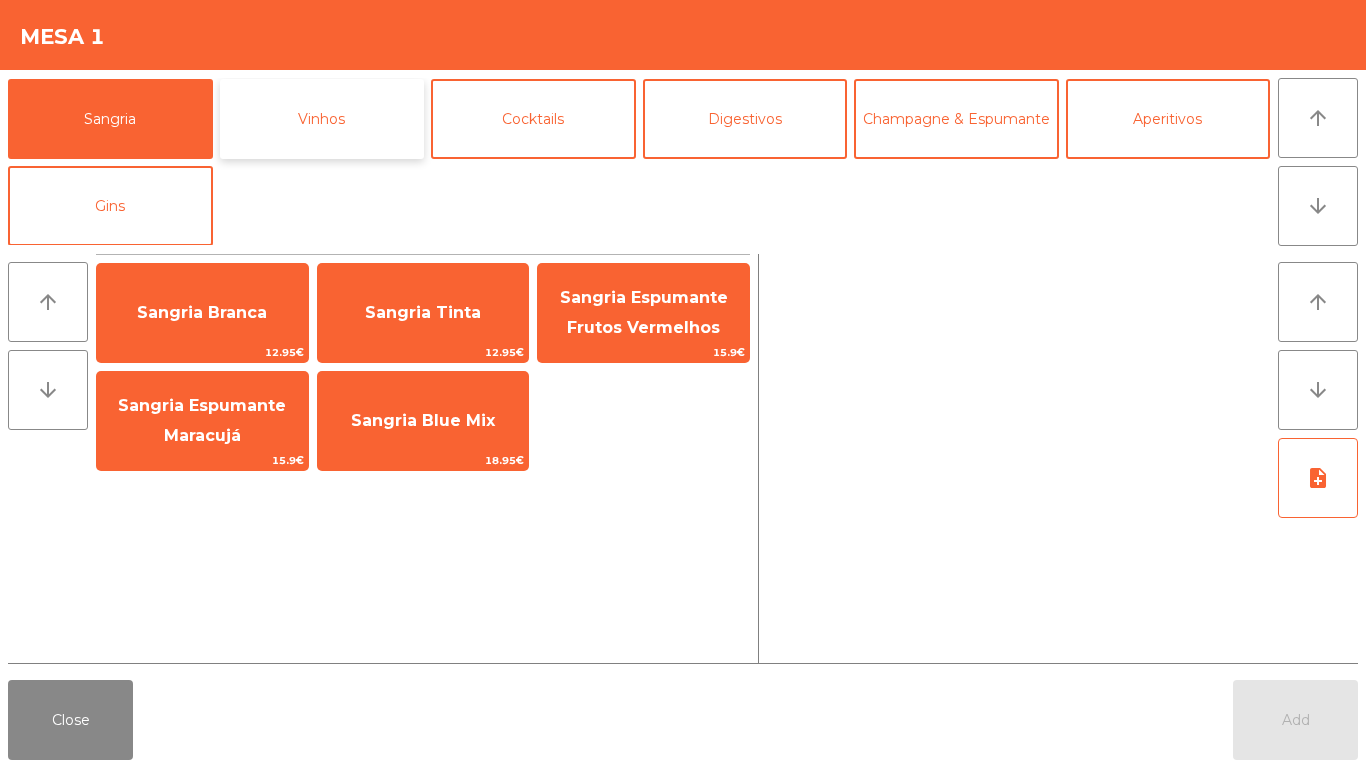 click on "Vinhos" 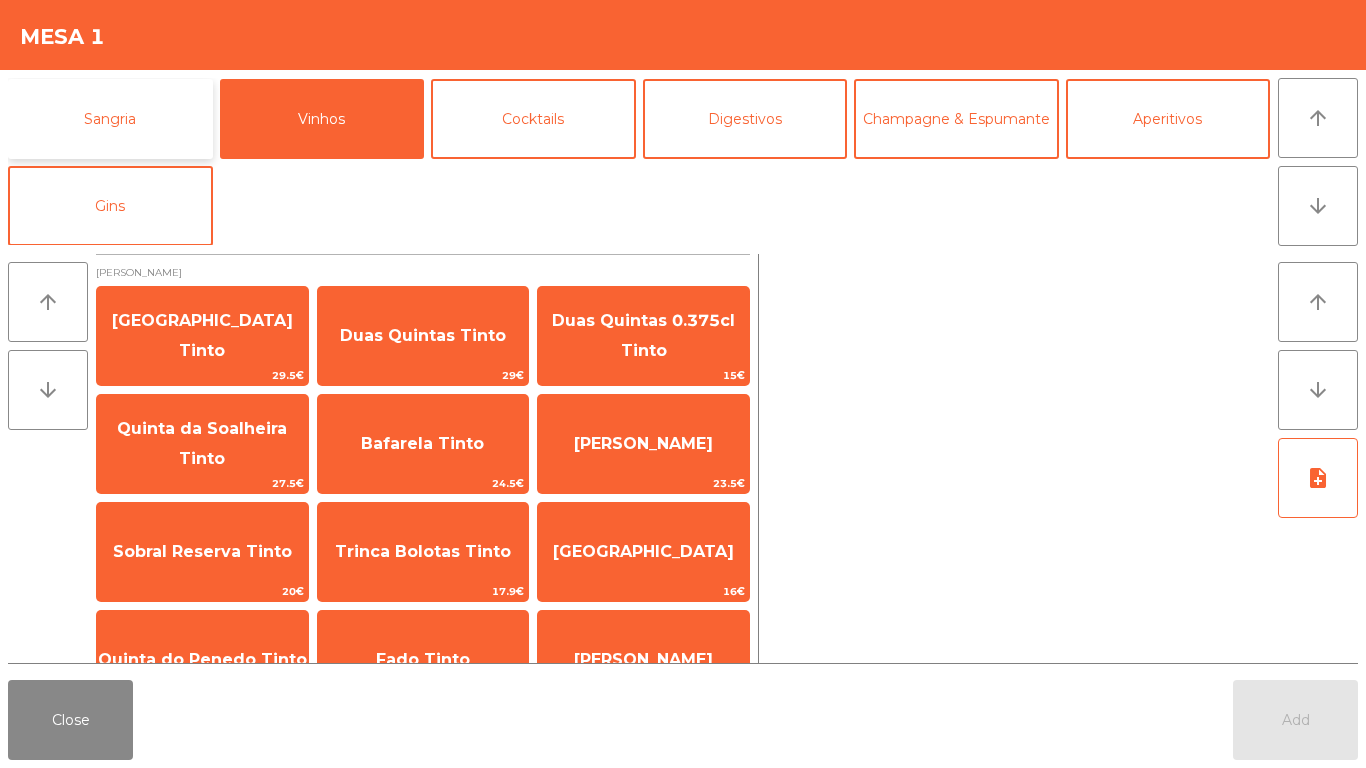 click on "Sangria" 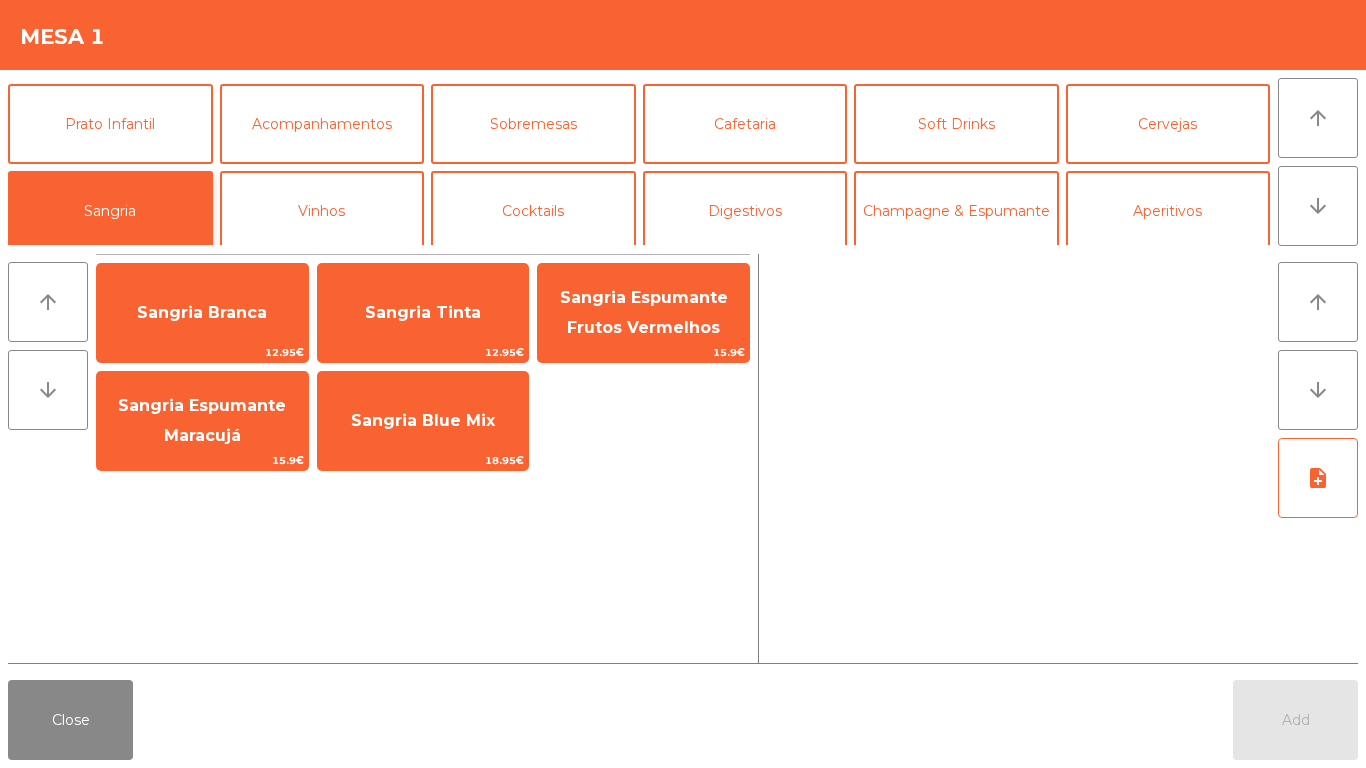 scroll, scrollTop: 81, scrollLeft: 0, axis: vertical 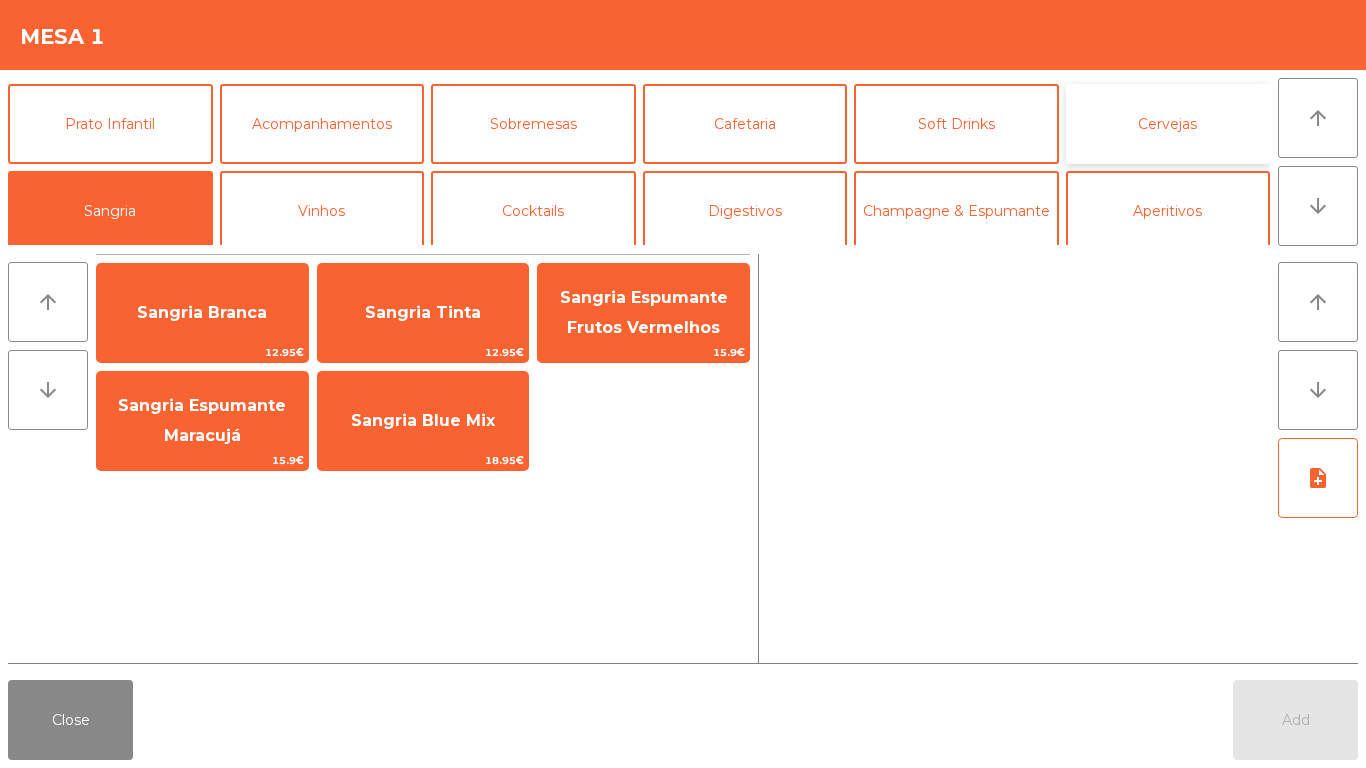 click on "Cervejas" 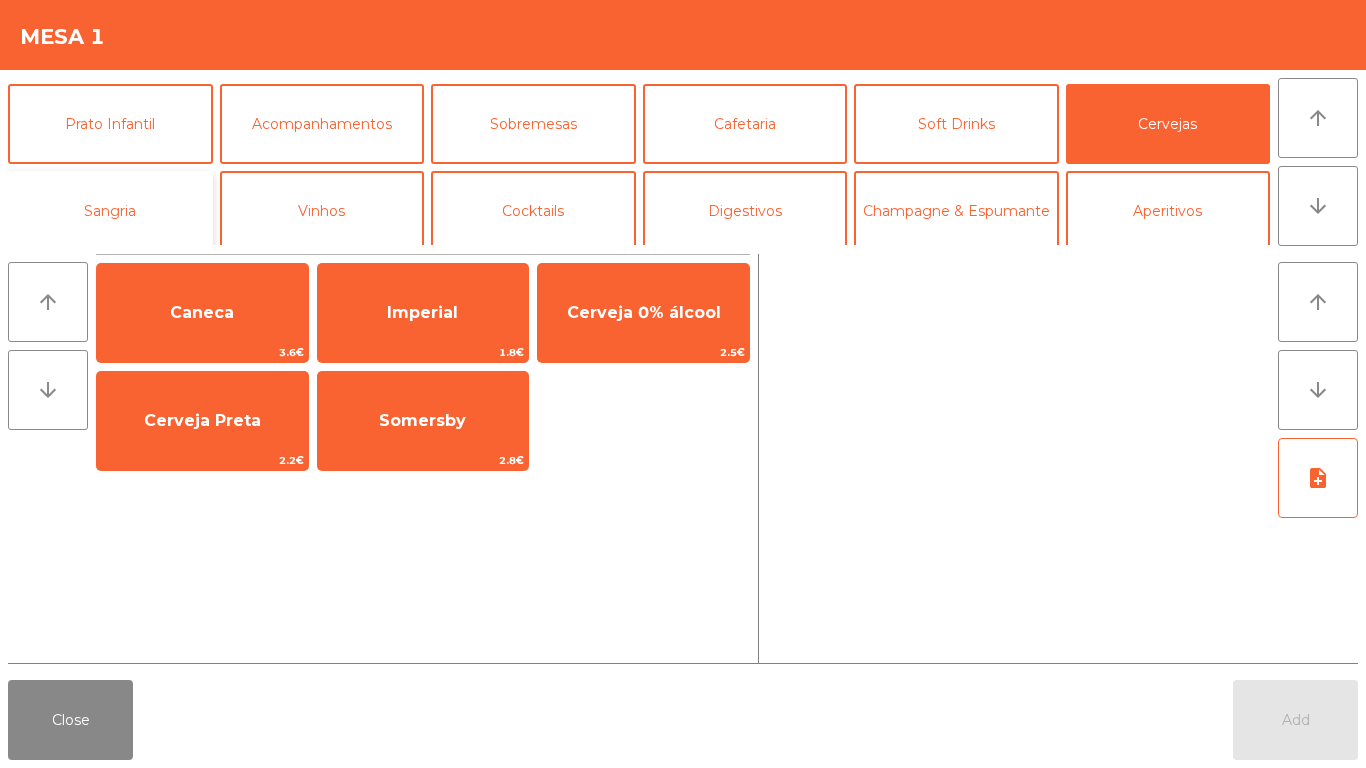 click on "Sangria" 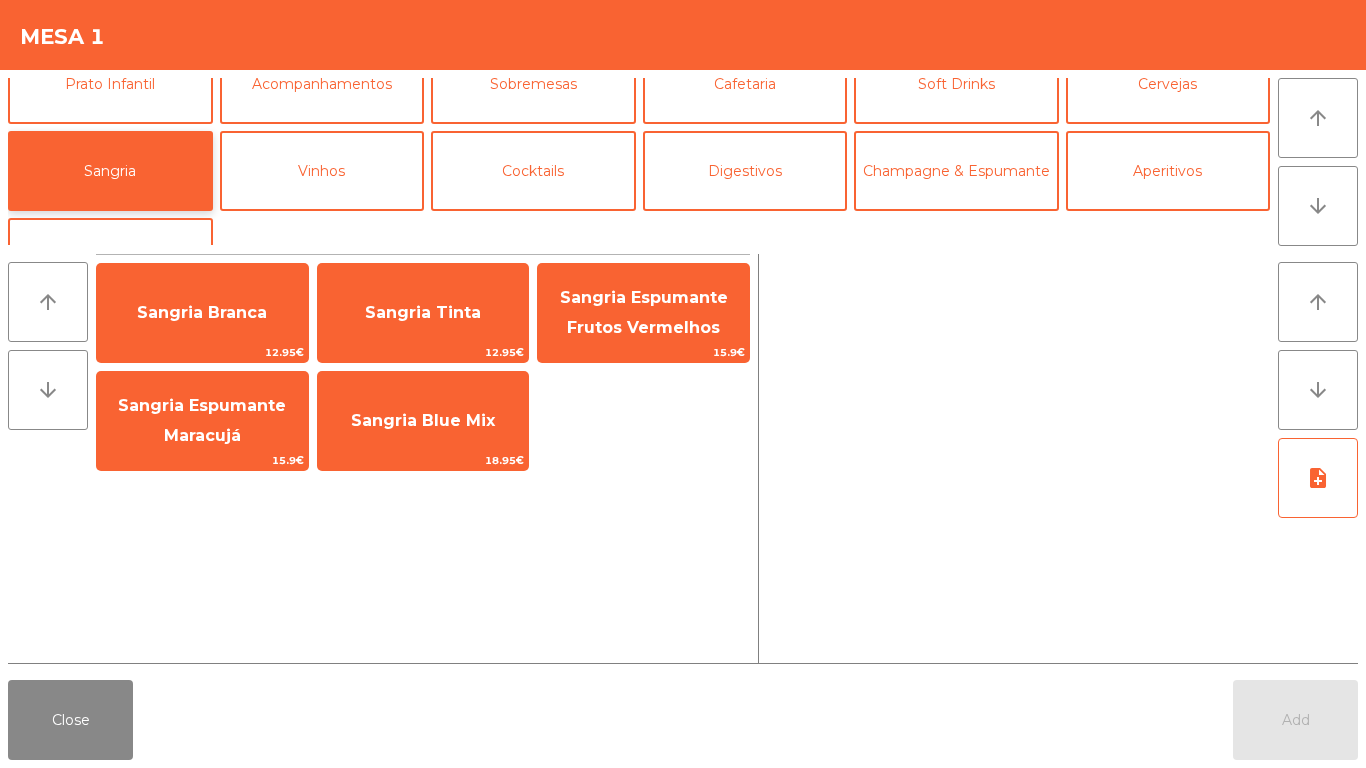 scroll, scrollTop: 124, scrollLeft: 0, axis: vertical 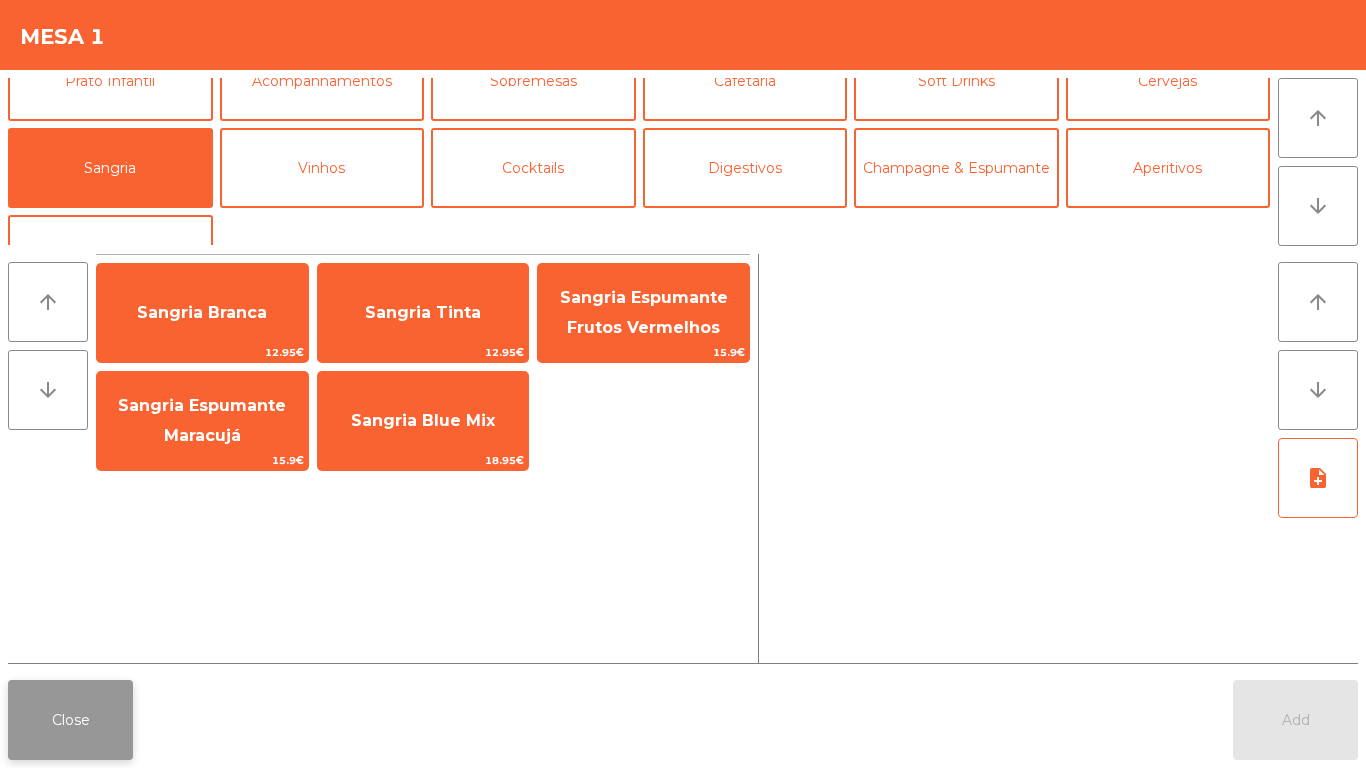 click on "Close" 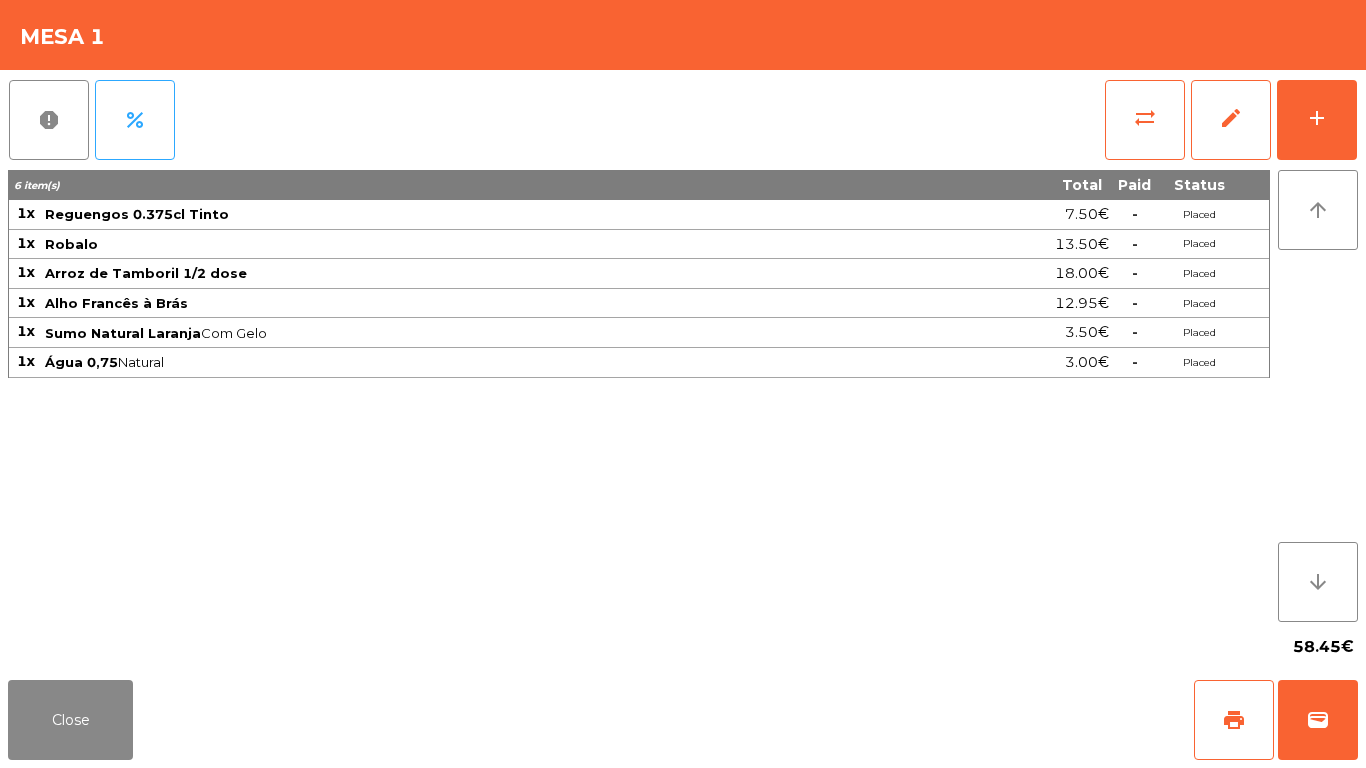 click on "report   percent   sync_alt   edit   add  6 item(s) Total Paid Status 1x Reguengos 0.375cl Tinto 7.50€  -  Placed 1x Robalo 13.50€  -  Placed 1x Arroz de Tamboril 1/2 dose 18.00€  -  Placed 1x Alho Francês à Brás 12.95€  -  Placed 1x Sumo Natural Laranja  Com Gelo  3.50€  -  Placed 1x Água 0,75  Natural  3.00€  -  Placed arrow_upward arrow_downward  58.45€" 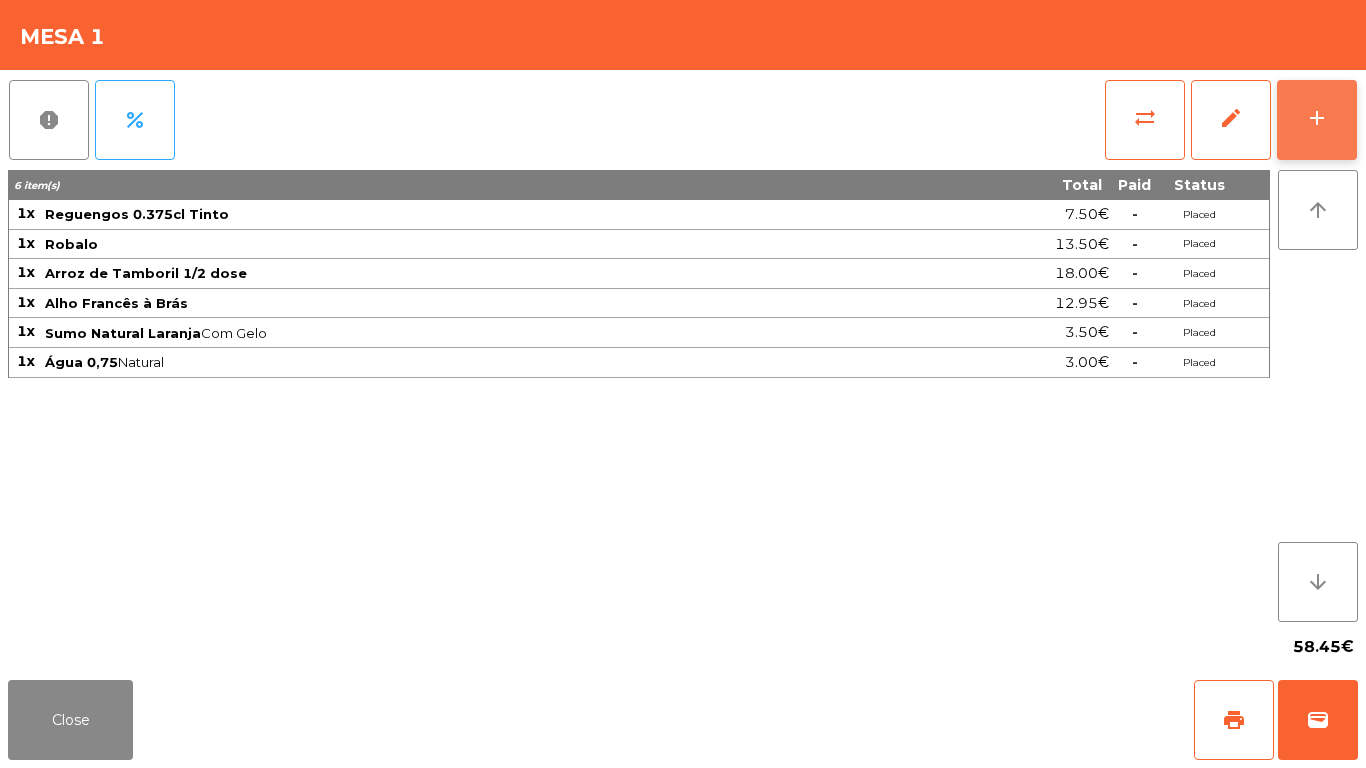 click on "add" 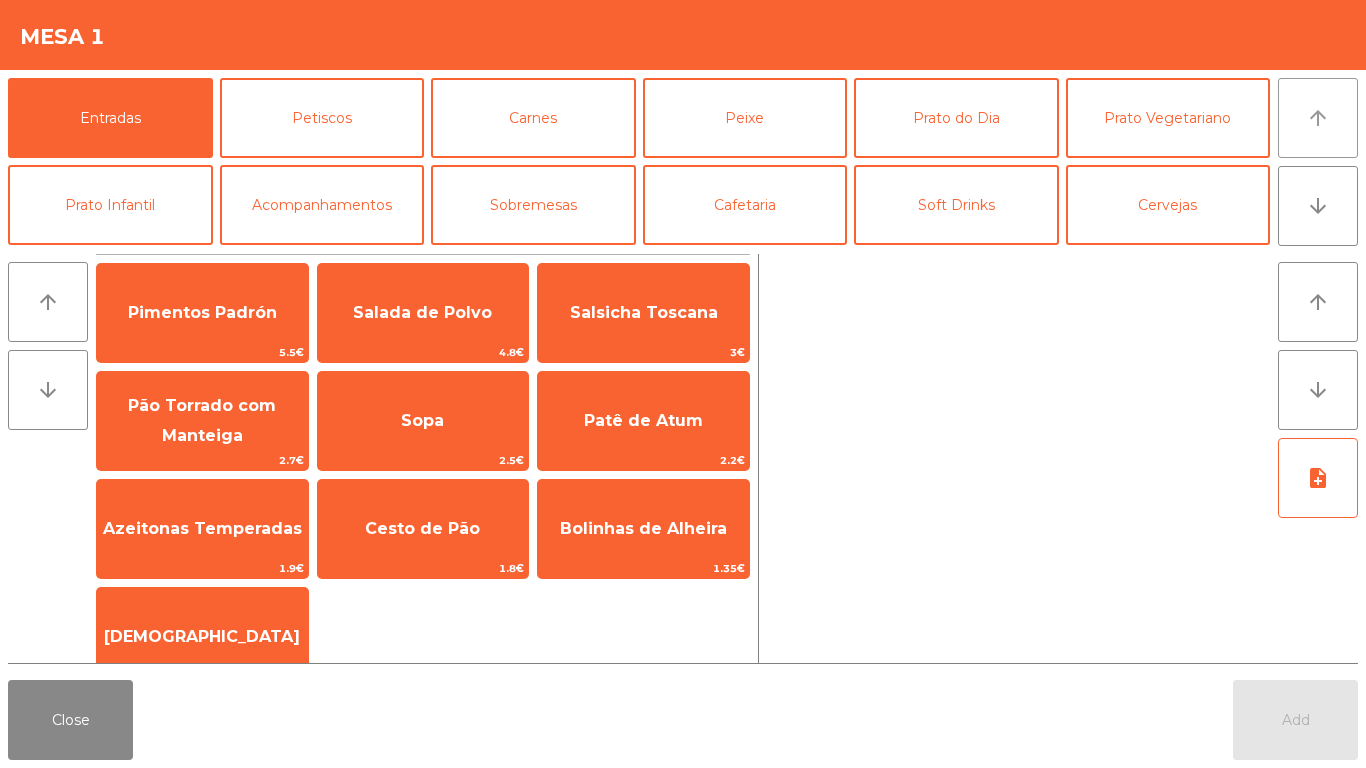 click on "arrow_upward" 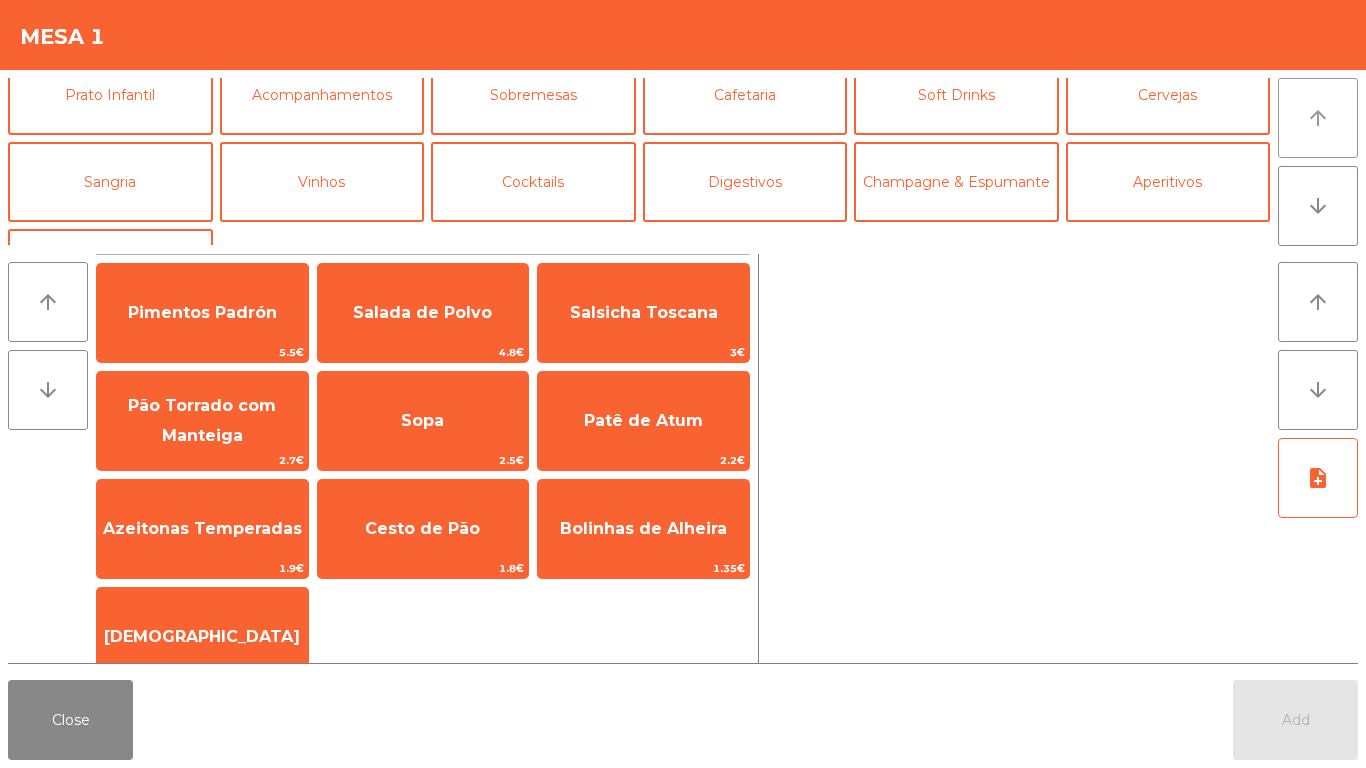 scroll, scrollTop: 110, scrollLeft: 0, axis: vertical 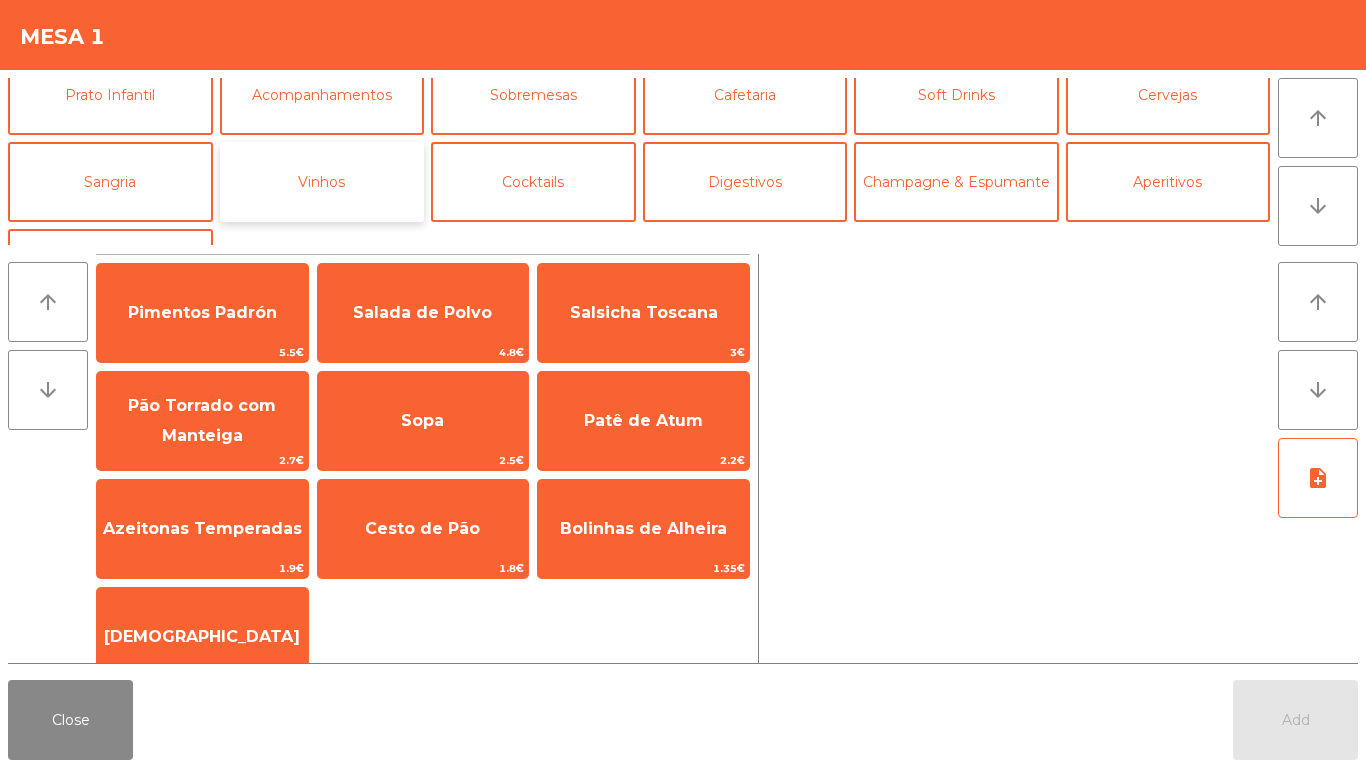click on "Vinhos" 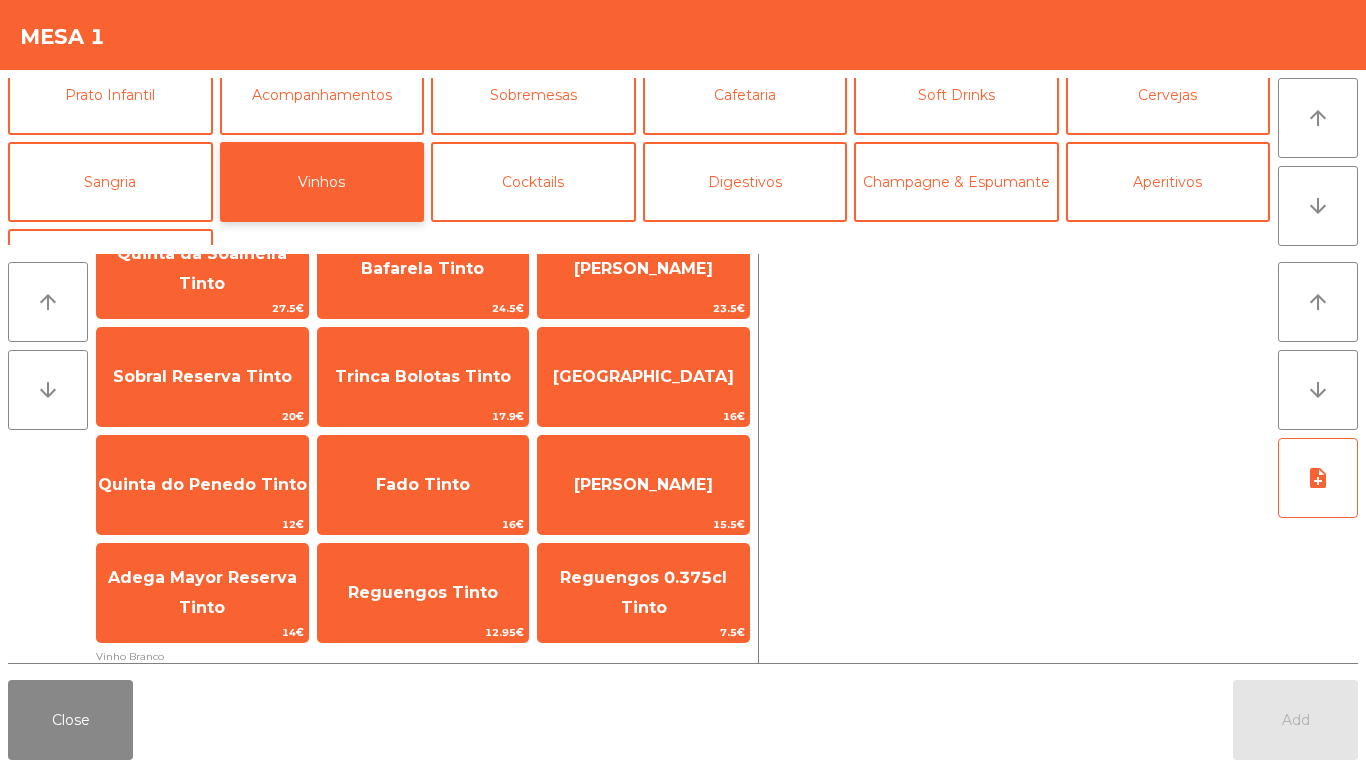 scroll, scrollTop: 197, scrollLeft: 0, axis: vertical 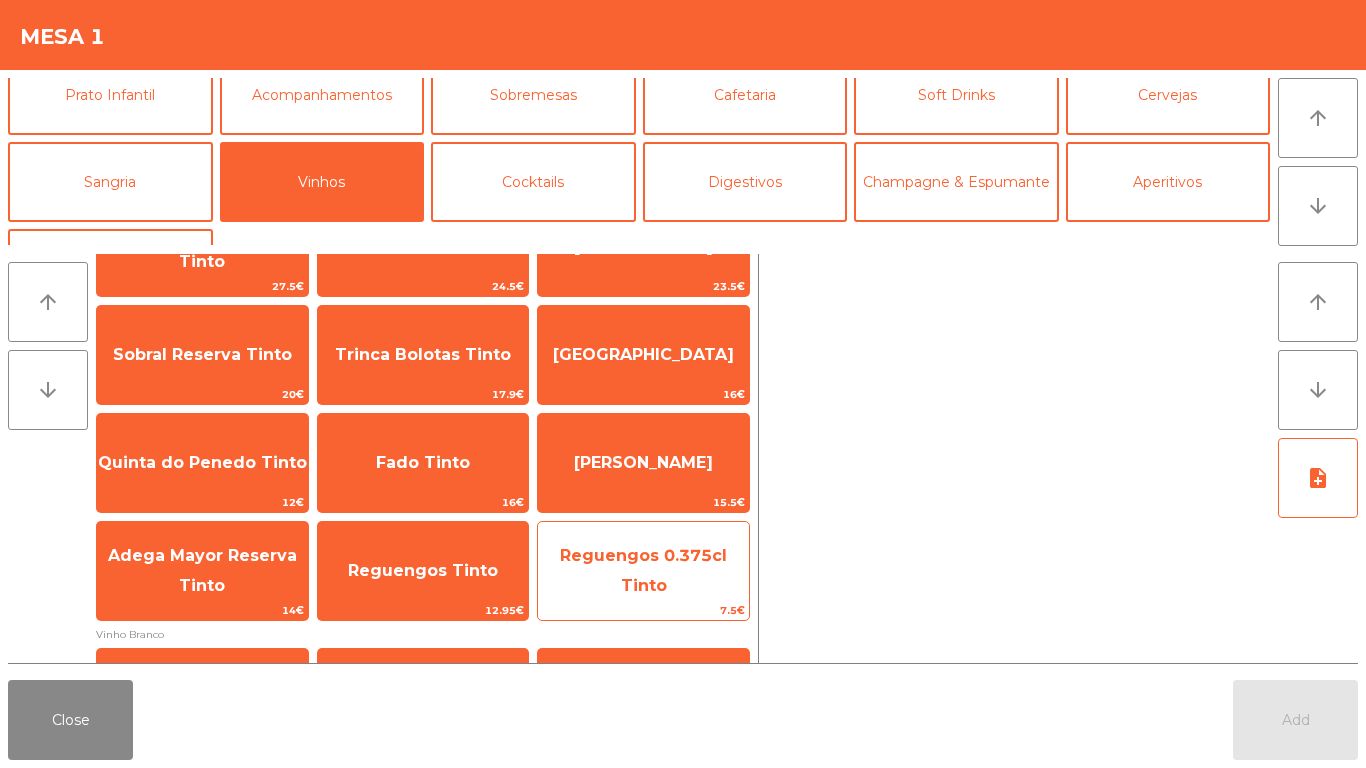 click on "Reguengos 0.375cl Tinto" 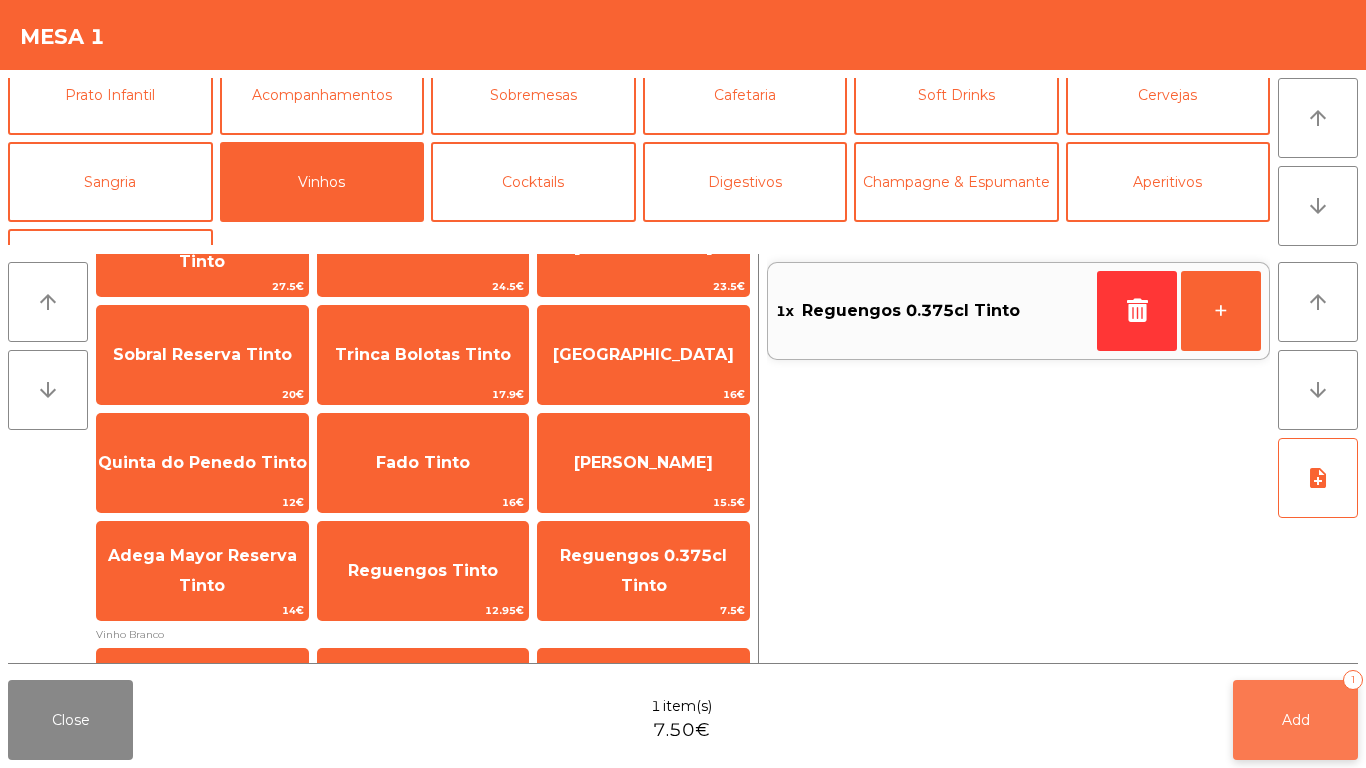 click on "Add   1" 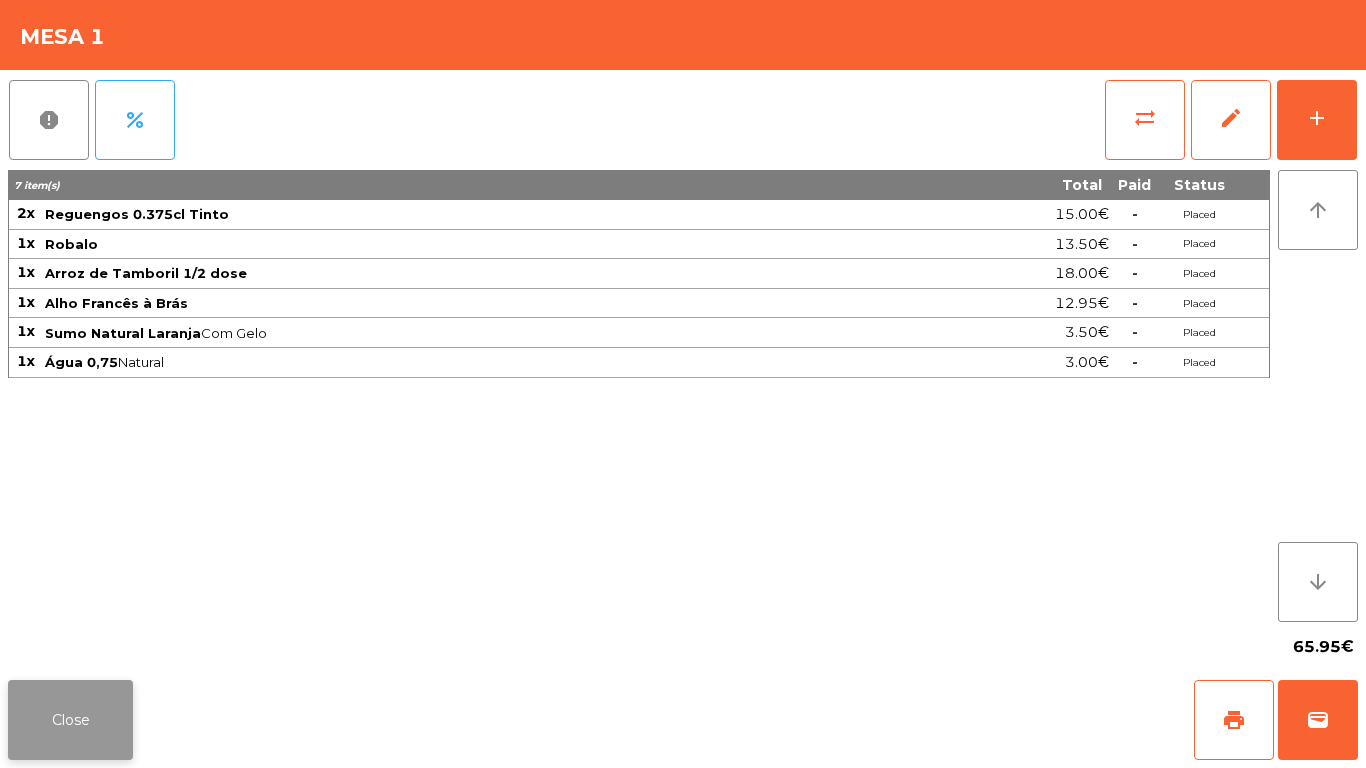 click on "Close" 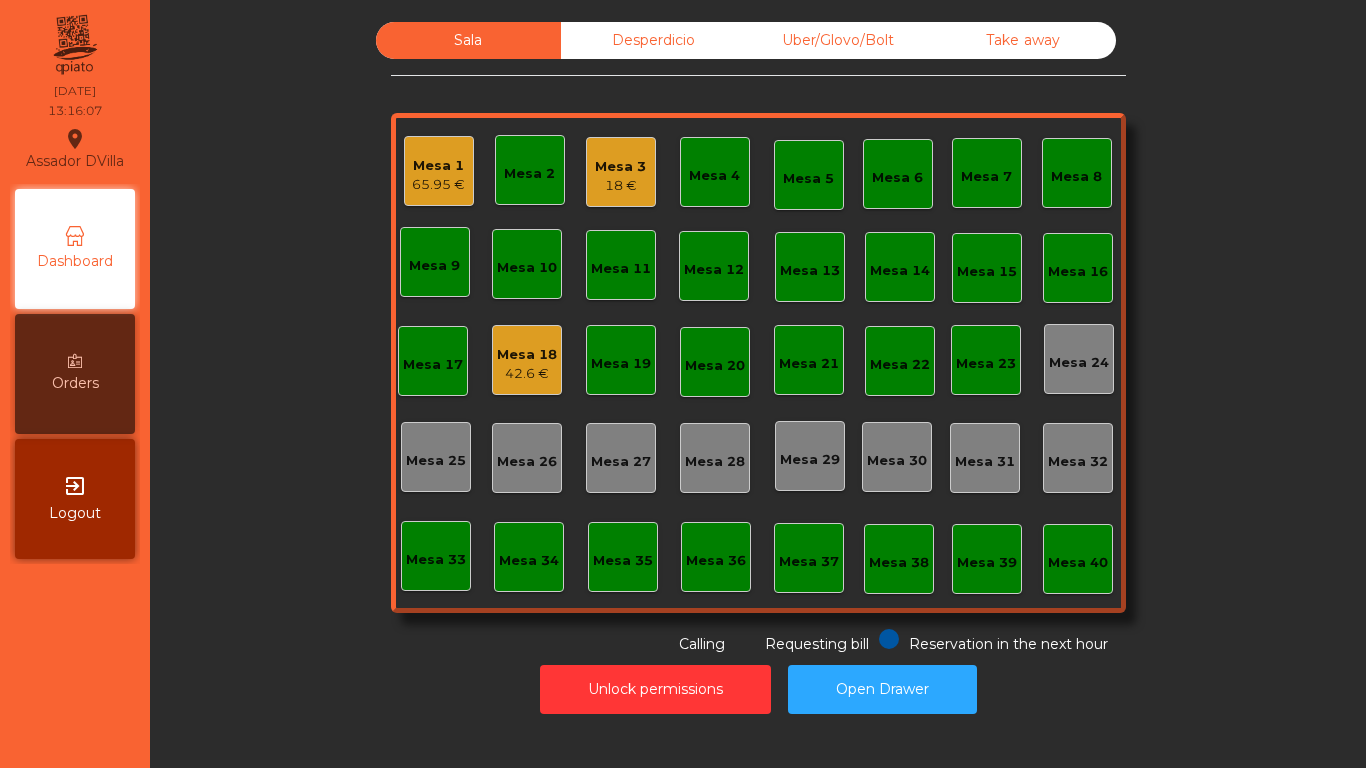 click on "65.95 €" 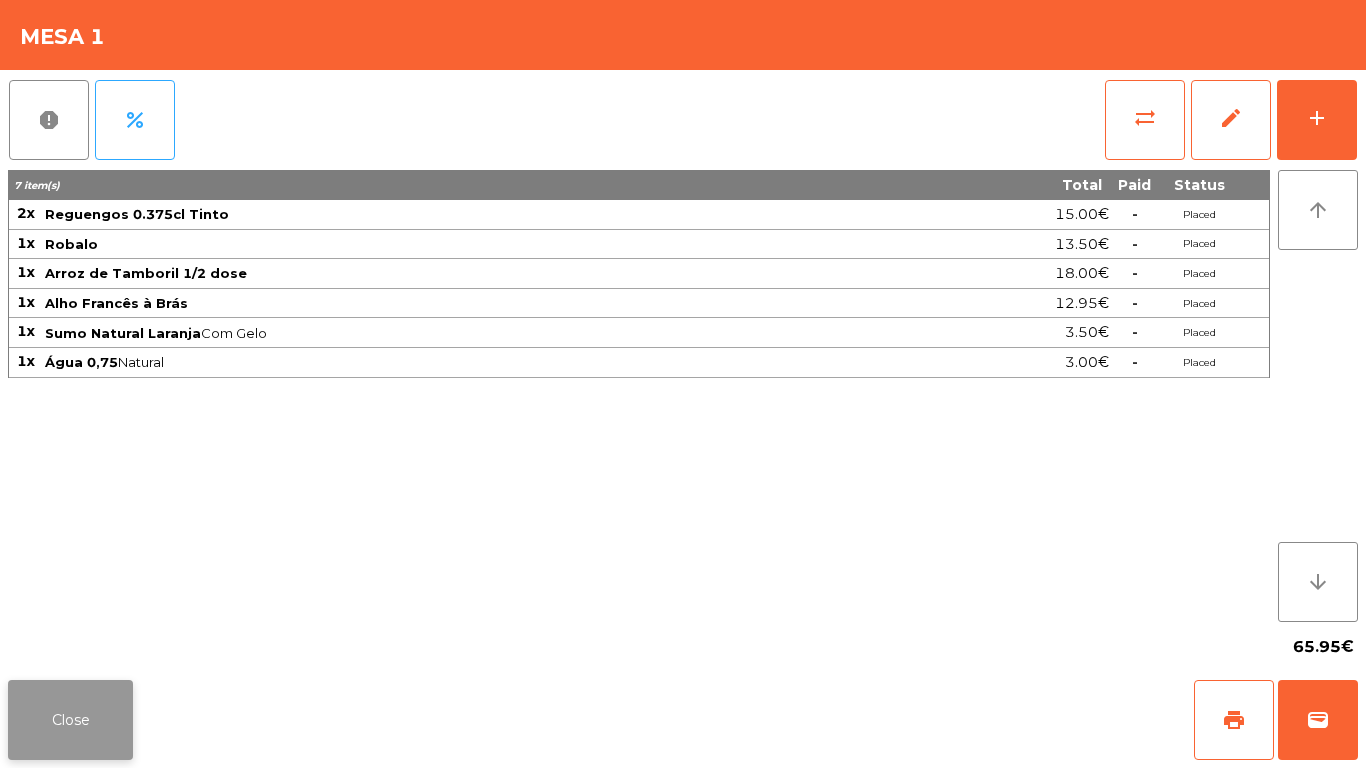 click on "Close" 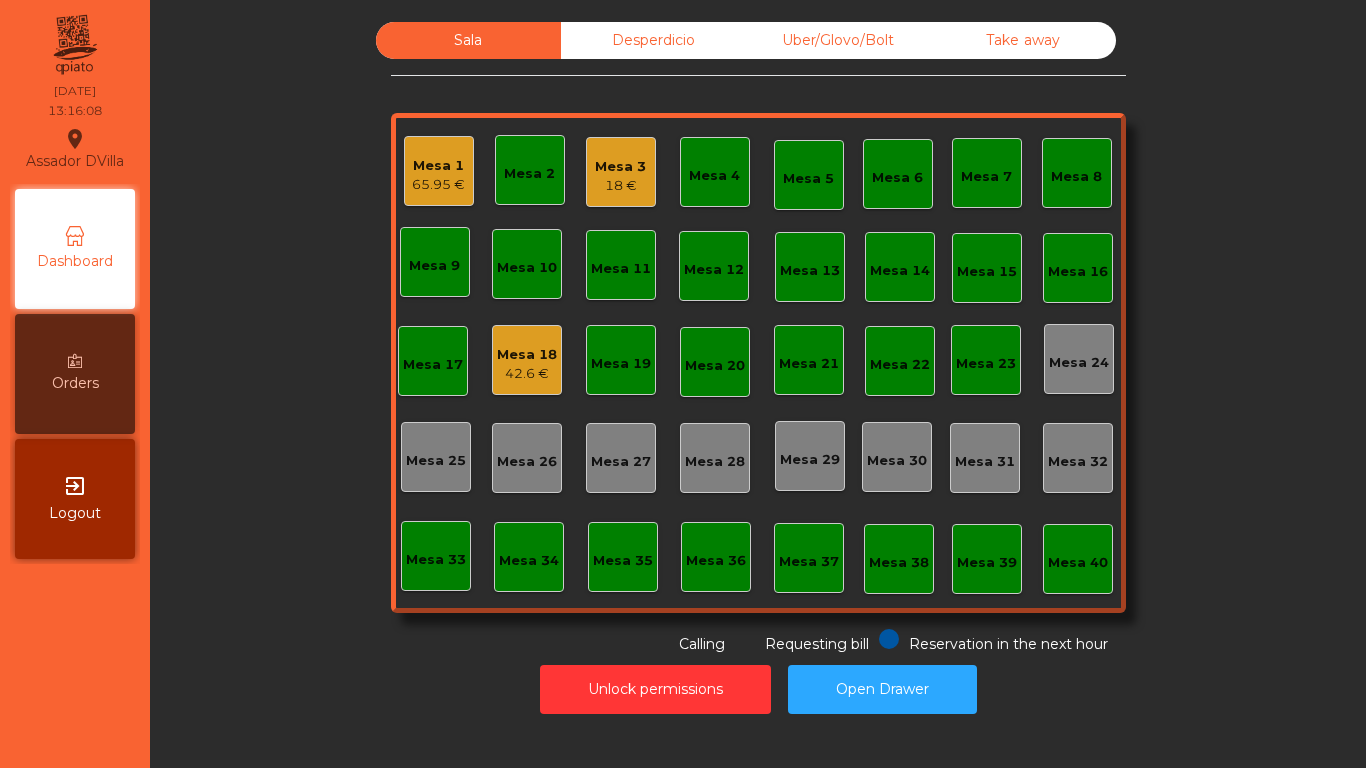 click on "Desperdicio" 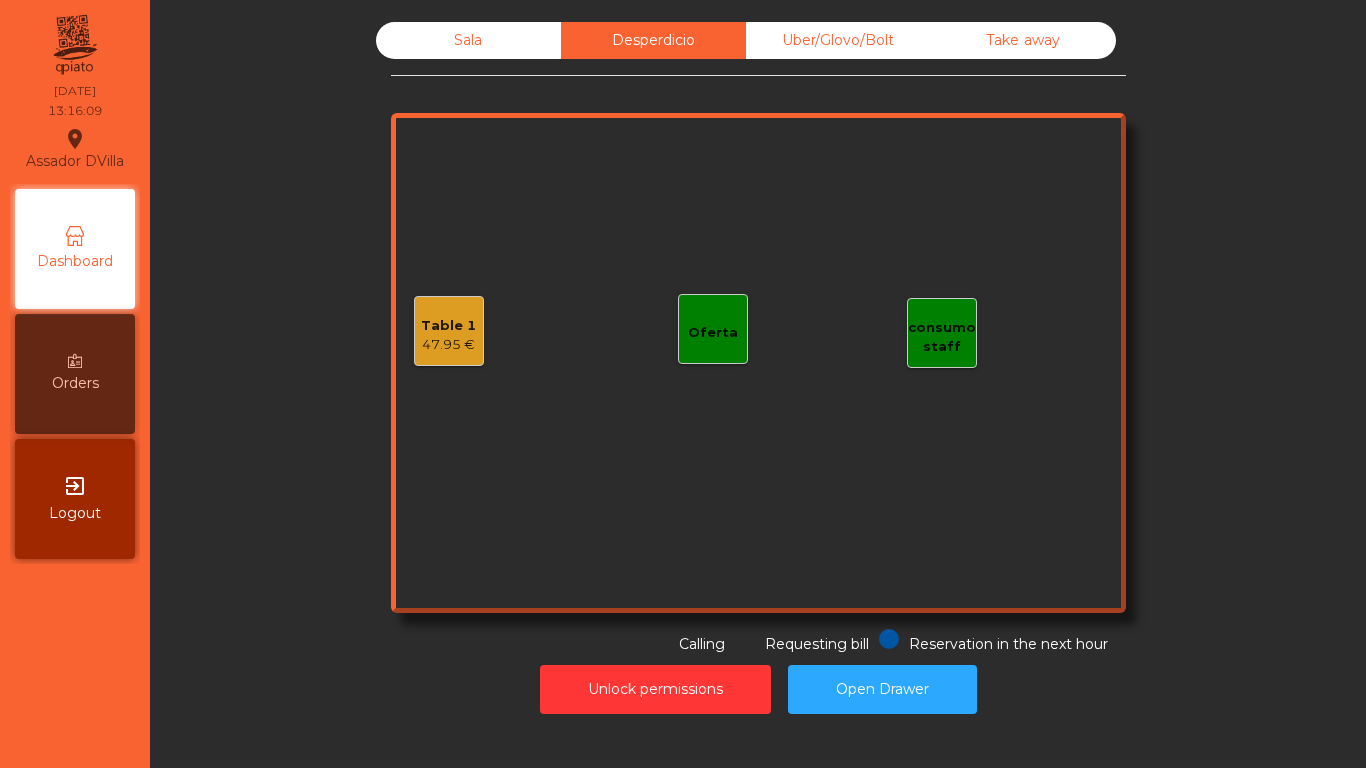 click on "Table 1   47.95 €" 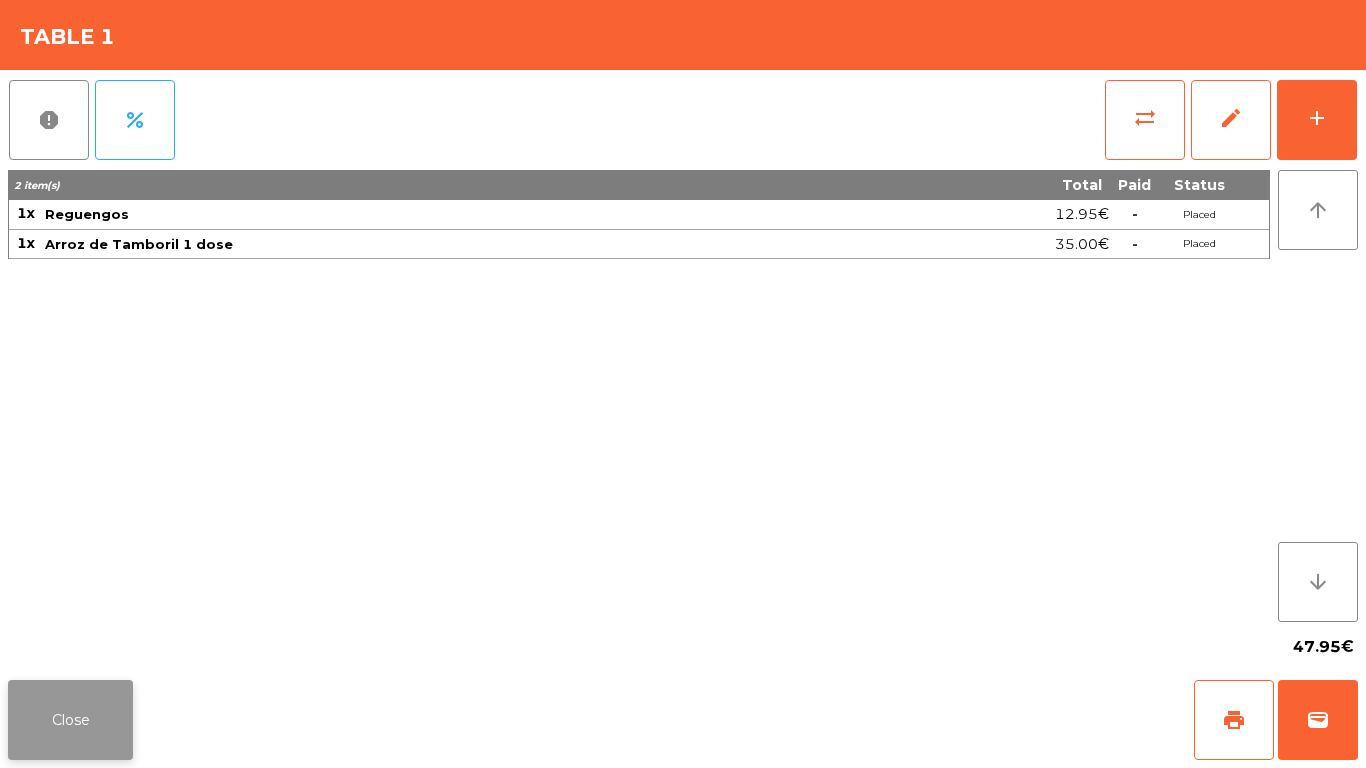 click on "Close" 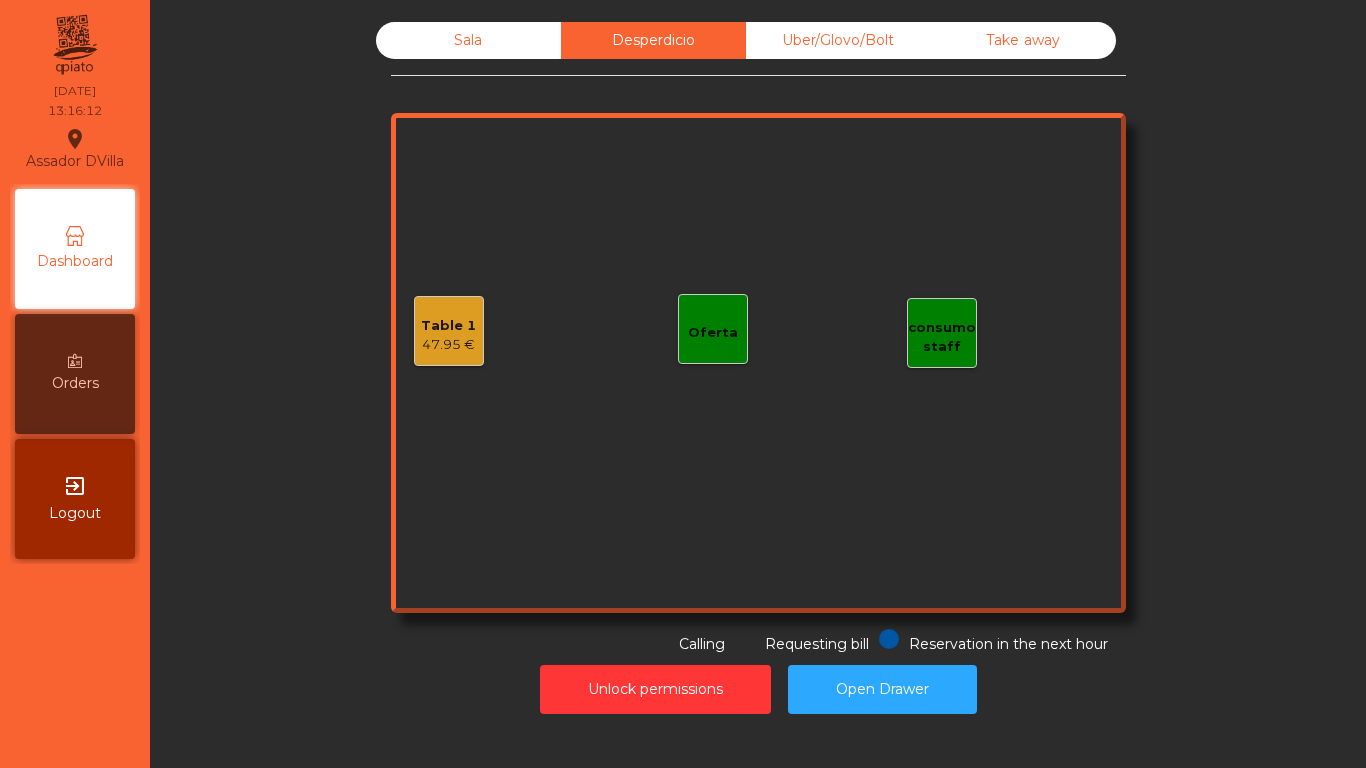 click on "Sala" 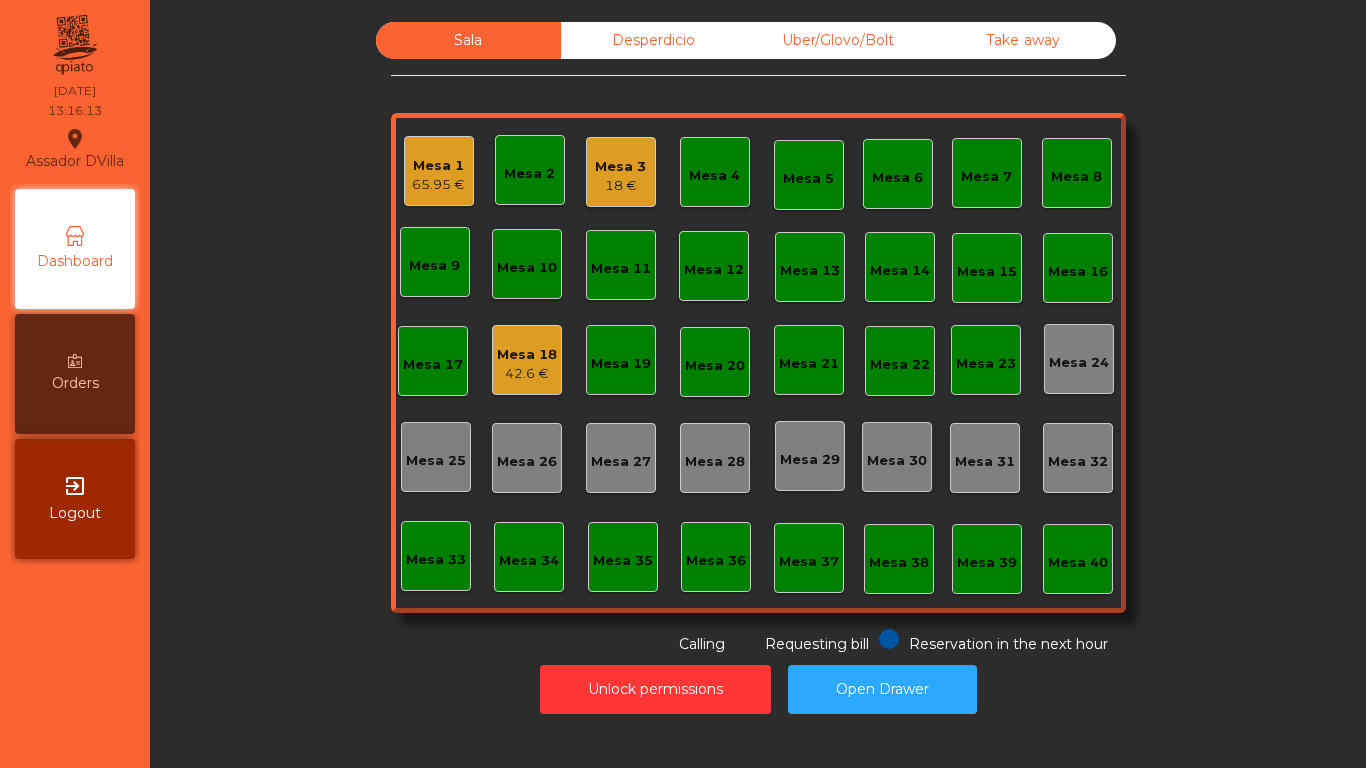 click on "Mesa 3" 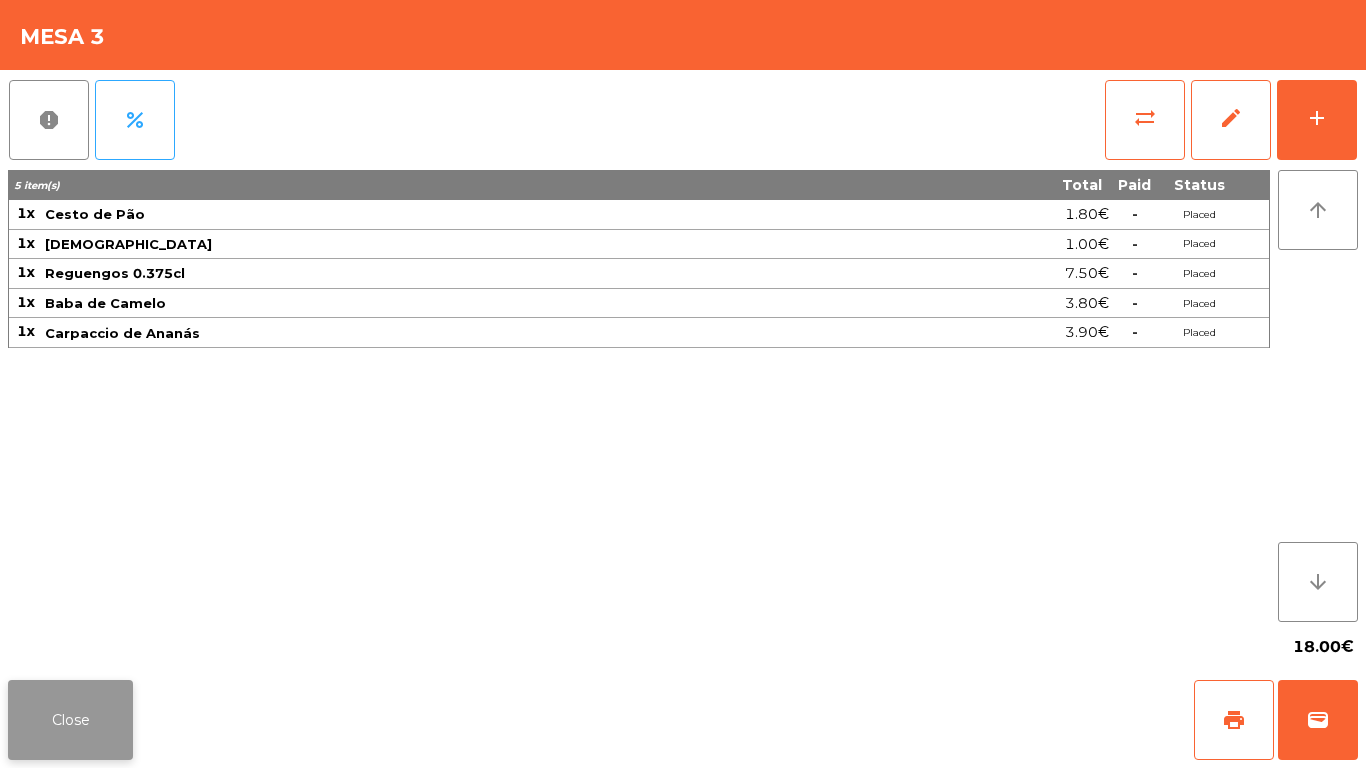 click on "Close" 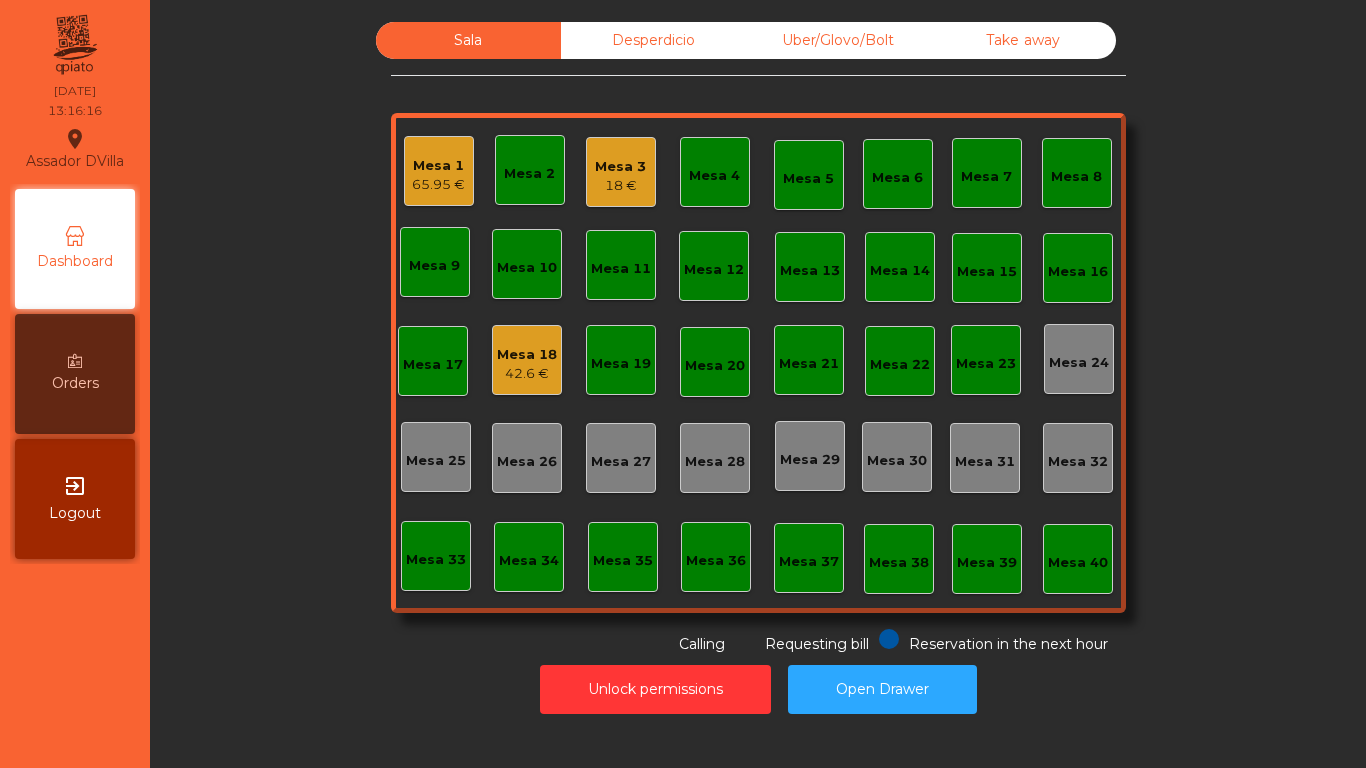 click on "Unlock permissions   Open Drawer" 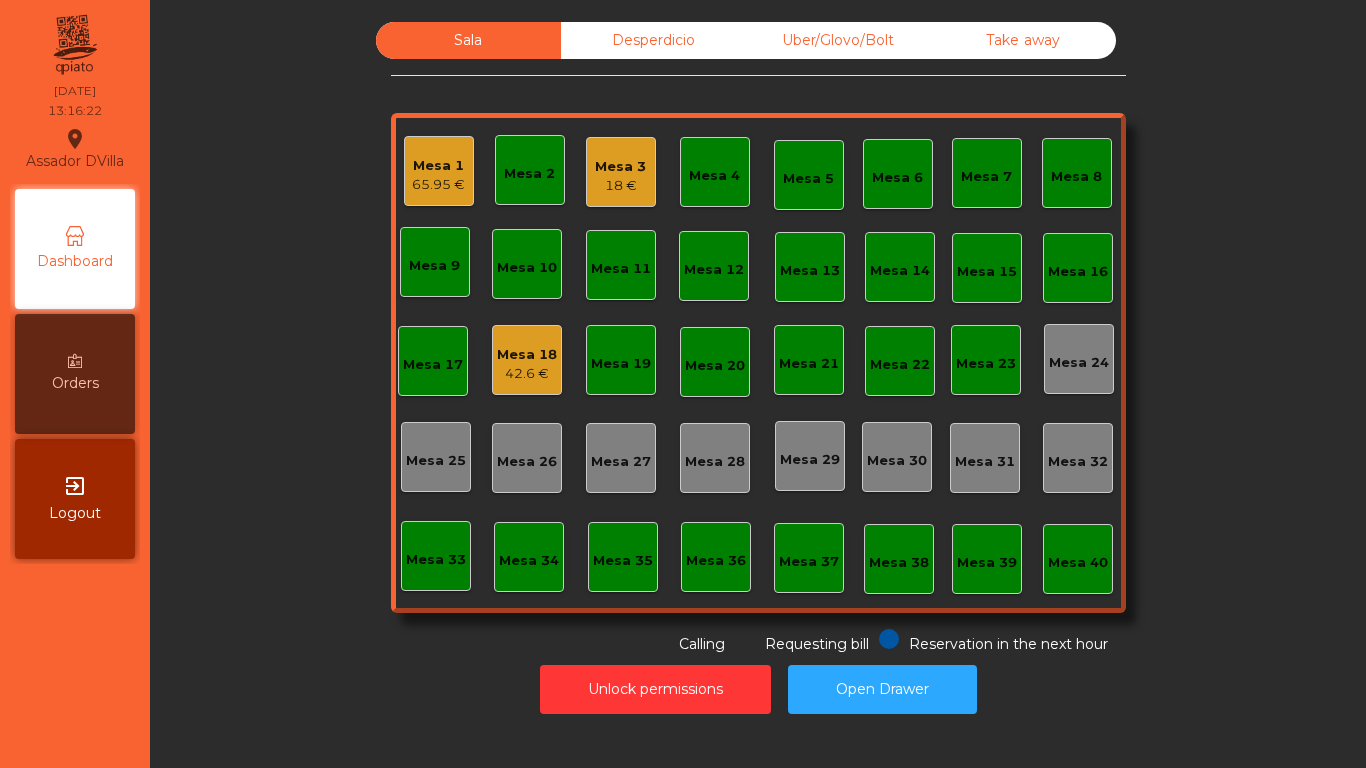 click on "Take away" 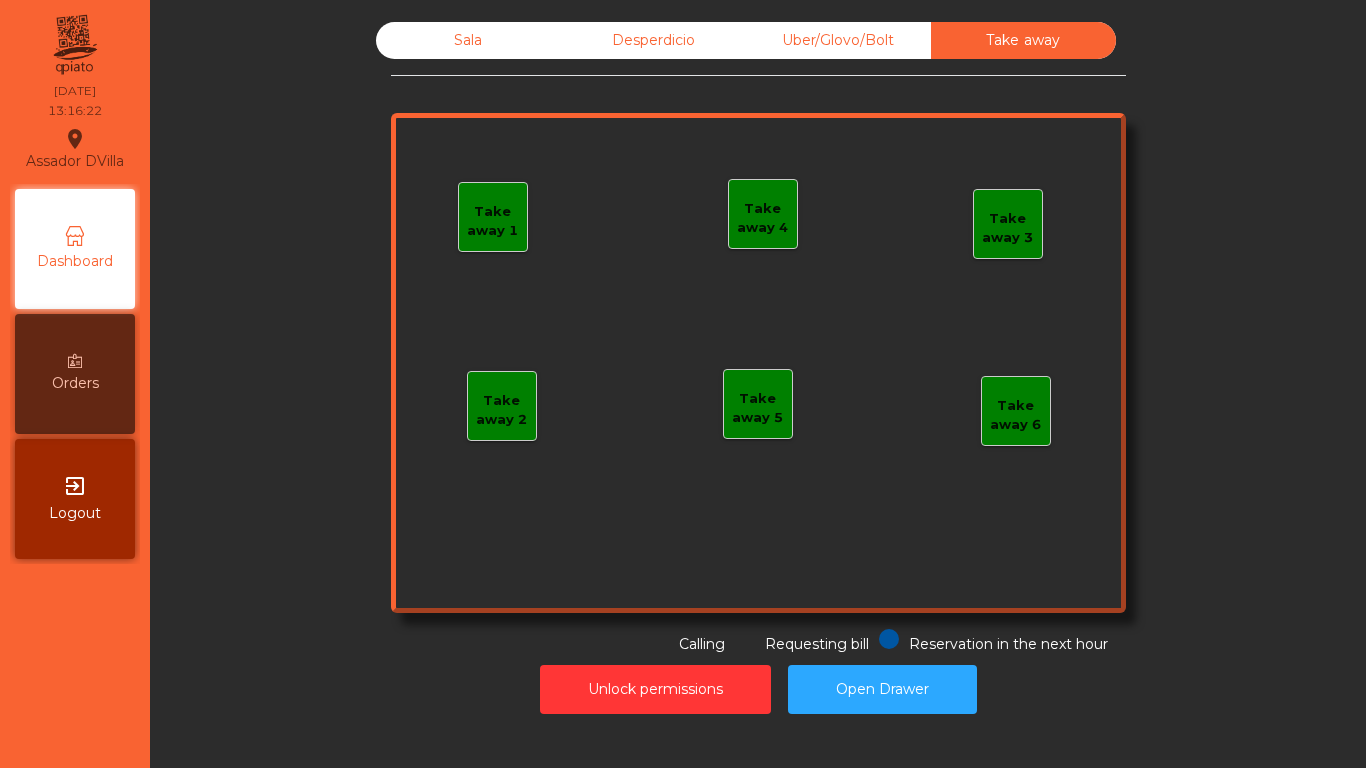 click on "Uber/Glovo/Bolt" 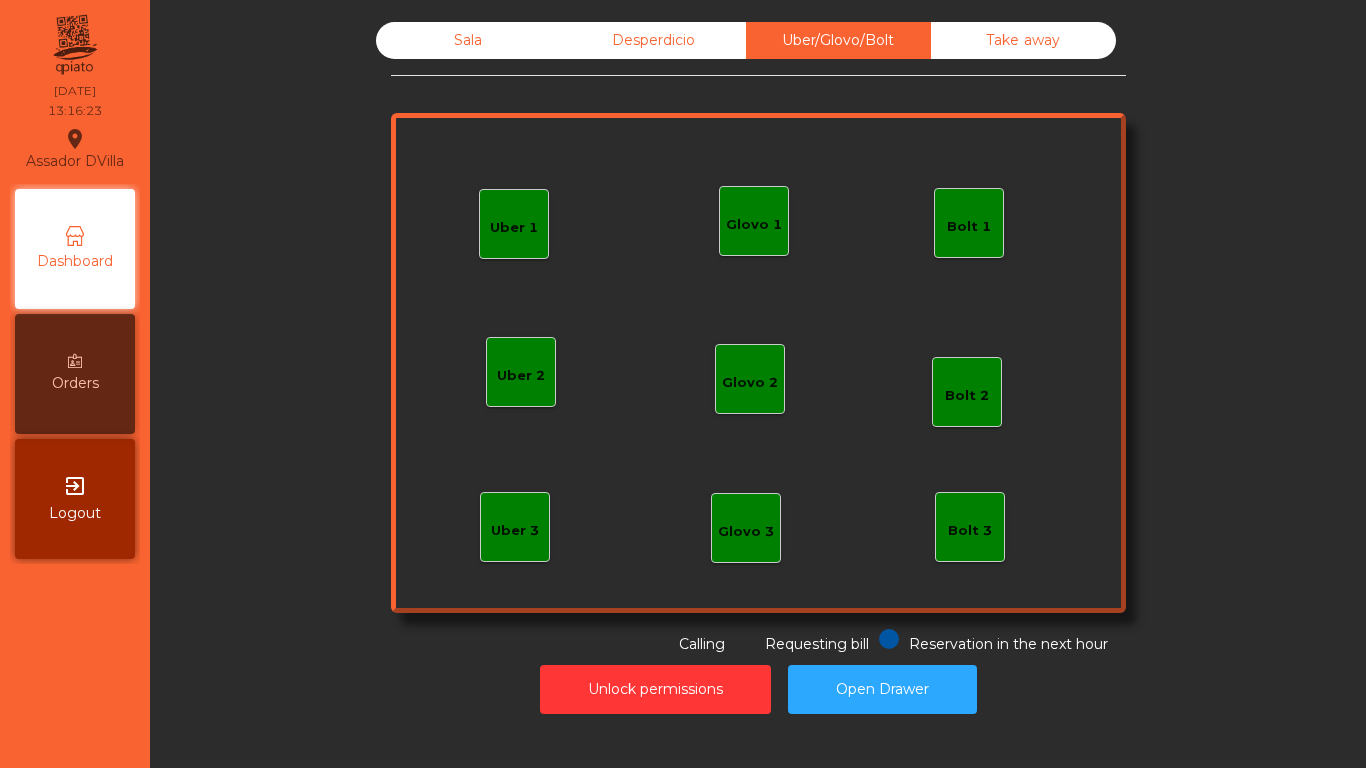 click on "Sala" 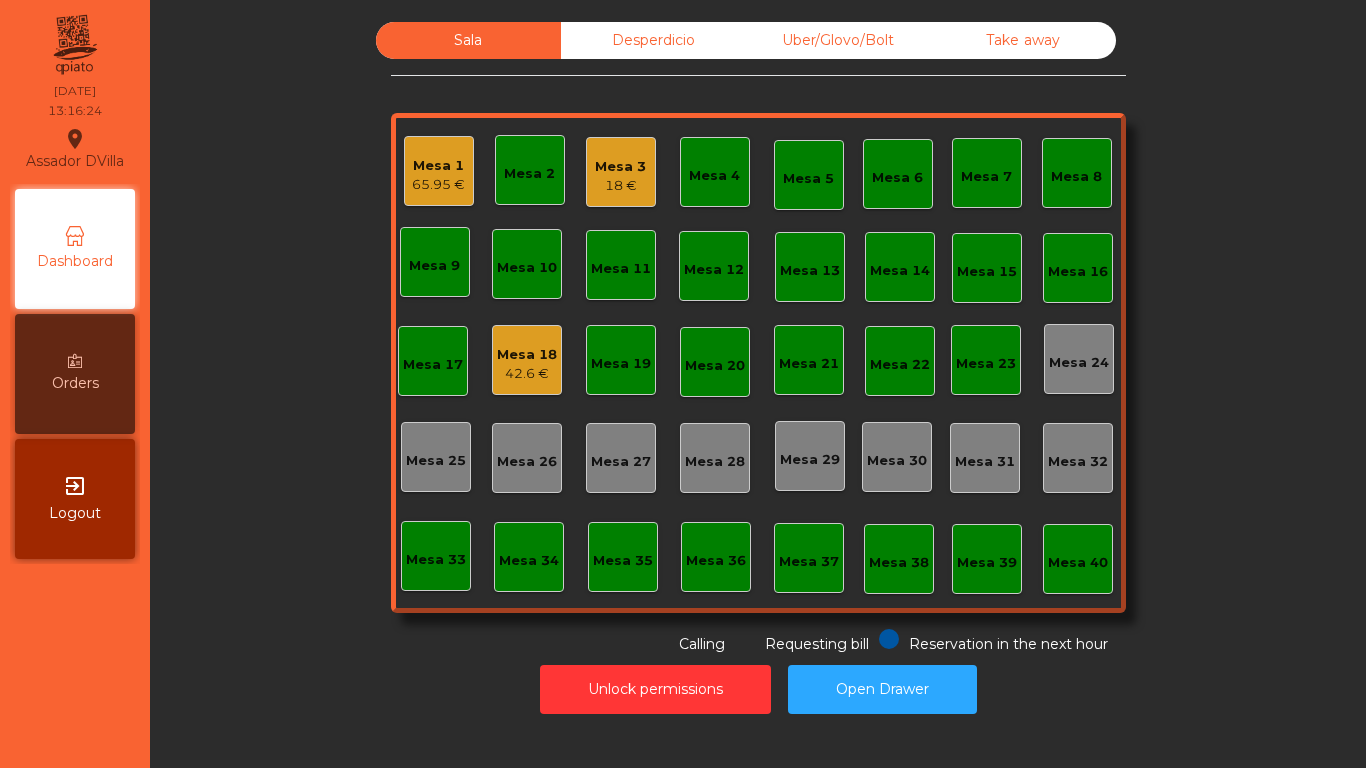 click on "65.95 €" 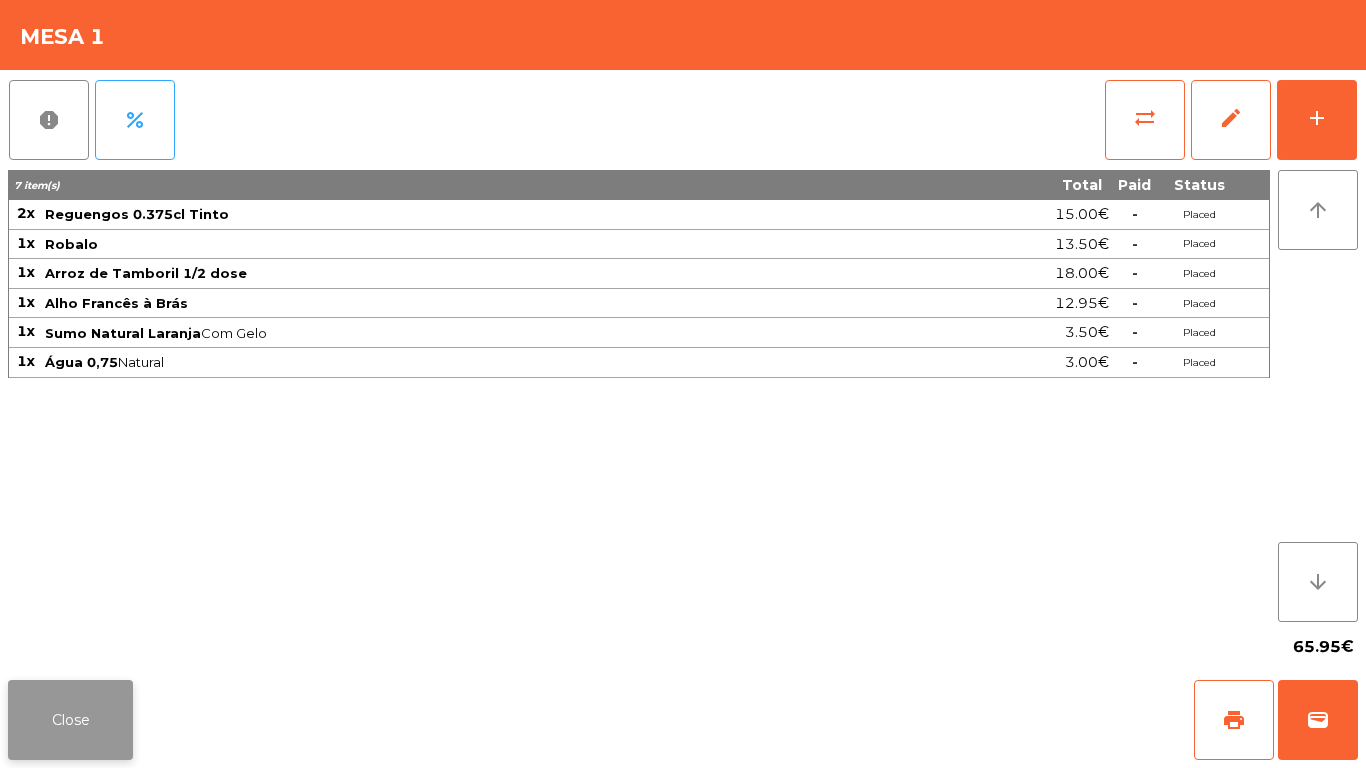 click on "Close" 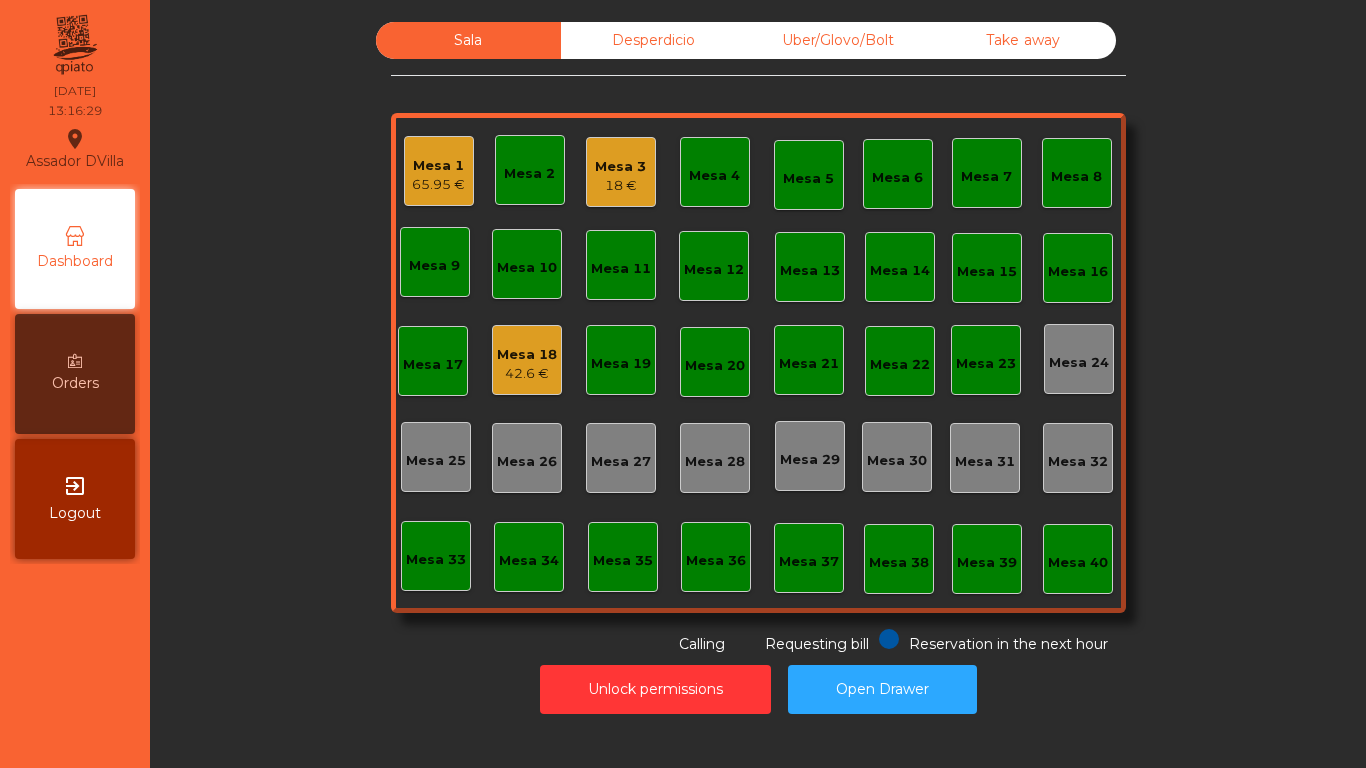 click on "42.6 €" 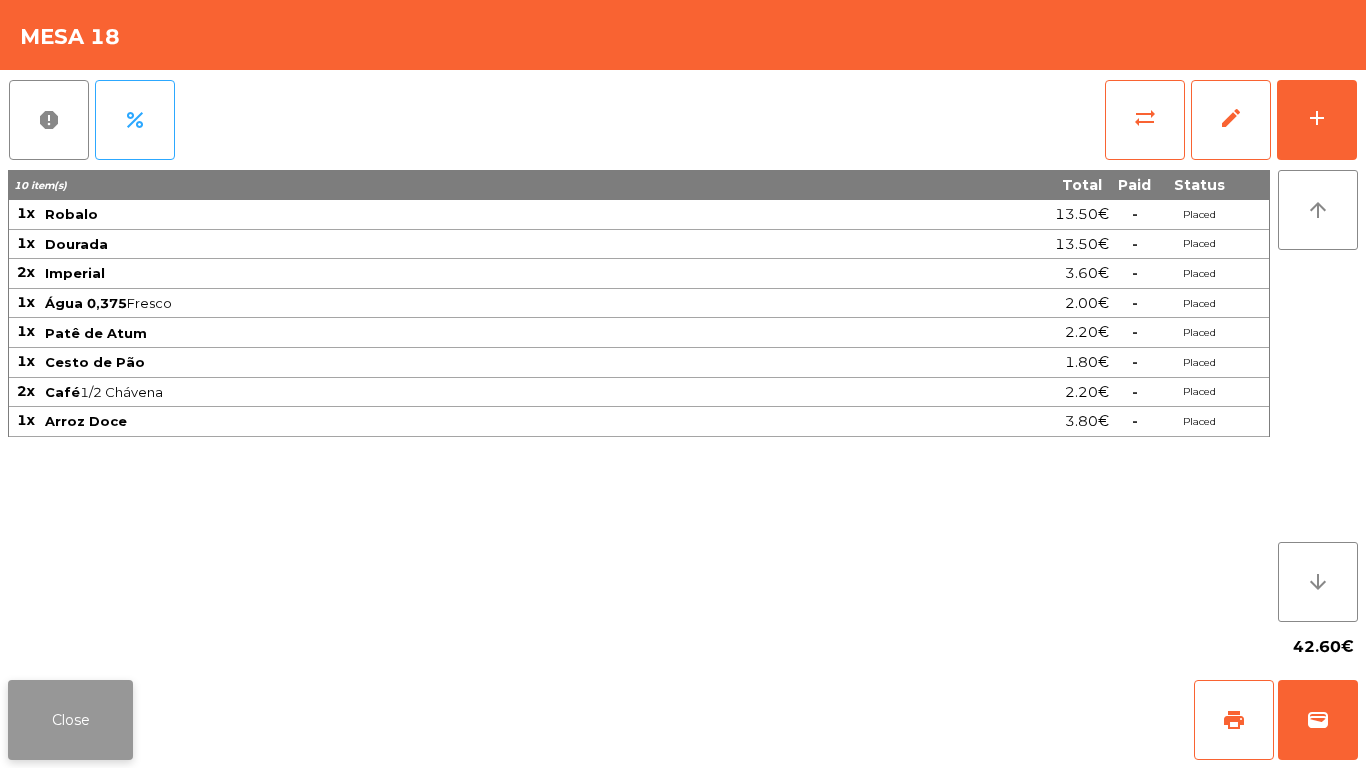 click on "Close" 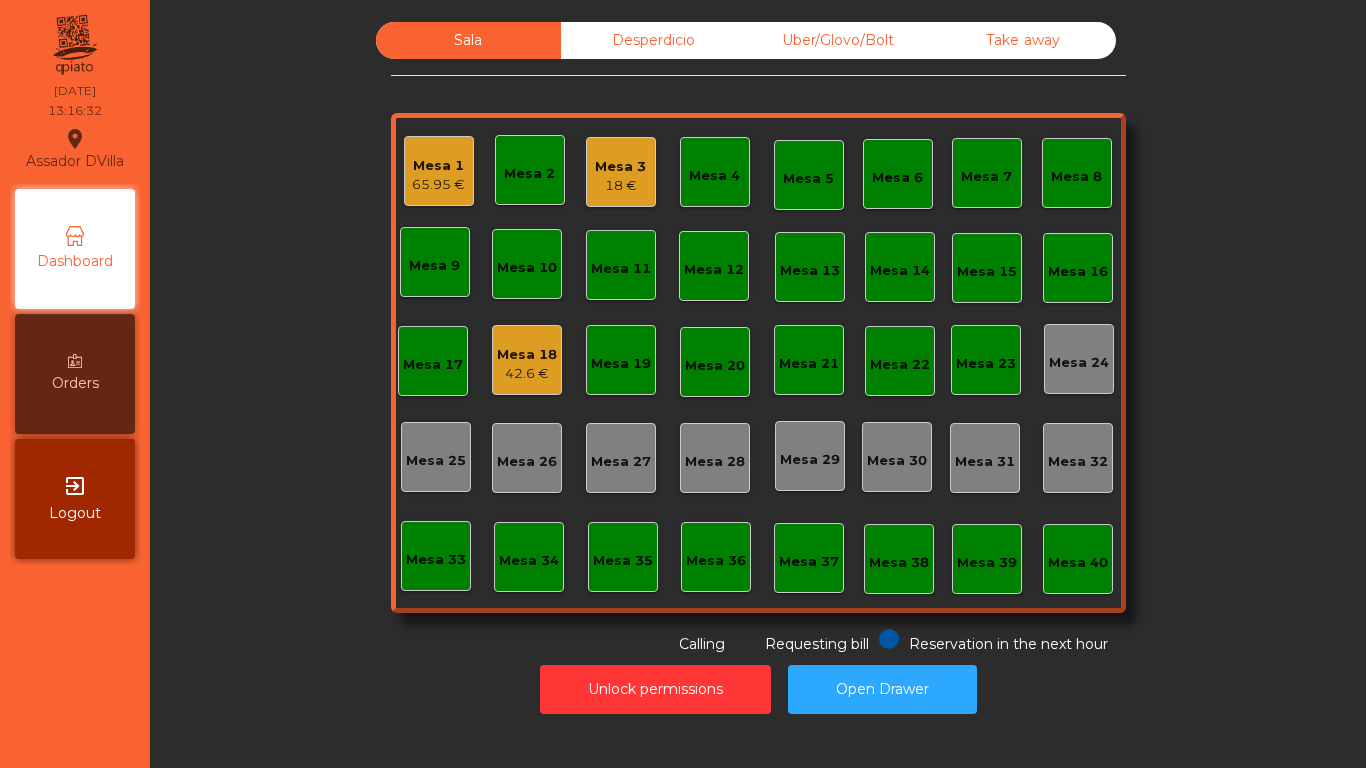 click on "Sala   Desperdicio   Uber/Glovo/Bolt   Take away   Mesa 1   65.95 €   Mesa 2   Mesa 3   18 €   Mesa 4   Mesa 5   Mesa 6   Mesa 7   Mesa 8   Mesa 9   Mesa 10   Mesa 11   Mesa 12   Mesa 13   Mesa 14   Mesa 15   Mesa 16   Mesa 17   Mesa 18   42.6 €   Mesa 19   Mesa 20   Mesa 21   Mesa 22   Mesa 23   Mesa 24   Mesa 25   Mesa 26   Mesa 27   Mesa 28   Mesa 29   Mesa 30   Mesa 31   Mesa 32   Mesa 33   Mesa 34   Mesa 35   Mesa 36   Mesa 37   Mesa 38   Mesa 39   Mesa 40  Reservation in the next hour Requesting bill Calling" 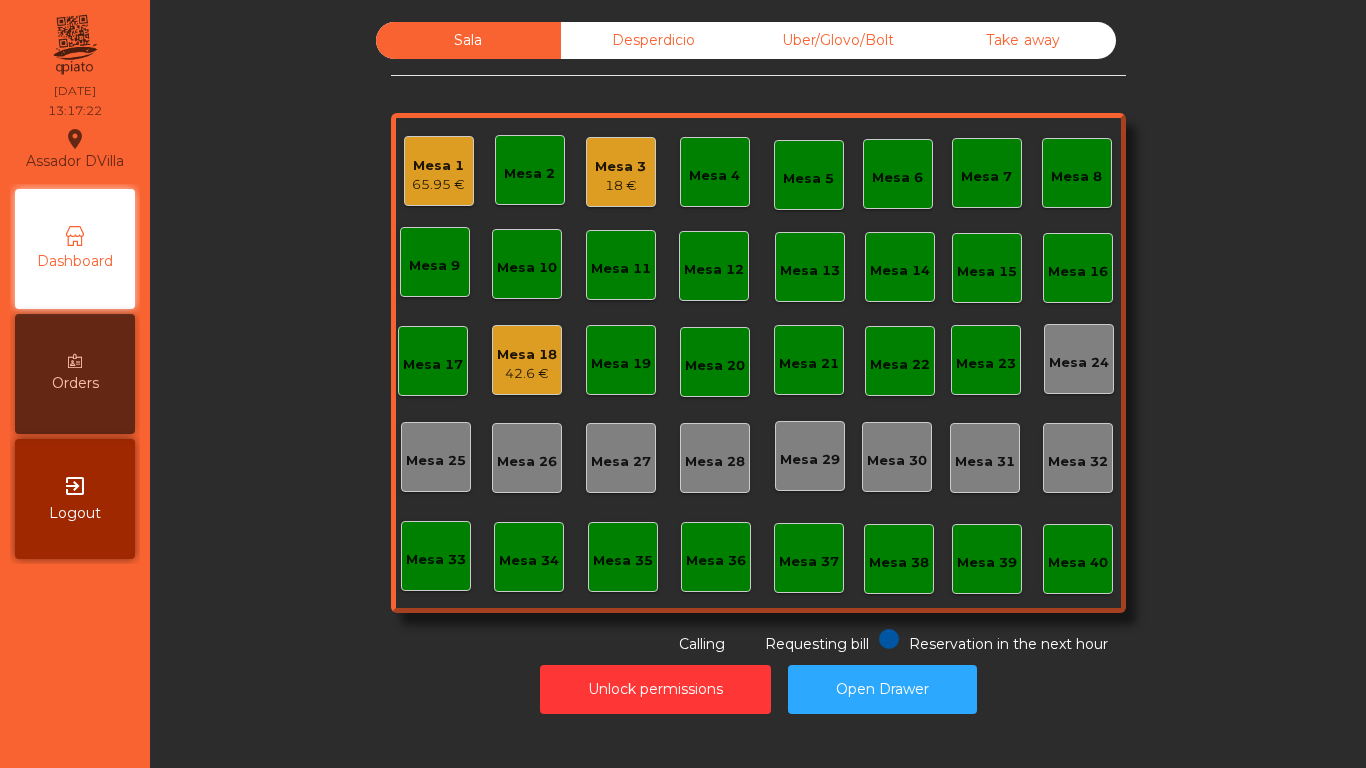 click on "Mesa 1   65.95 €" 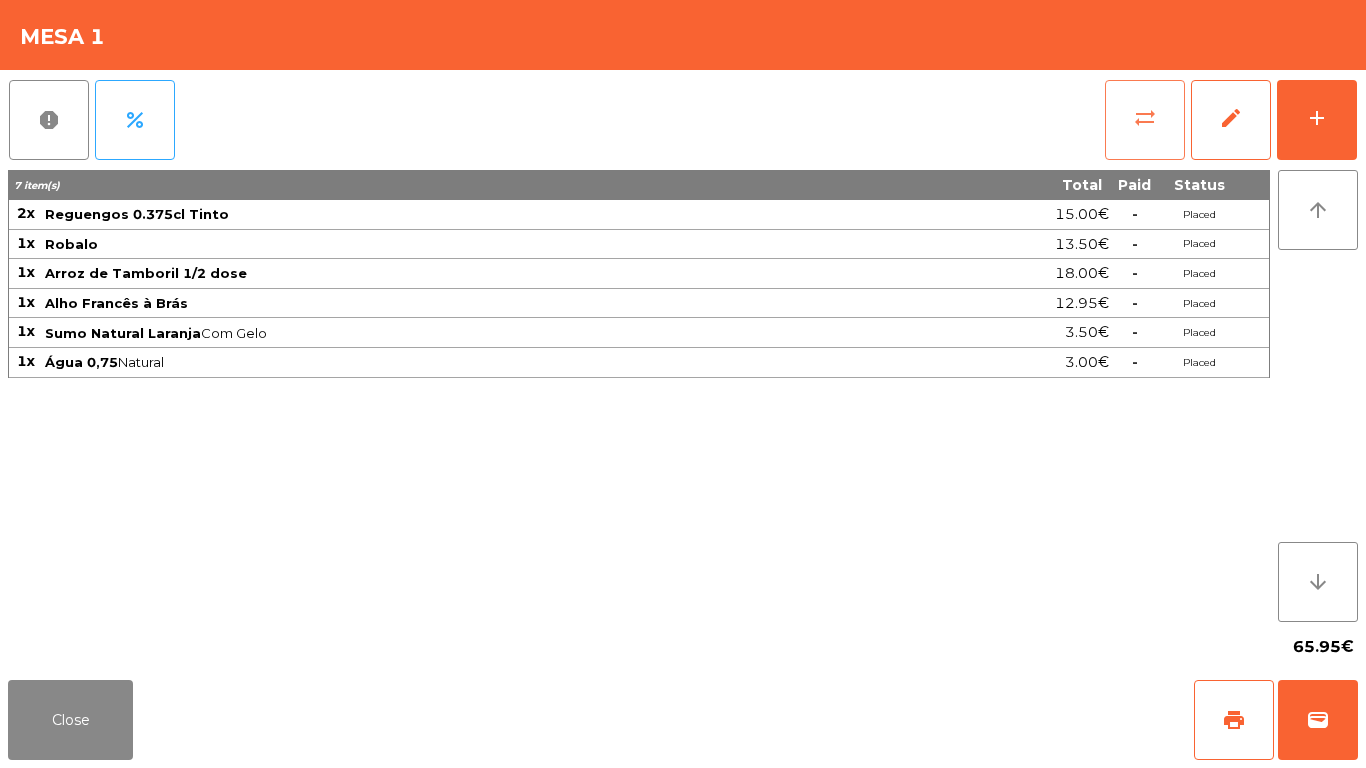 click on "sync_alt" 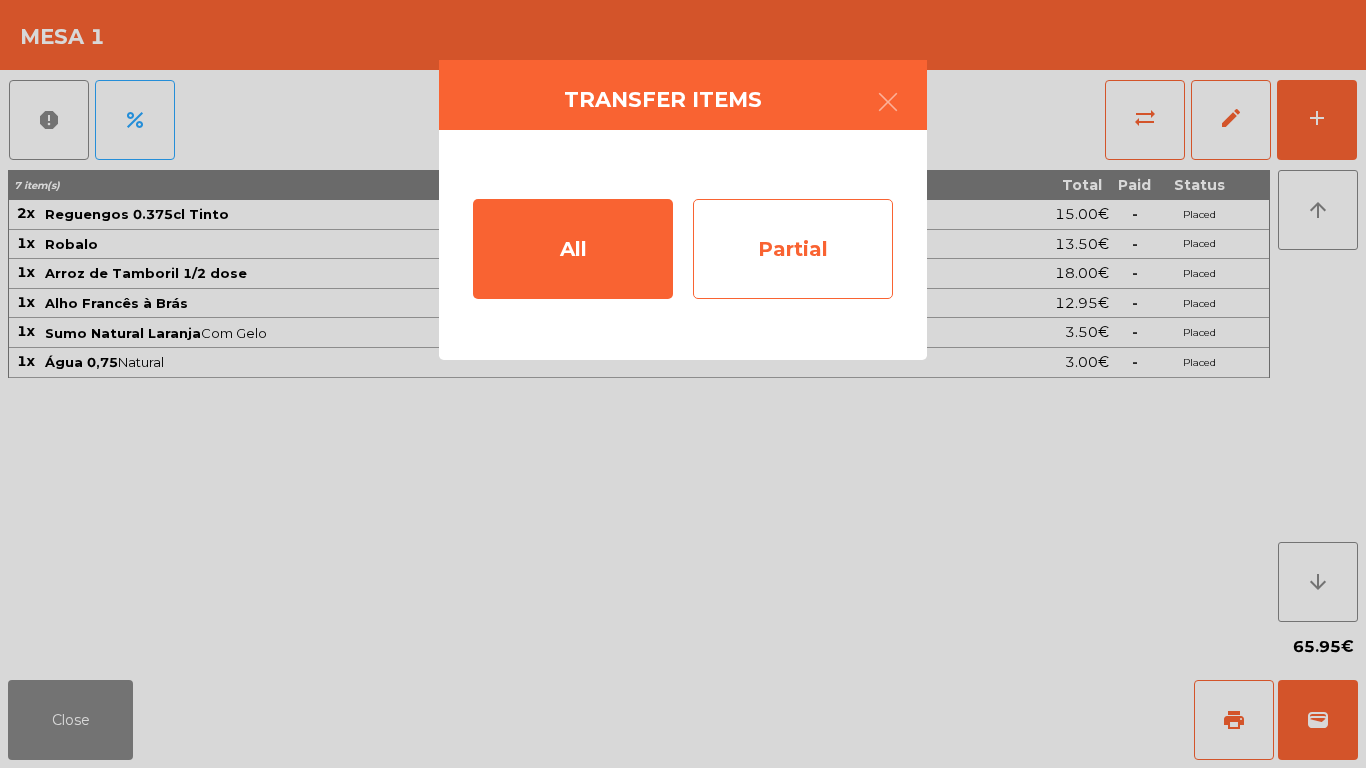 click on "Partial" 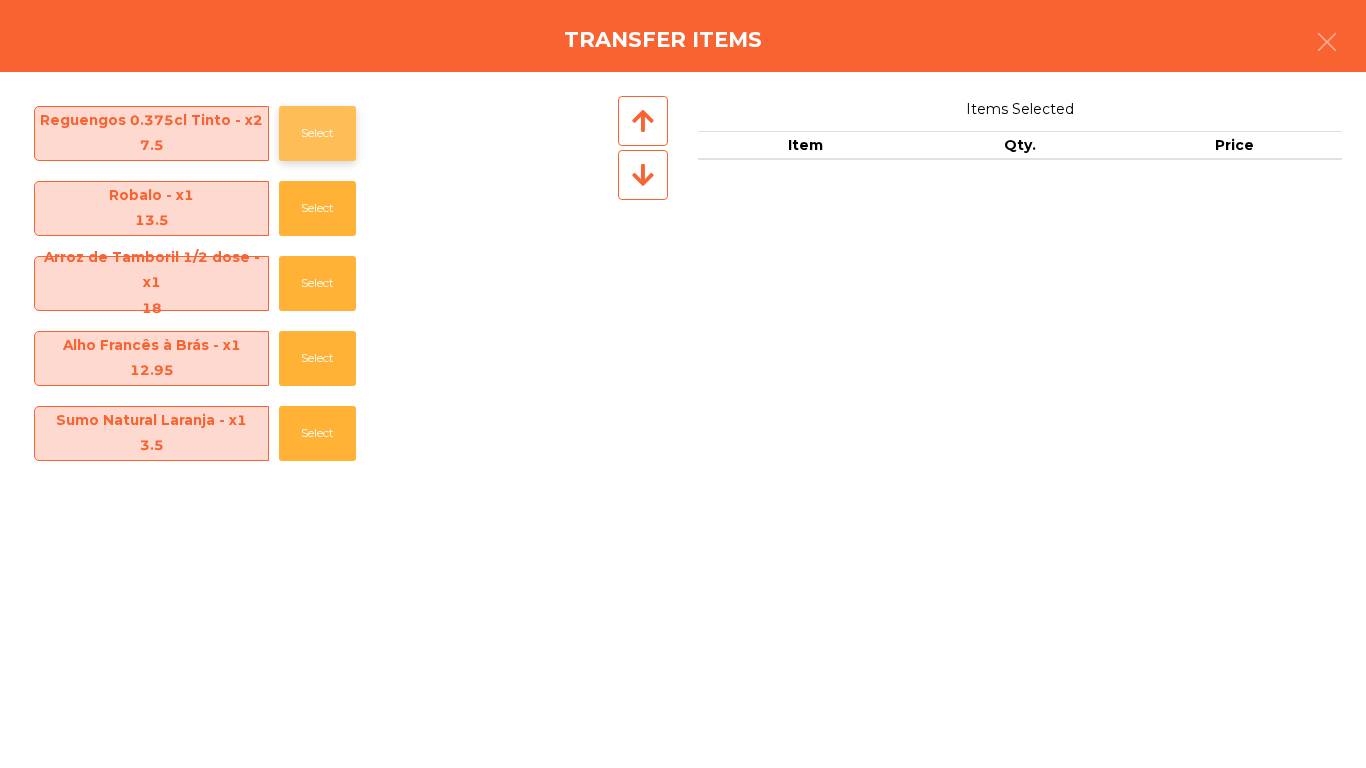 click on "Select" 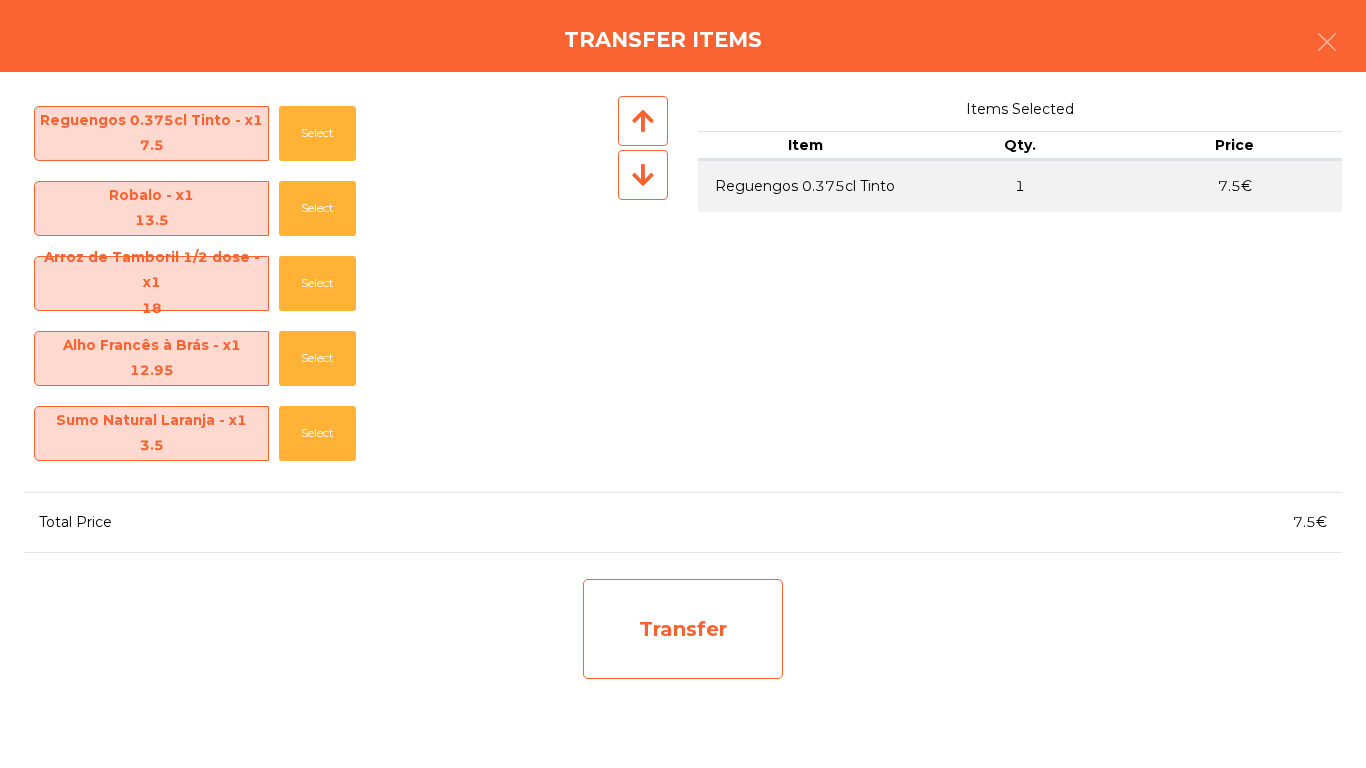 click on "Transfer" 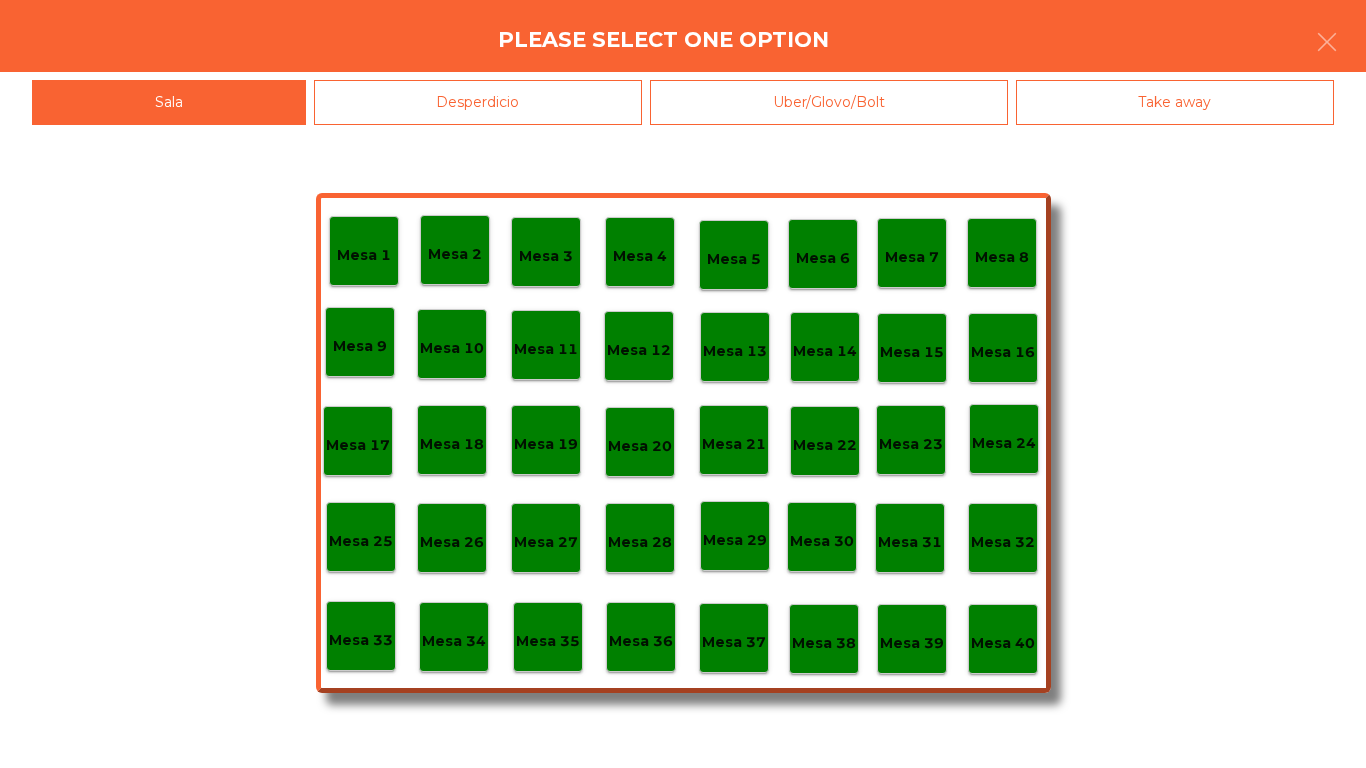 click on "Desperdicio" 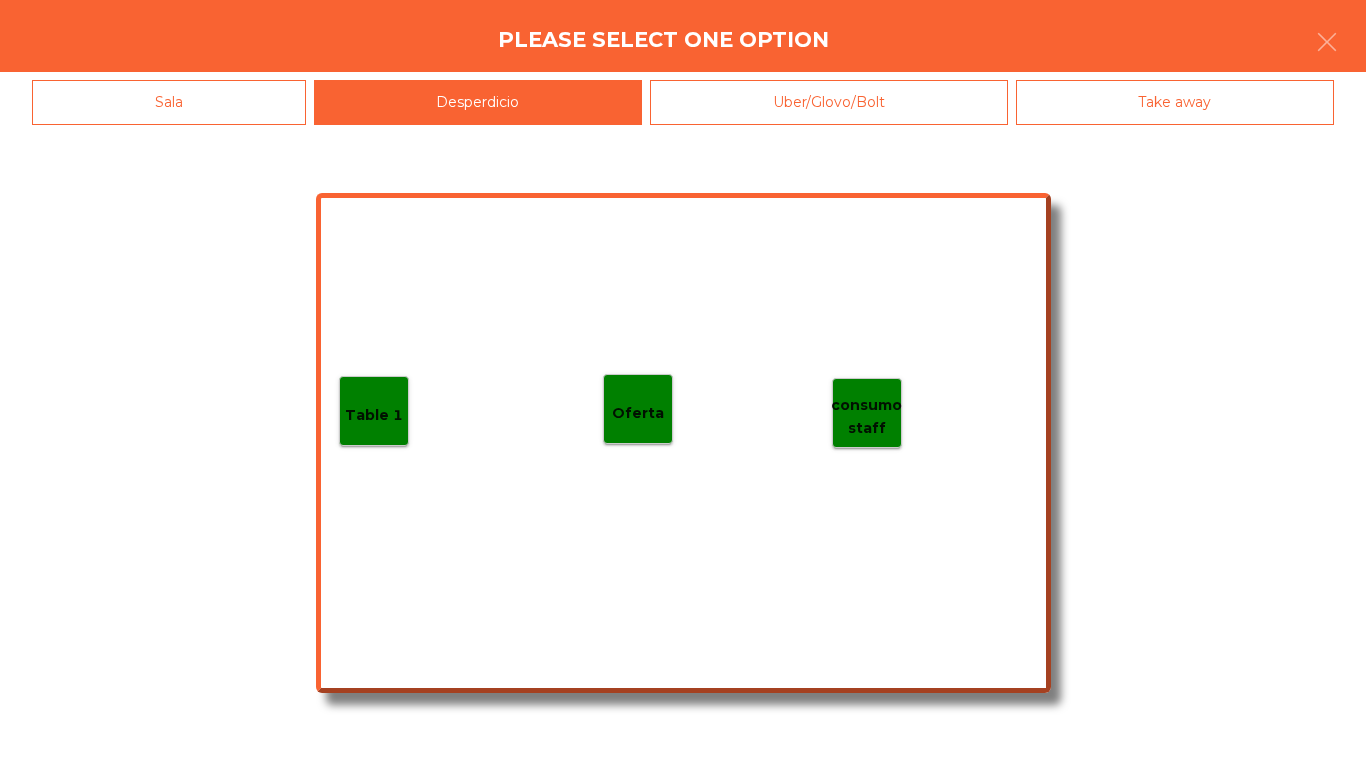 click on "Table 1" 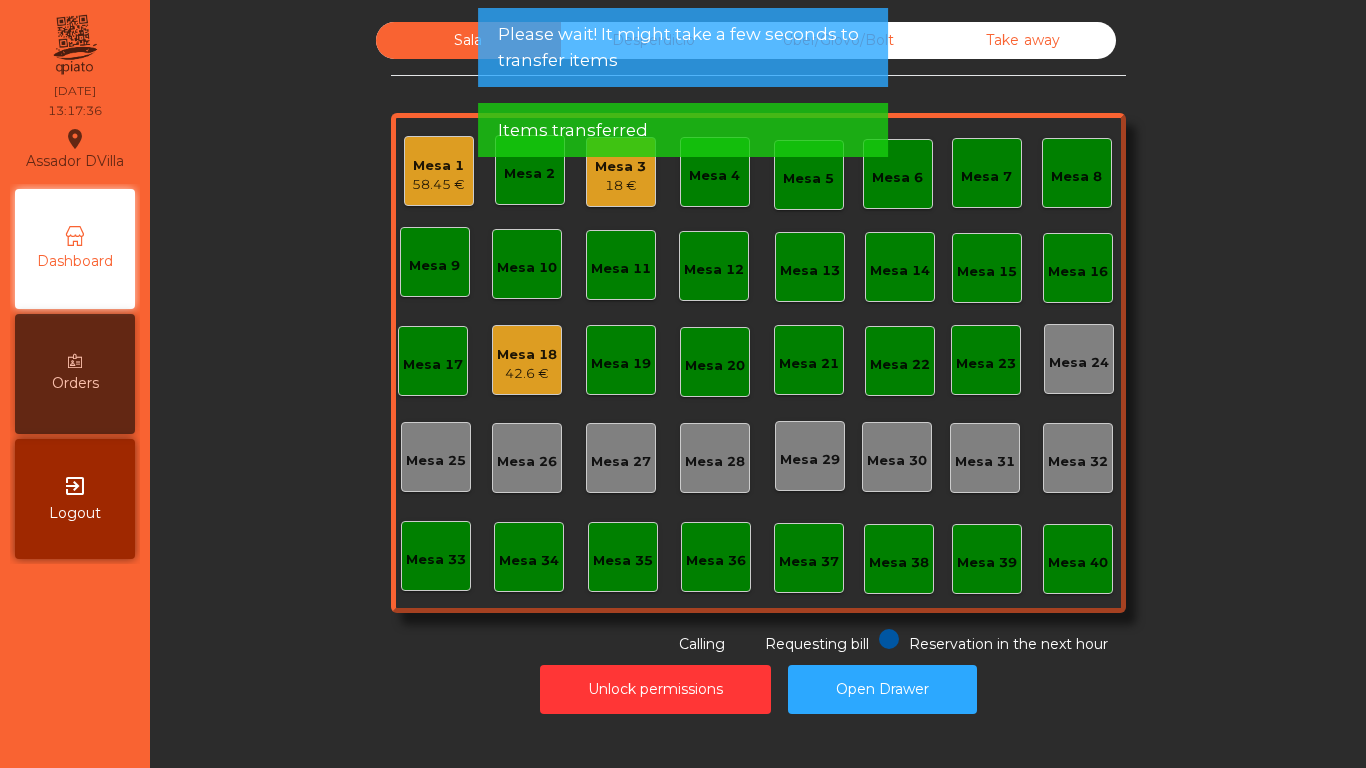 click on "Mesa 1" 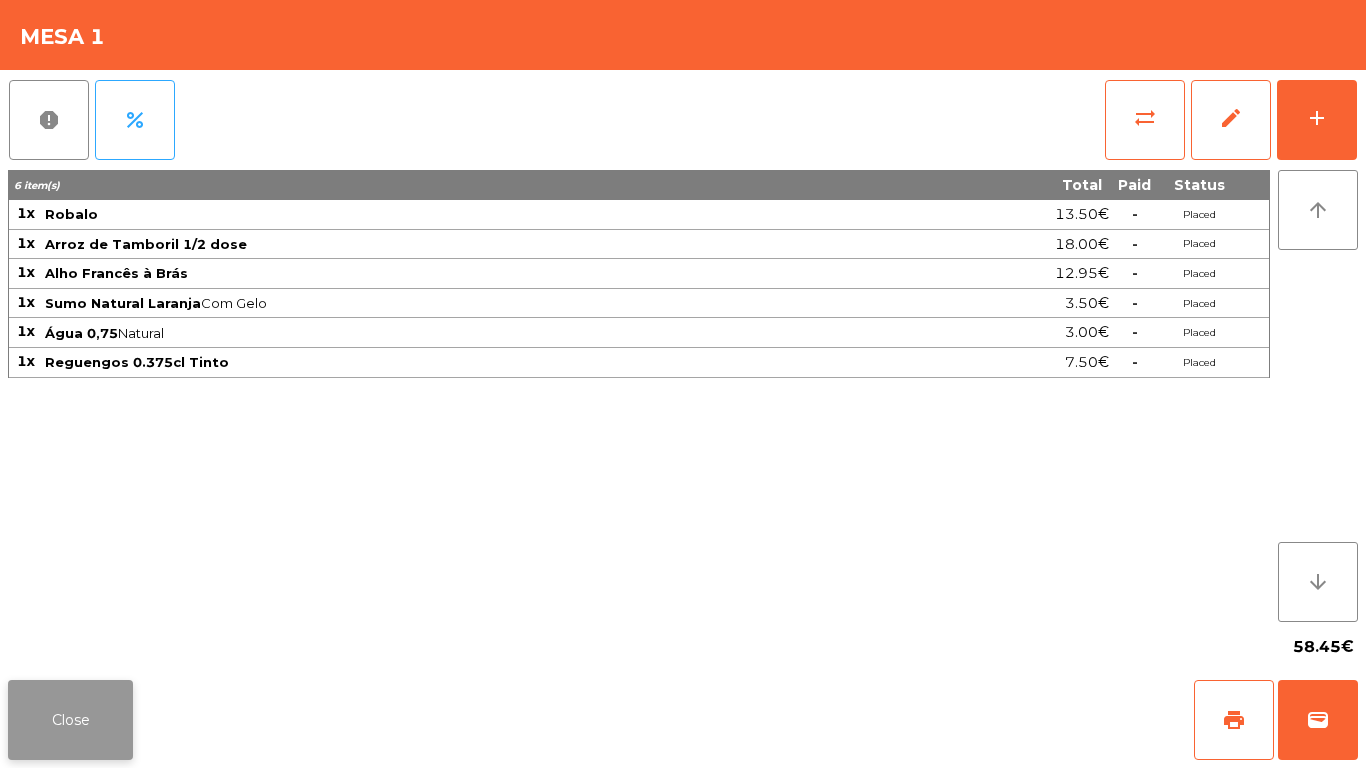 click on "Close" 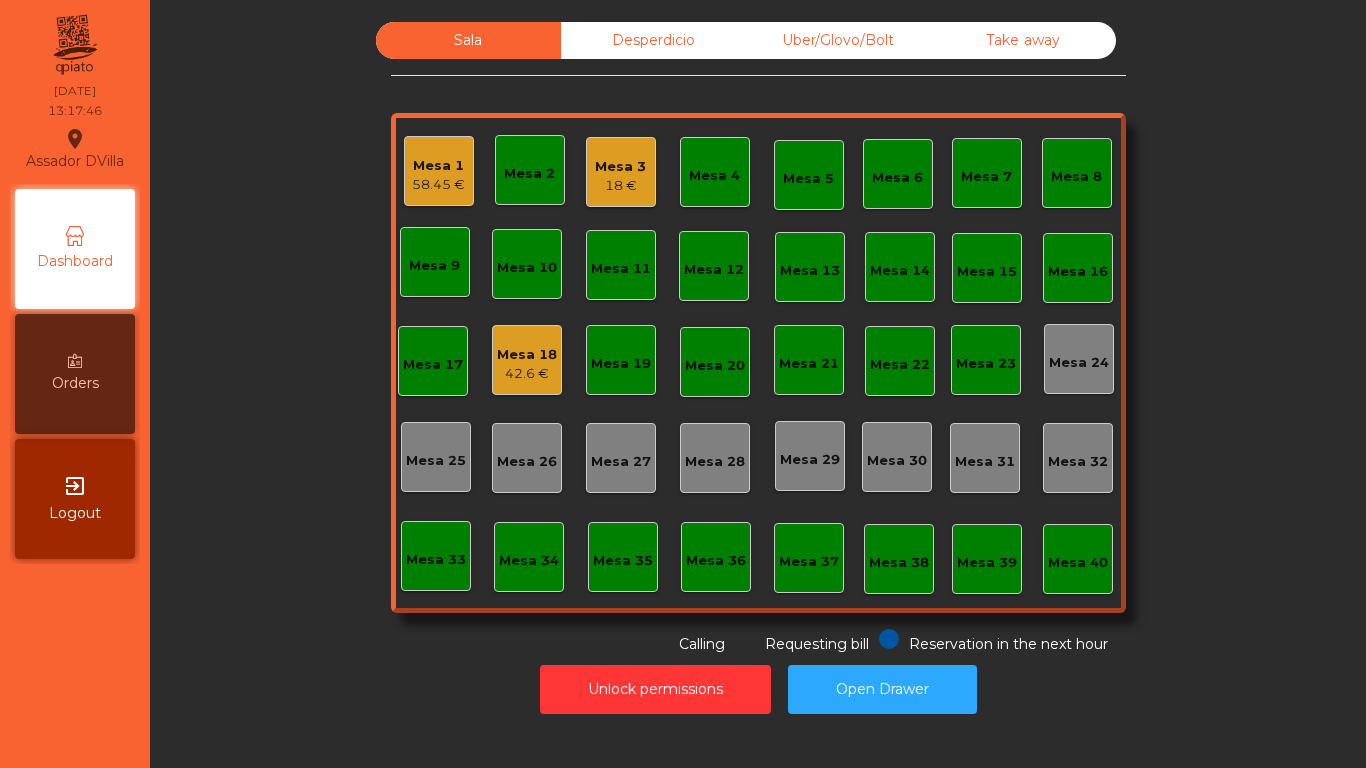 click on "Sala   Desperdicio   Uber/Glovo/Bolt   Take away   Mesa 1   58.45 €   Mesa 2   Mesa 3   18 €   Mesa 4   Mesa 5   Mesa 6   Mesa 7   Mesa 8   Mesa 9   Mesa 10   Mesa 11   Mesa 12   Mesa 13   Mesa 14   Mesa 15   Mesa 16   Mesa 17   Mesa 18   42.6 €   Mesa 19   Mesa 20   Mesa 21   Mesa 22   Mesa 23   Mesa 24   Mesa 25   Mesa 26   Mesa 27   Mesa 28   Mesa 29   Mesa 30   Mesa 31   Mesa 32   Mesa 33   Mesa 34   Mesa 35   Mesa 36   Mesa 37   Mesa 38   Mesa 39   Mesa 40  Reservation in the next hour Requesting bill Calling" 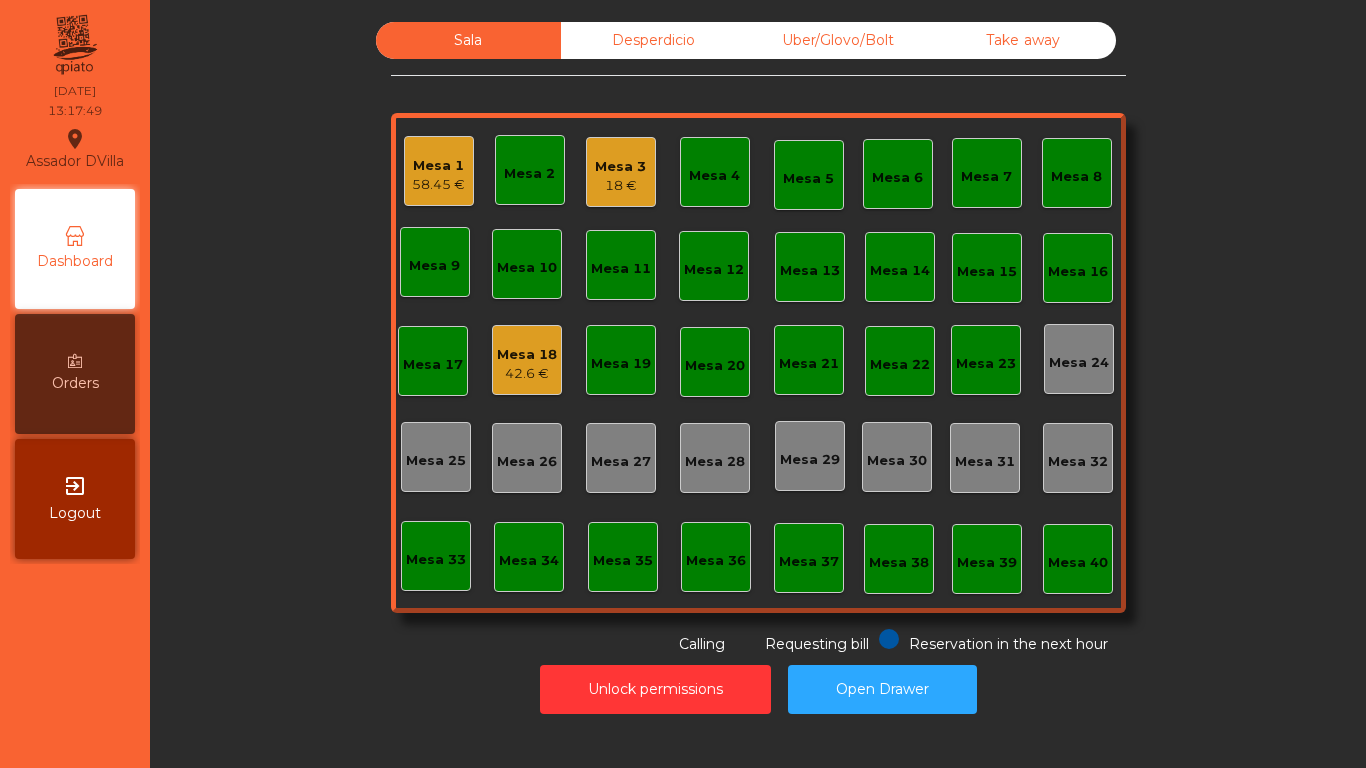 click on "Mesa 1" 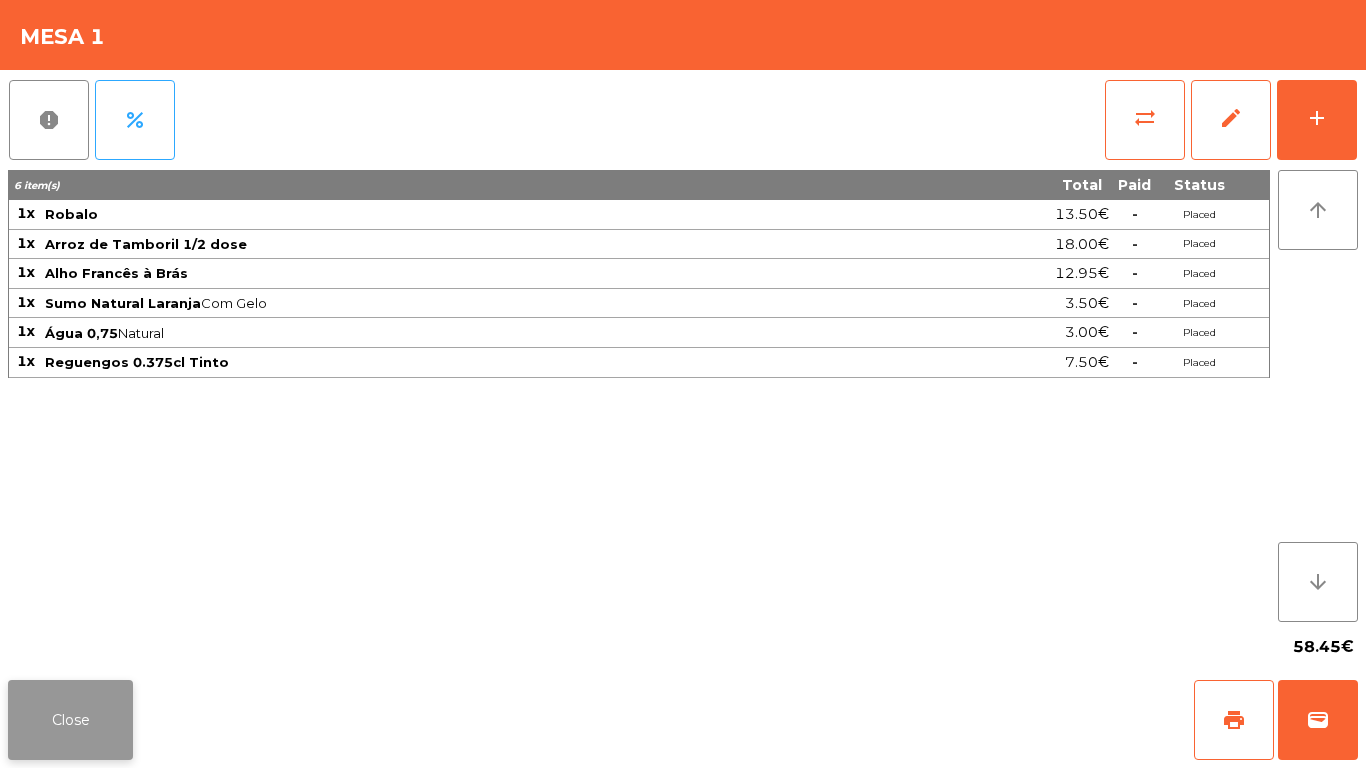 click on "Close" 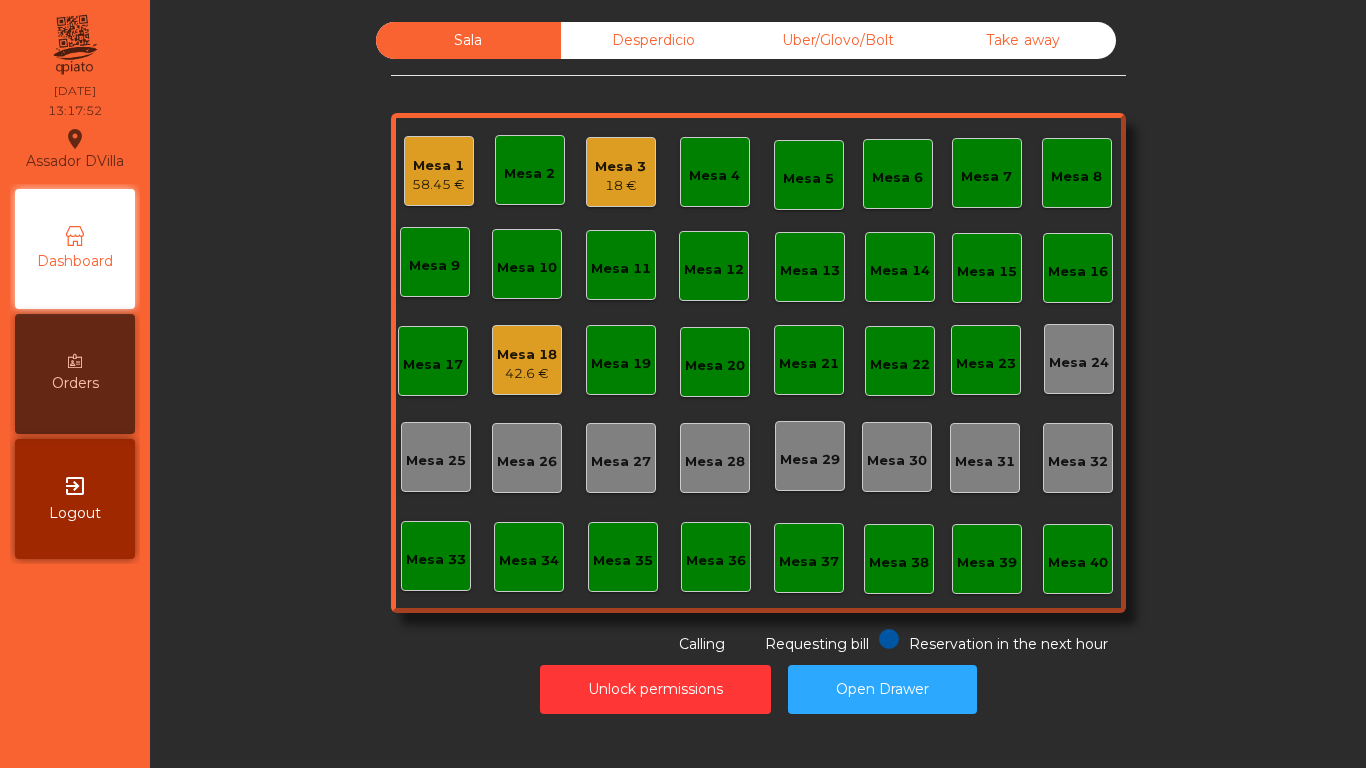 click on "Unlock permissions   Open Drawer" 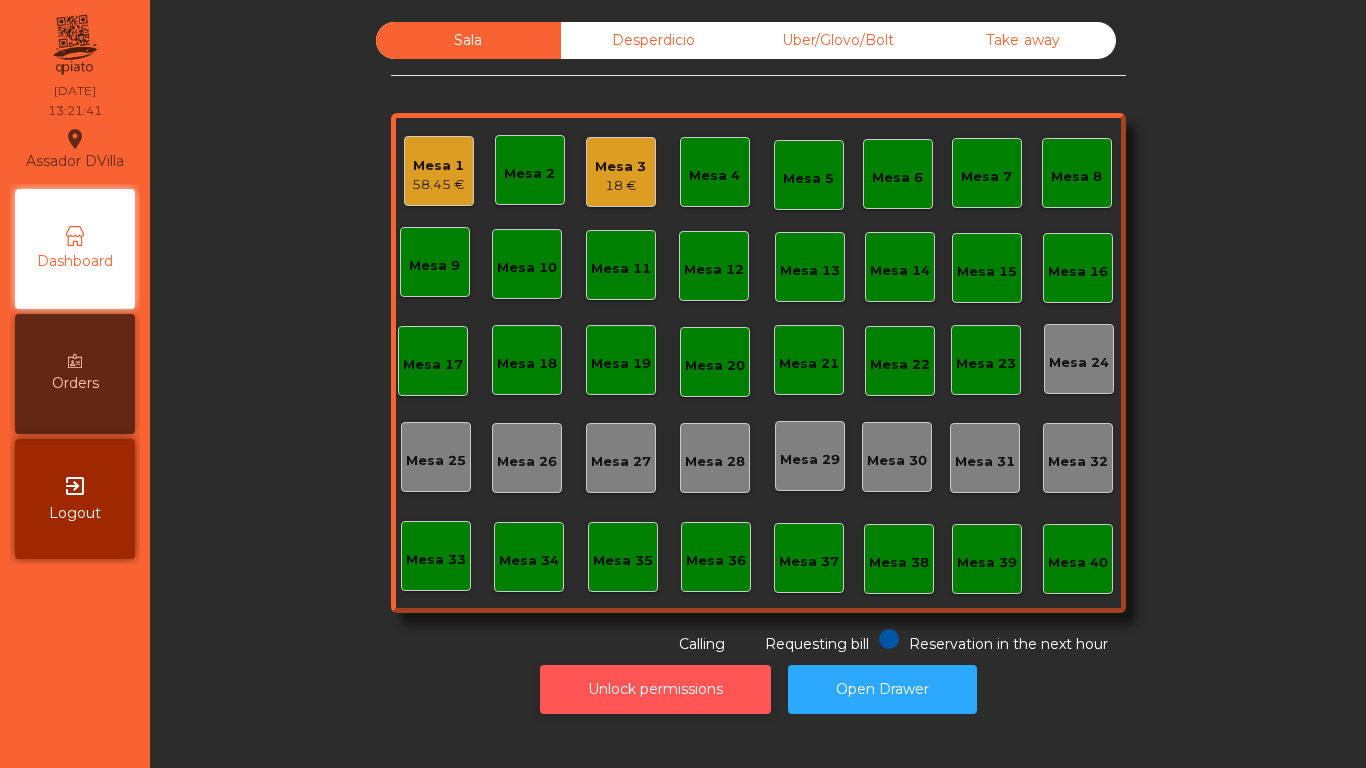 click on "Unlock permissions" 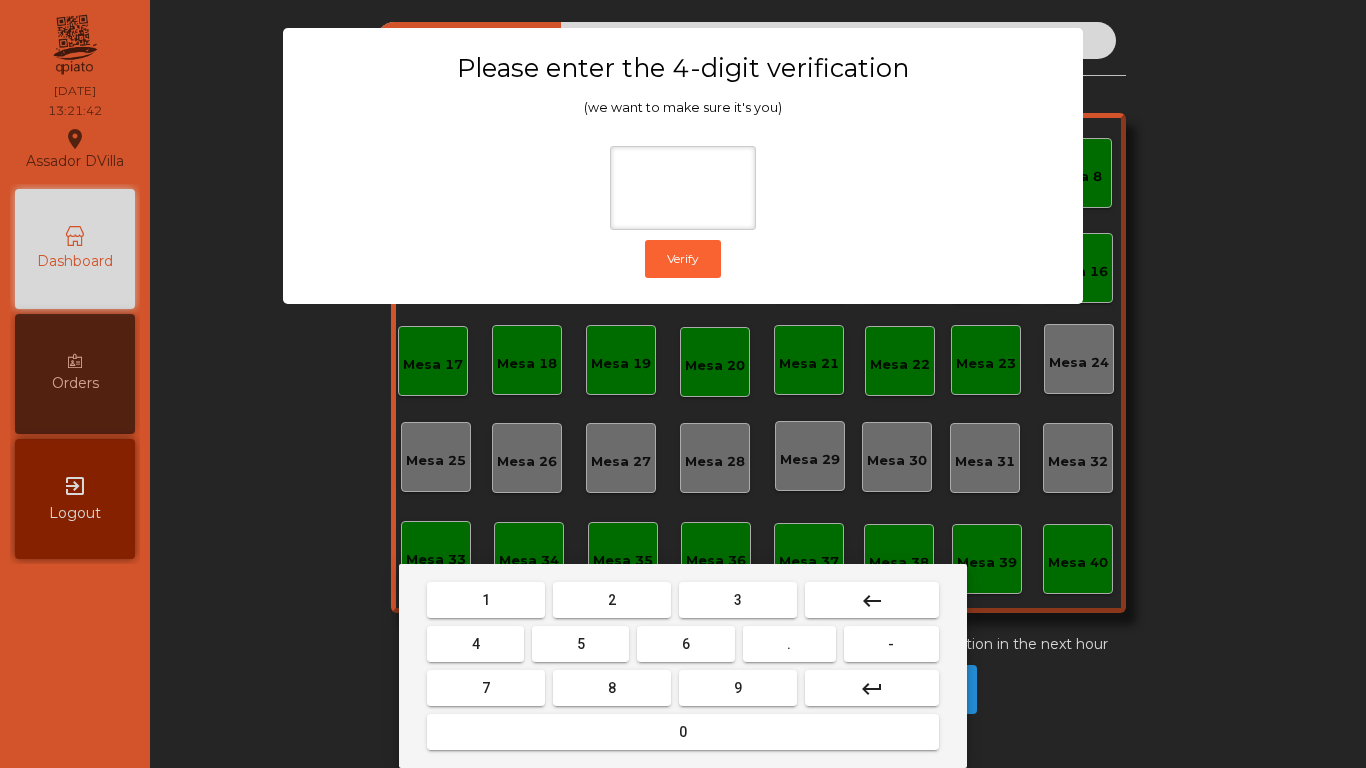 click on "2" at bounding box center [612, 600] 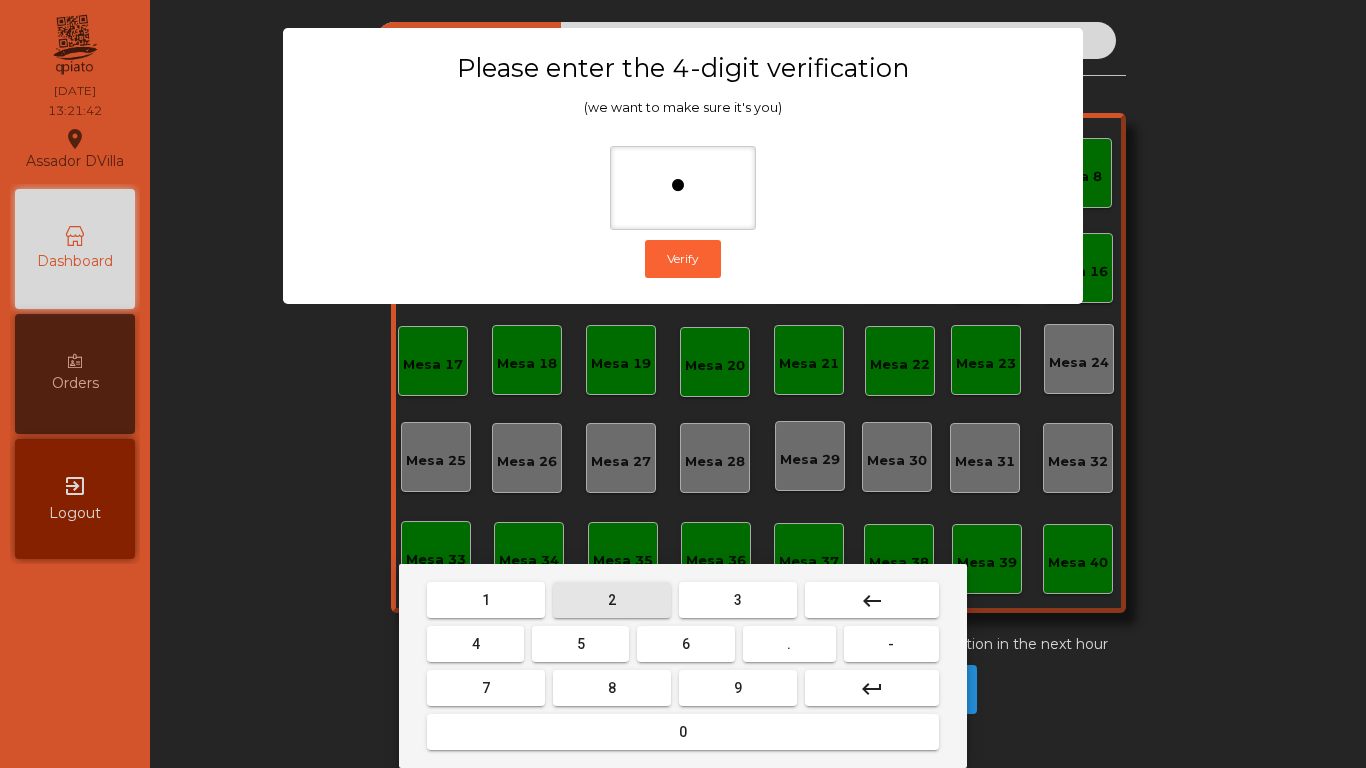 click on "4" at bounding box center (475, 644) 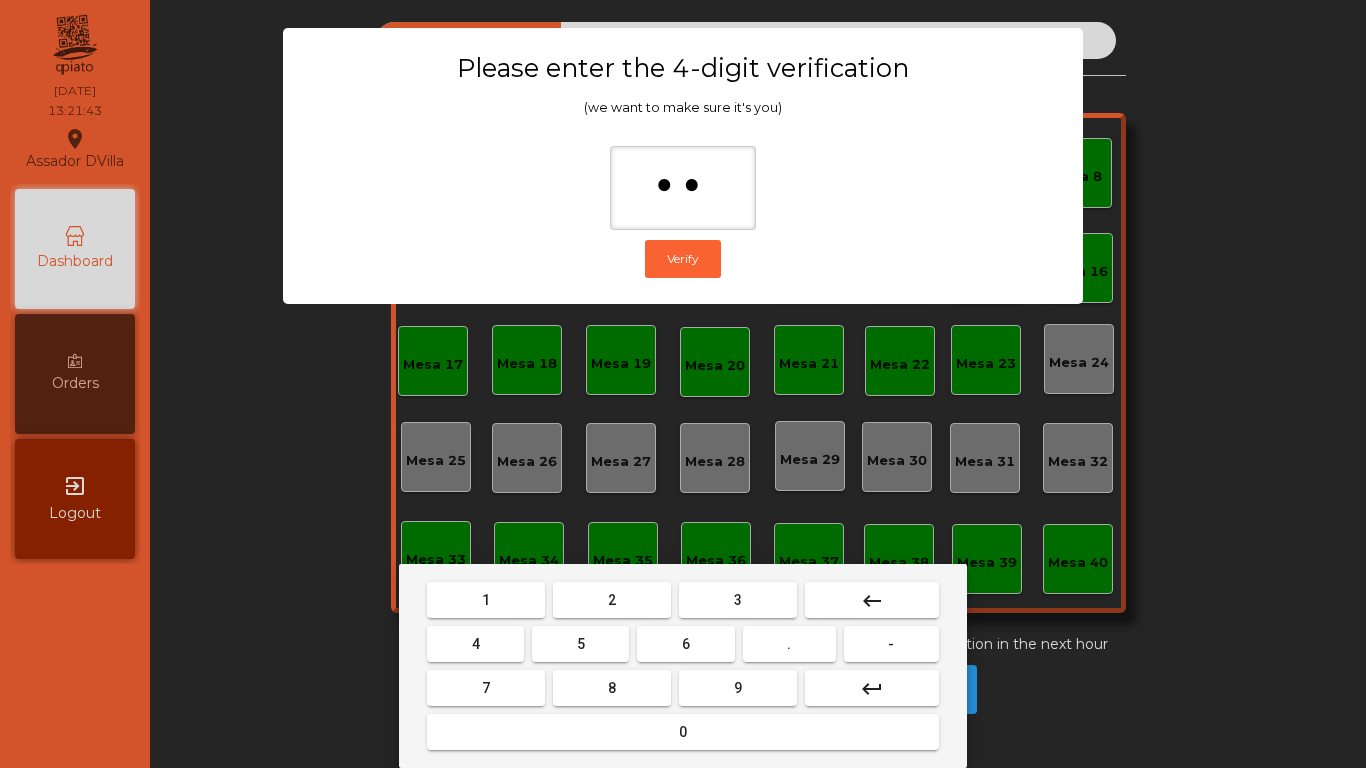 click on "6" at bounding box center [686, 644] 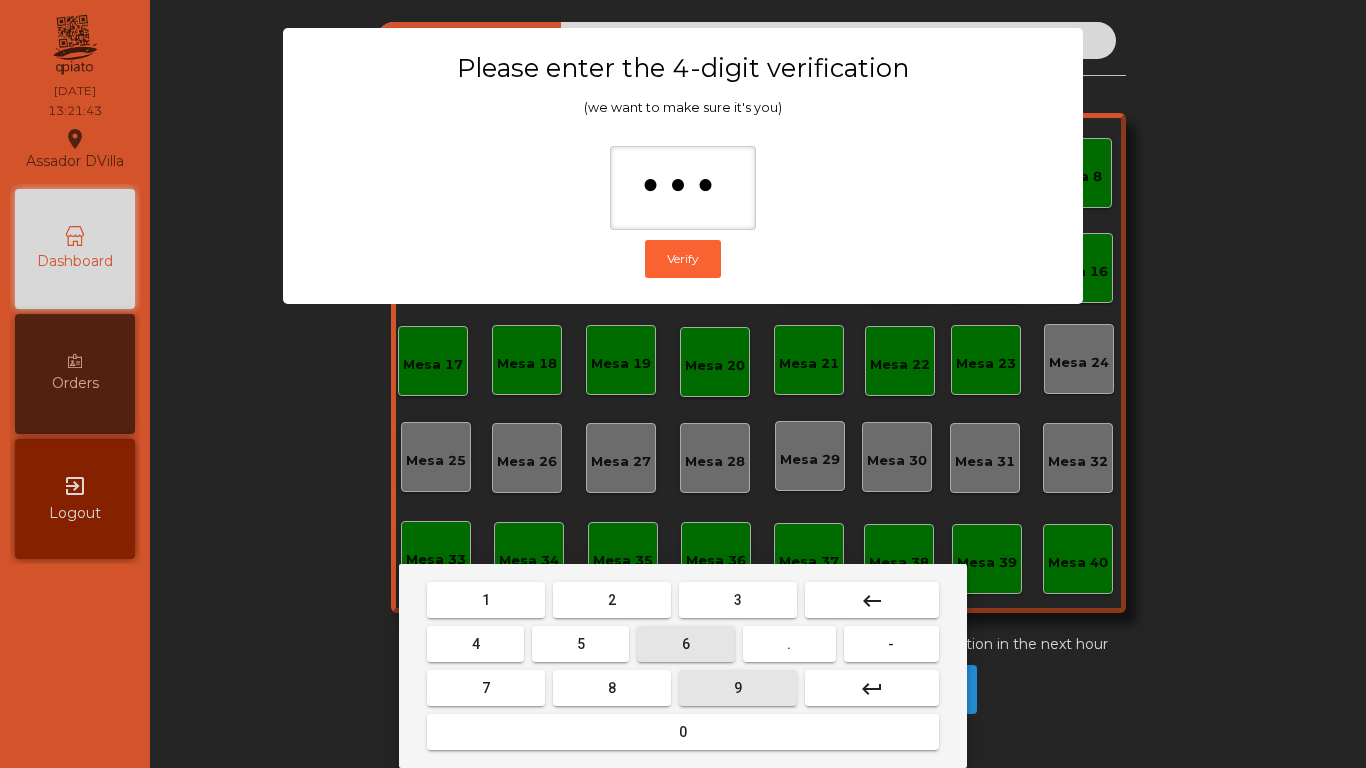 click on "9" at bounding box center (738, 688) 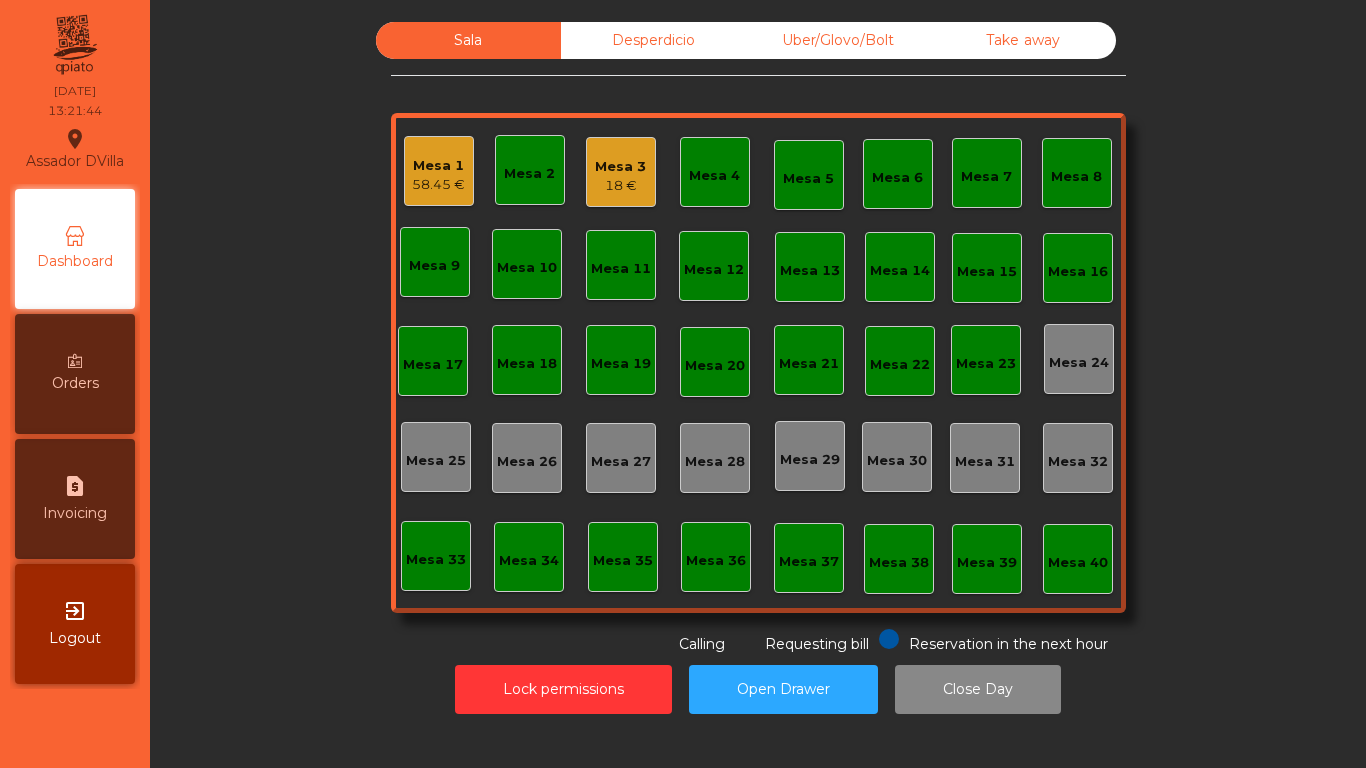click on "request_page  Invoicing" at bounding box center (75, 499) 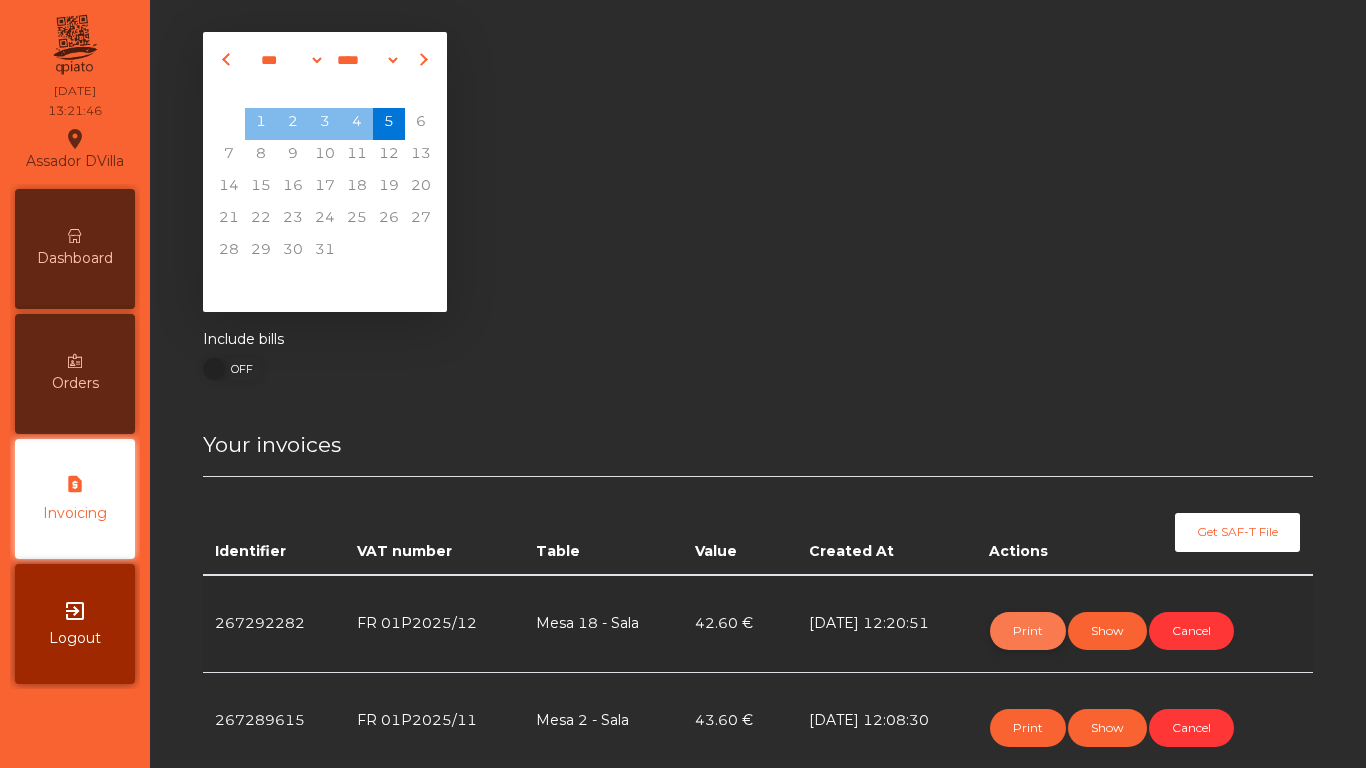 click on "Print" 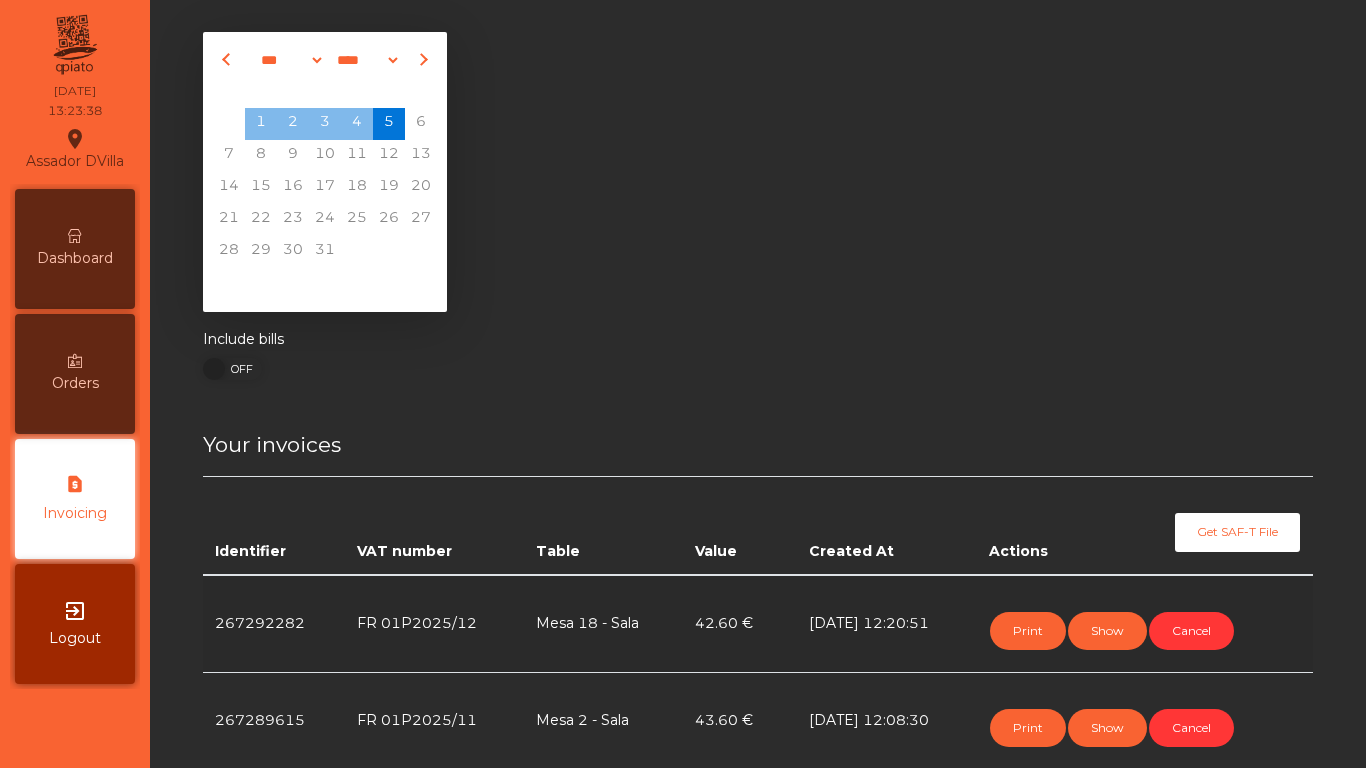 click on "Dashboard" at bounding box center (75, 258) 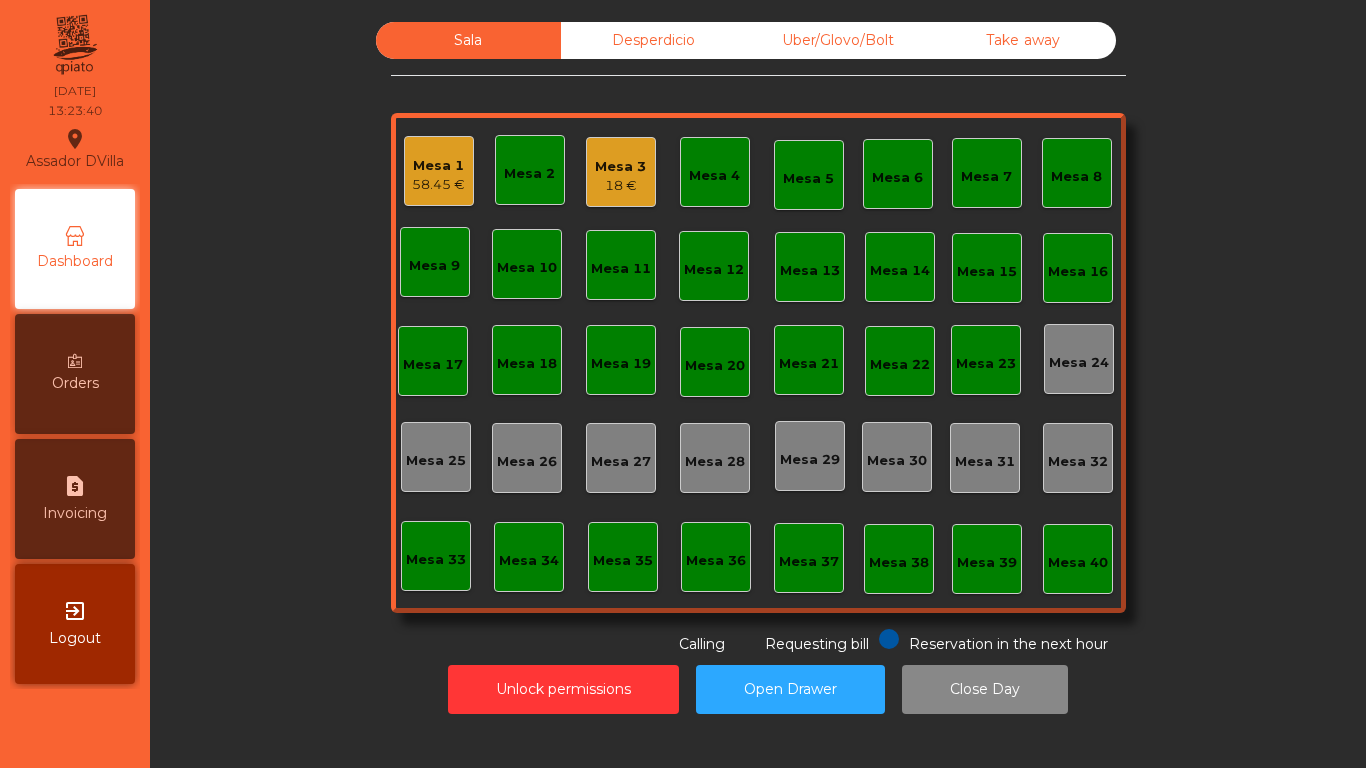 click on "18 €" 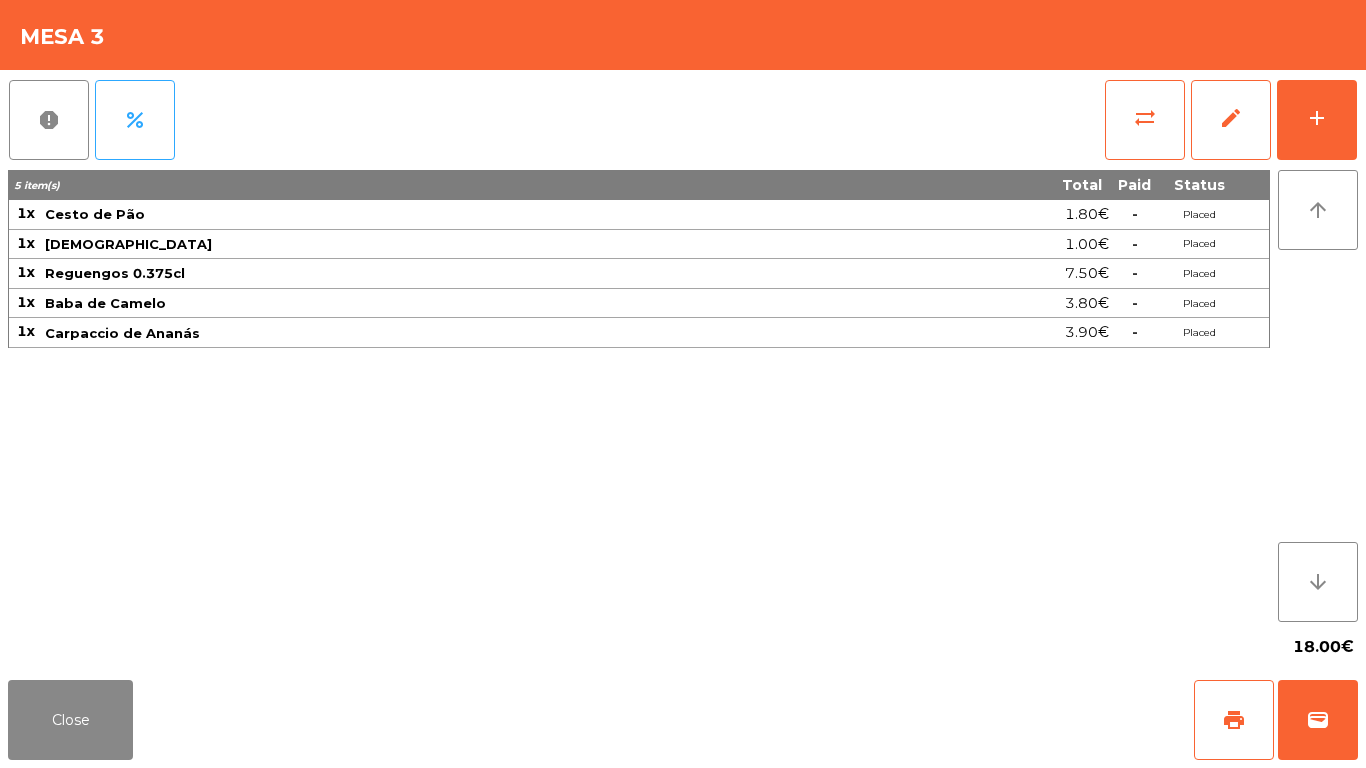 click on "report   percent   sync_alt   edit   add  5 item(s) Total Paid Status 1x Cesto de Pão 1.80€  -  Placed 1x Manteiga 1.00€  -  Placed 1x Reguengos 0.375cl 7.50€  -  Placed 1x Baba de Camelo 3.80€  -  Placed 1x Carpaccio de Ananás 3.90€  -  Placed arrow_upward arrow_downward  18.00€" 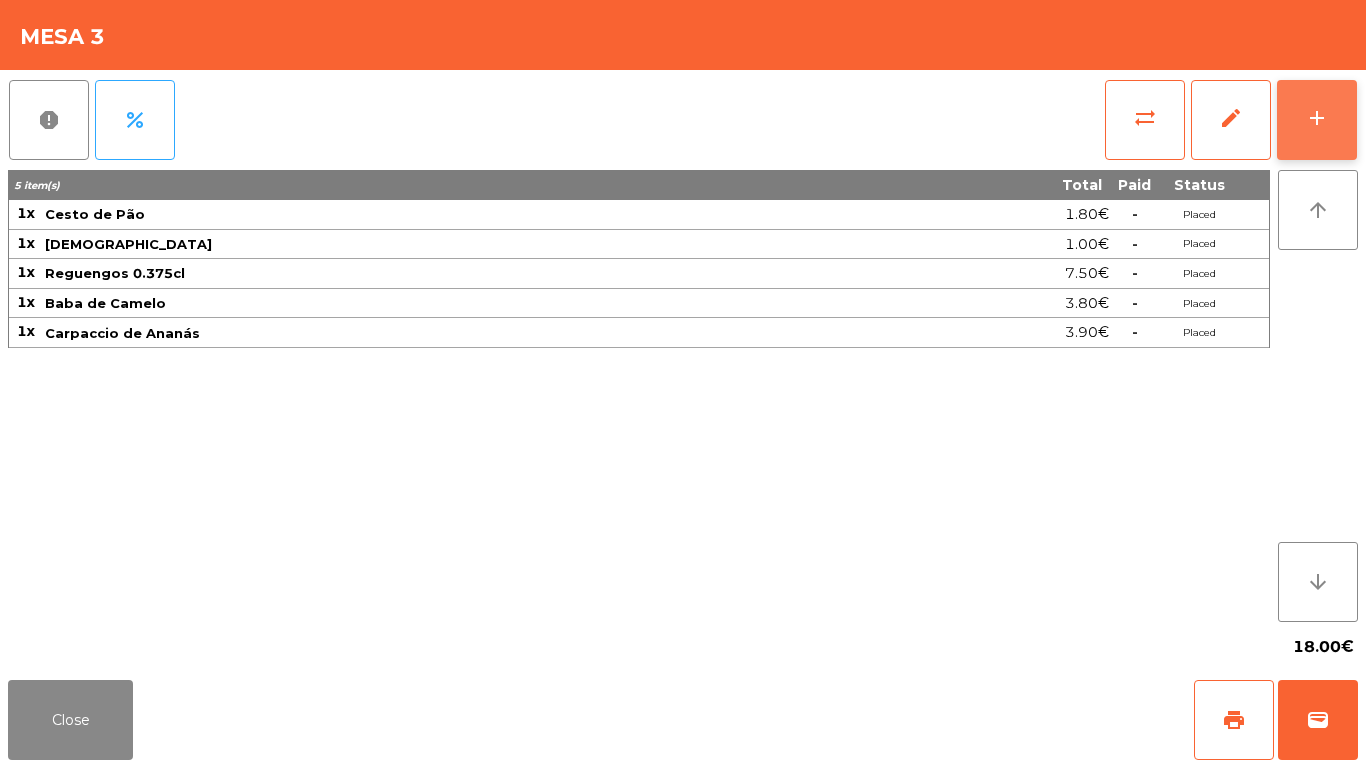 click on "add" 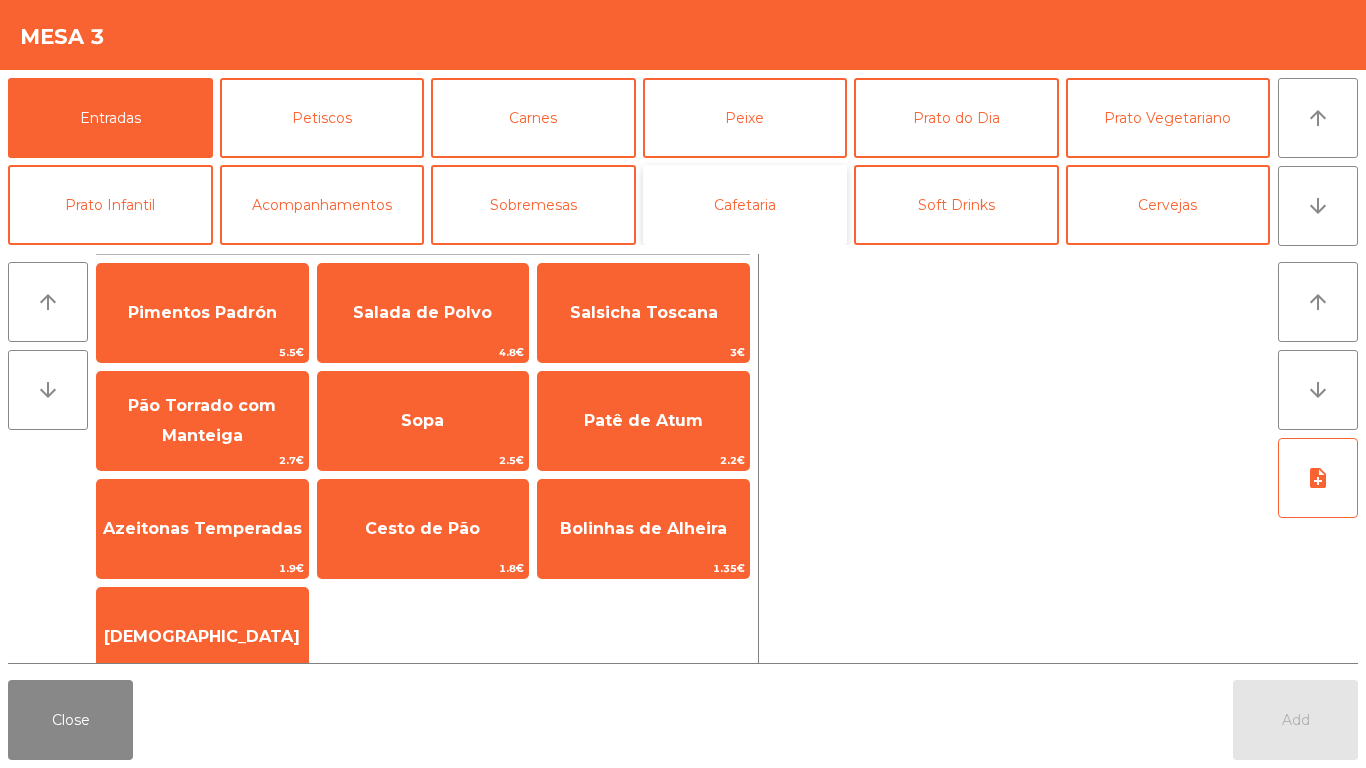 click on "Cafetaria" 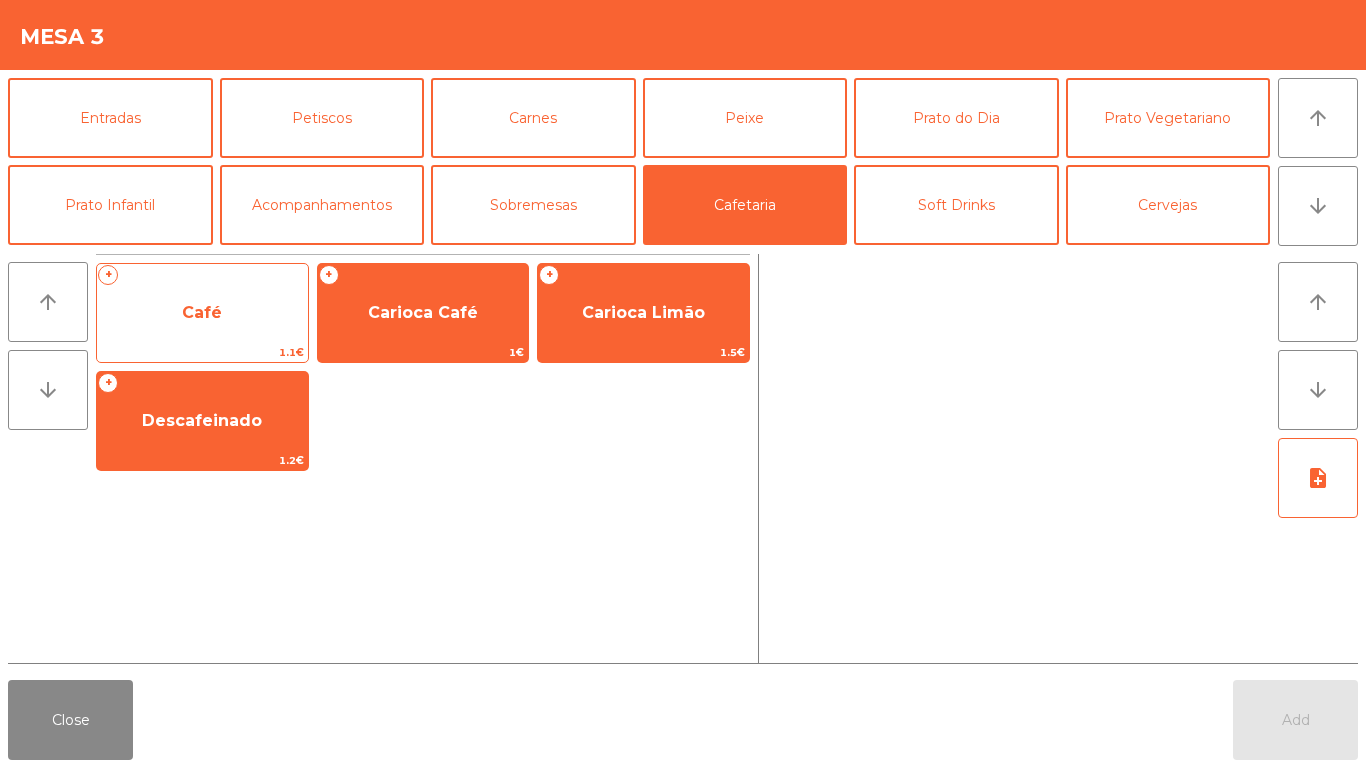 click on "+   Café   1.1€" 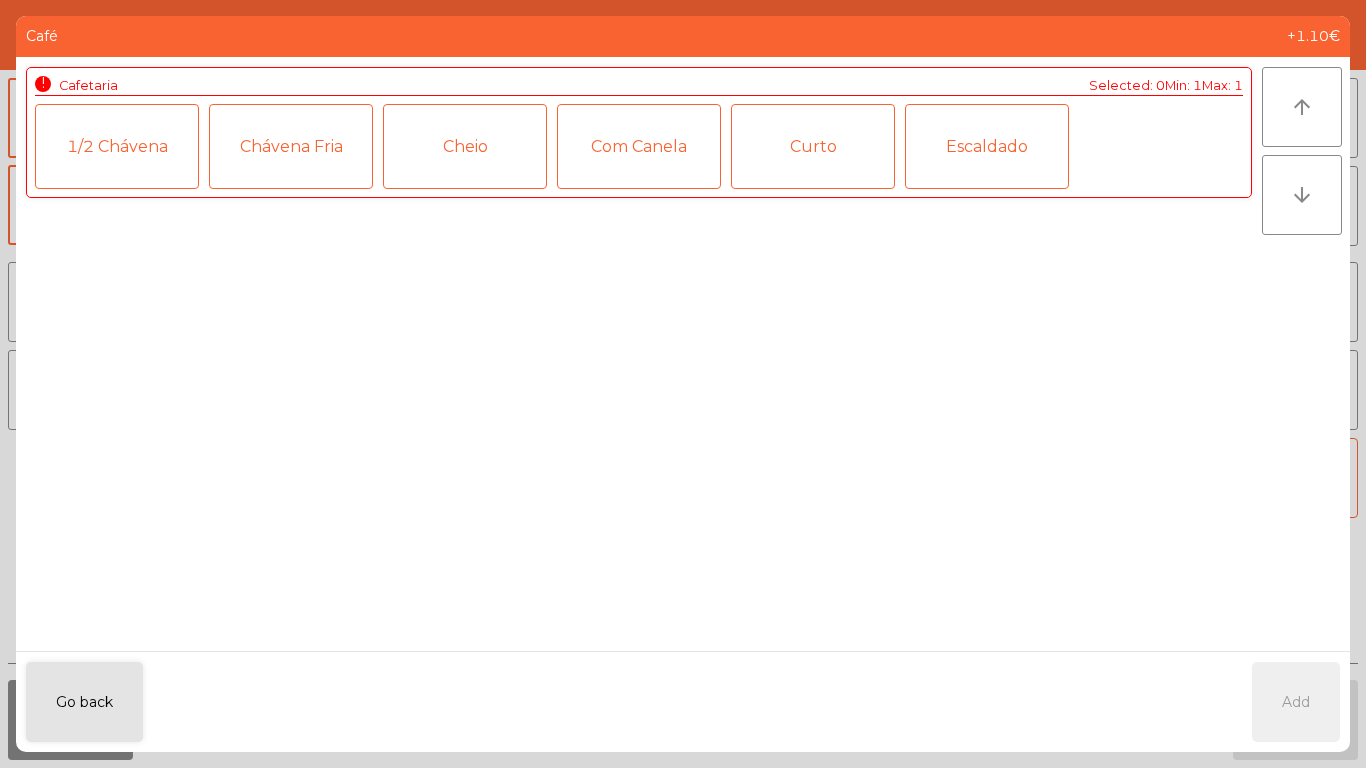 click on "Cheio" 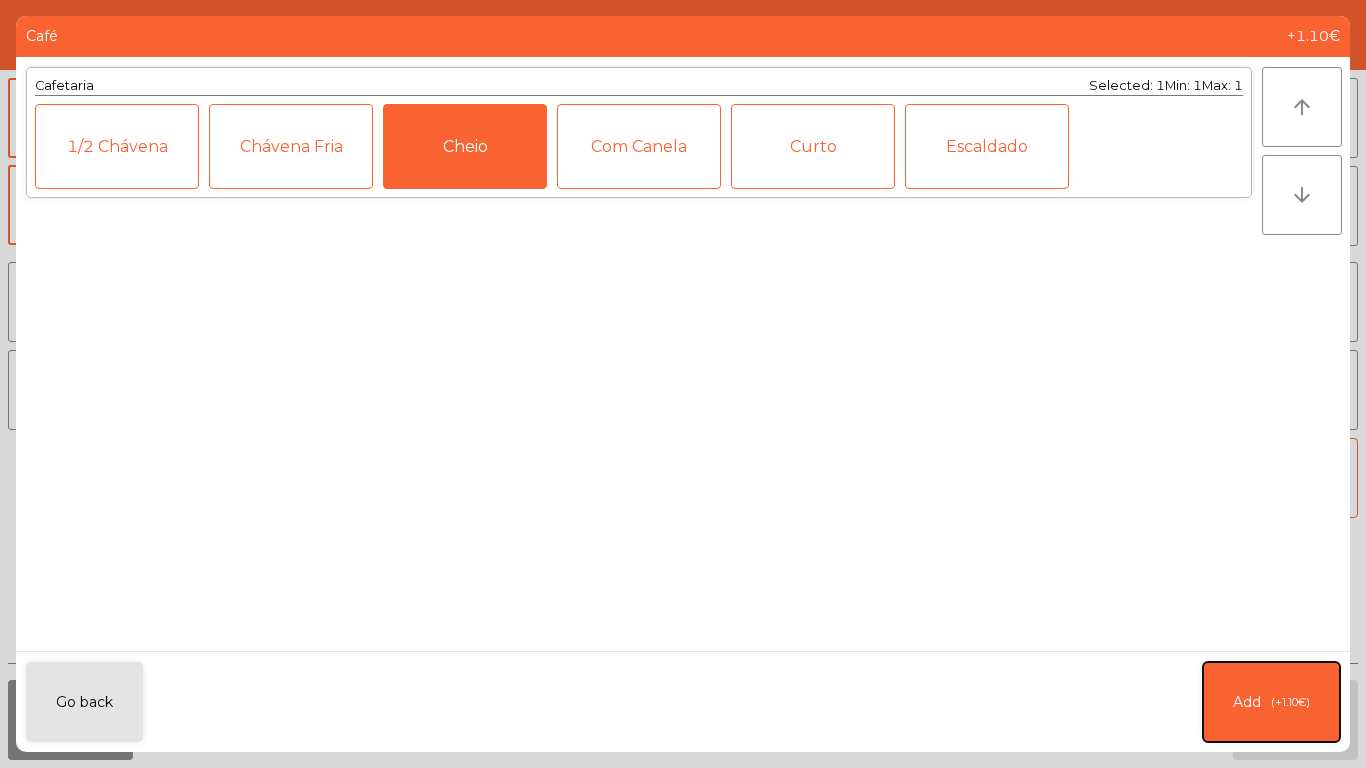 click on "(+1.10€)" 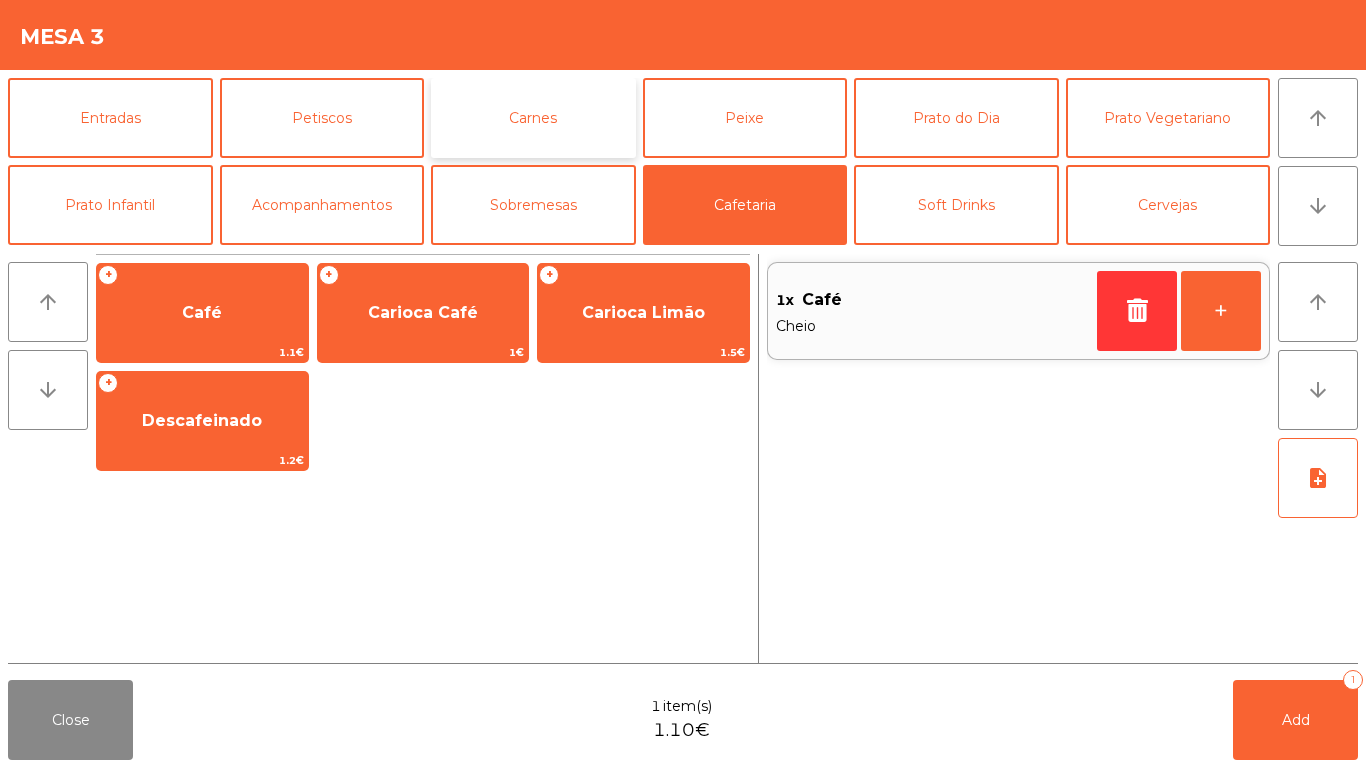 click on "Carnes" 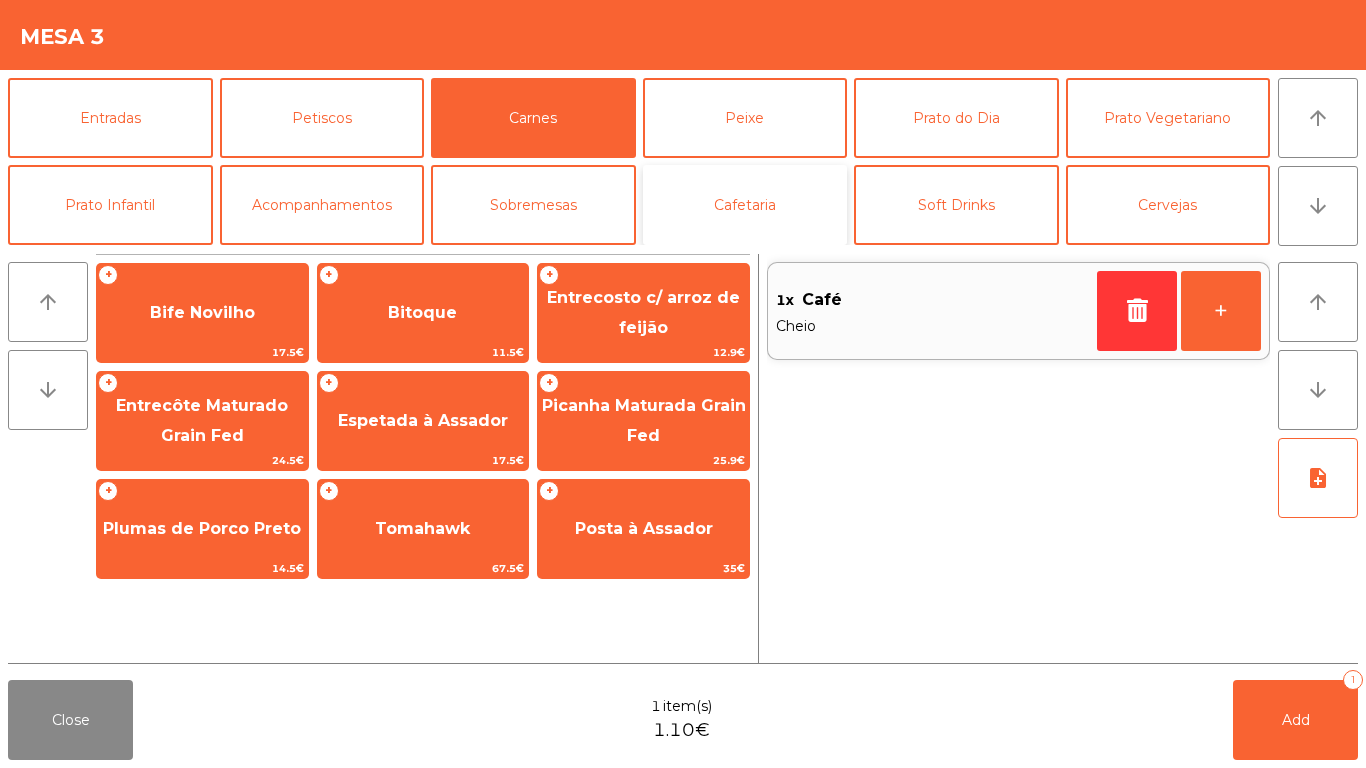 click on "Cafetaria" 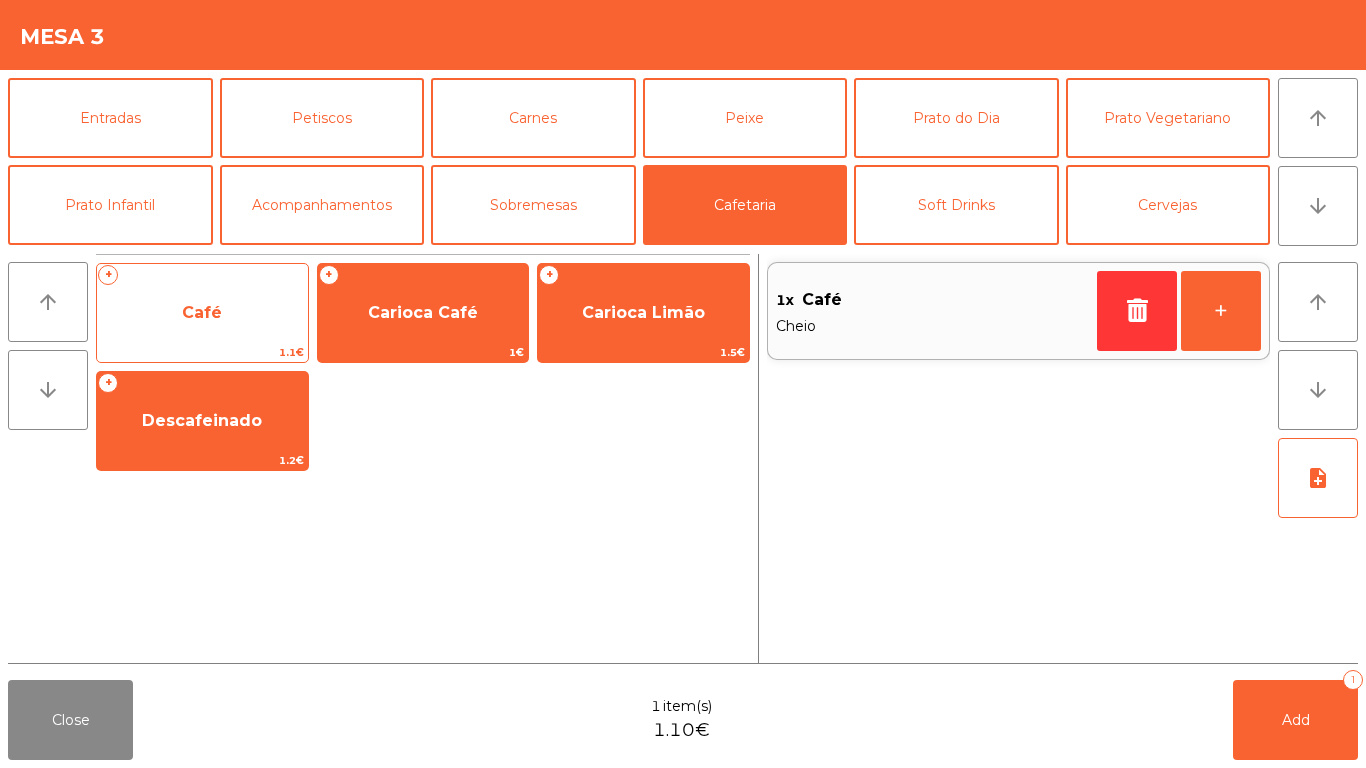 click on "Café" 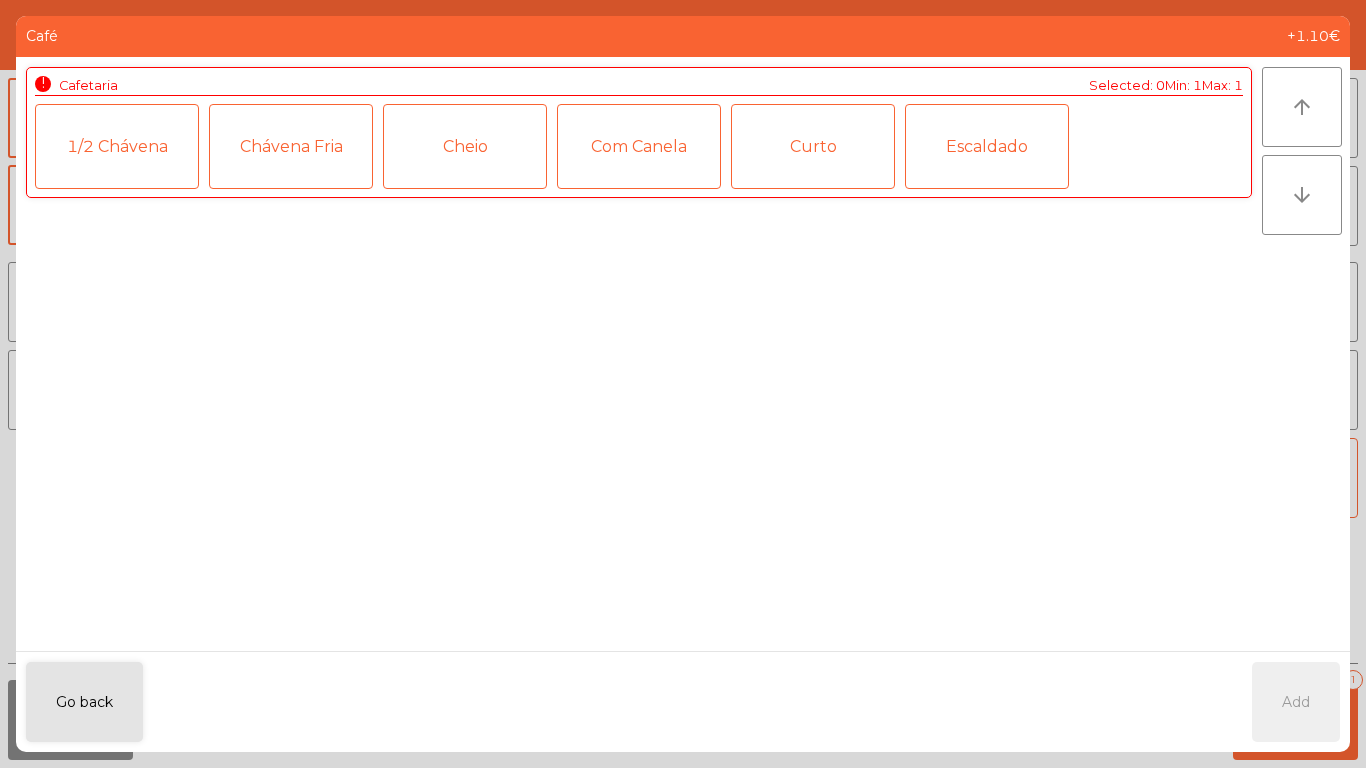 click on "Curto" 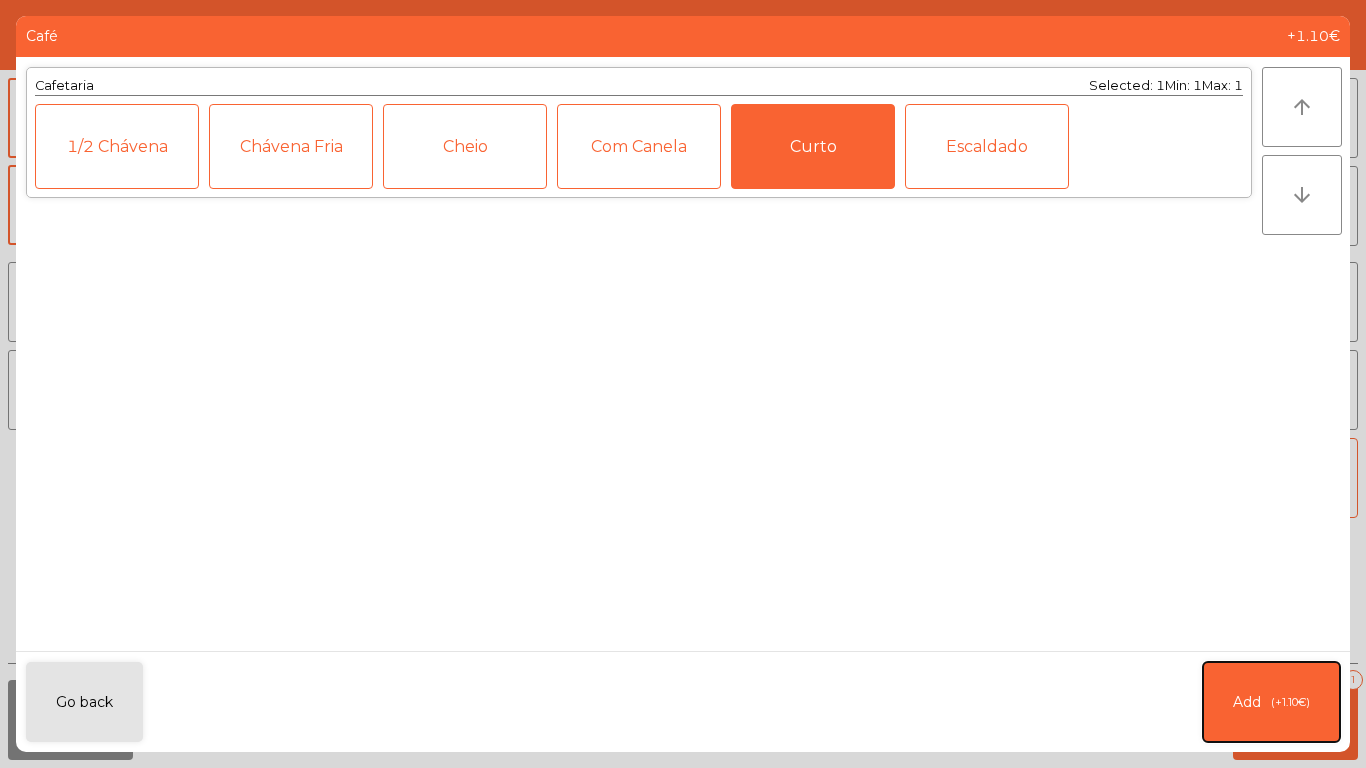 click on "Add   (+1.10€)" 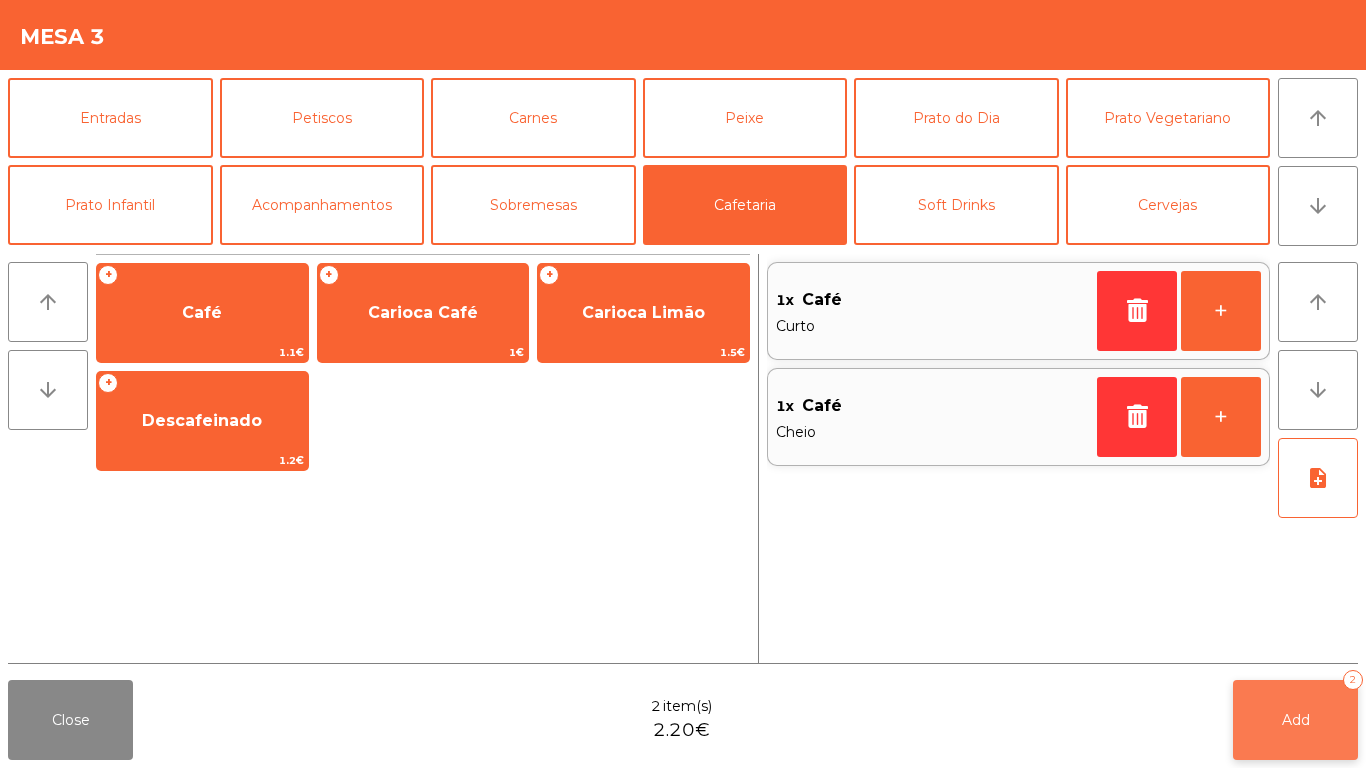 click on "Add   2" 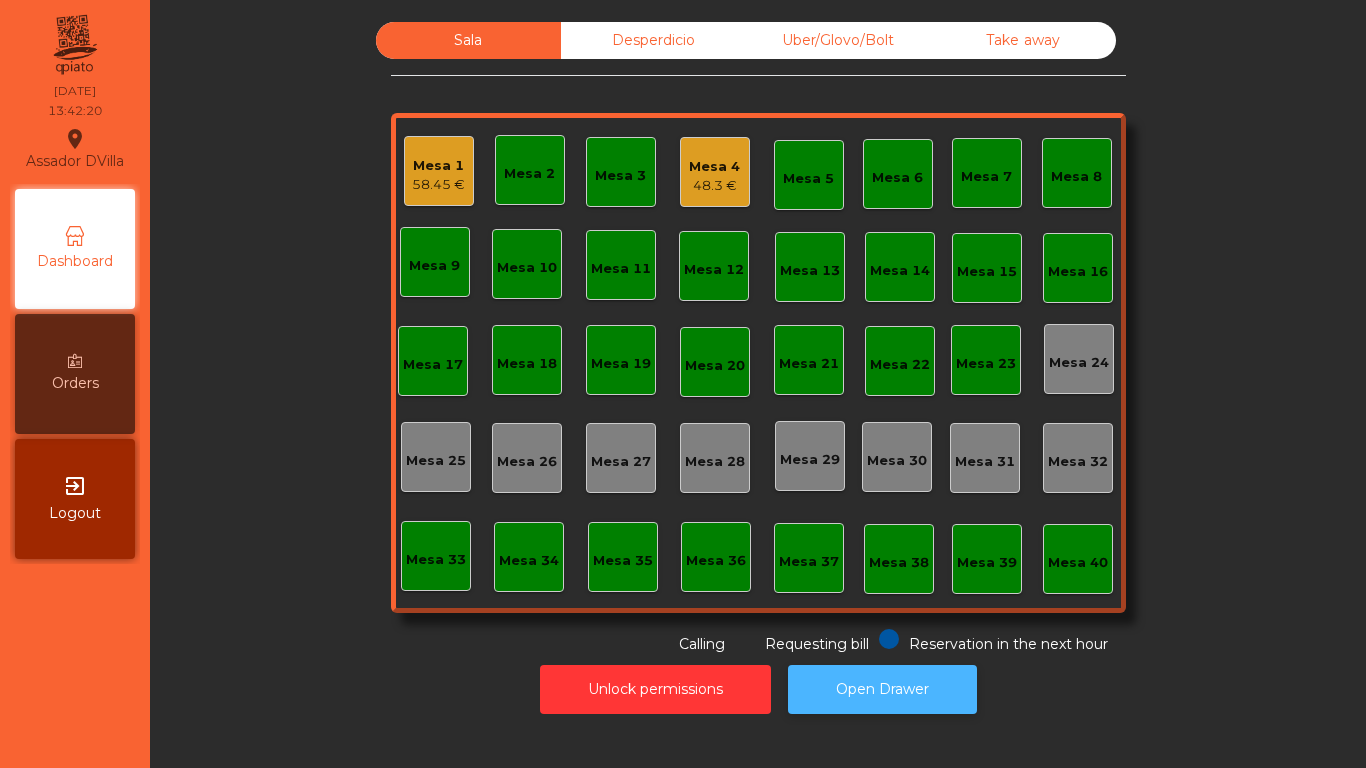 click on "Open Drawer" 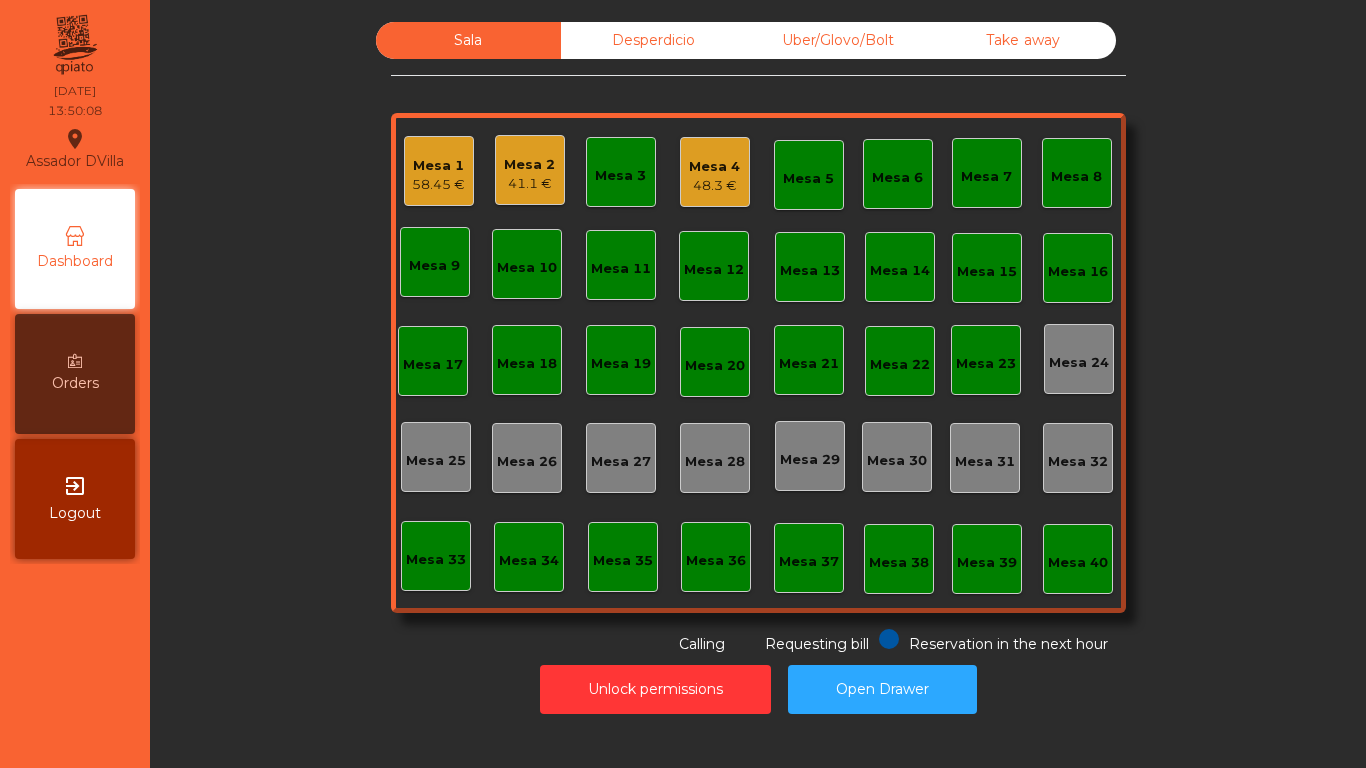 click on "Mesa 21" 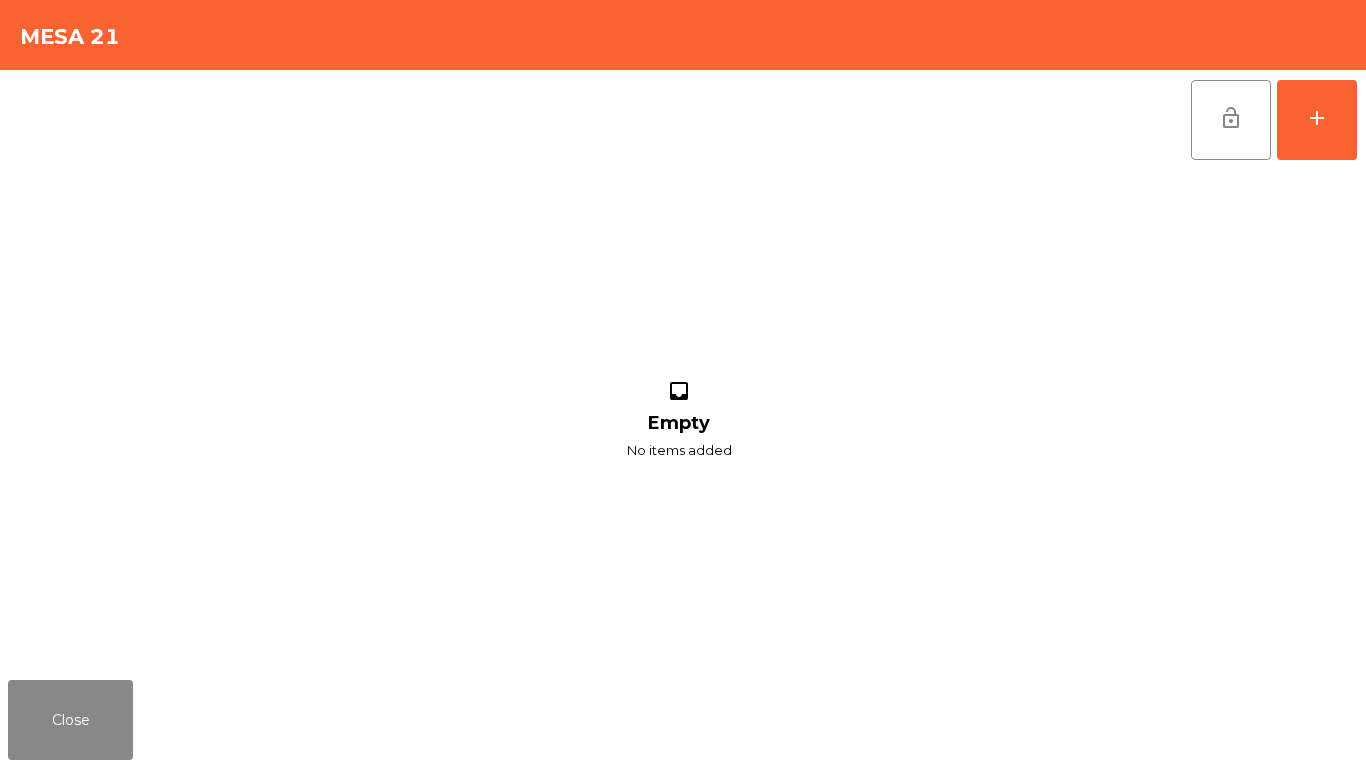 click on "lock_open   add  inbox Empty No items added" 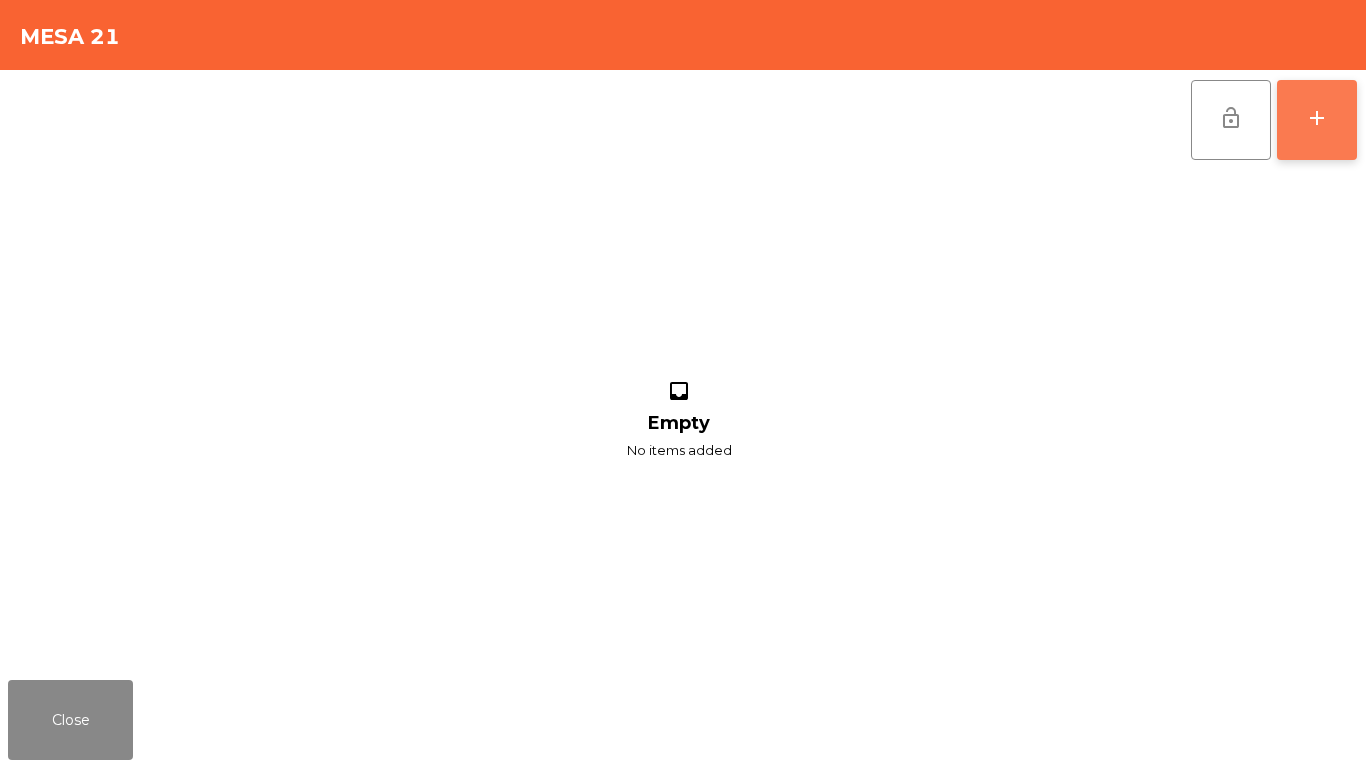 click on "add" 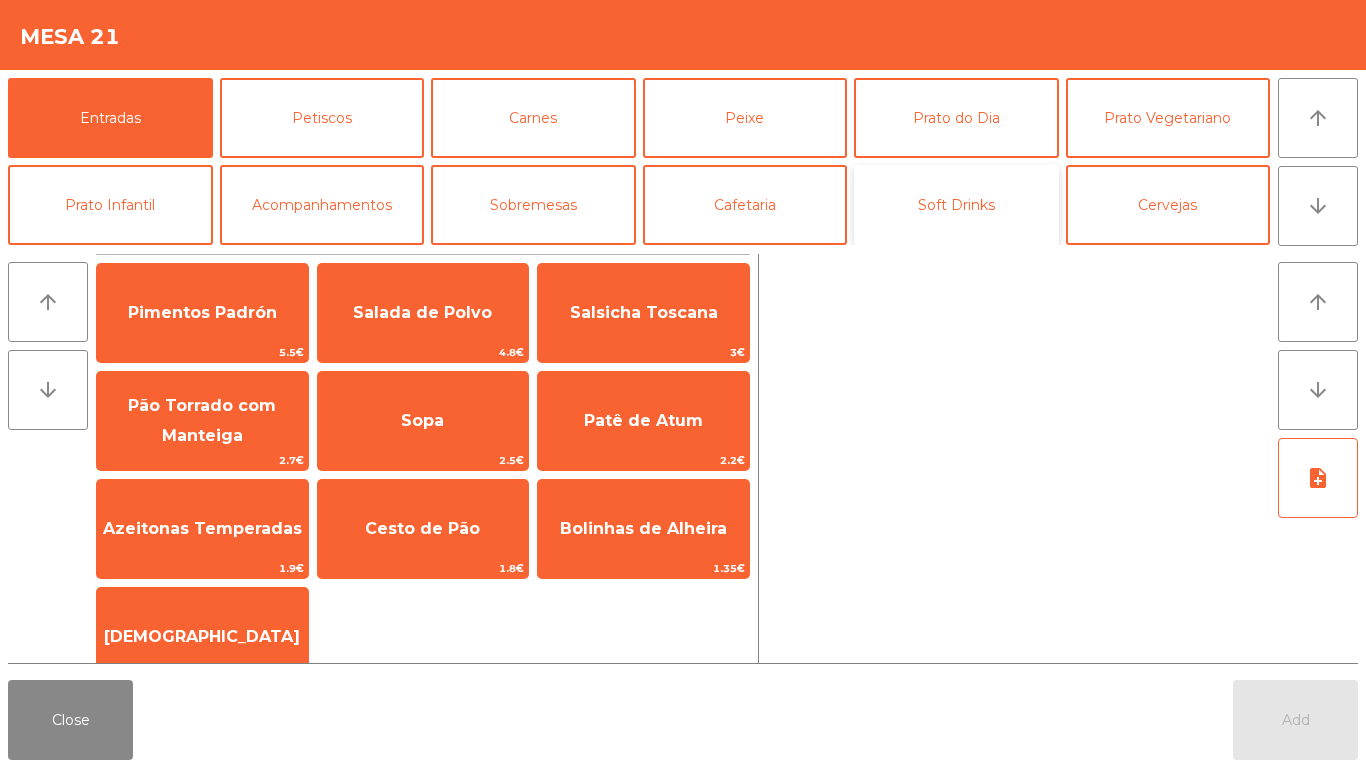 click on "Soft Drinks" 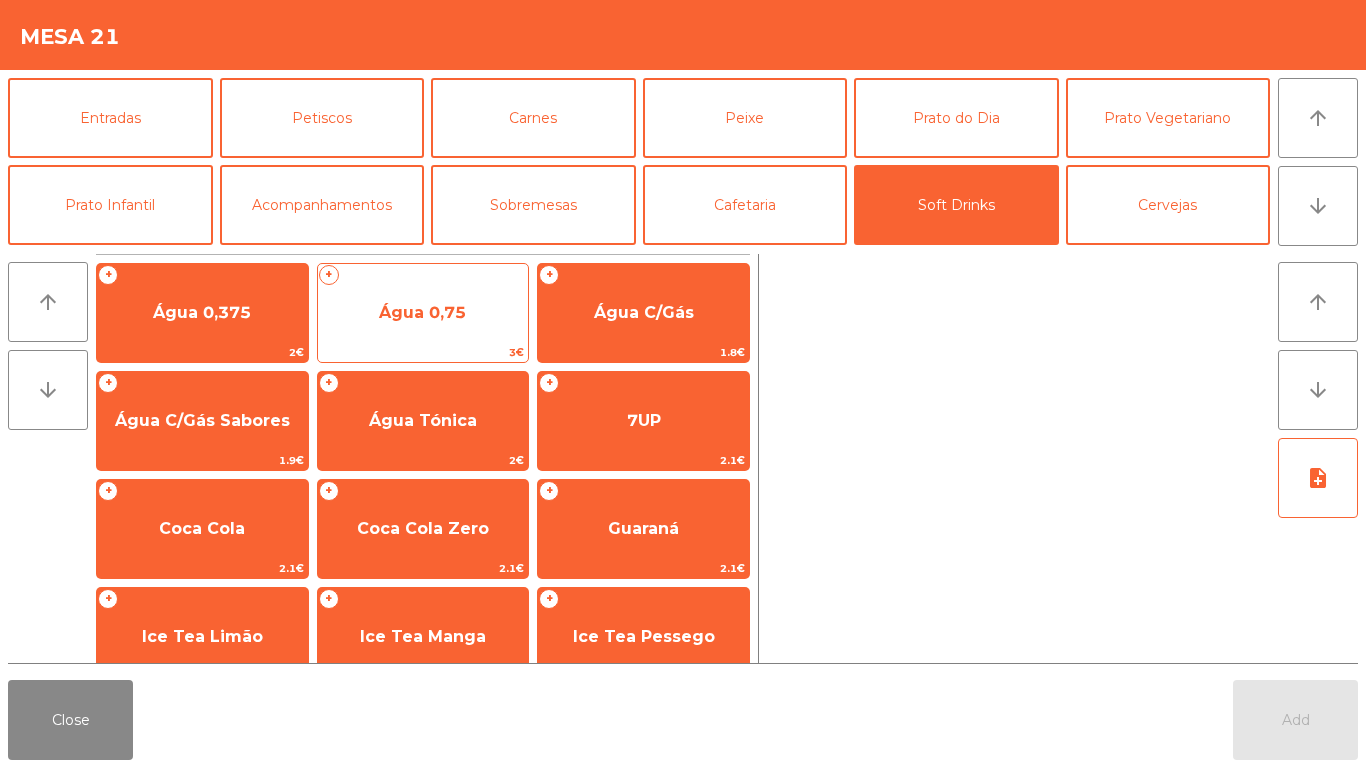 click on "Água 0,75" 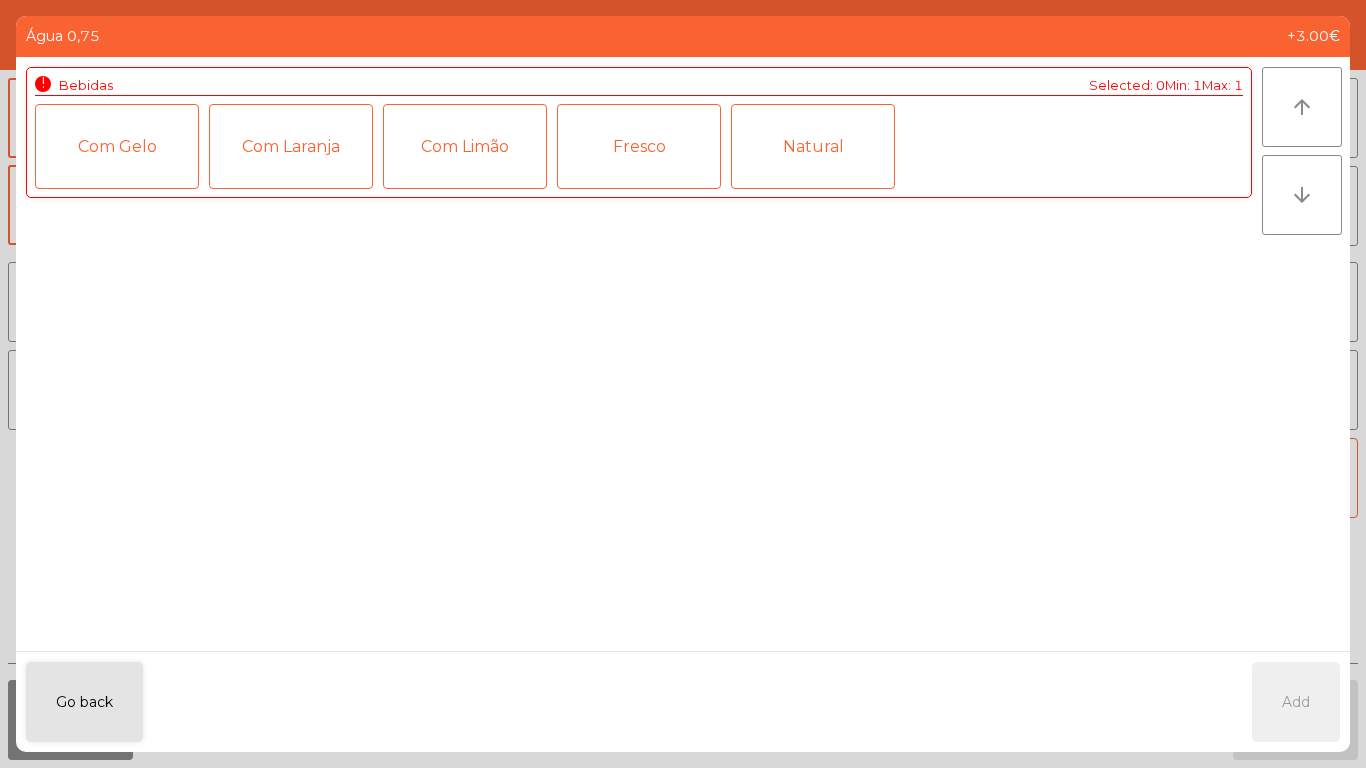 click on "Fresco" 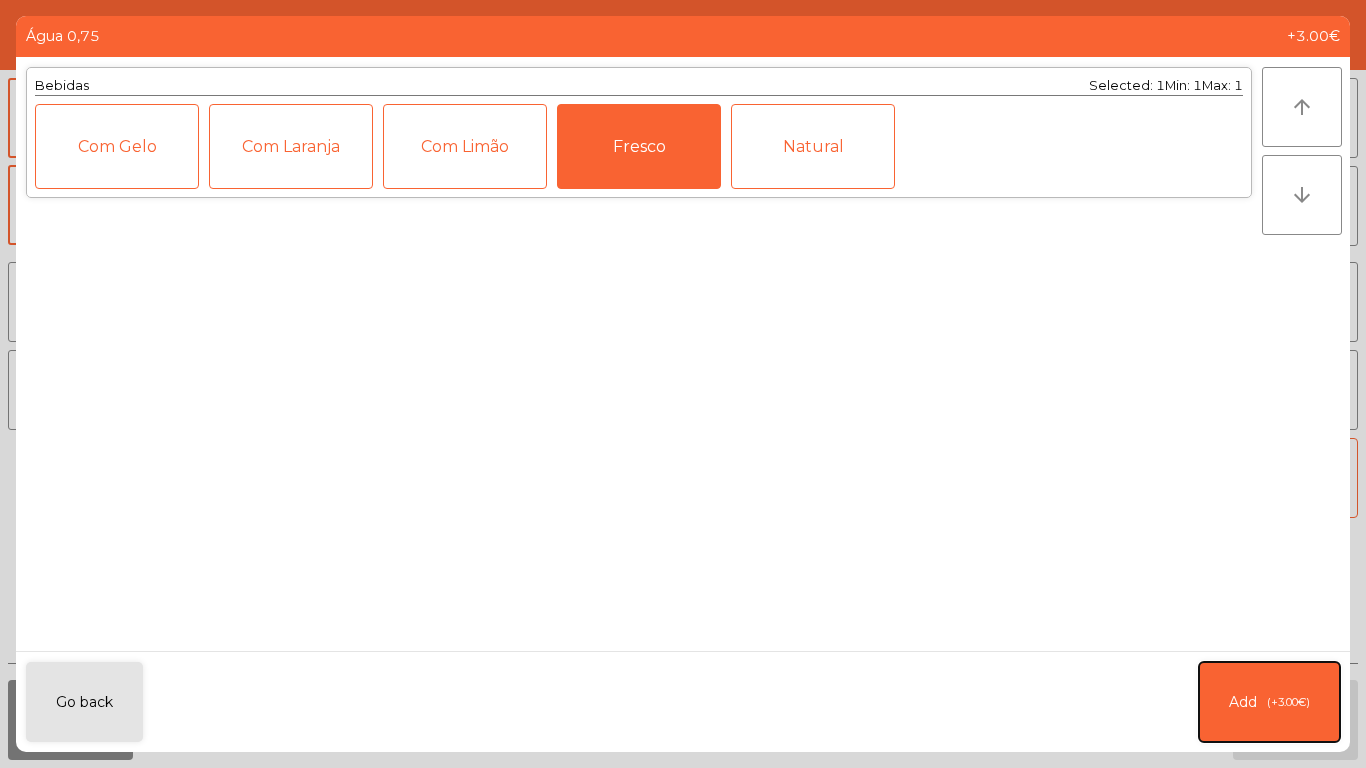 click on "(+3.00€)" 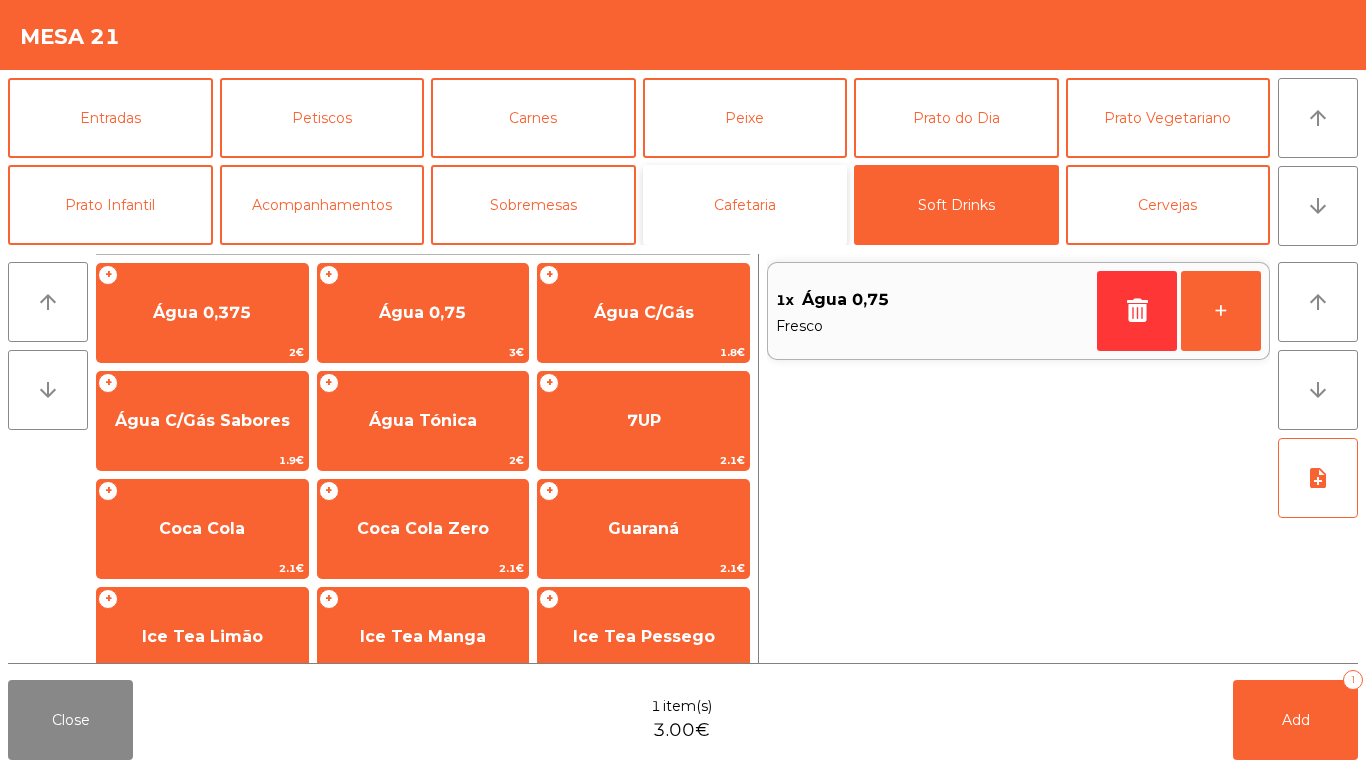 click on "Cafetaria" 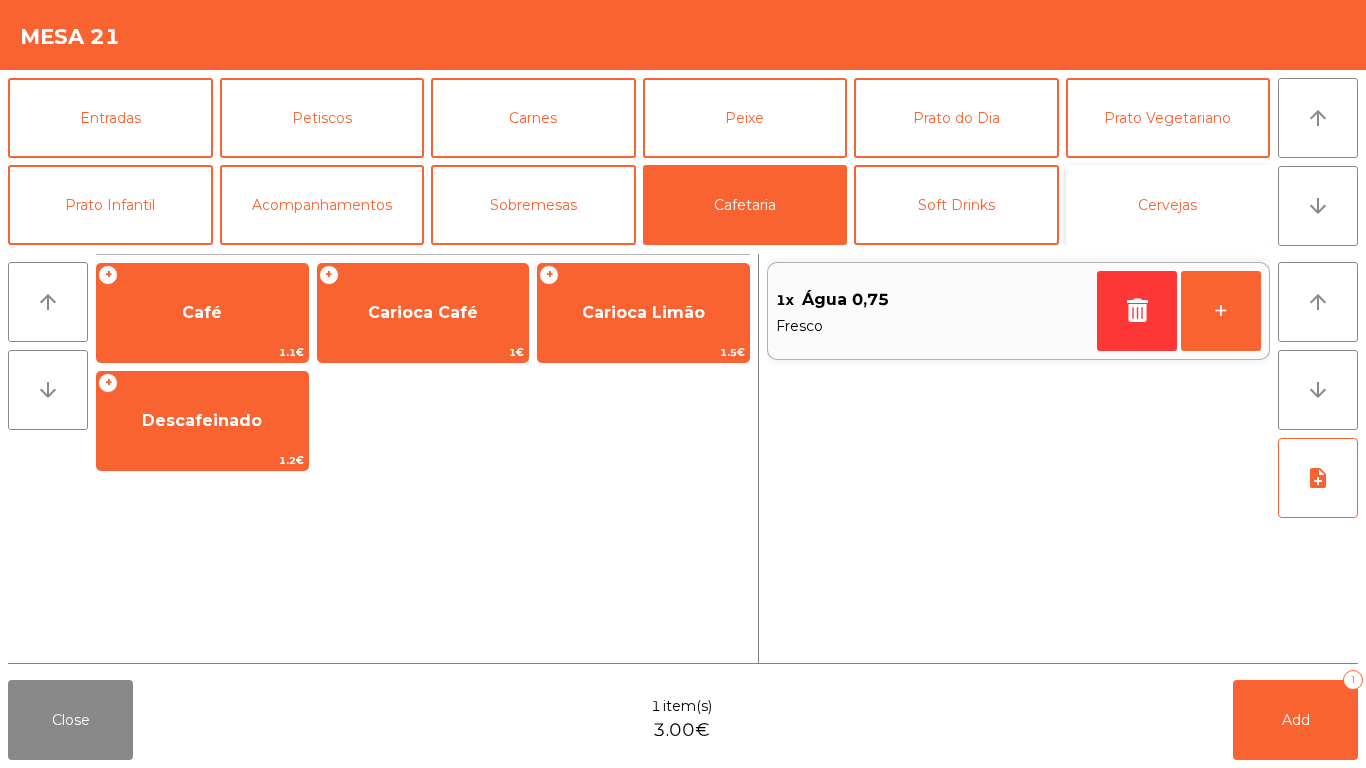 click on "Cervejas" 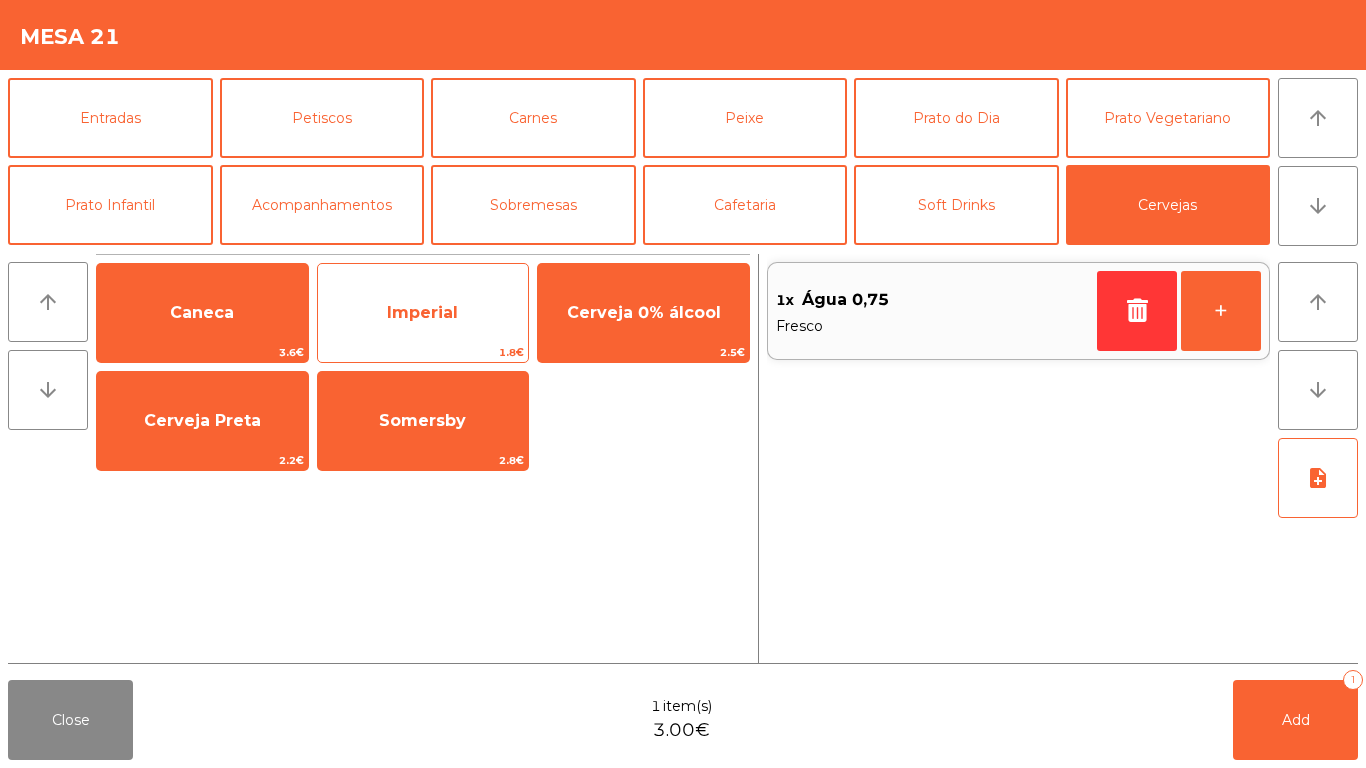 click on "Imperial" 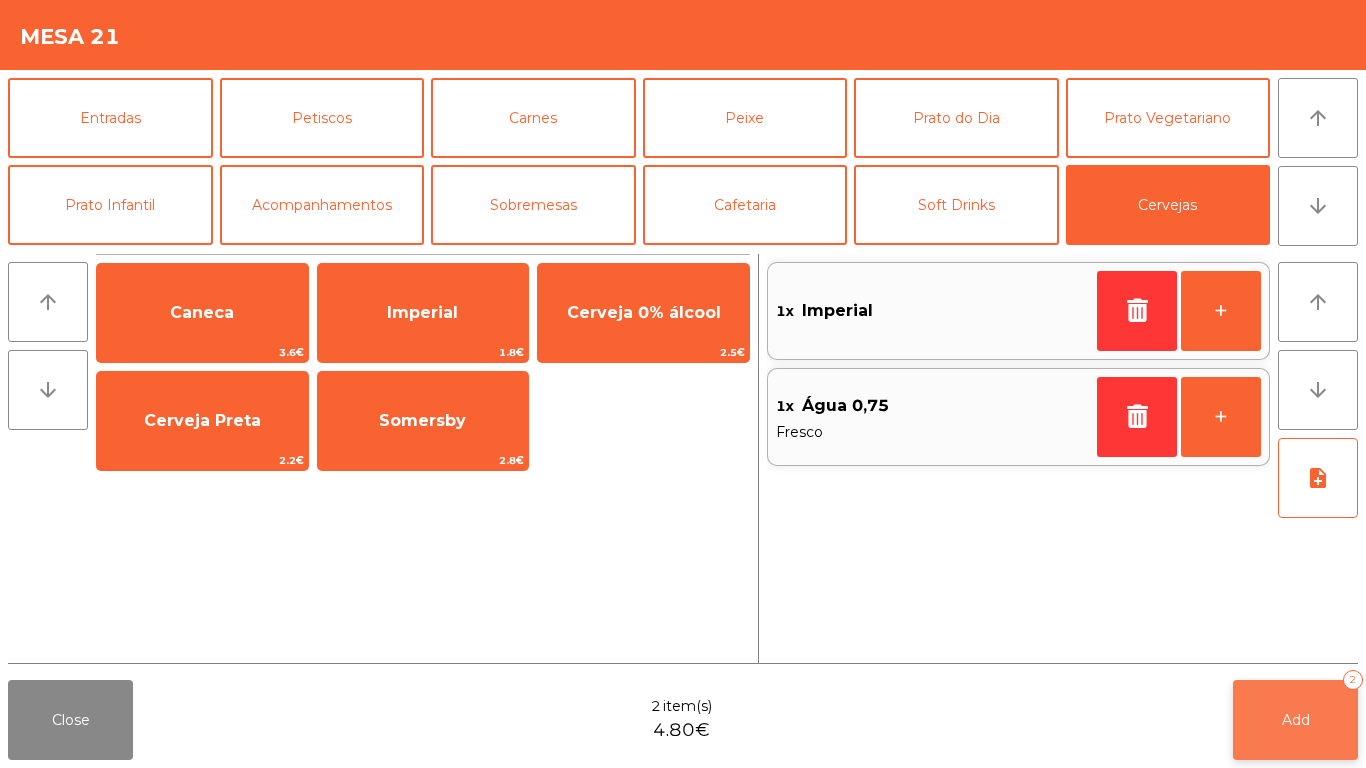 click on "Add   2" 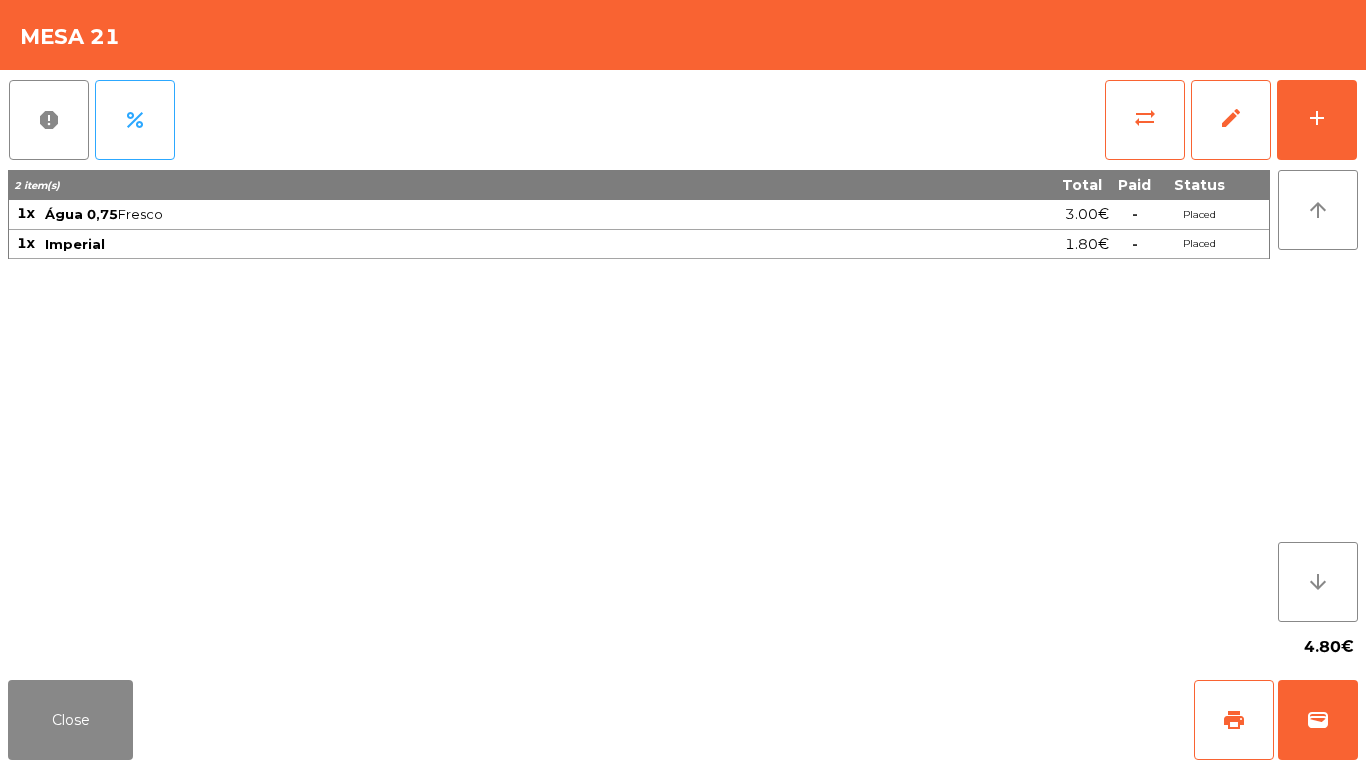 click on "report   percent   sync_alt   edit   add  2 item(s) Total Paid Status 1x Água 0,75  Fresco  3.00€  -  Placed 1x Imperial 1.80€  -  Placed arrow_upward arrow_downward  4.80€" 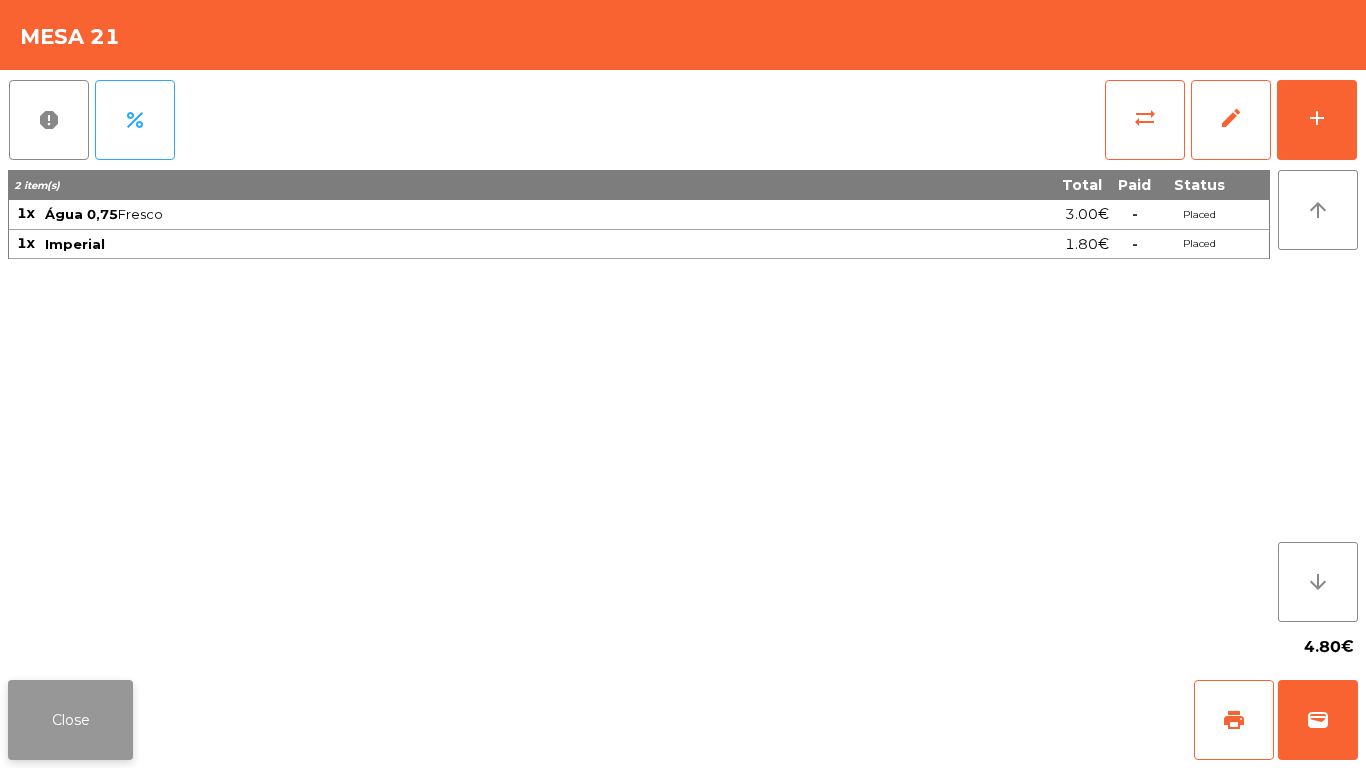 click on "Close" 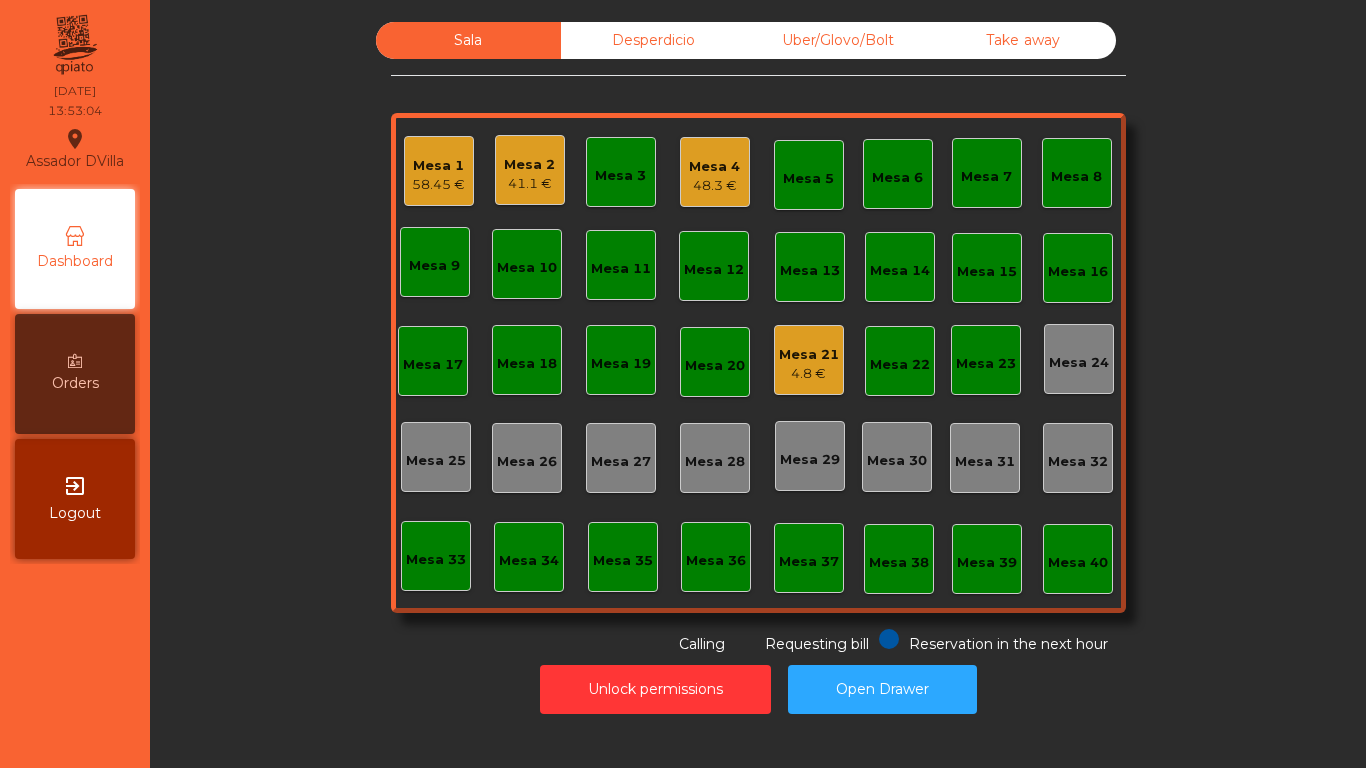 click on "Mesa 4" 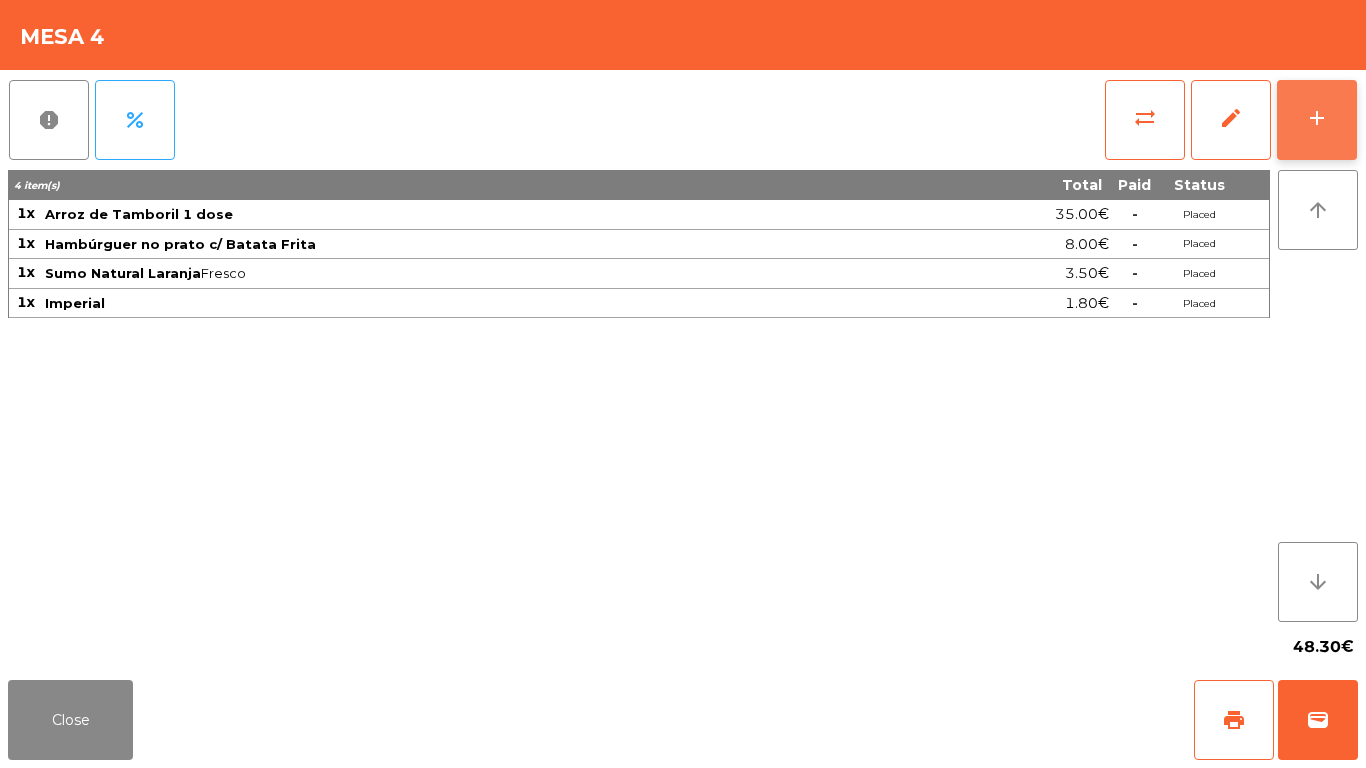 click on "add" 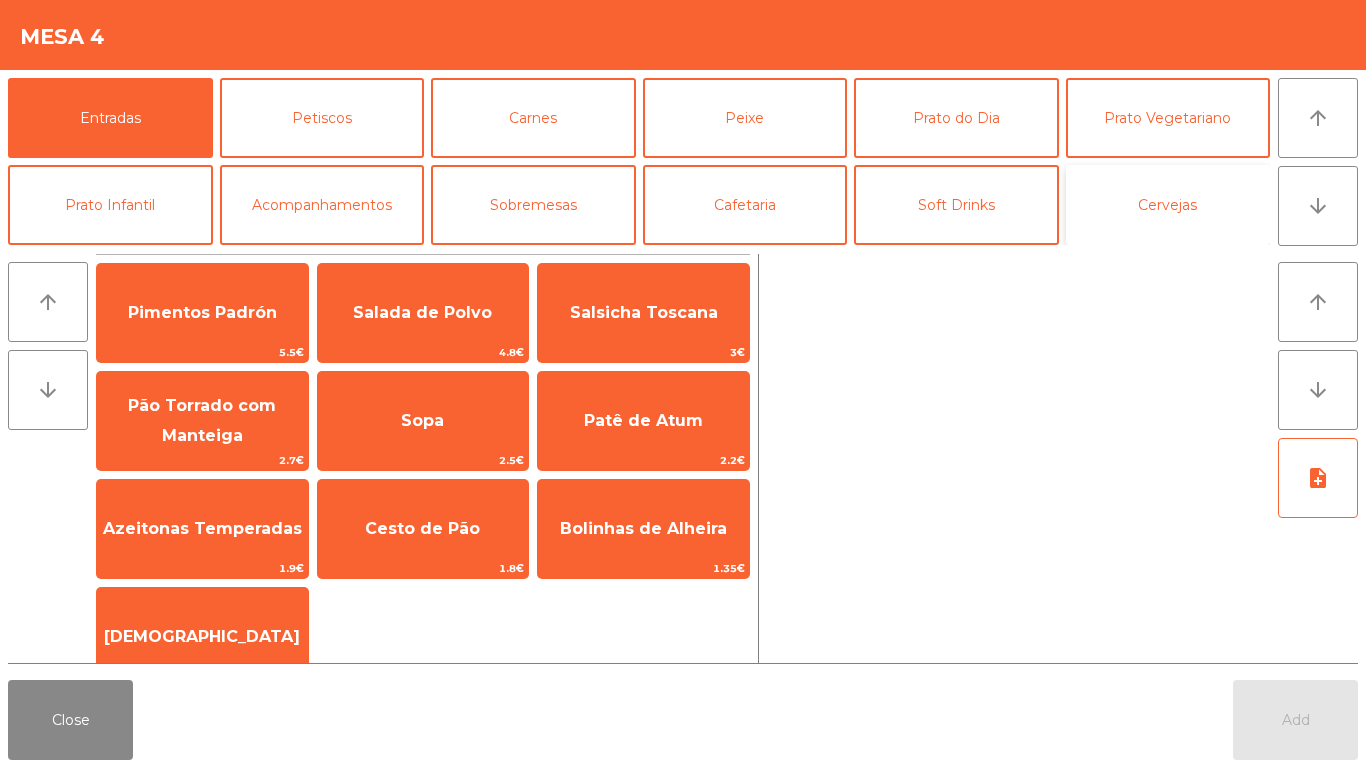 click on "Cervejas" 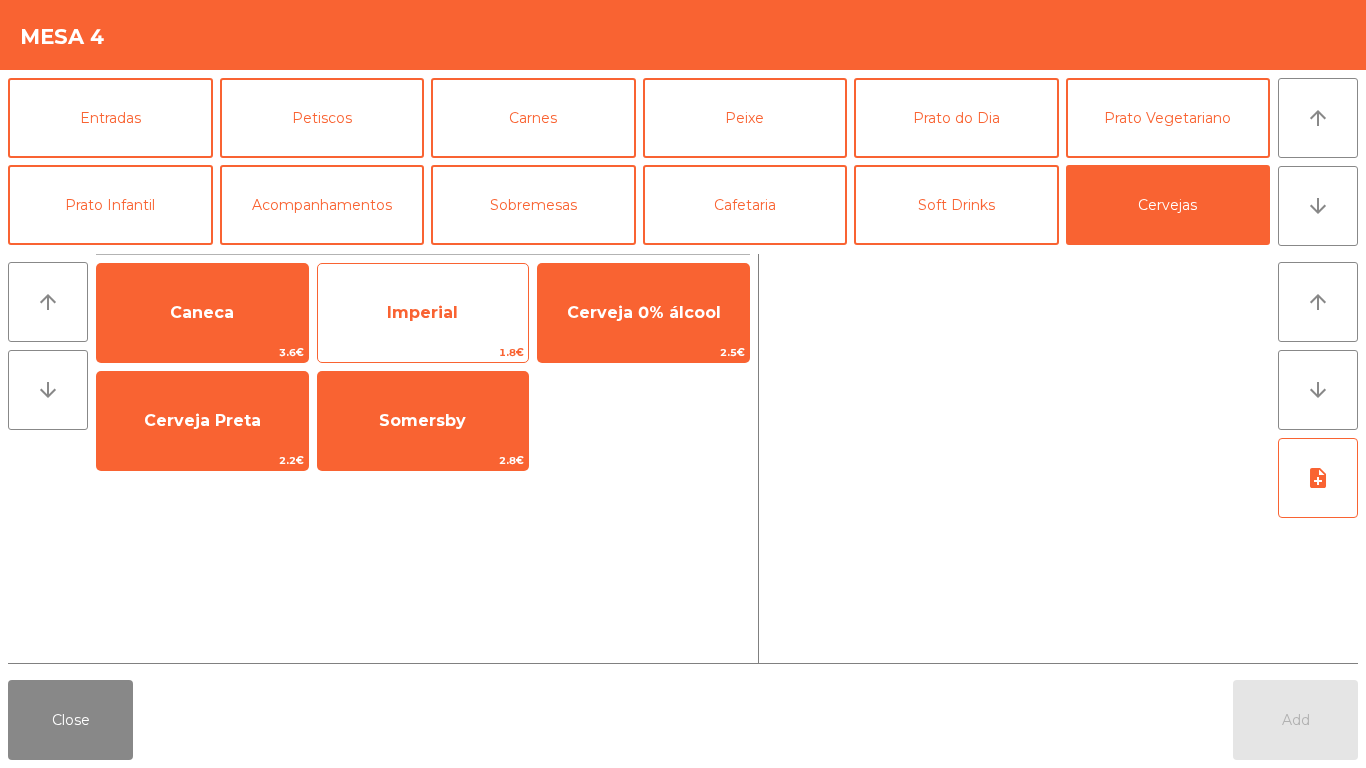click on "Imperial" 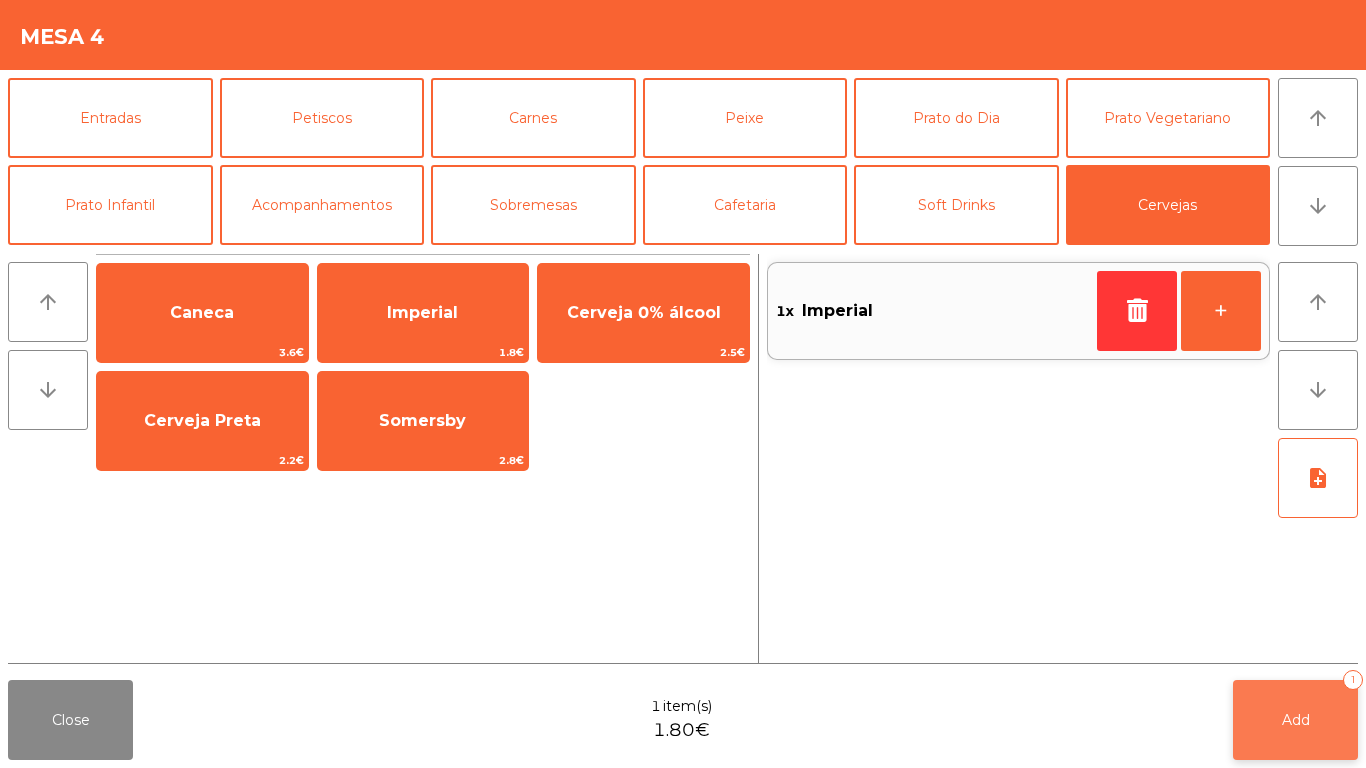 click on "Add   1" 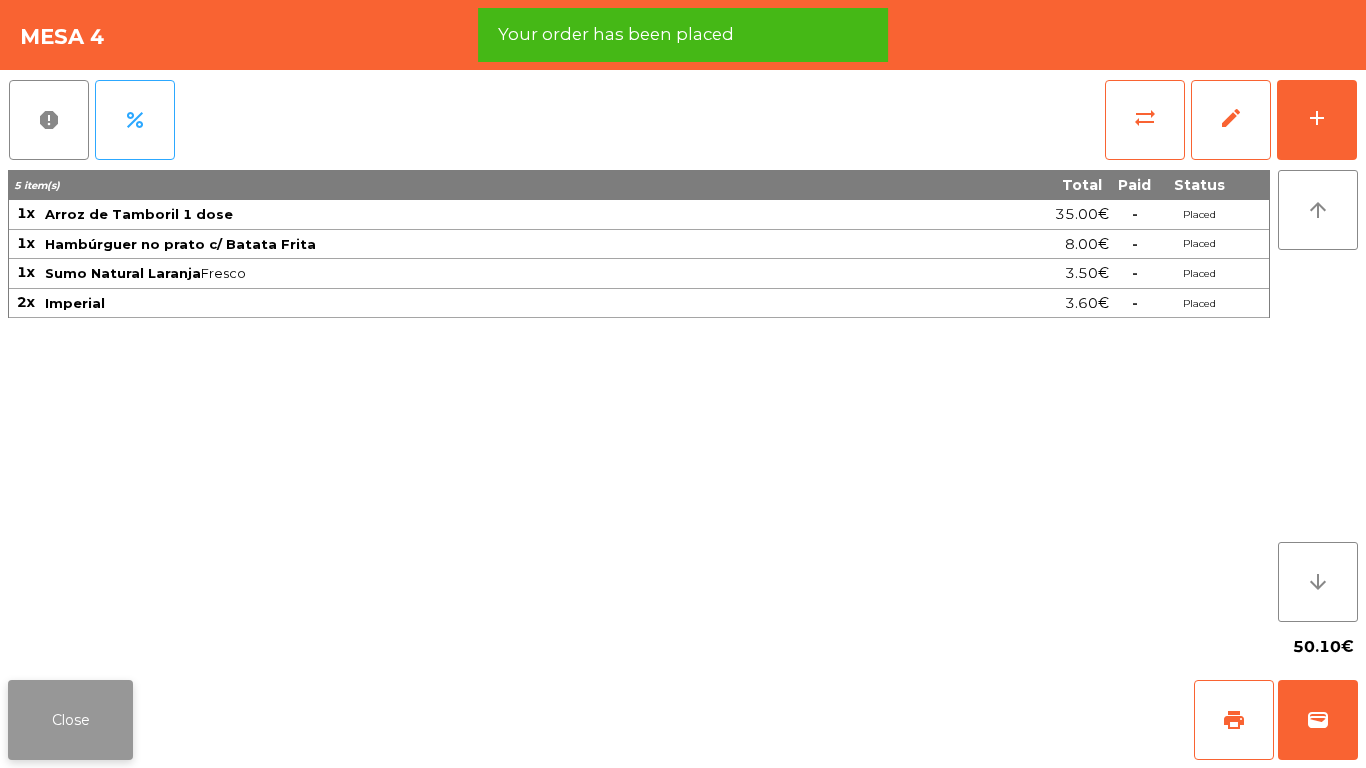 click on "Close" 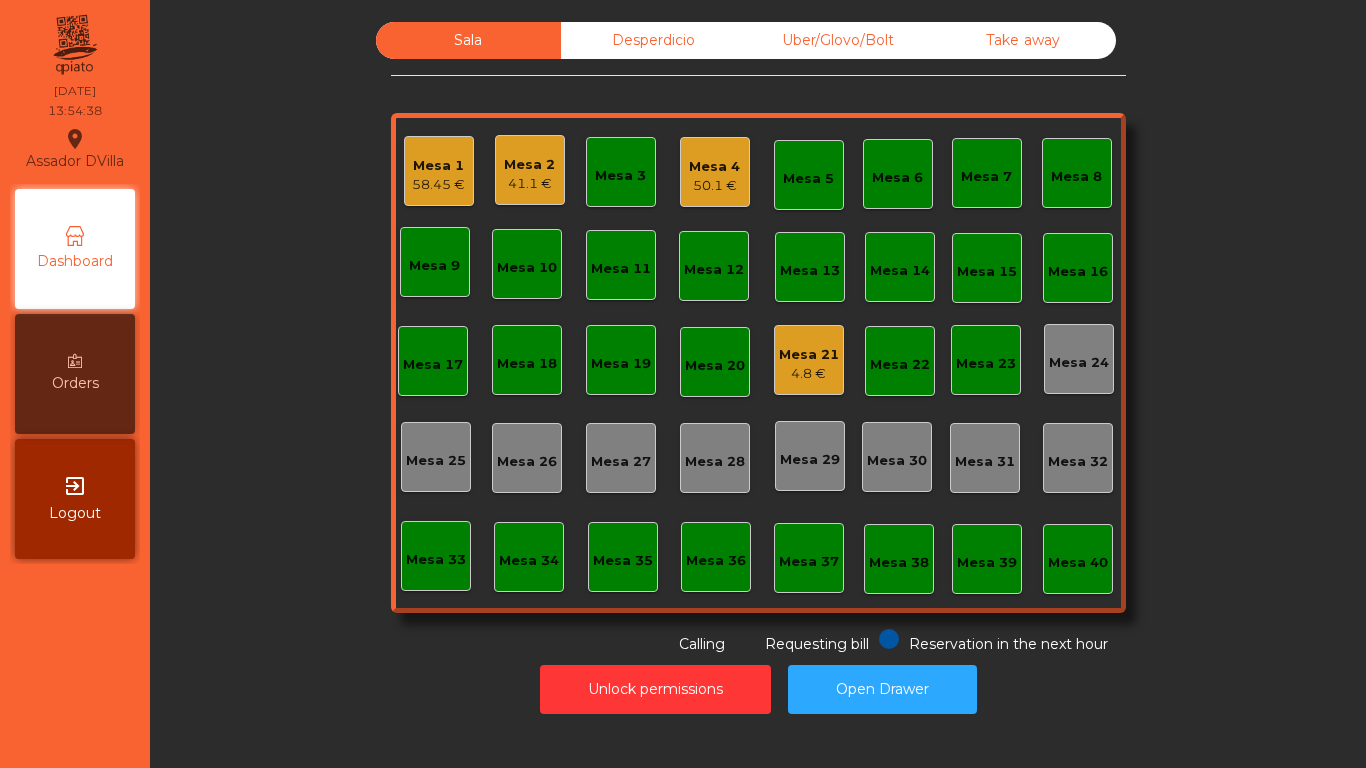 click on "Mesa 21" 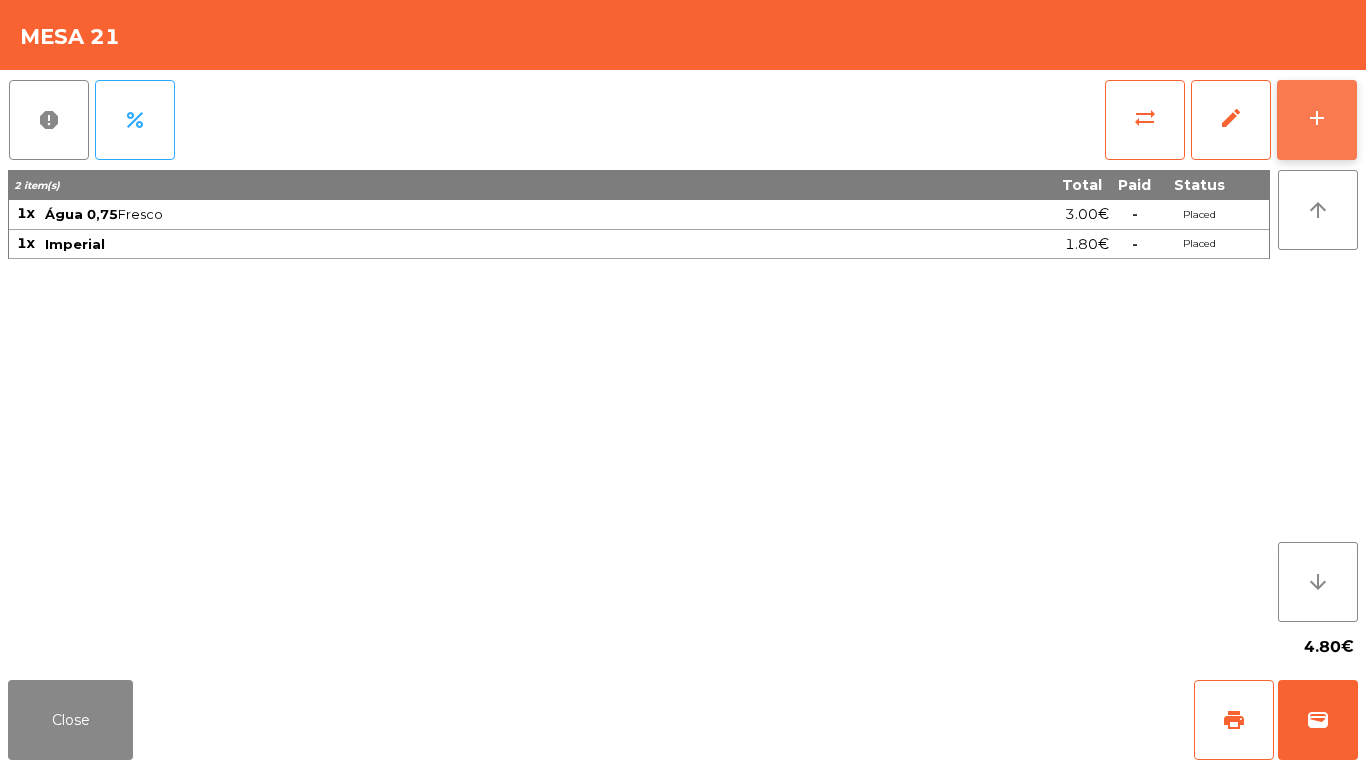 click on "add" 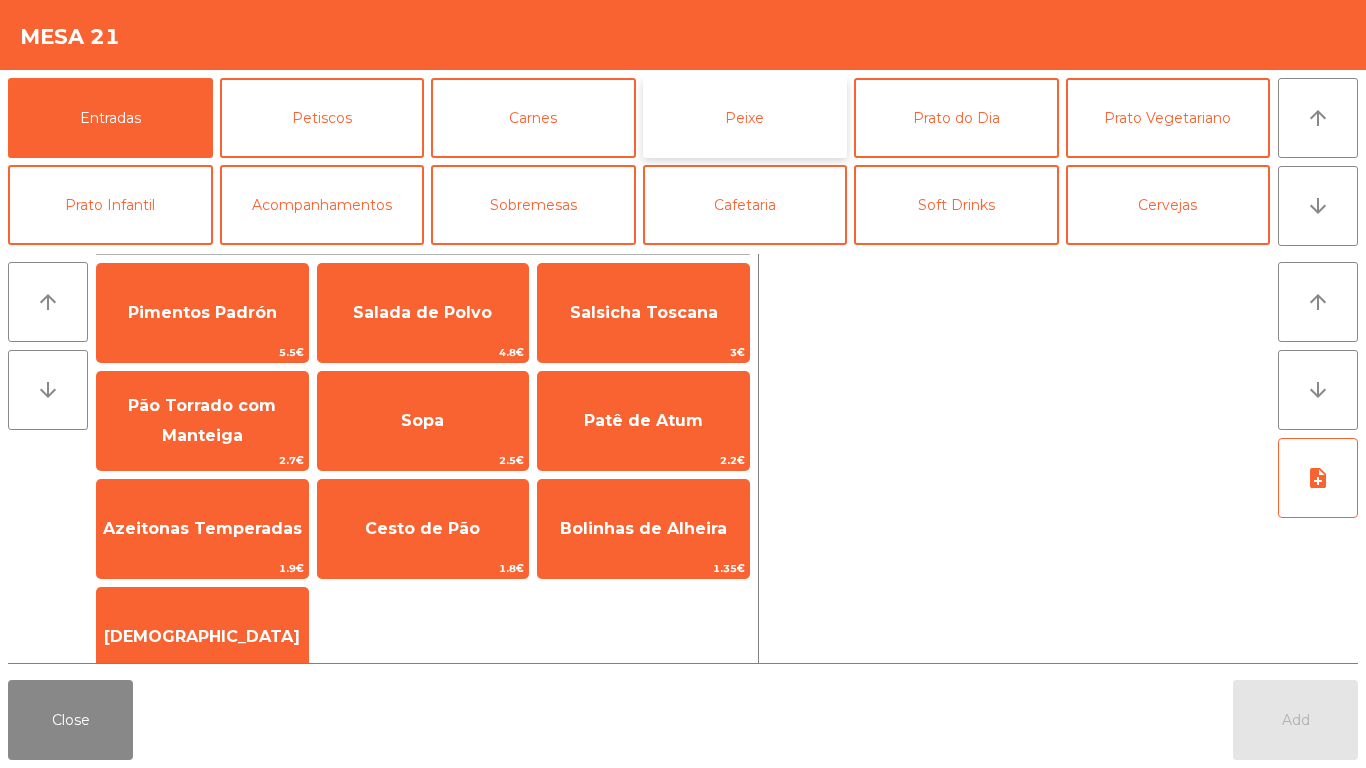click on "Peixe" 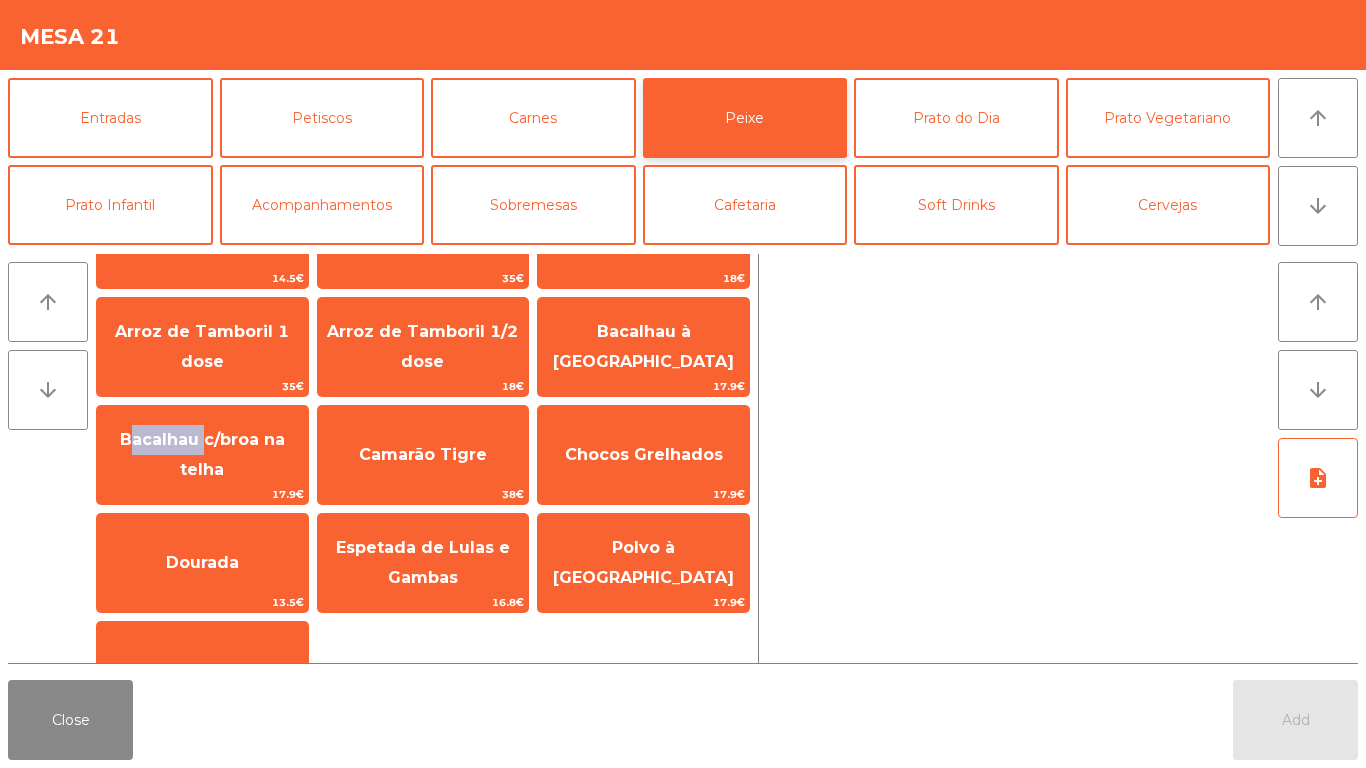 scroll, scrollTop: 71, scrollLeft: 0, axis: vertical 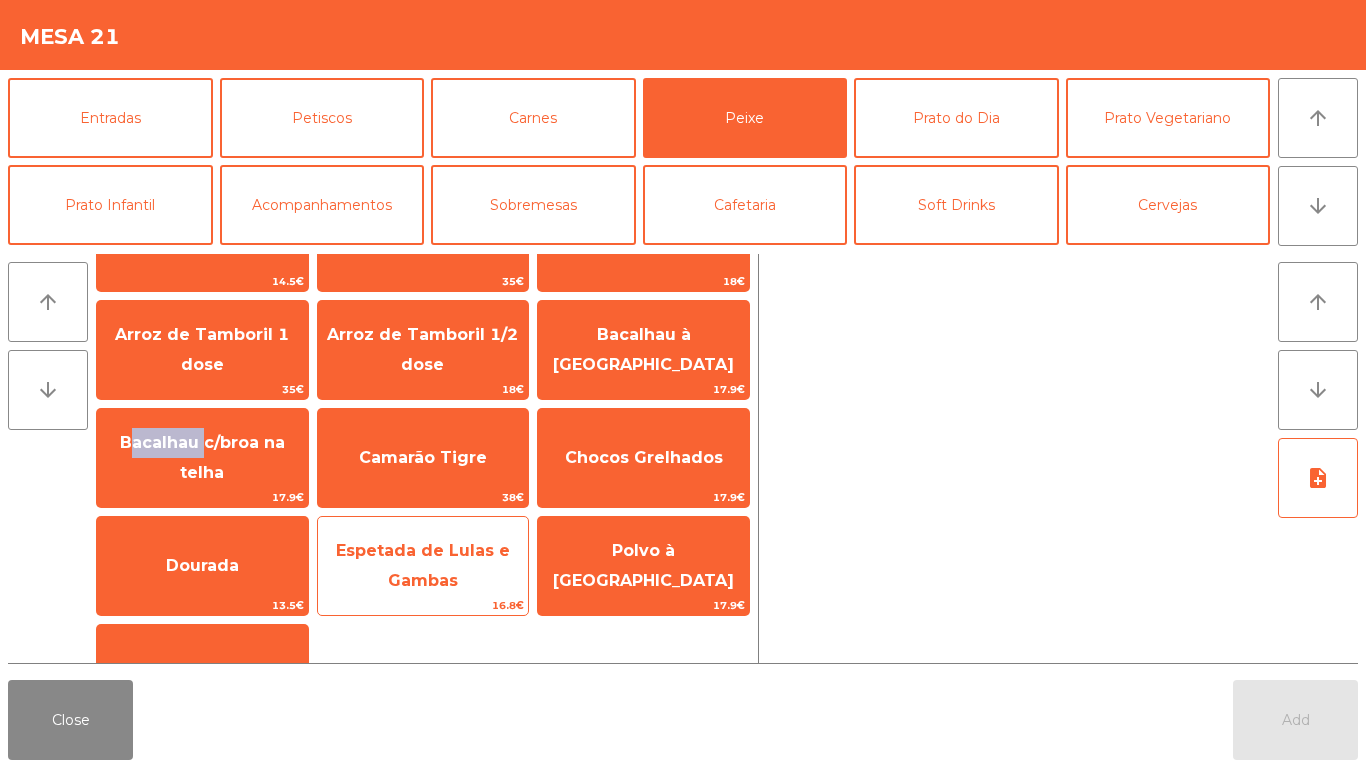 click on "16.8€" 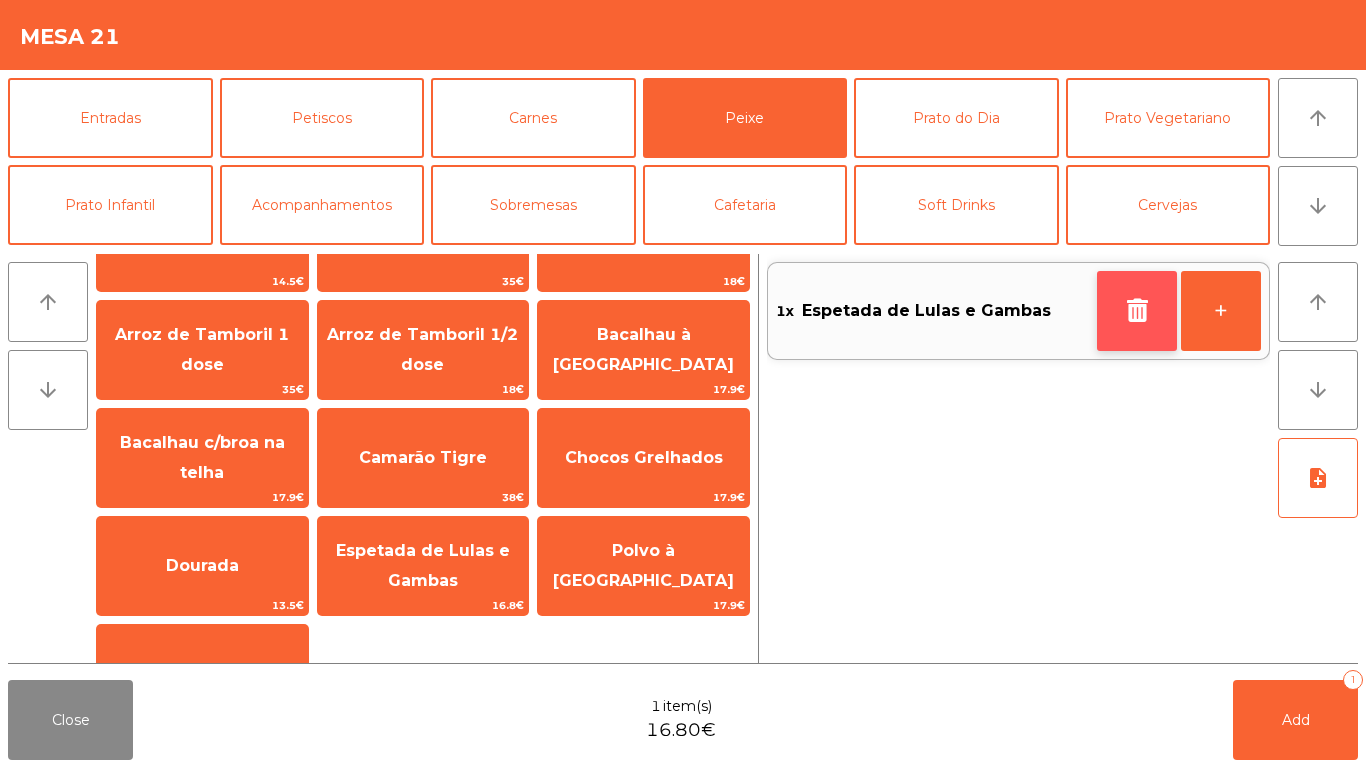 click 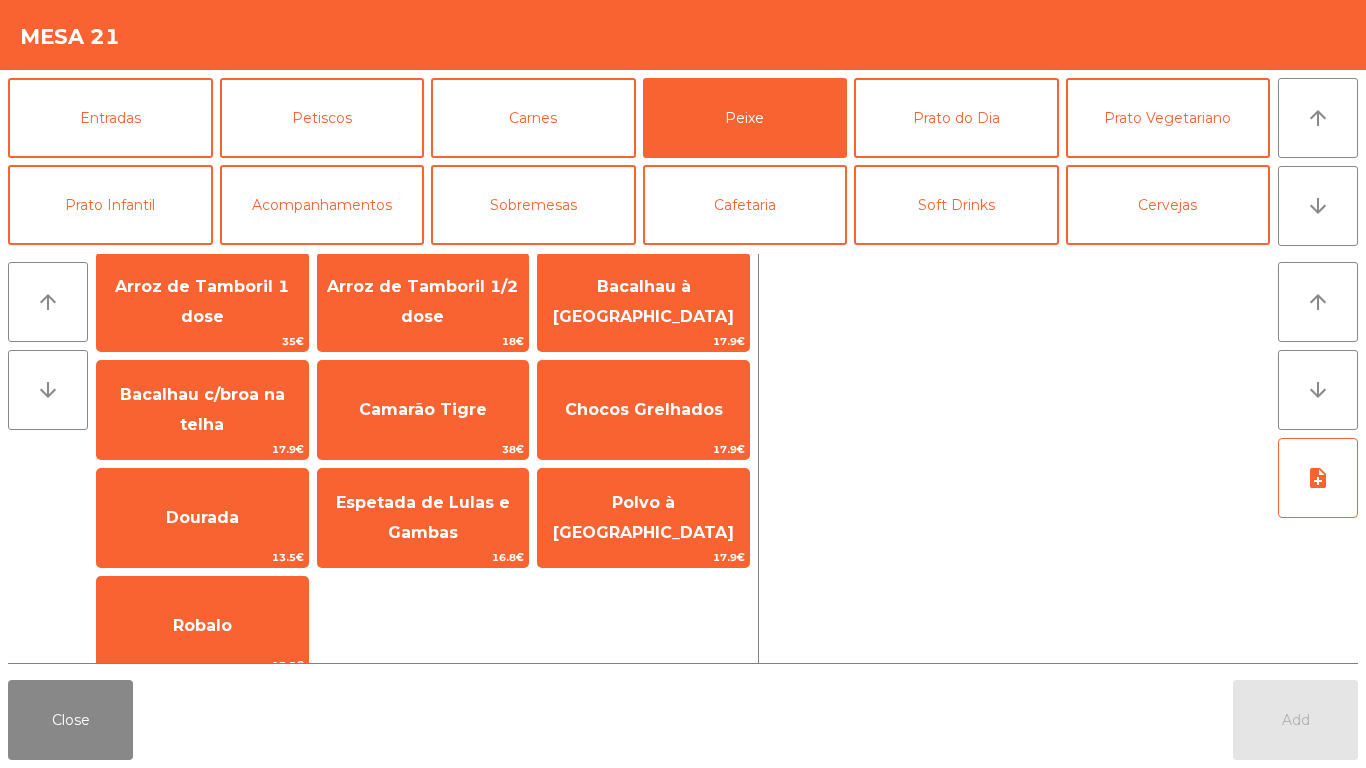 scroll, scrollTop: 140, scrollLeft: 0, axis: vertical 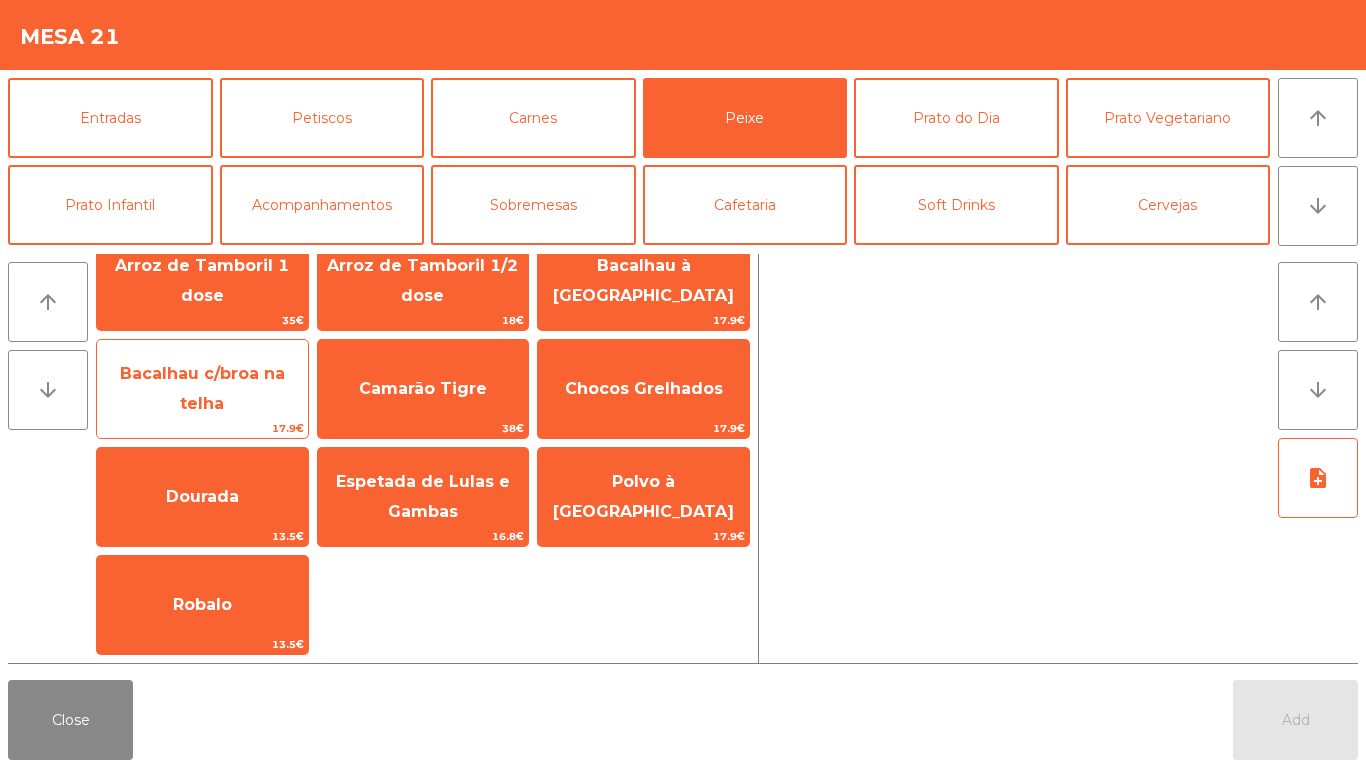 click on "Bacalhau c/broa na telha" 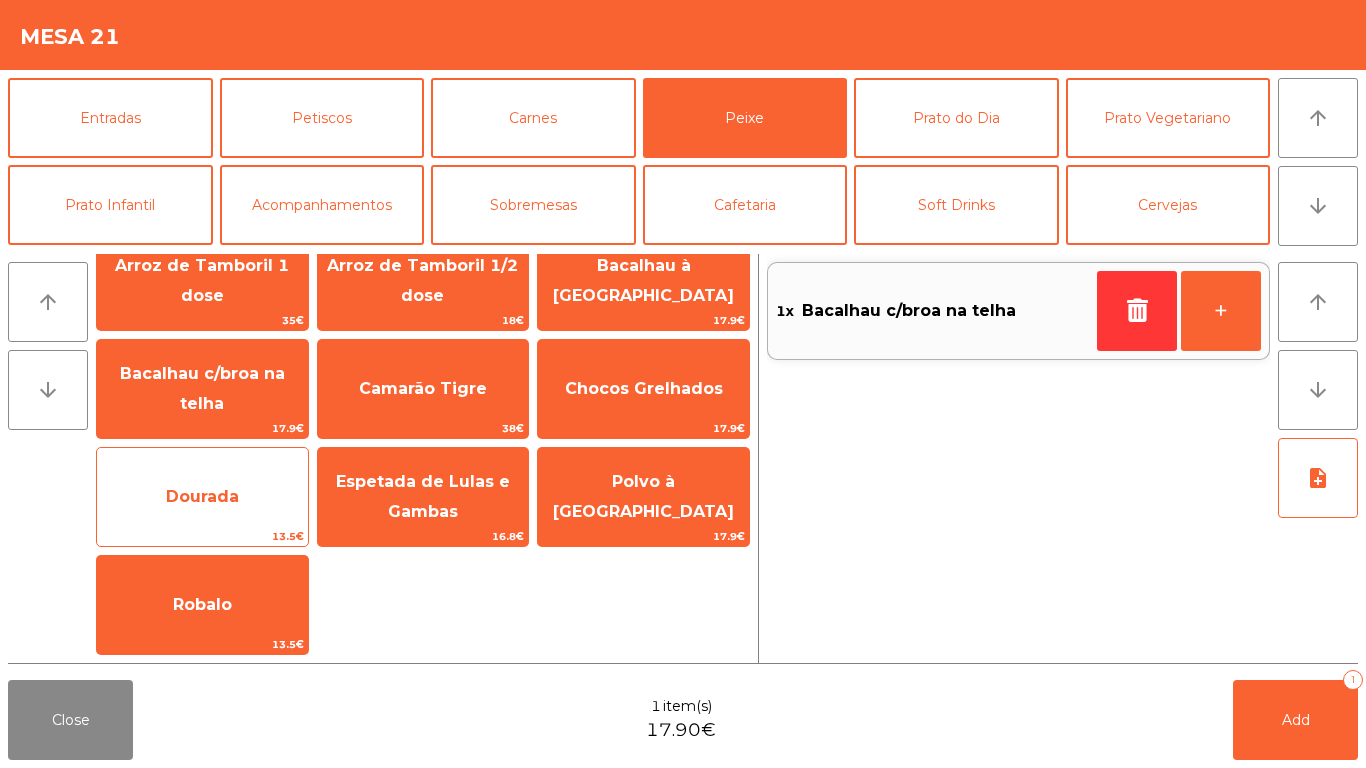 click on "Dourada   13.5€" 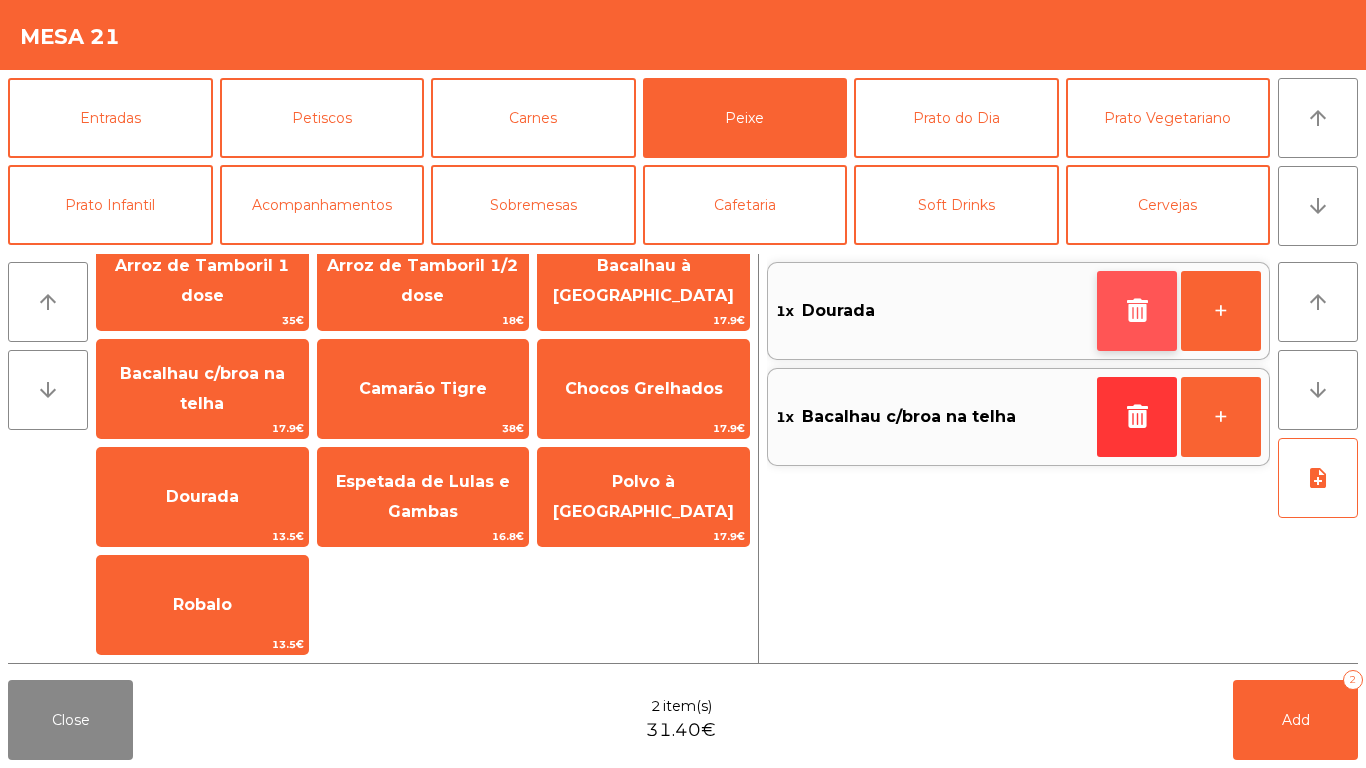 click 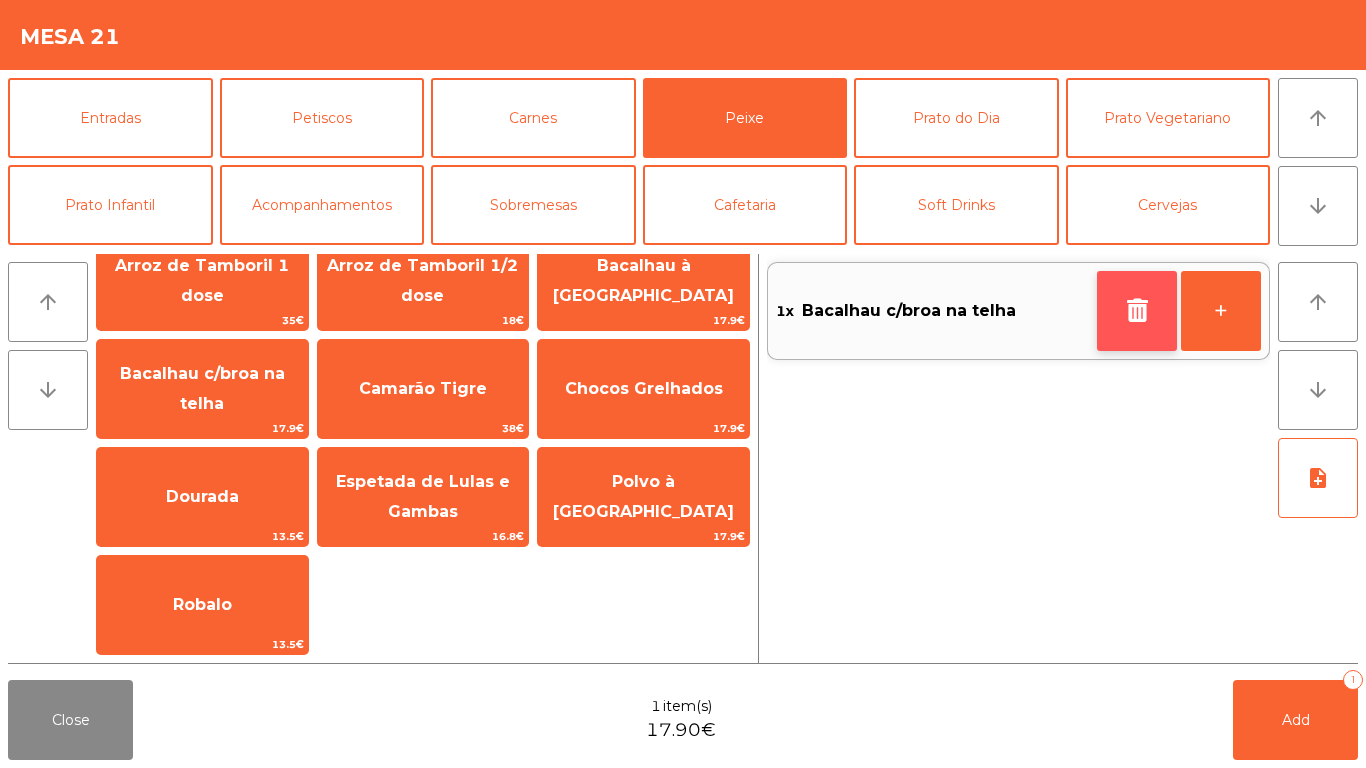 click 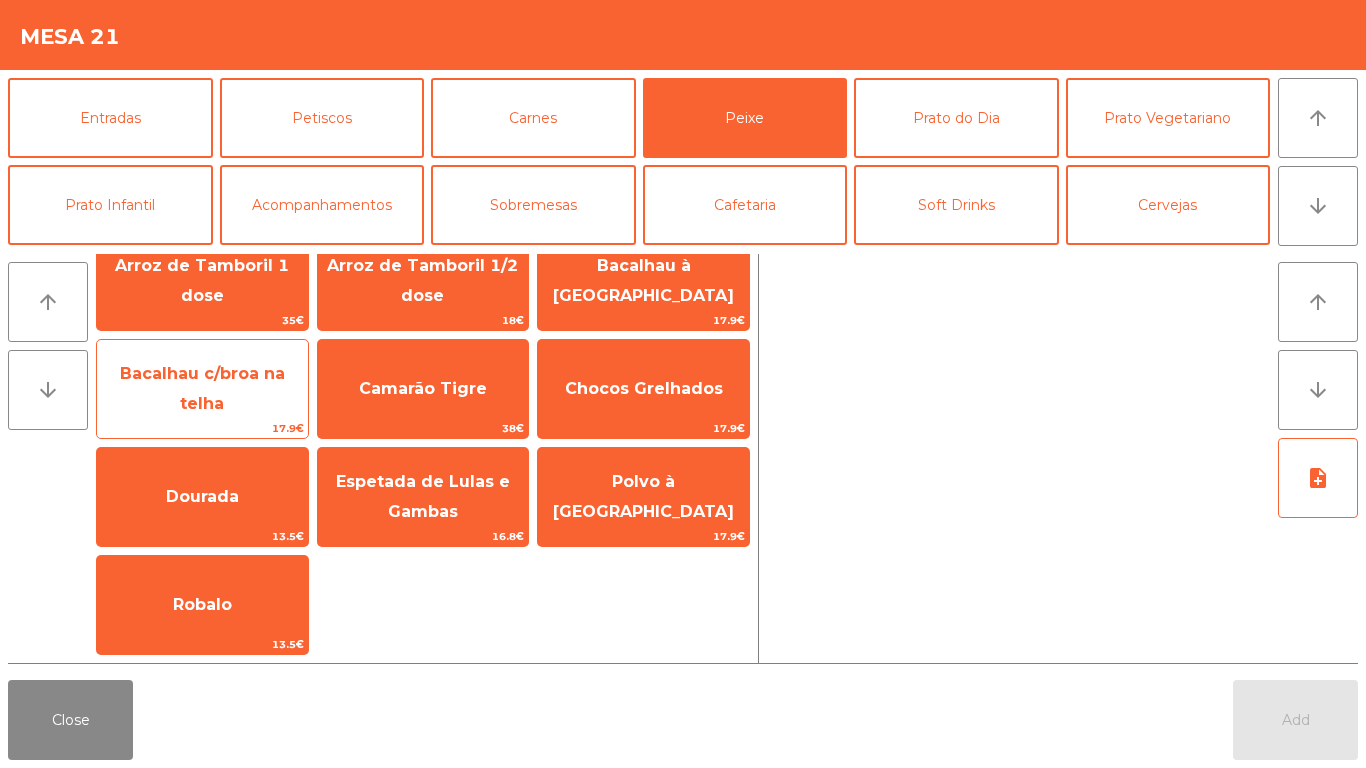 click on "Bacalhau c/broa na telha" 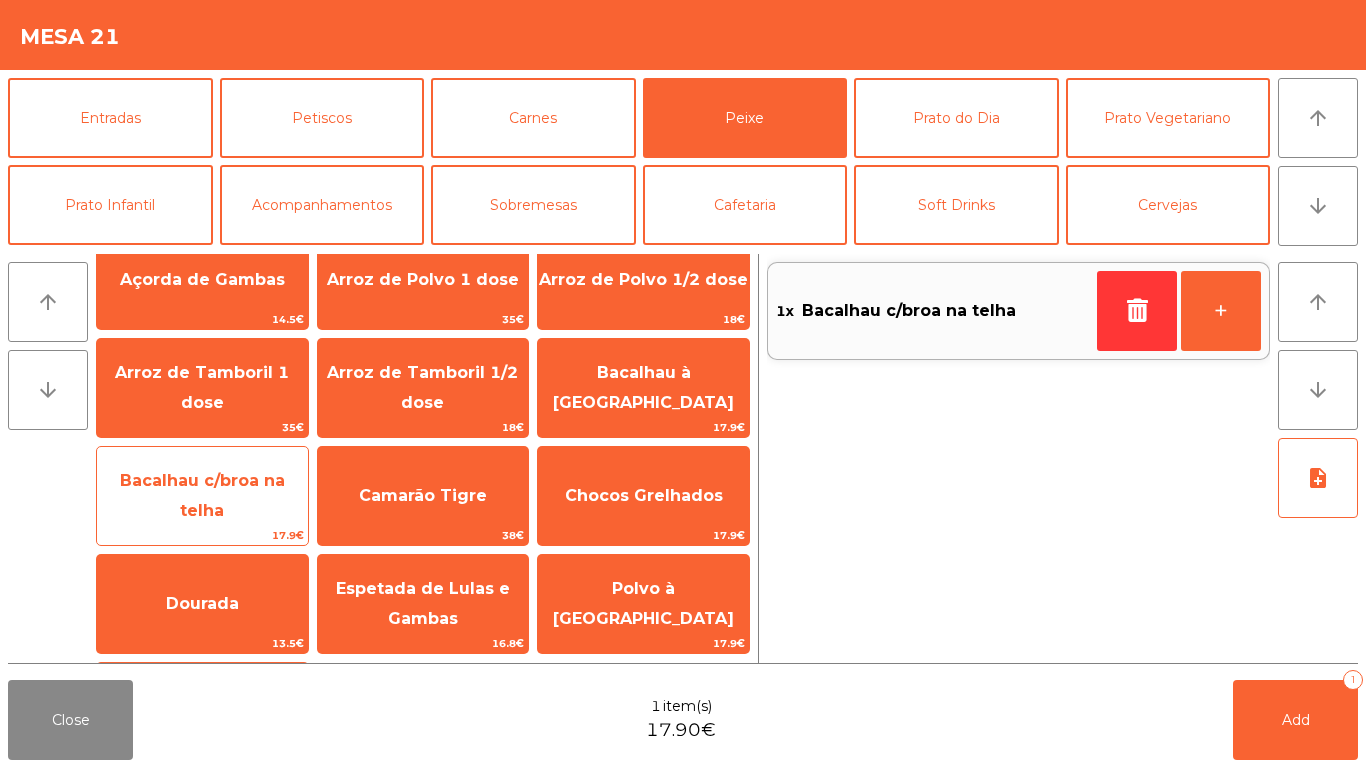 scroll, scrollTop: 0, scrollLeft: 0, axis: both 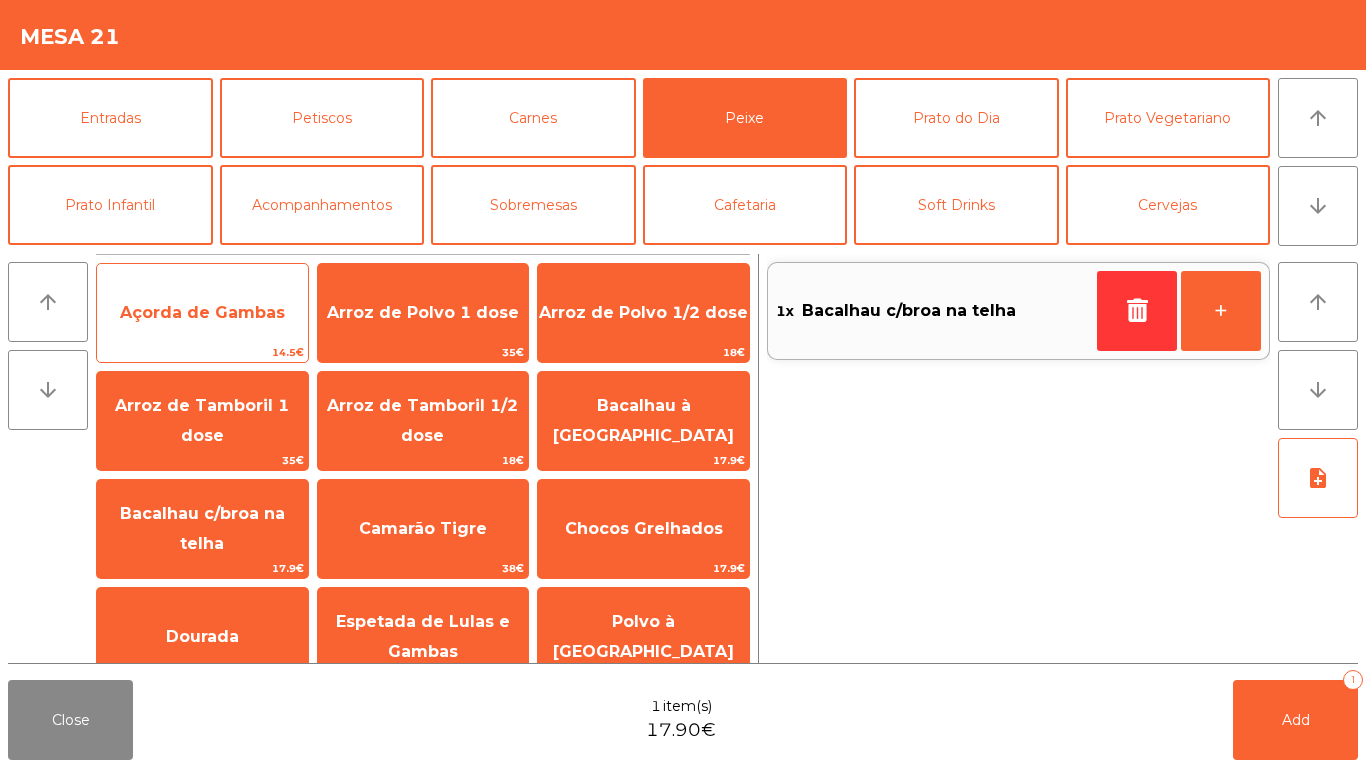 click on "Açorda de Gambas" 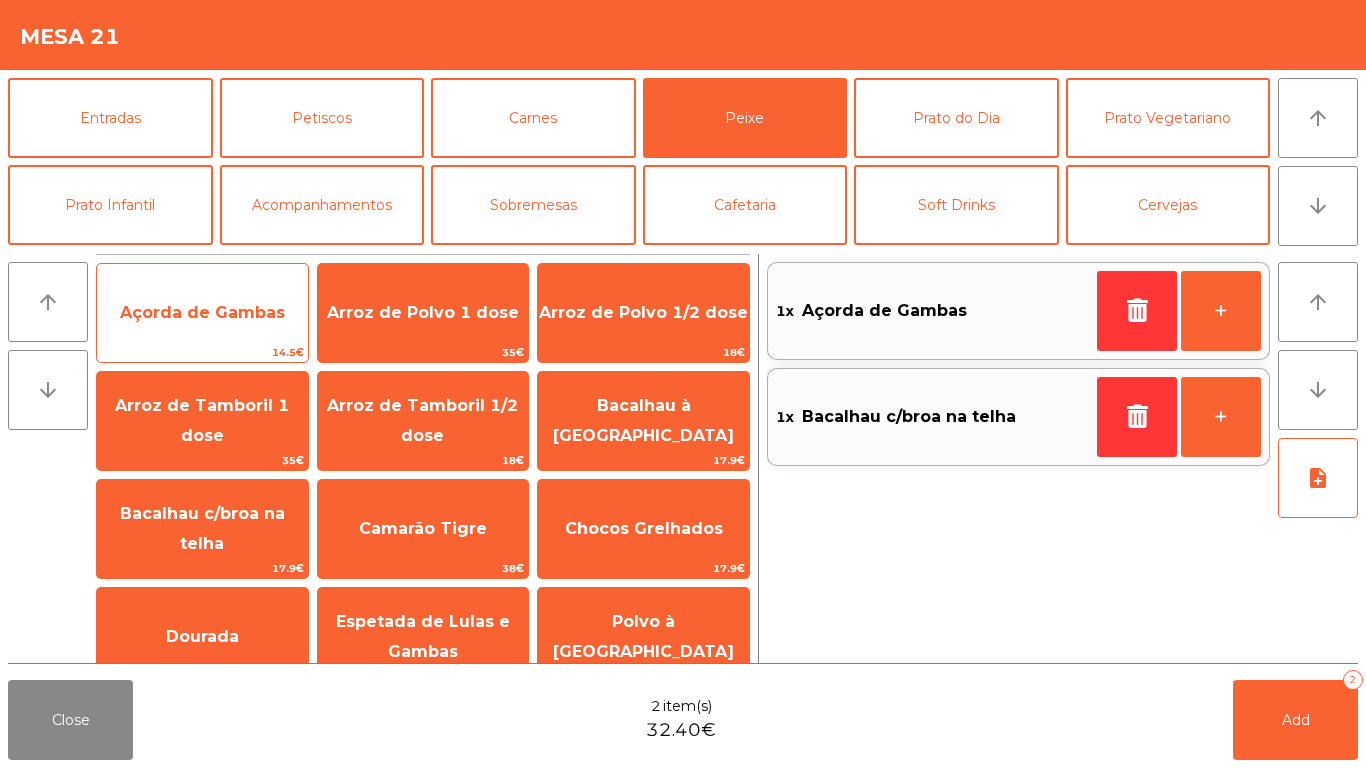 click on "Açorda de Gambas" 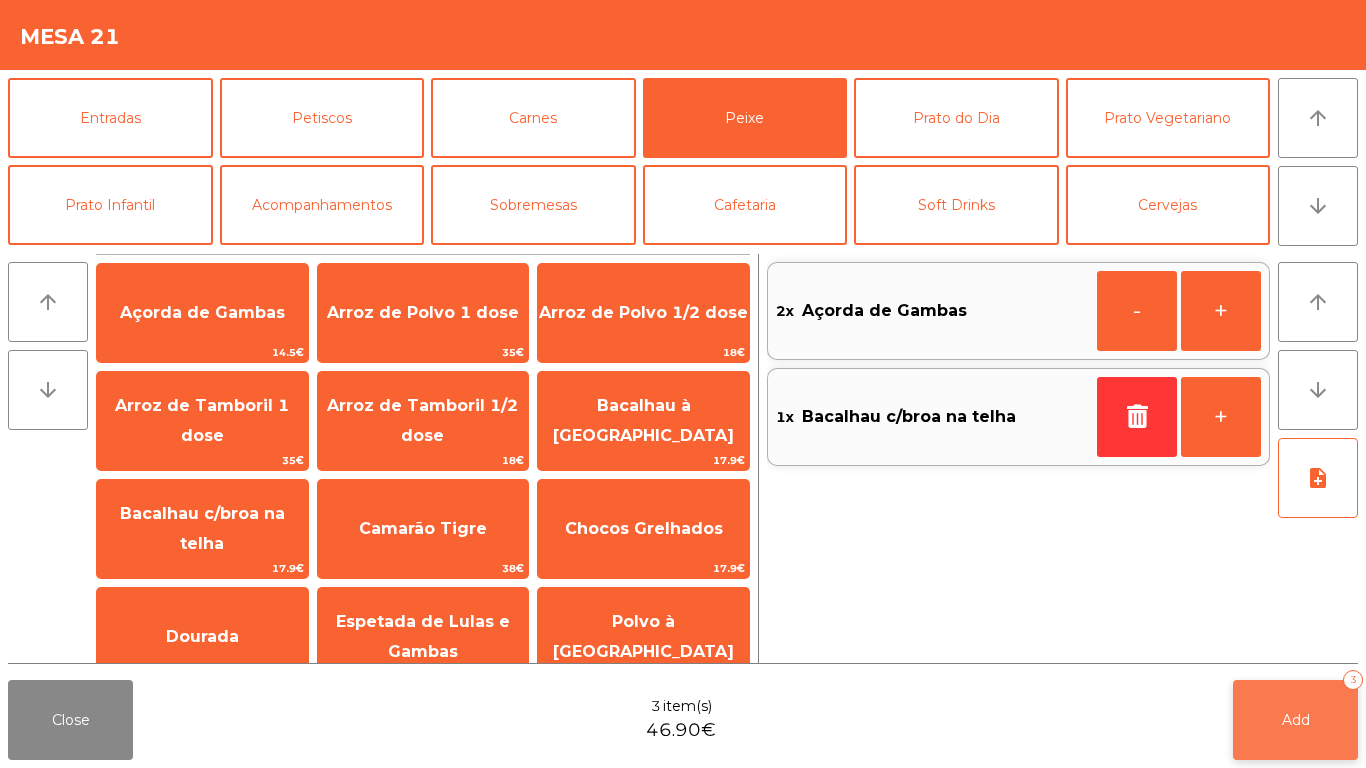 click on "Add   3" 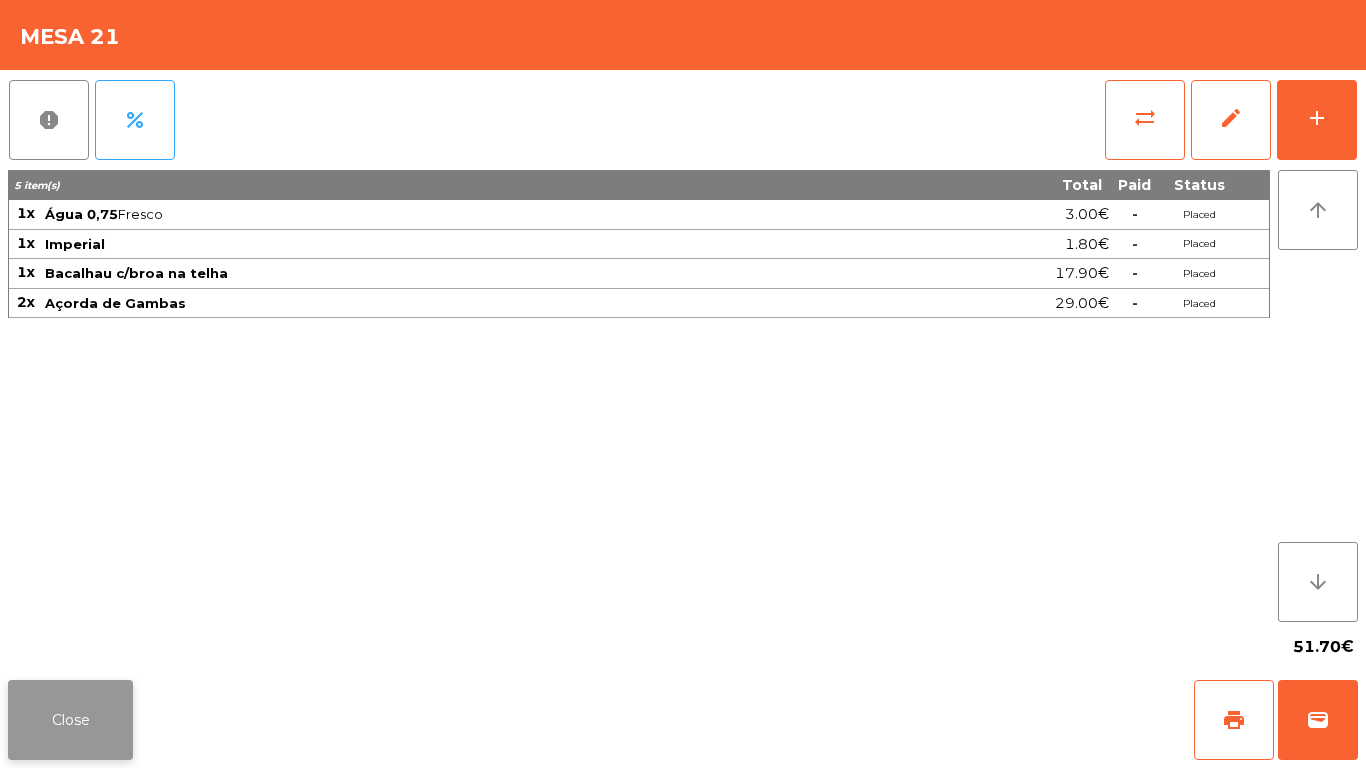 click on "Close" 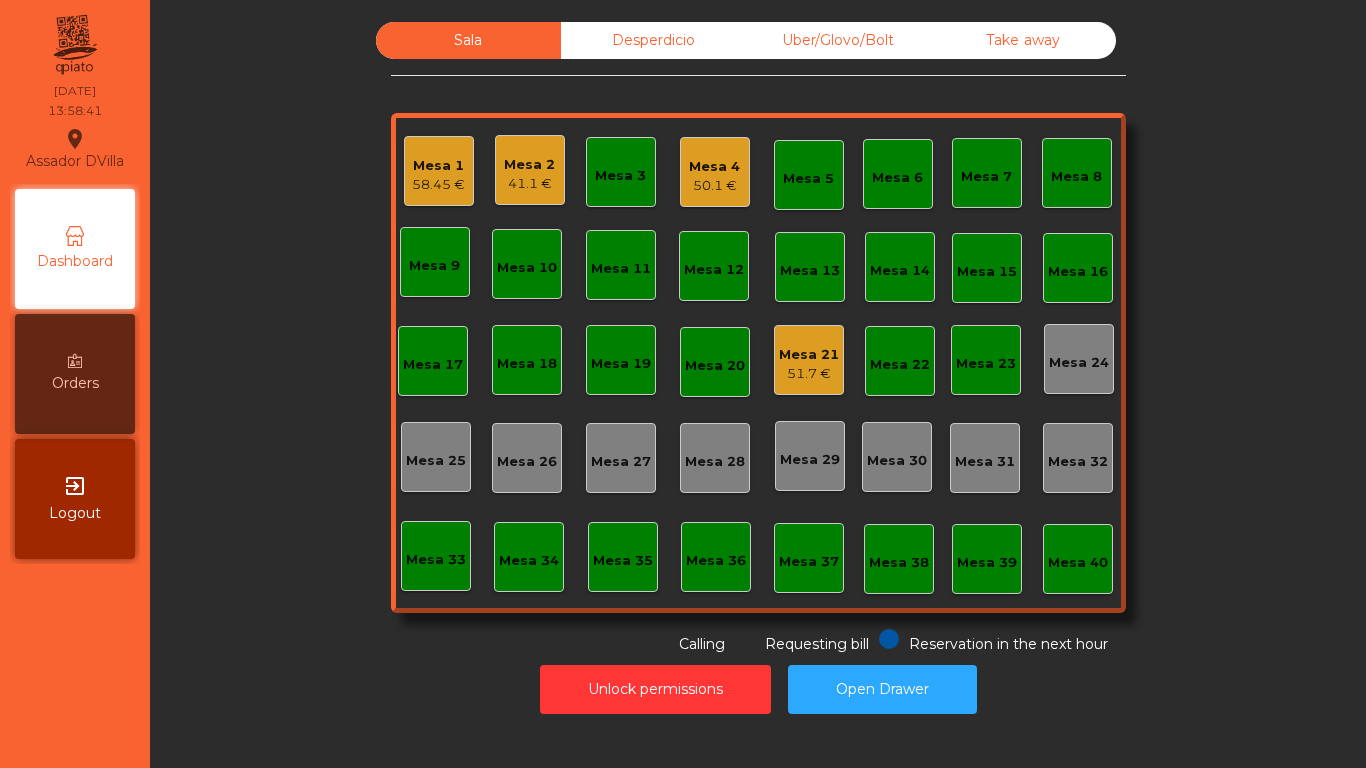 click on "51.7 €" 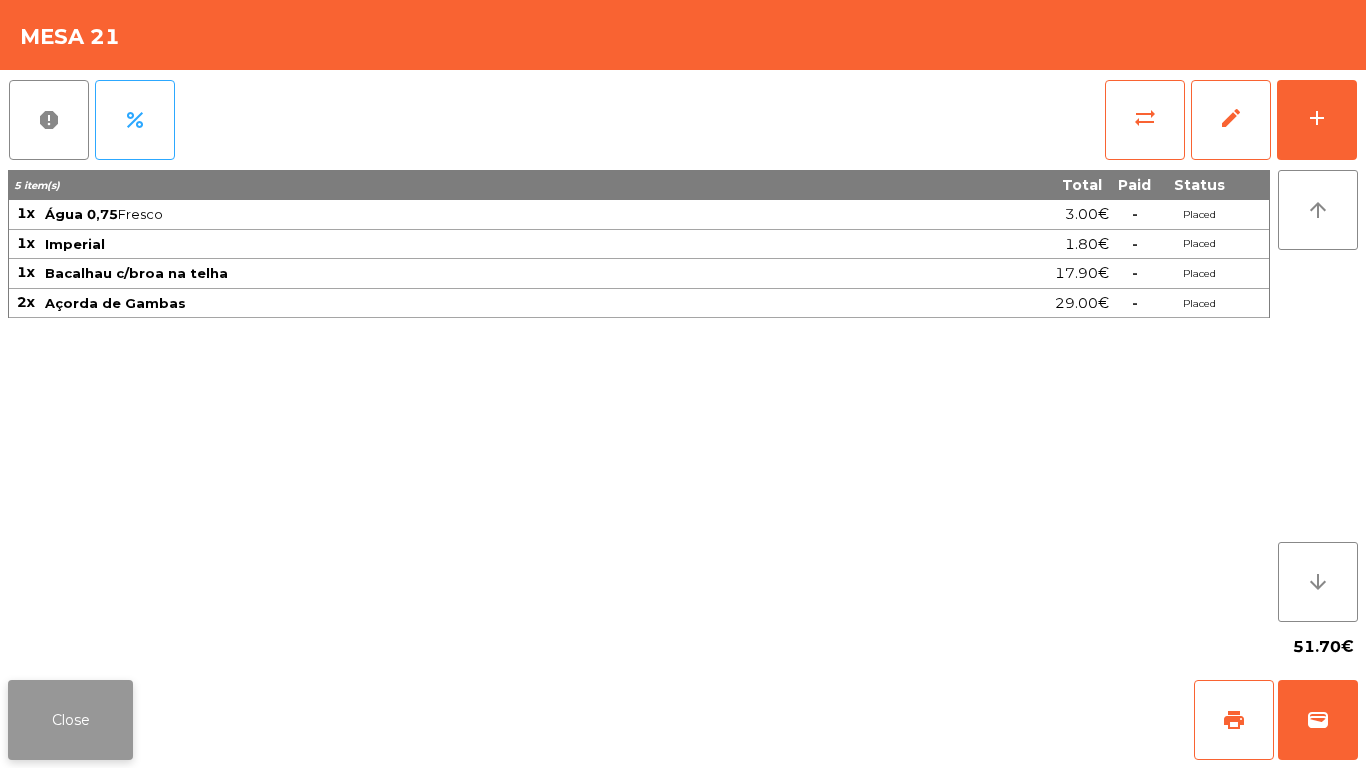 click on "Close" 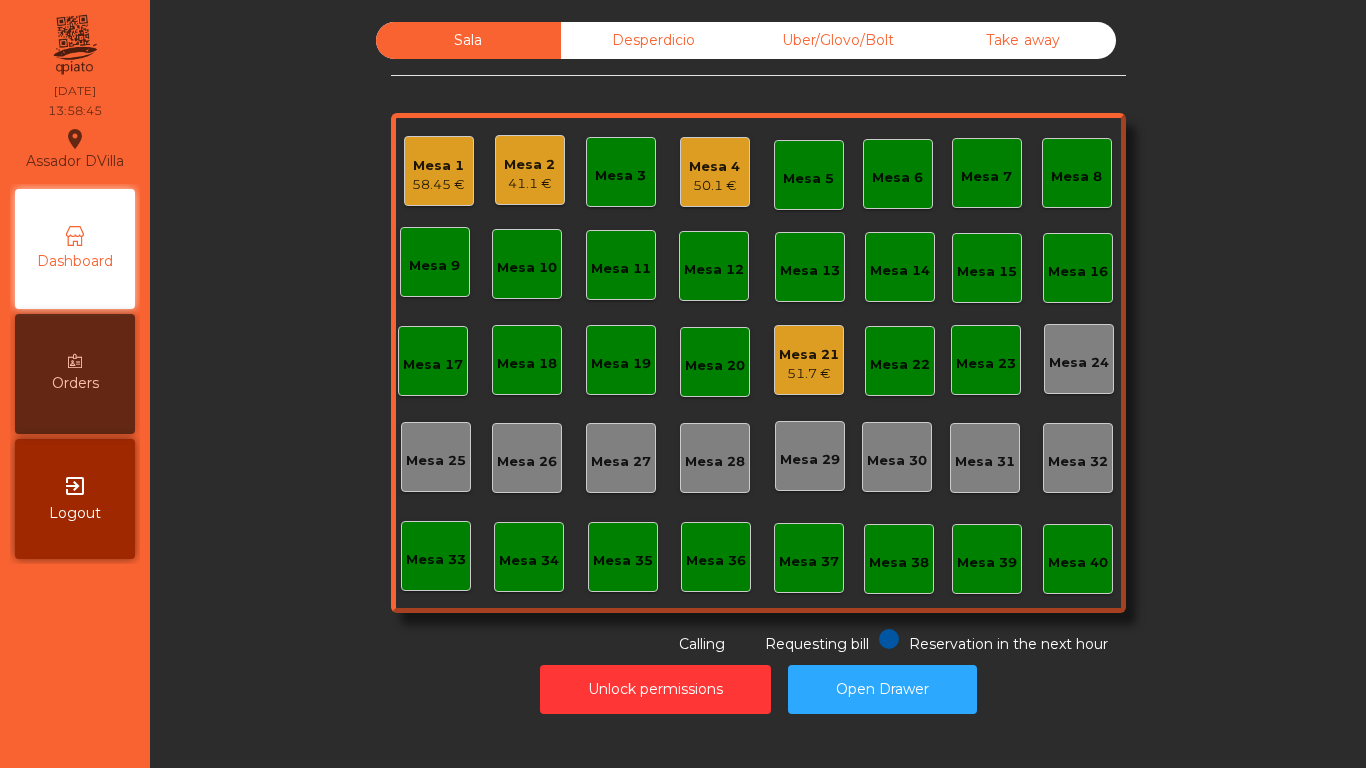 click on "Mesa 2" 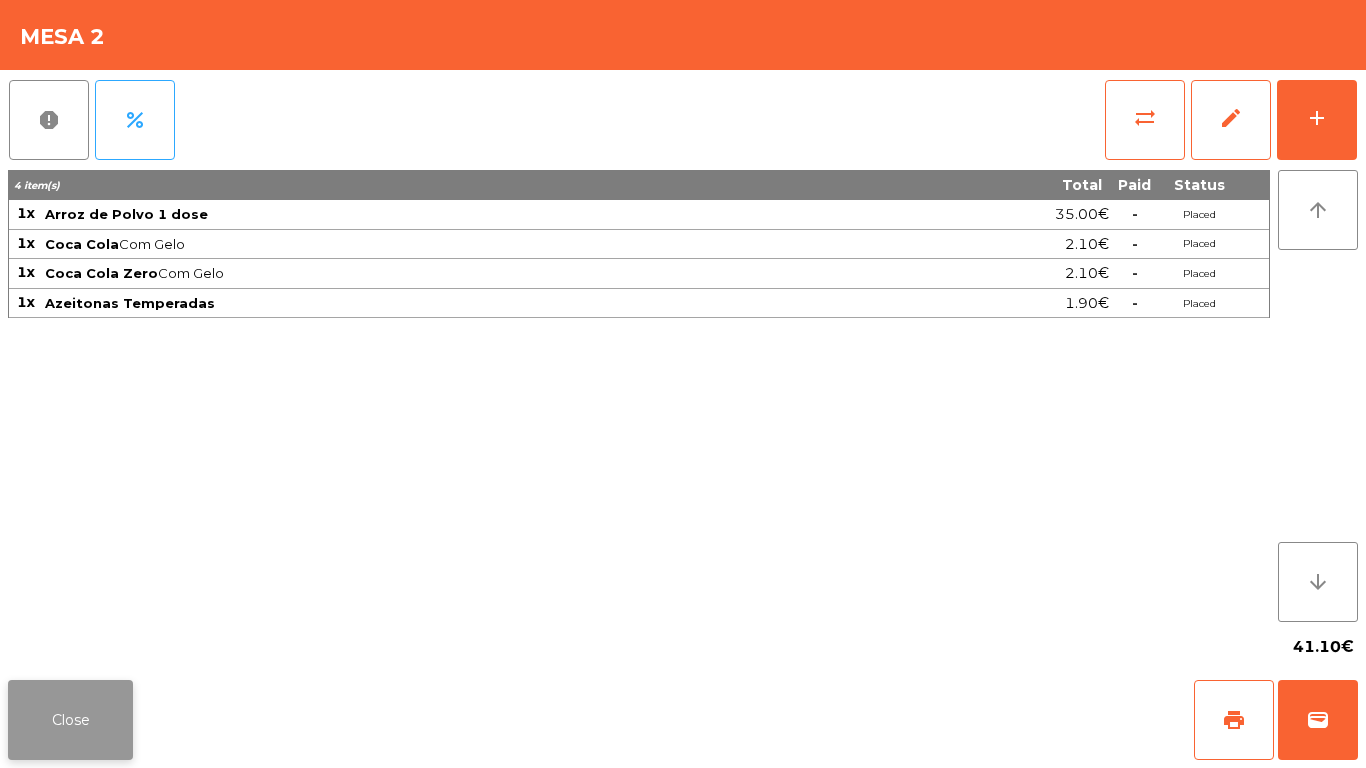 click on "Close" 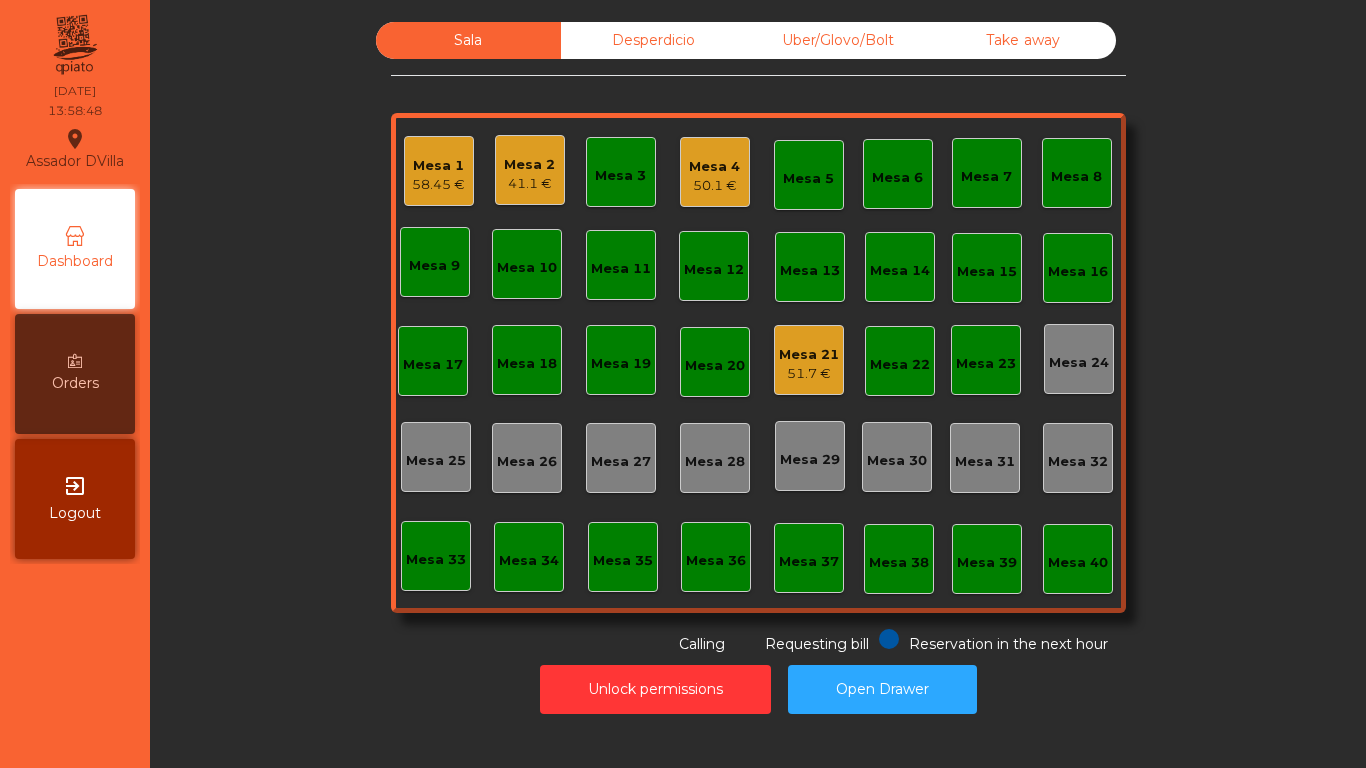 click on "41.1 €" 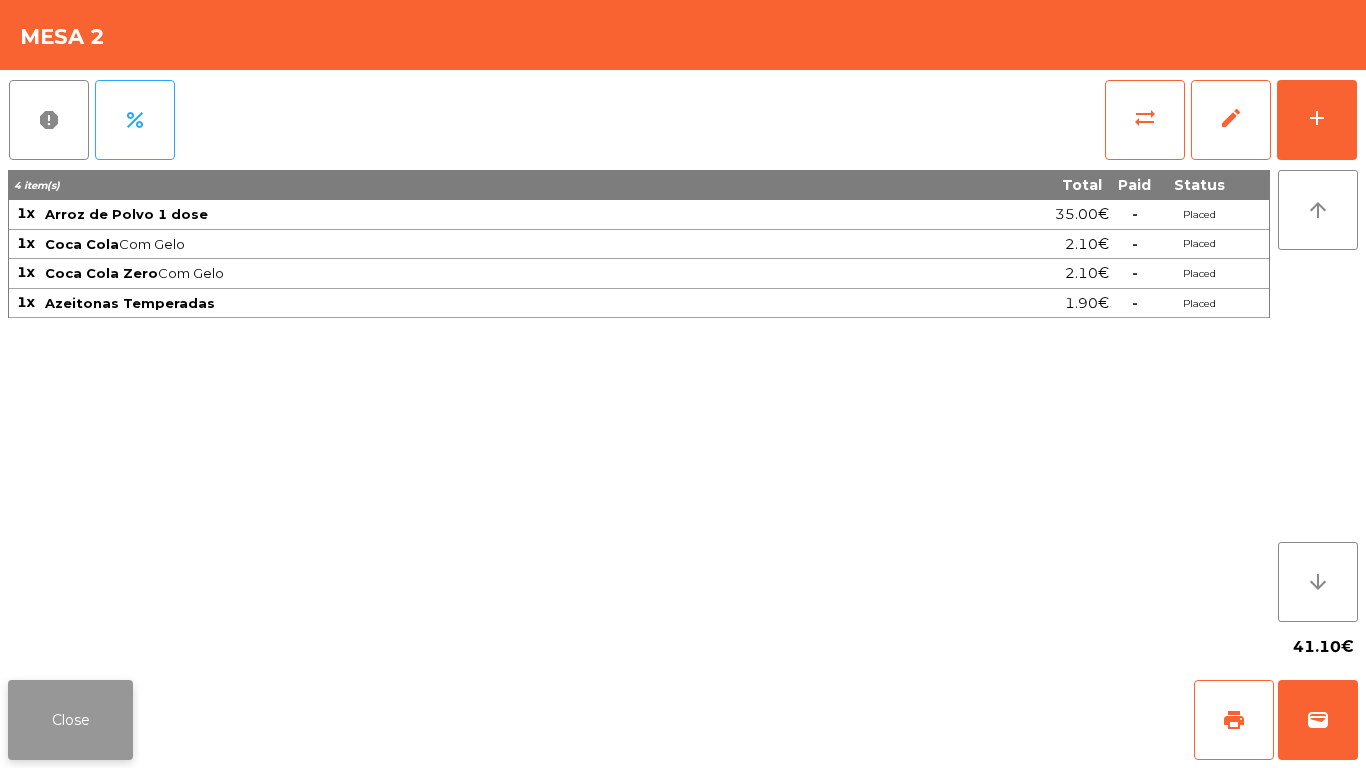 click on "Close" 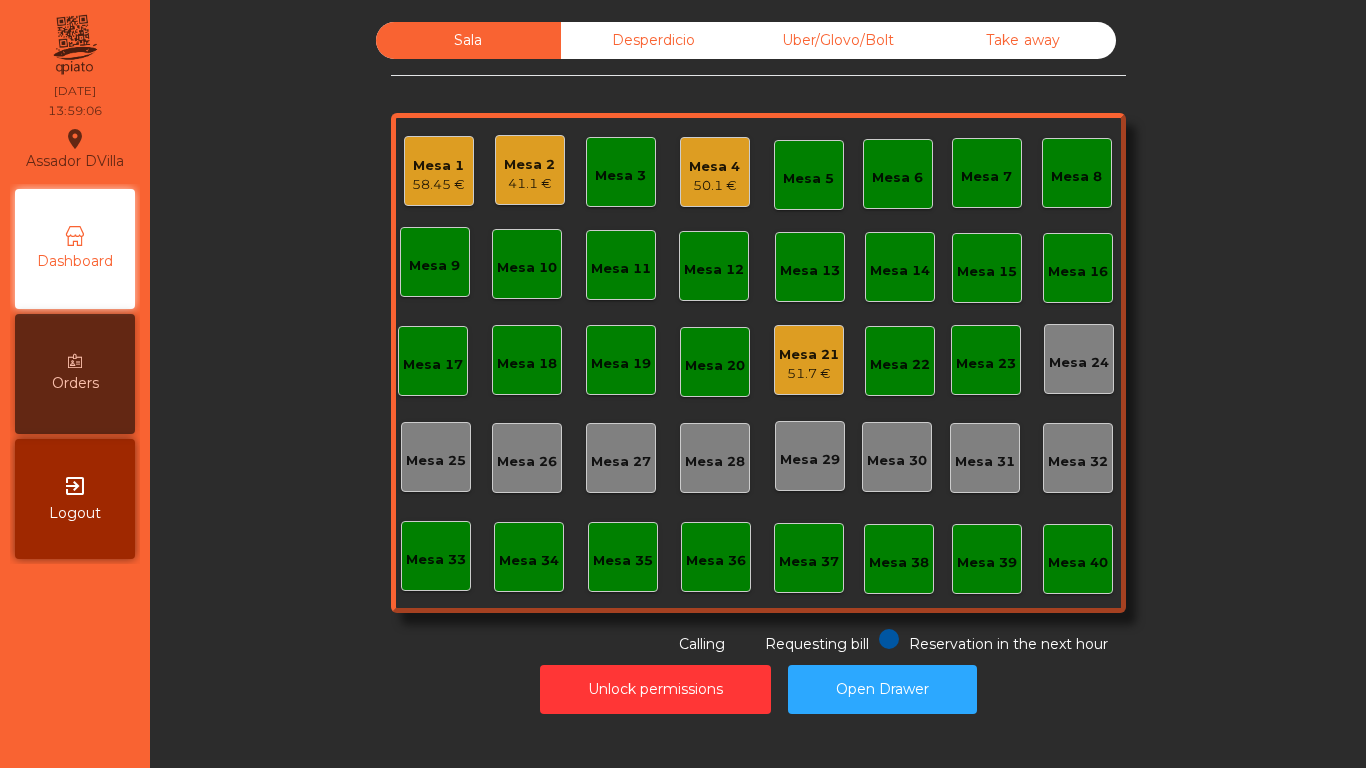 click on "Mesa 21" 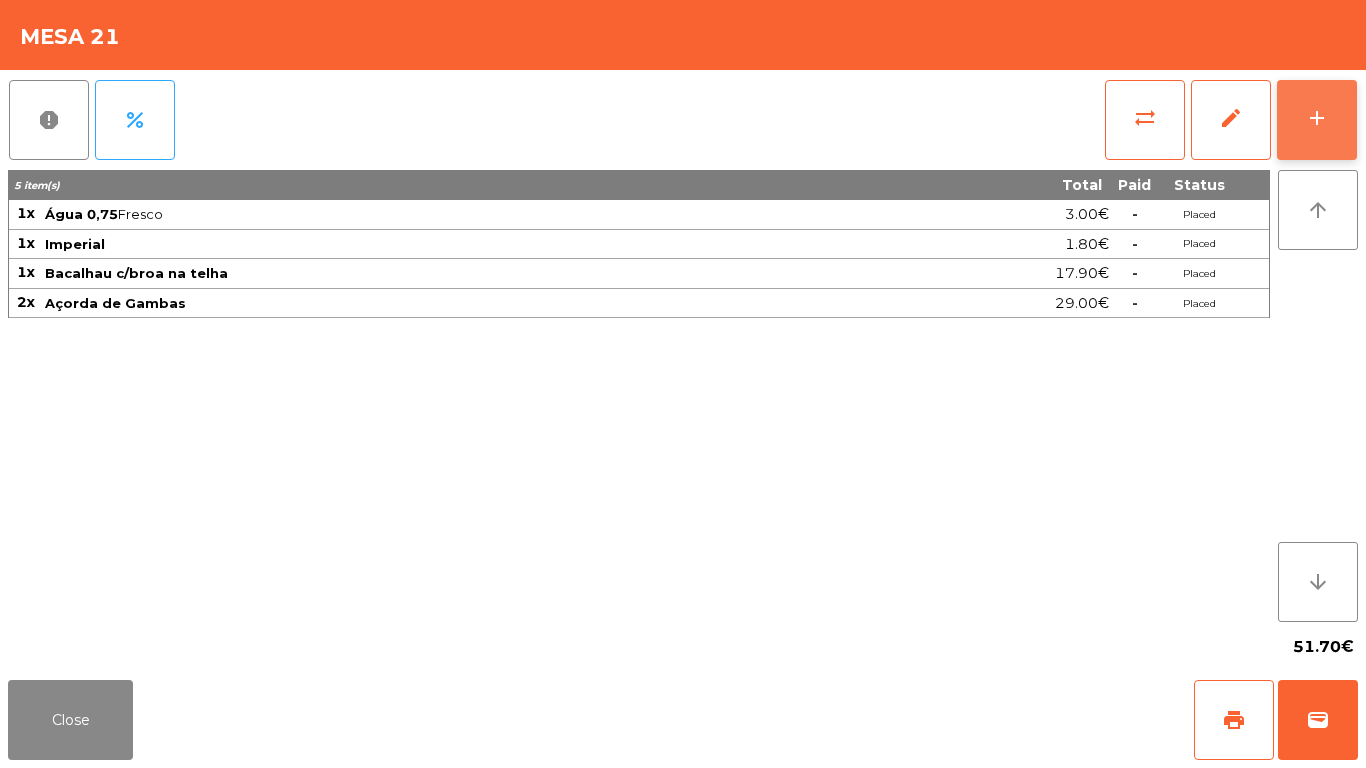 click on "add" 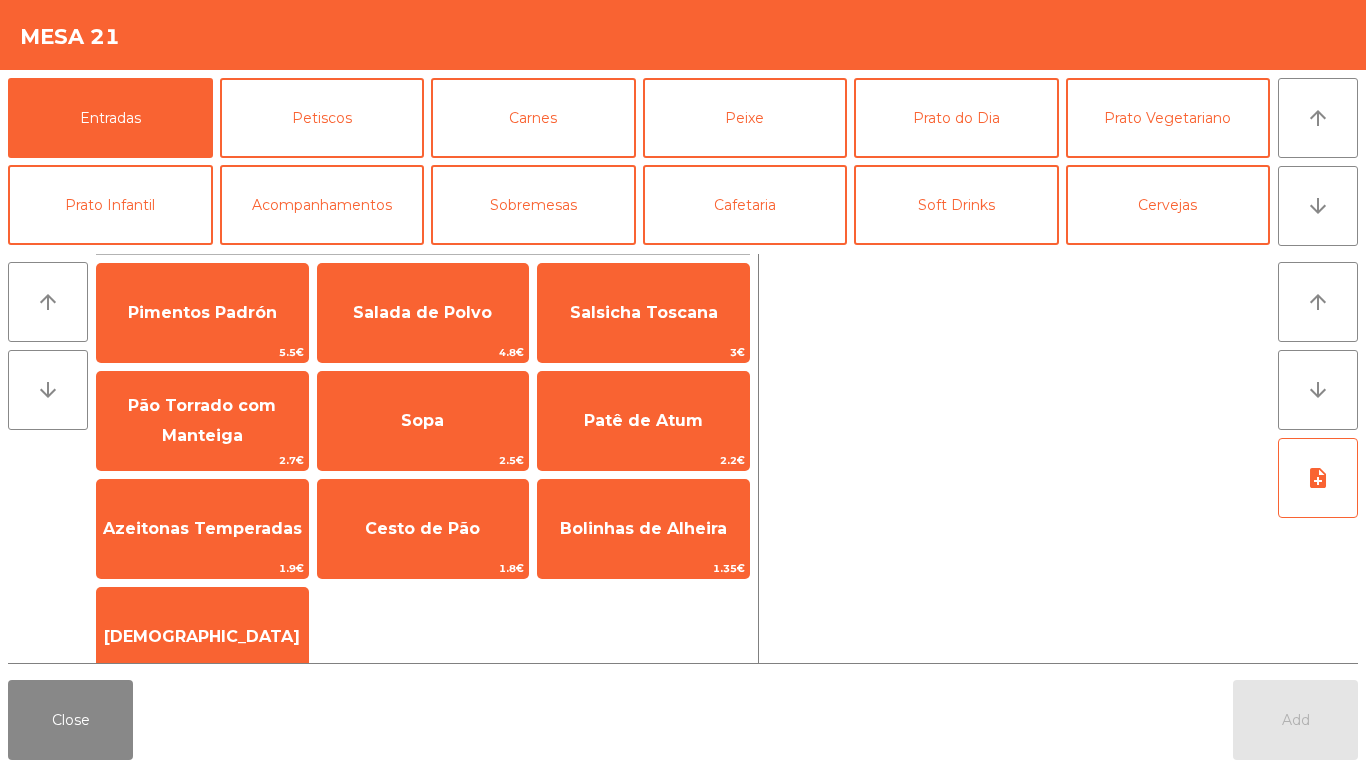 click on "Entradas   Petiscos   Carnes   Peixe   Prato do Dia   Prato Vegetariano   Prato Infantil   Acompanhamentos   Sobremesas   Cafetaria   Soft Drinks   Cervejas   Sangria   Vinhos   Cocktails   Digestivos   Champagne & Espumante   Aperitivos   Gins  arrow_upward arrow_downward" 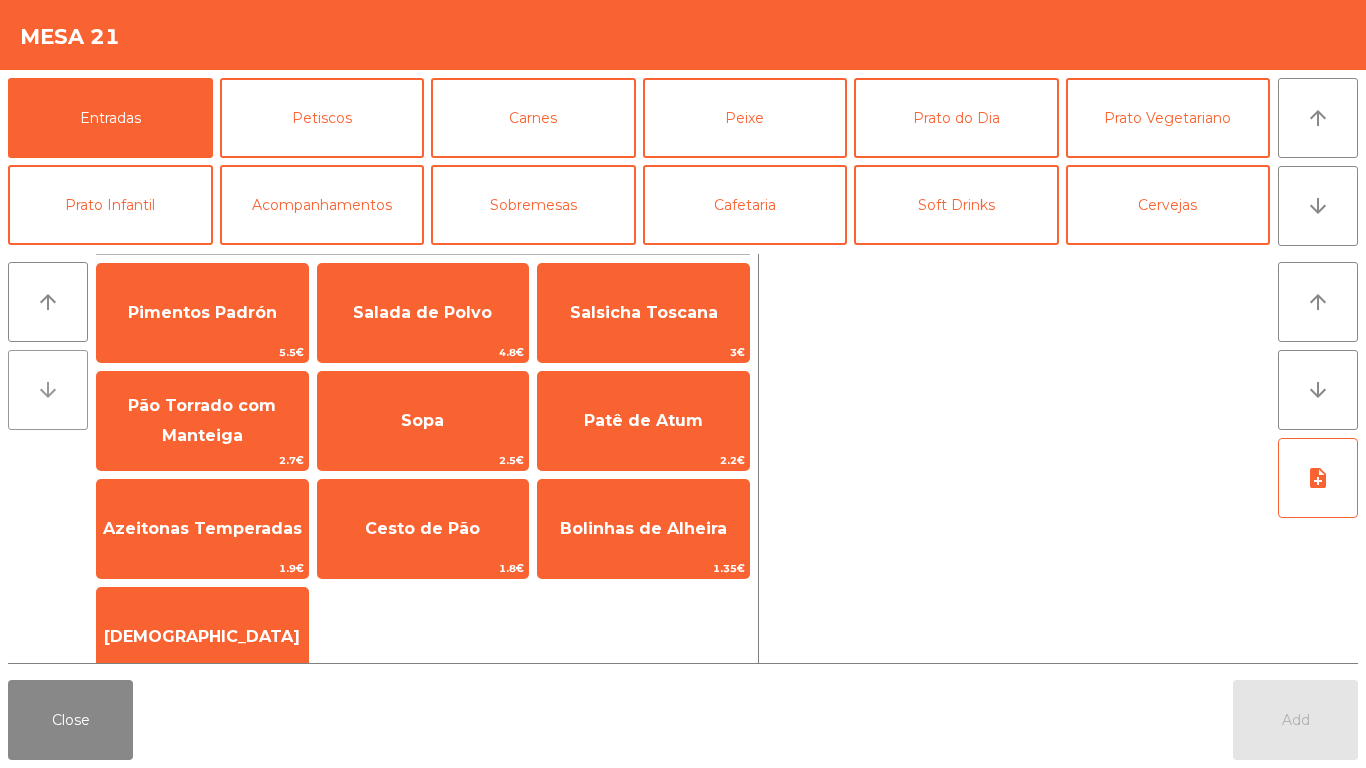 click on "arrow_downward" 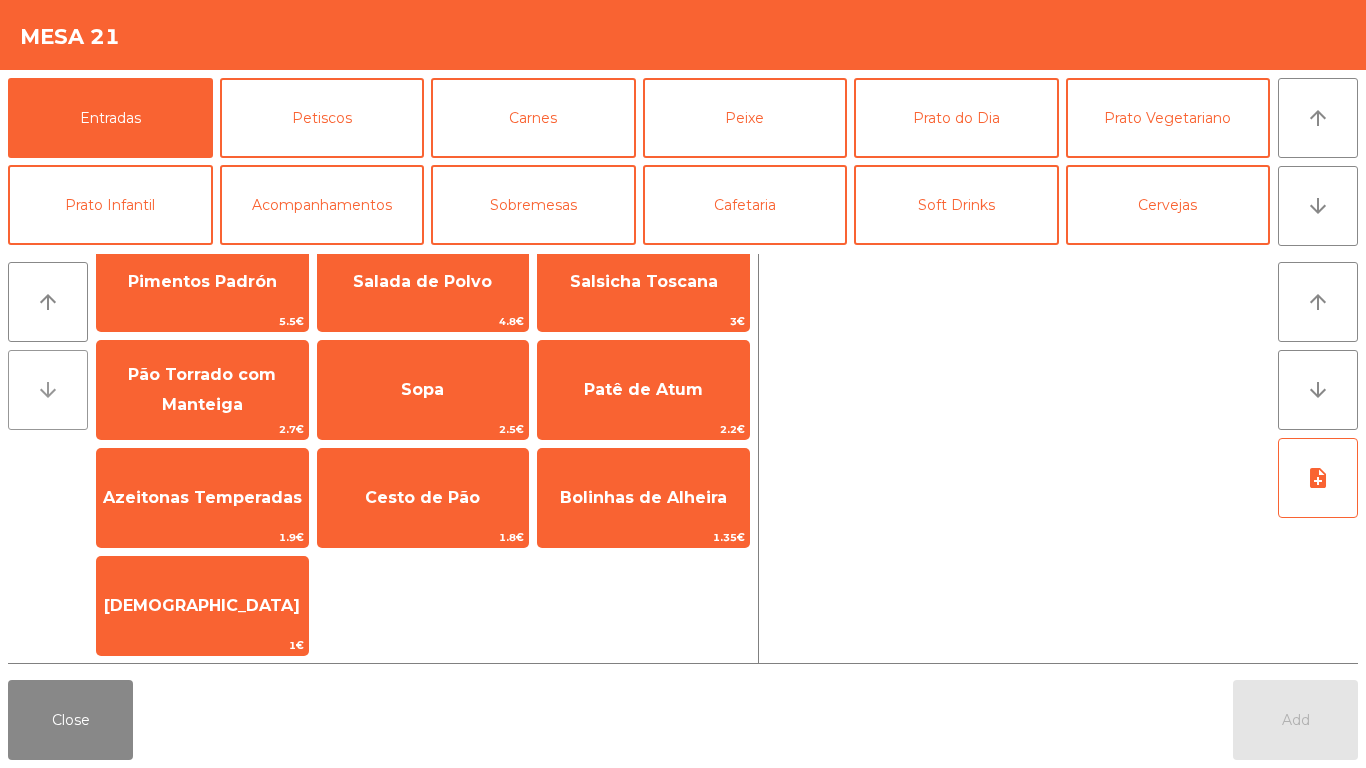 scroll, scrollTop: 32, scrollLeft: 0, axis: vertical 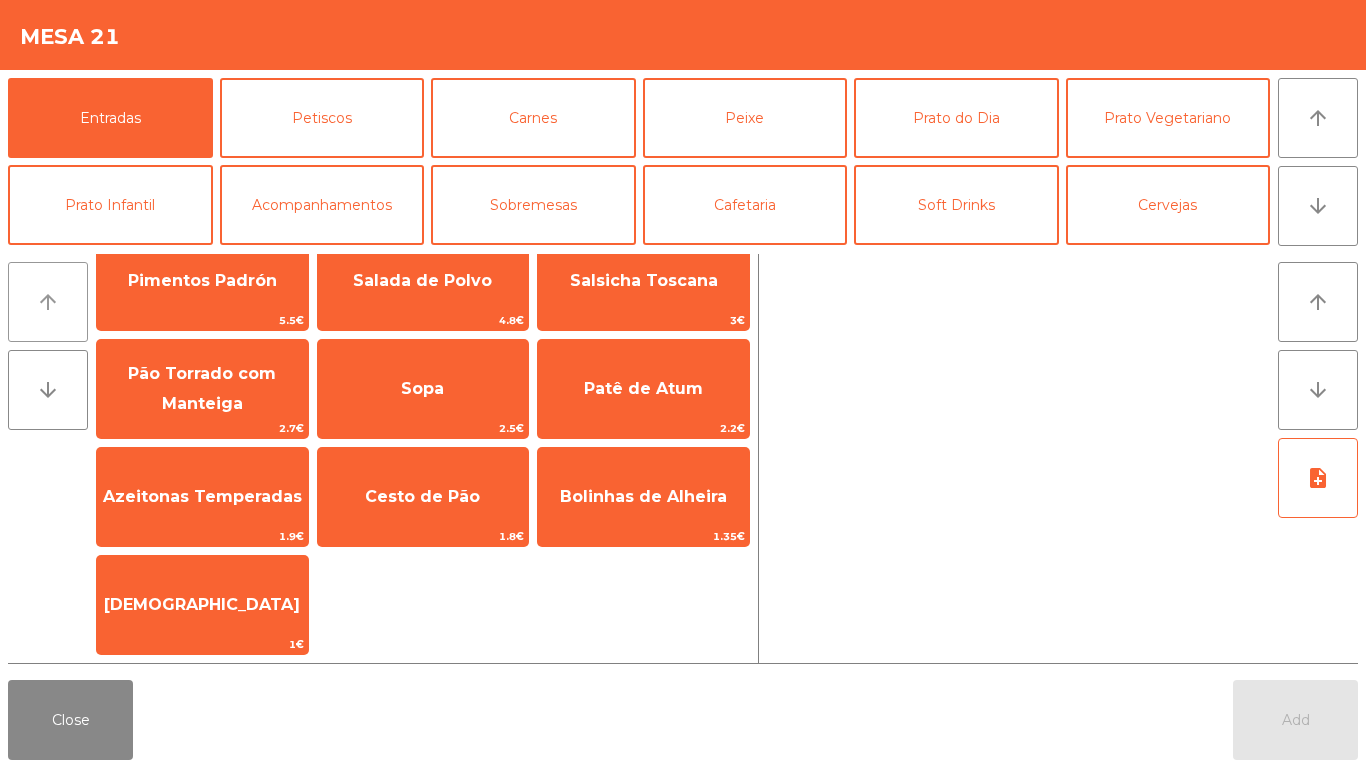 click on "arrow_upward" 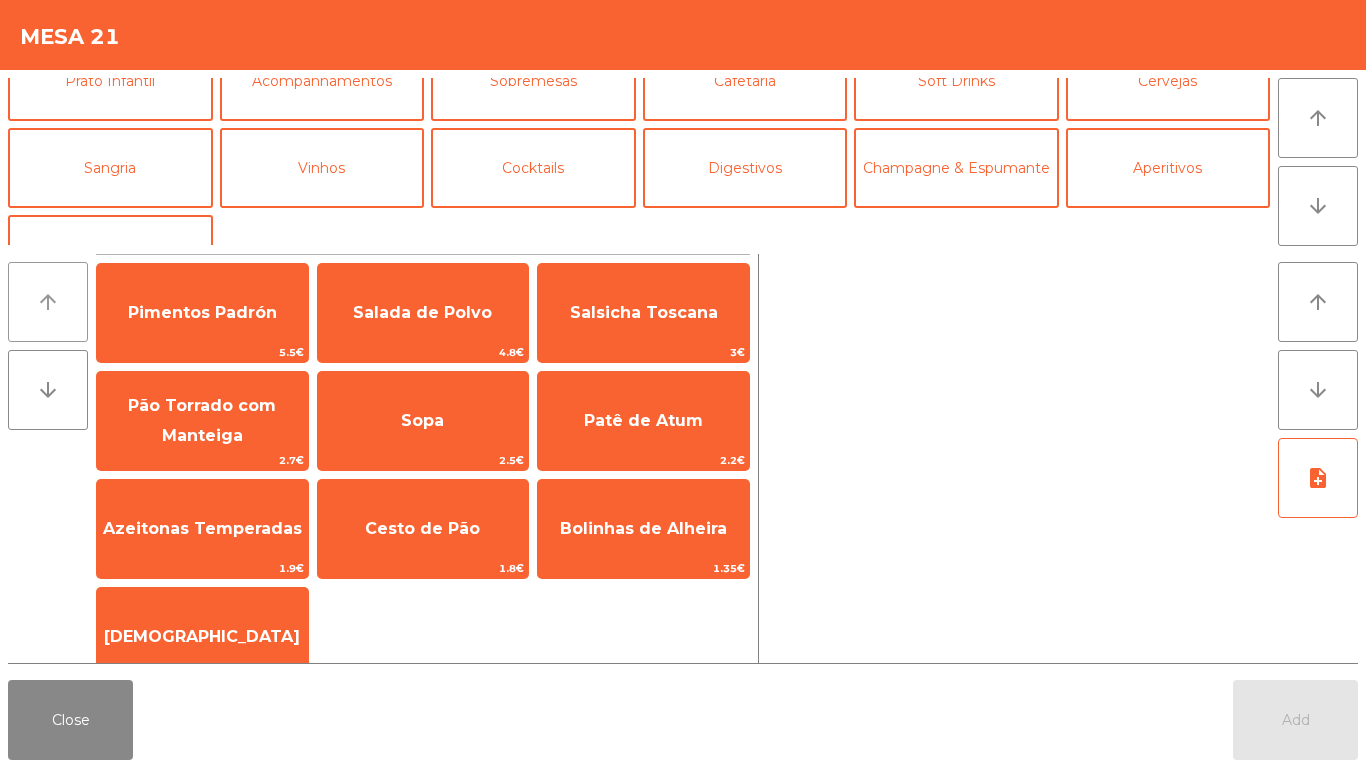 scroll, scrollTop: 127, scrollLeft: 0, axis: vertical 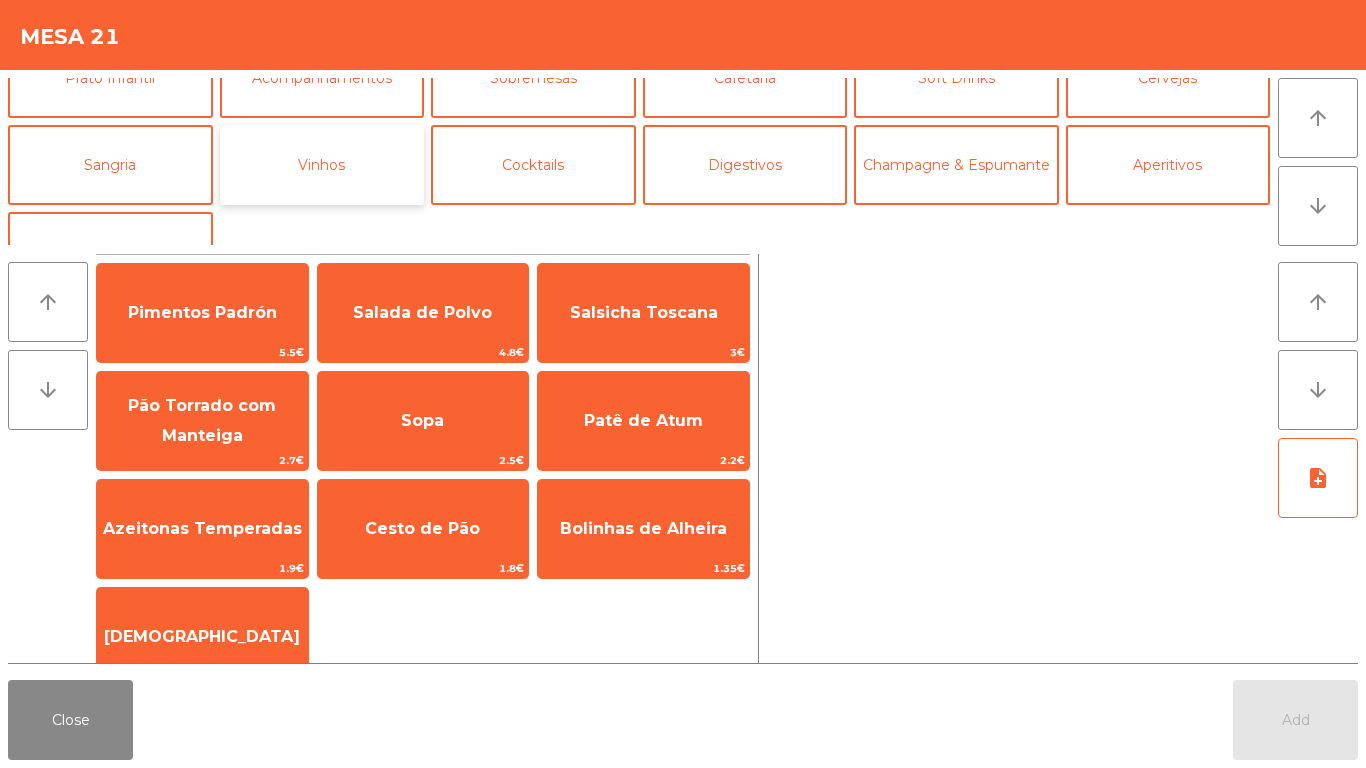 click on "Vinhos" 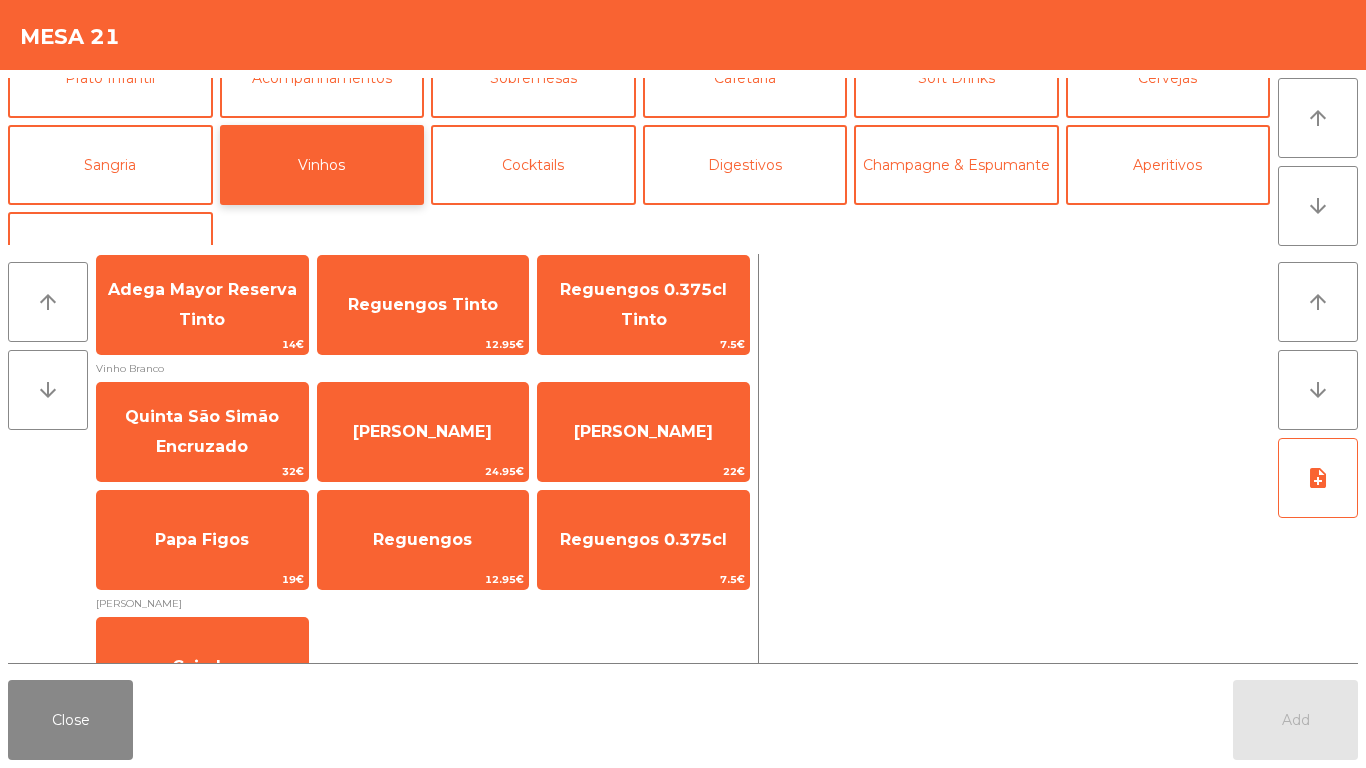 scroll, scrollTop: 442, scrollLeft: 0, axis: vertical 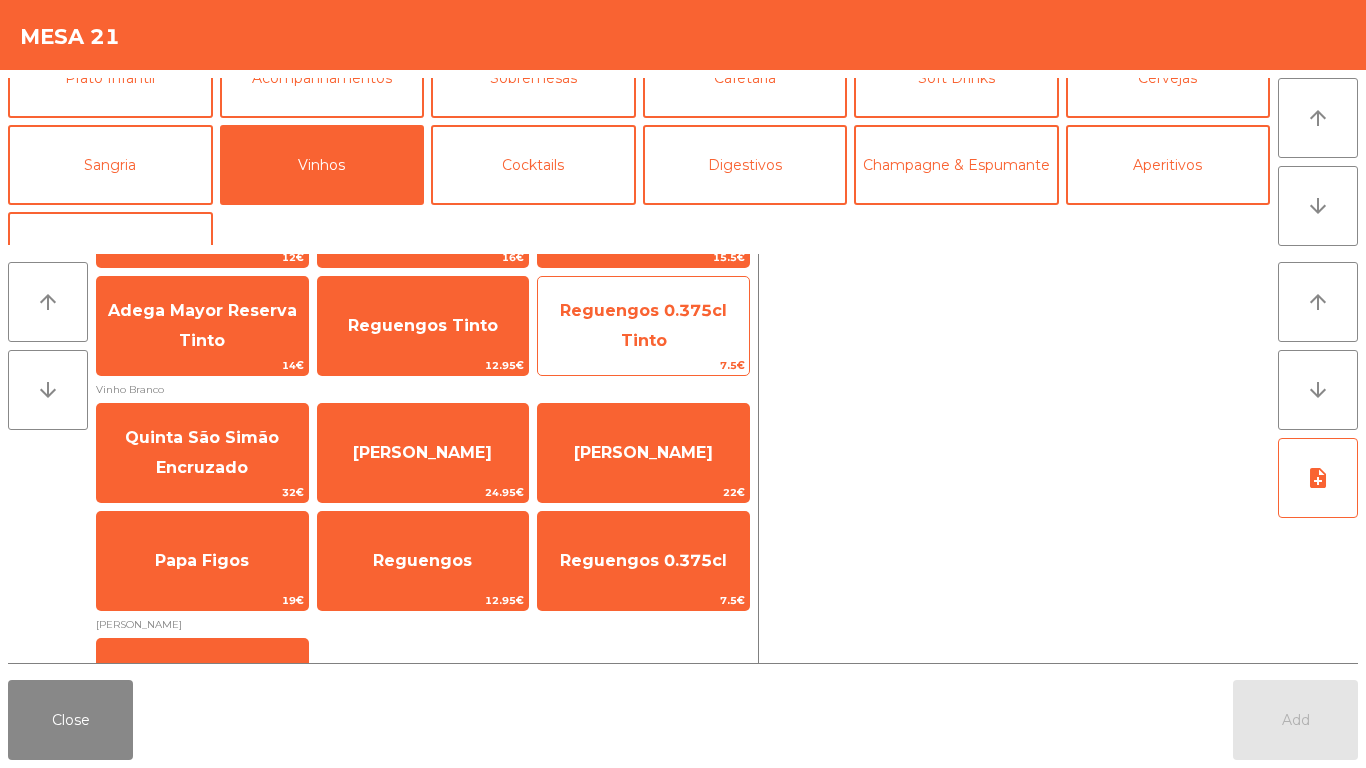 click on "Reguengos 0.375cl Tinto" 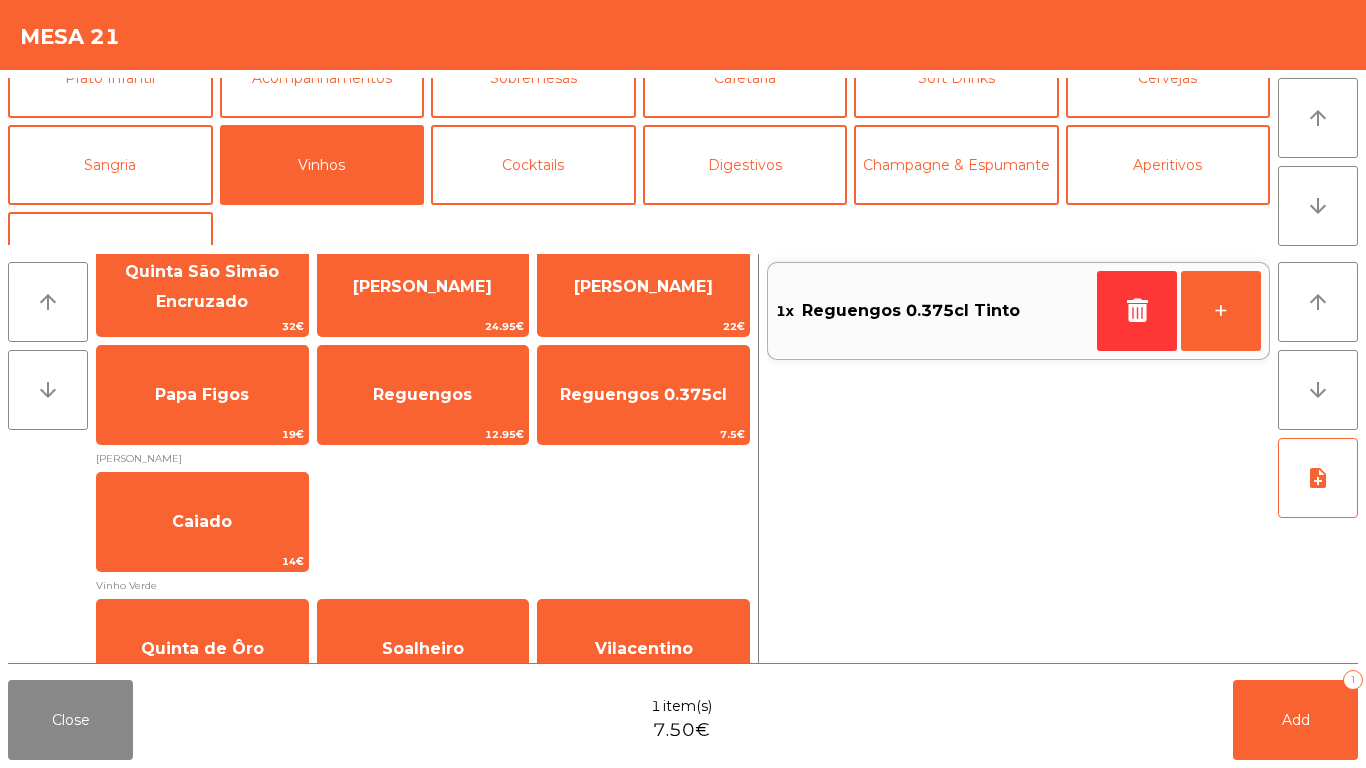 scroll, scrollTop: 606, scrollLeft: 0, axis: vertical 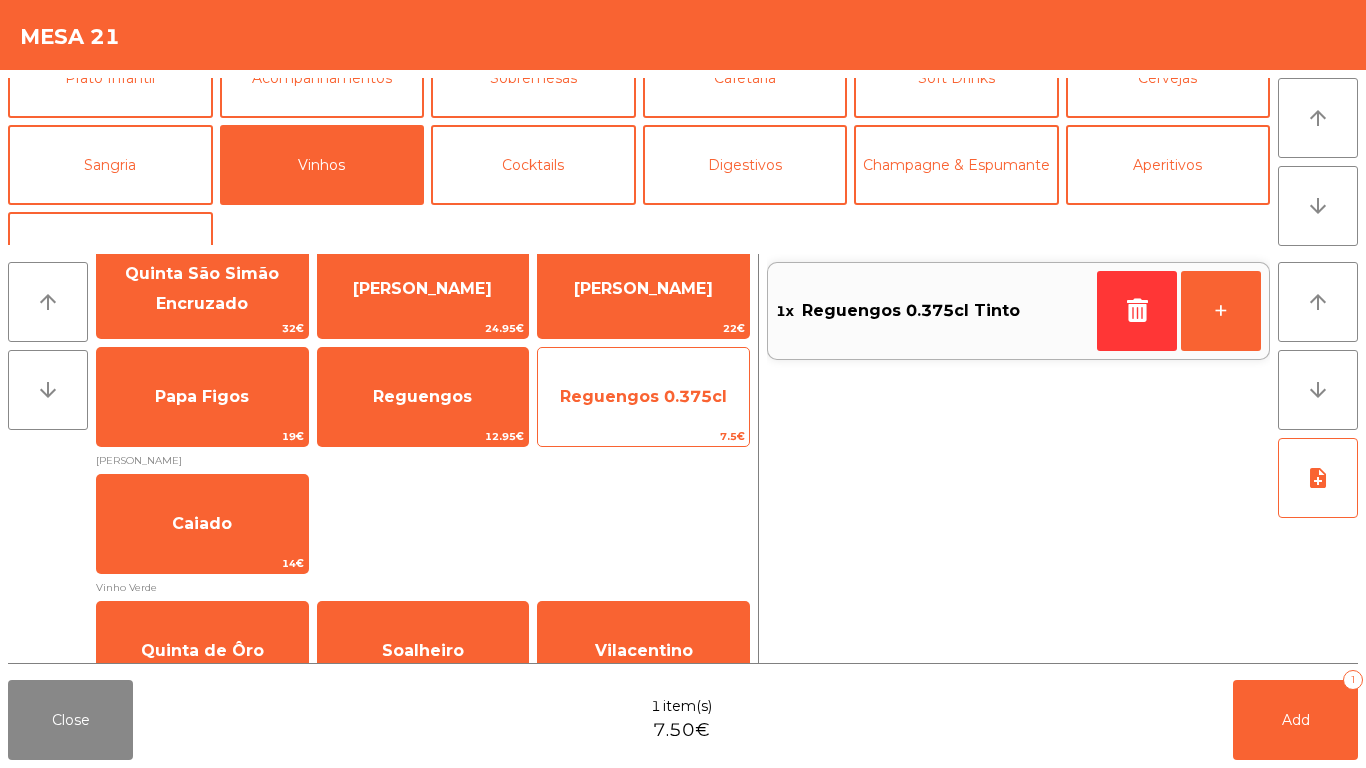 click on "Reguengos 0.375cl" 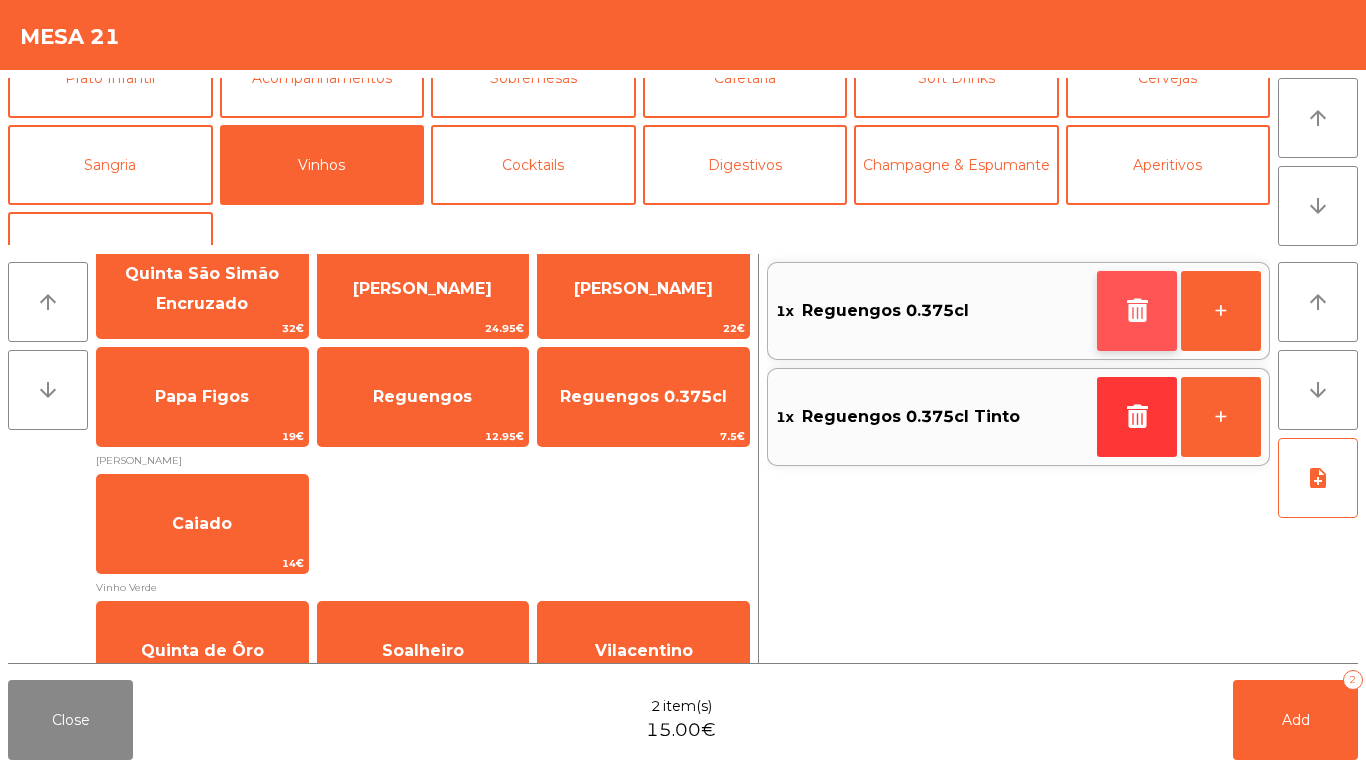 click 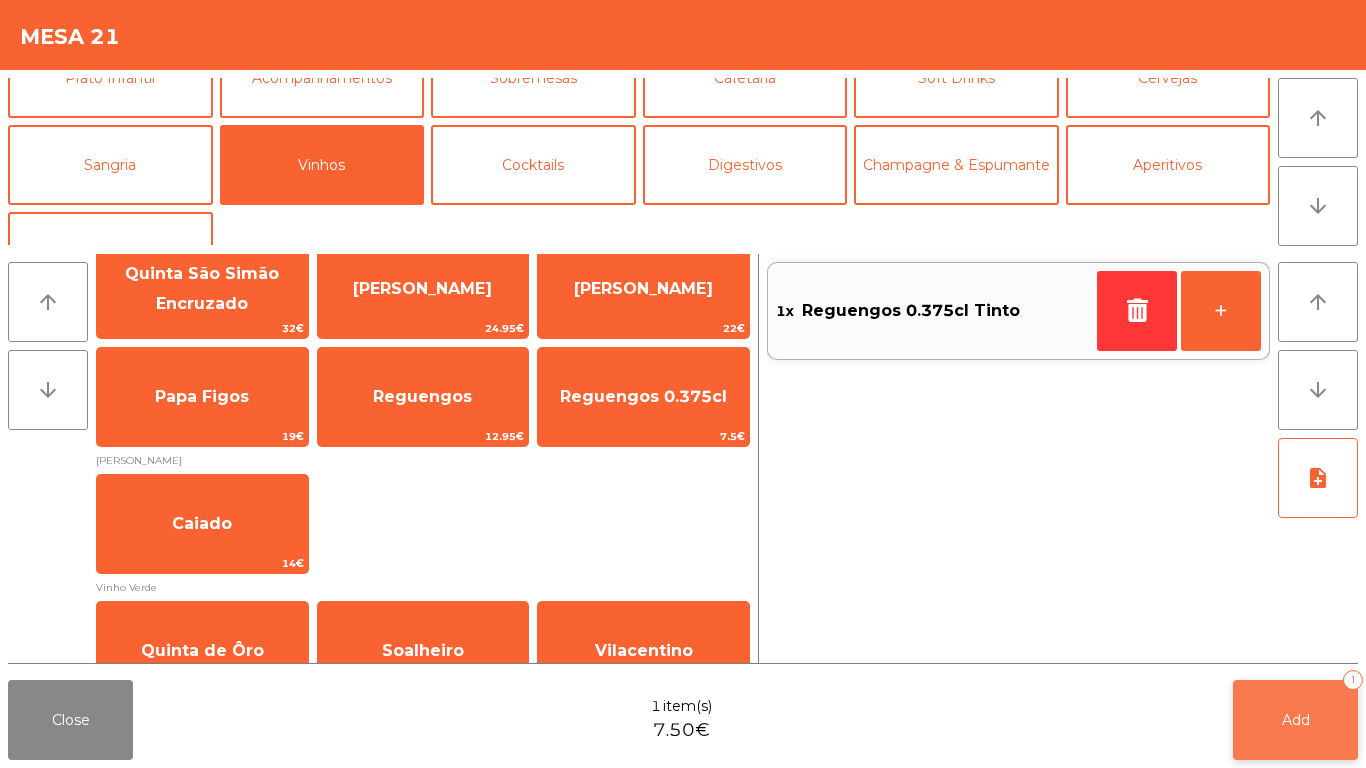 click on "Add   1" 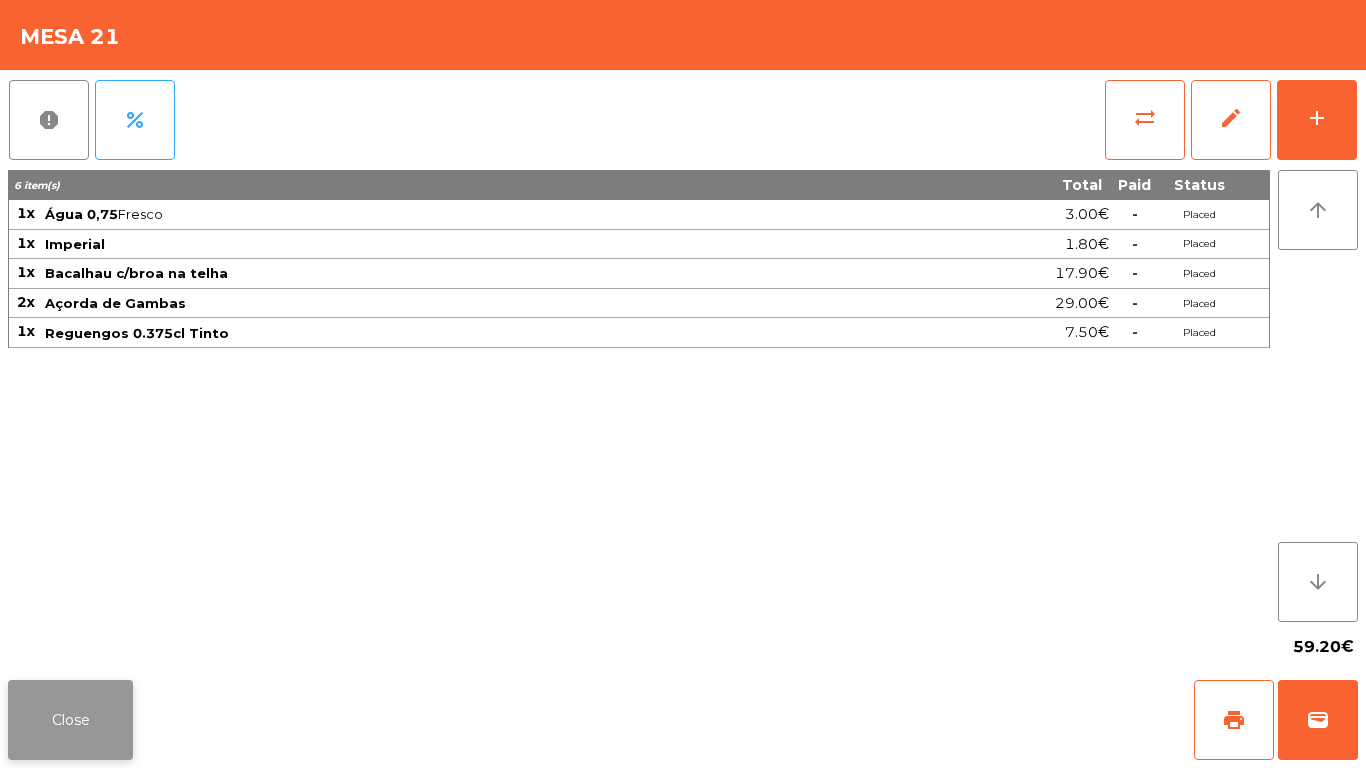 click on "Close" 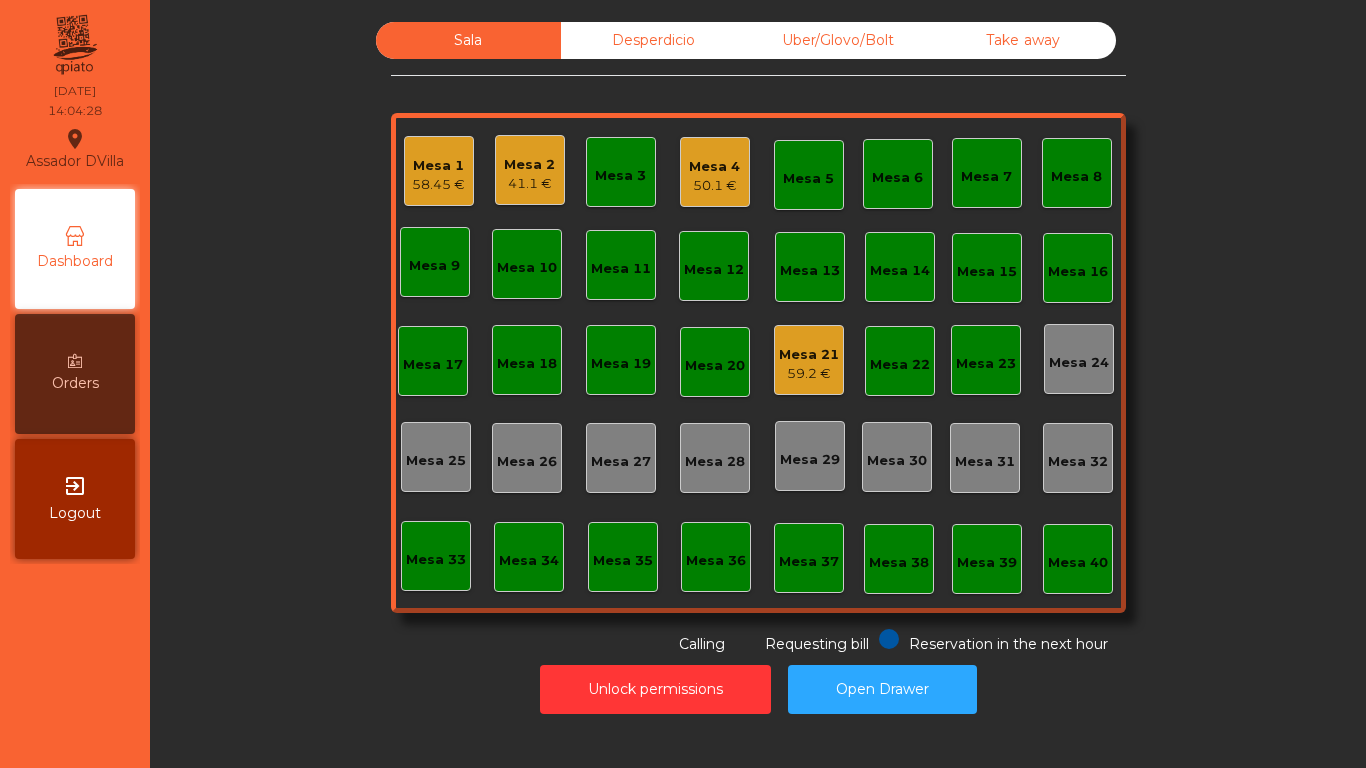 click on "Mesa 1" 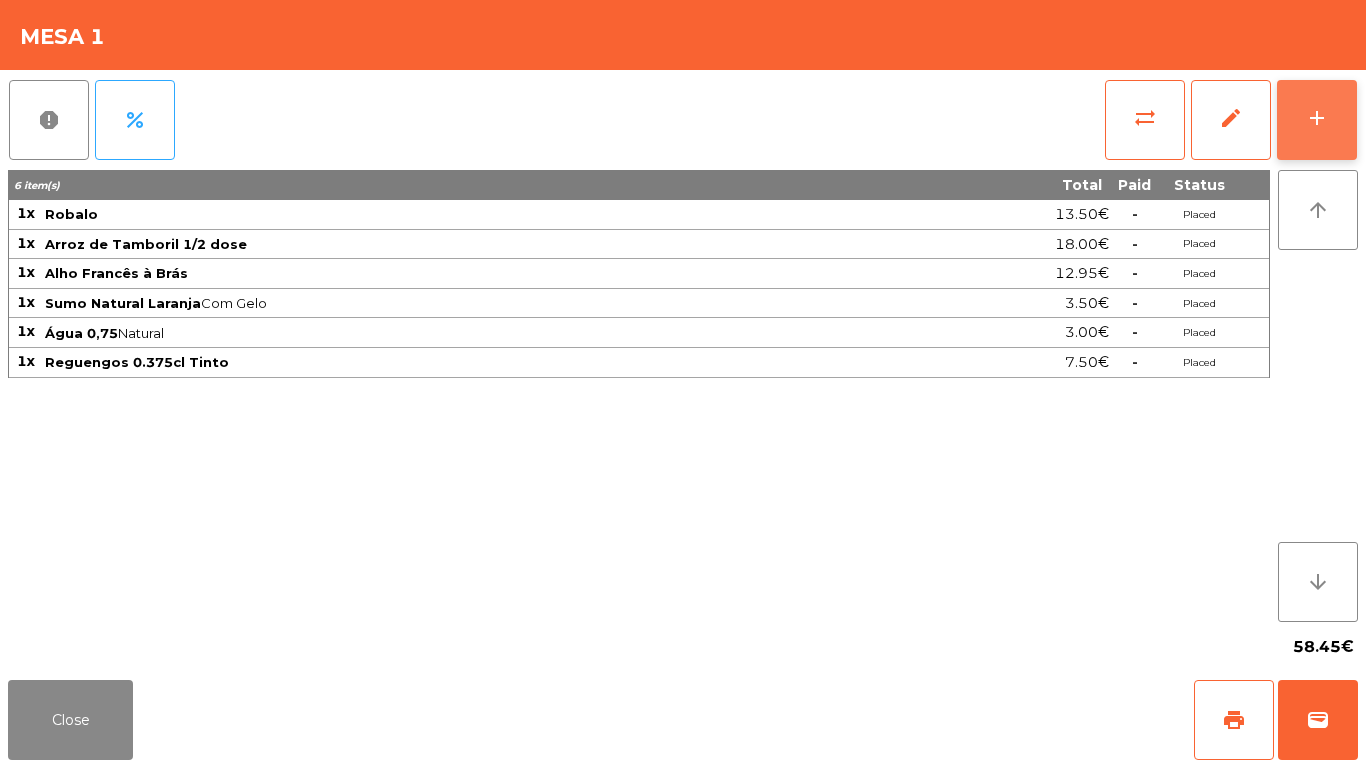 click on "add" 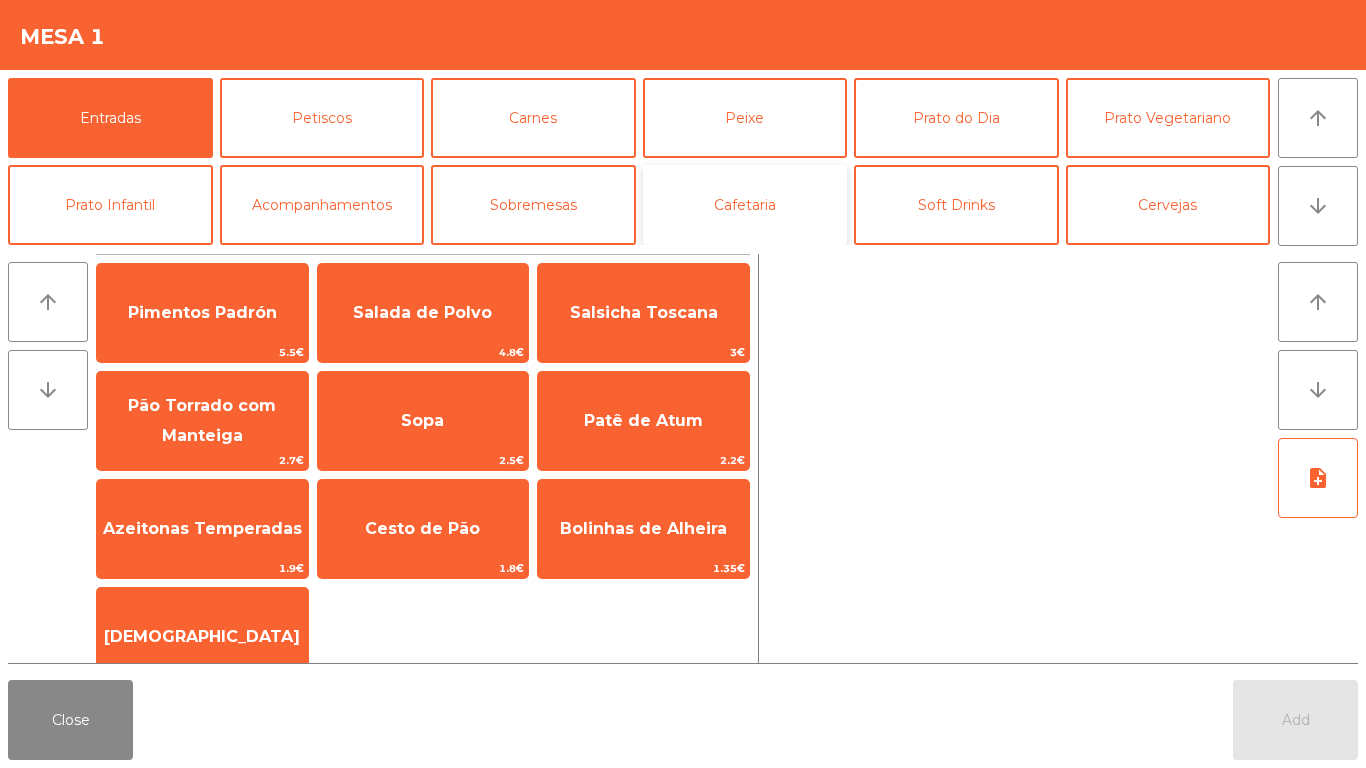 click on "Cafetaria" 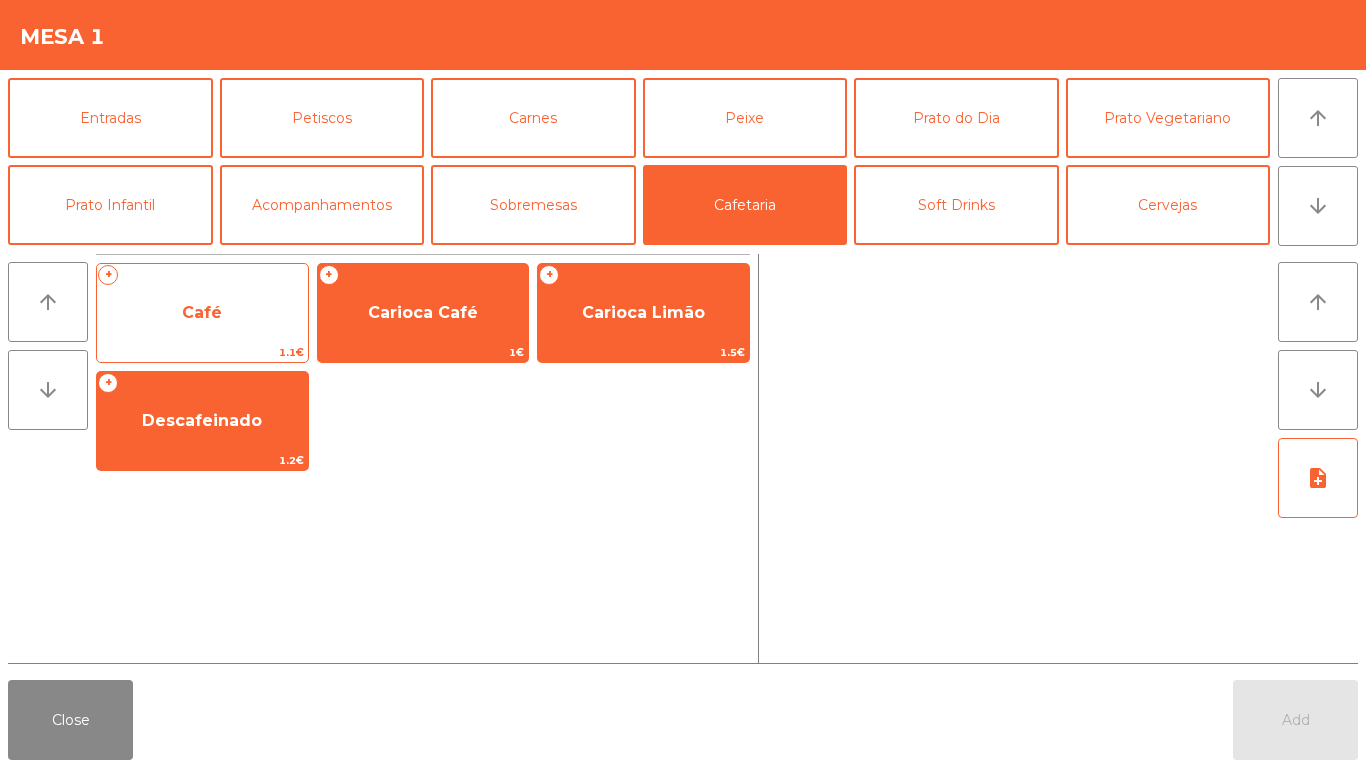 click on "Café" 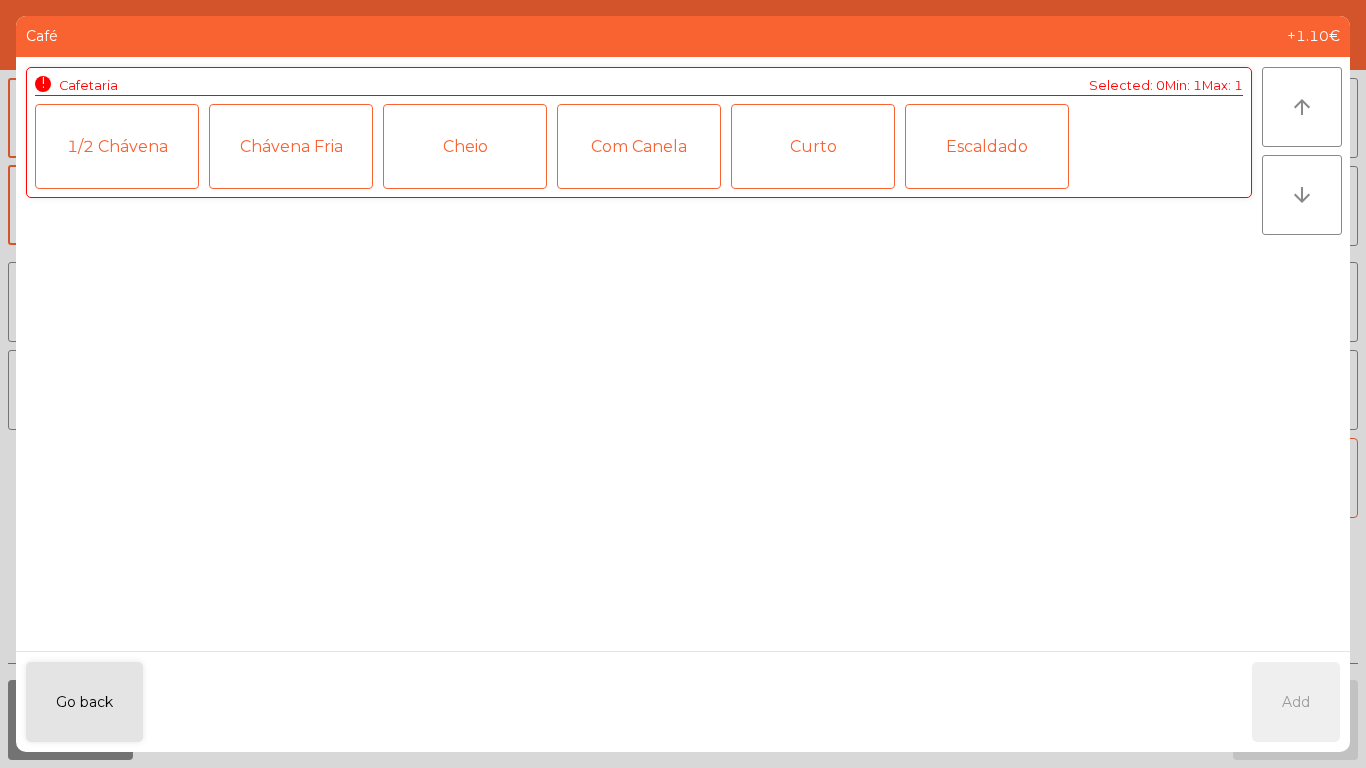 click on "Cheio" 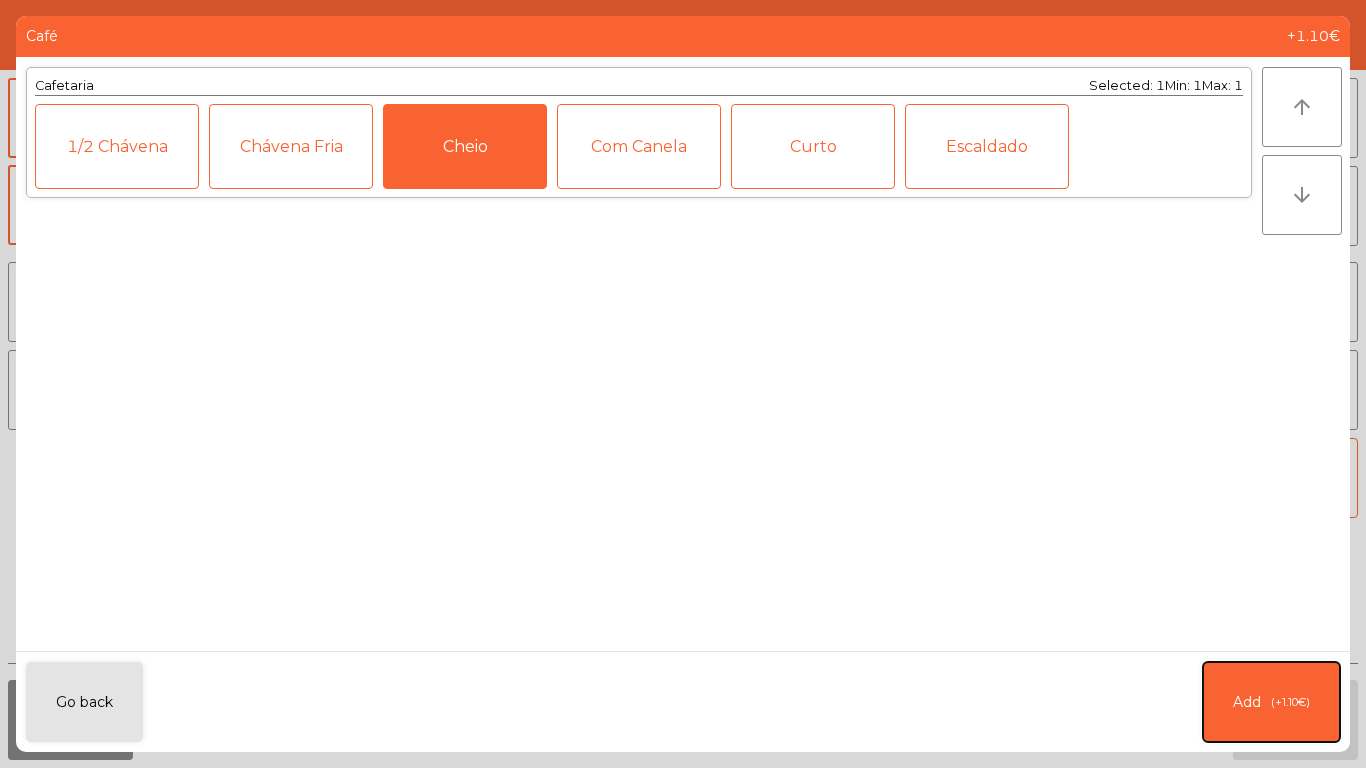 click on "(+1.10€)" 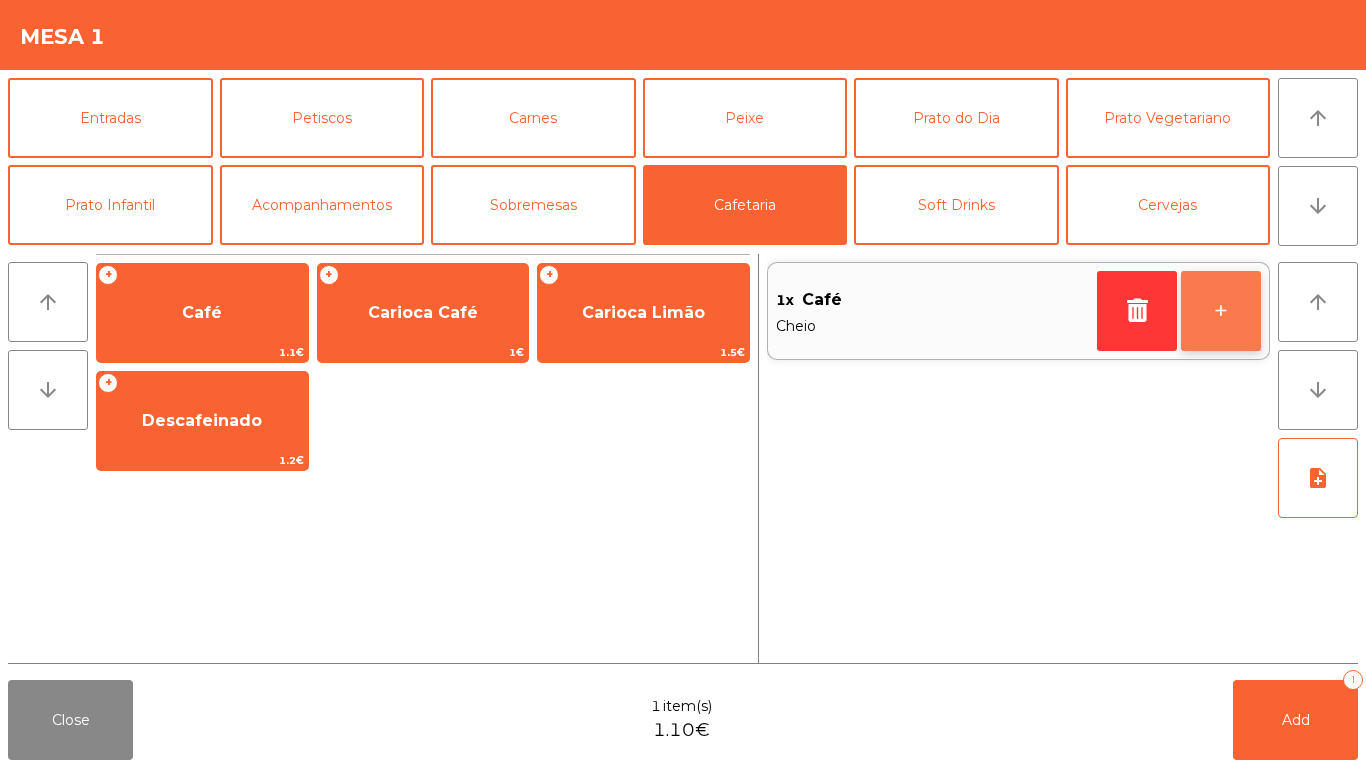 click on "+" 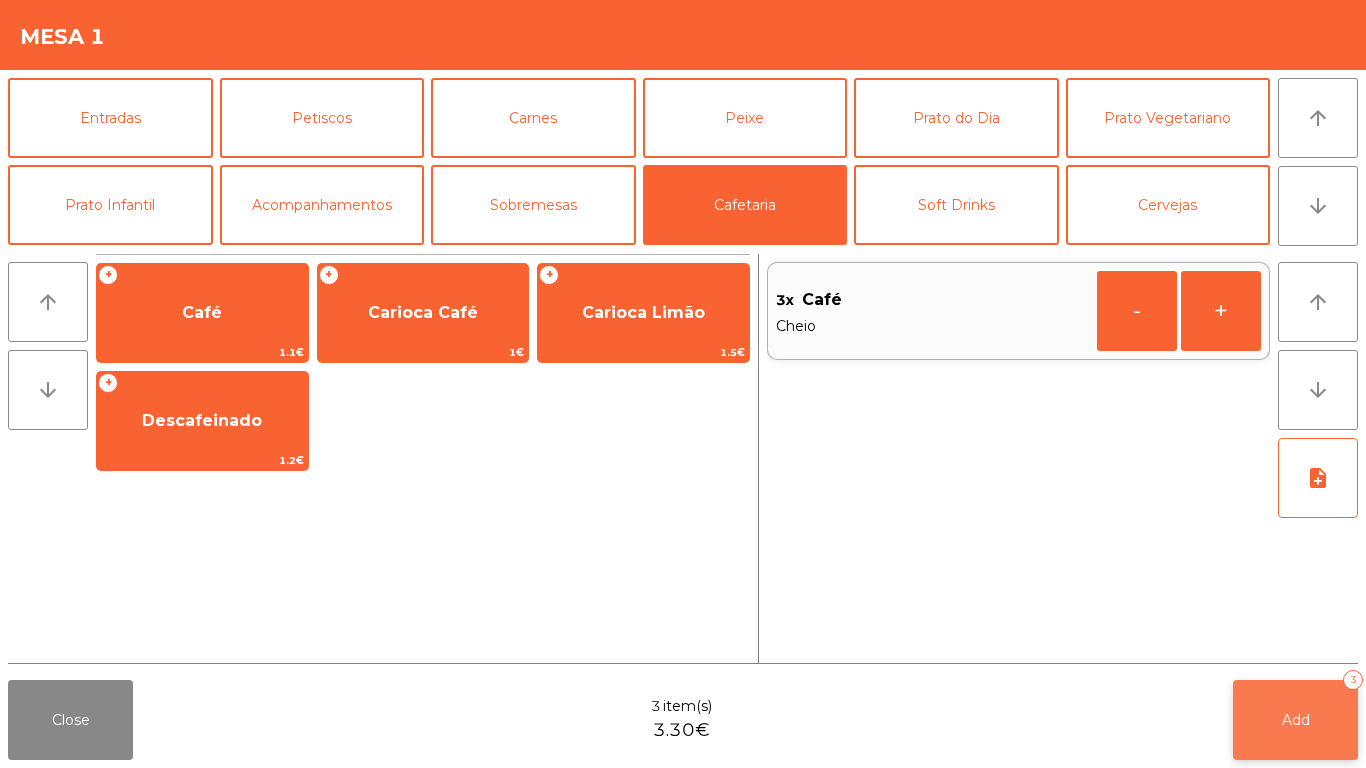 click on "Add" 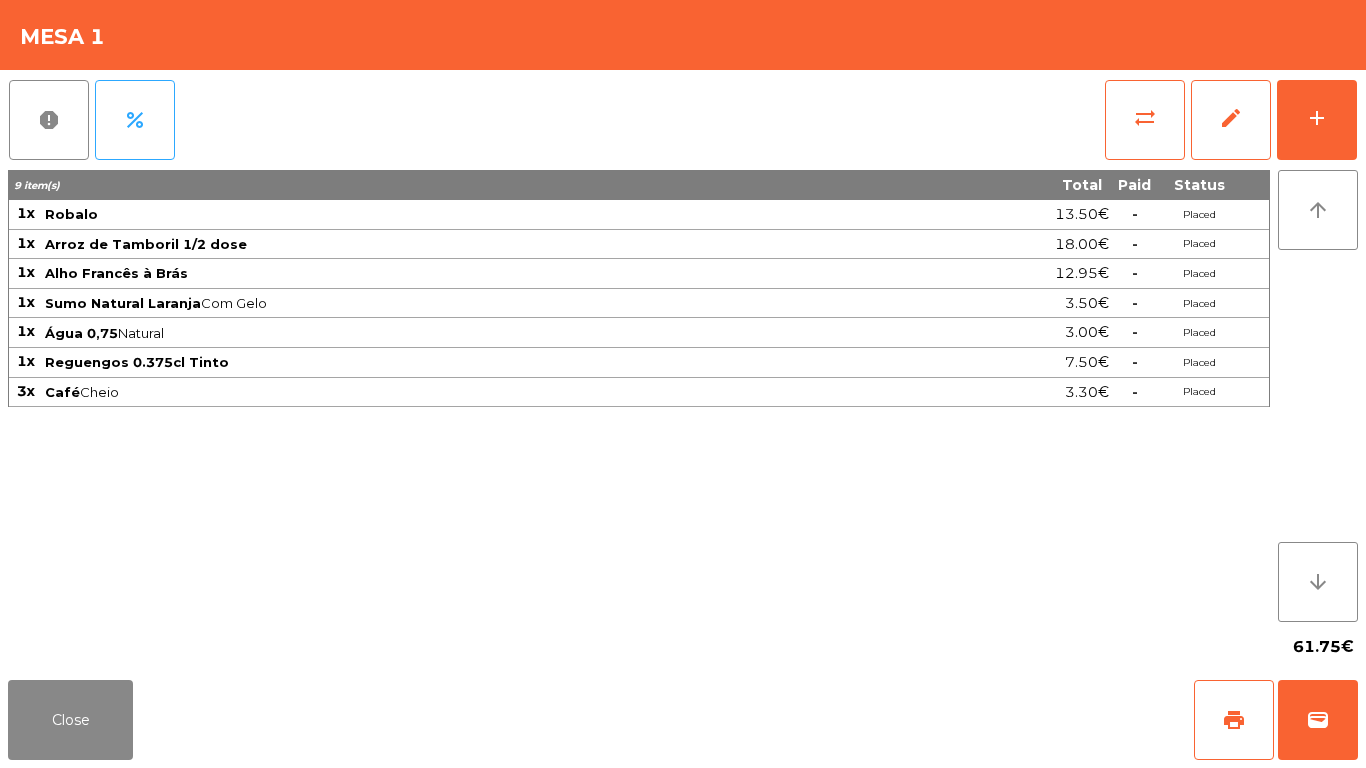 scroll, scrollTop: 0, scrollLeft: 0, axis: both 